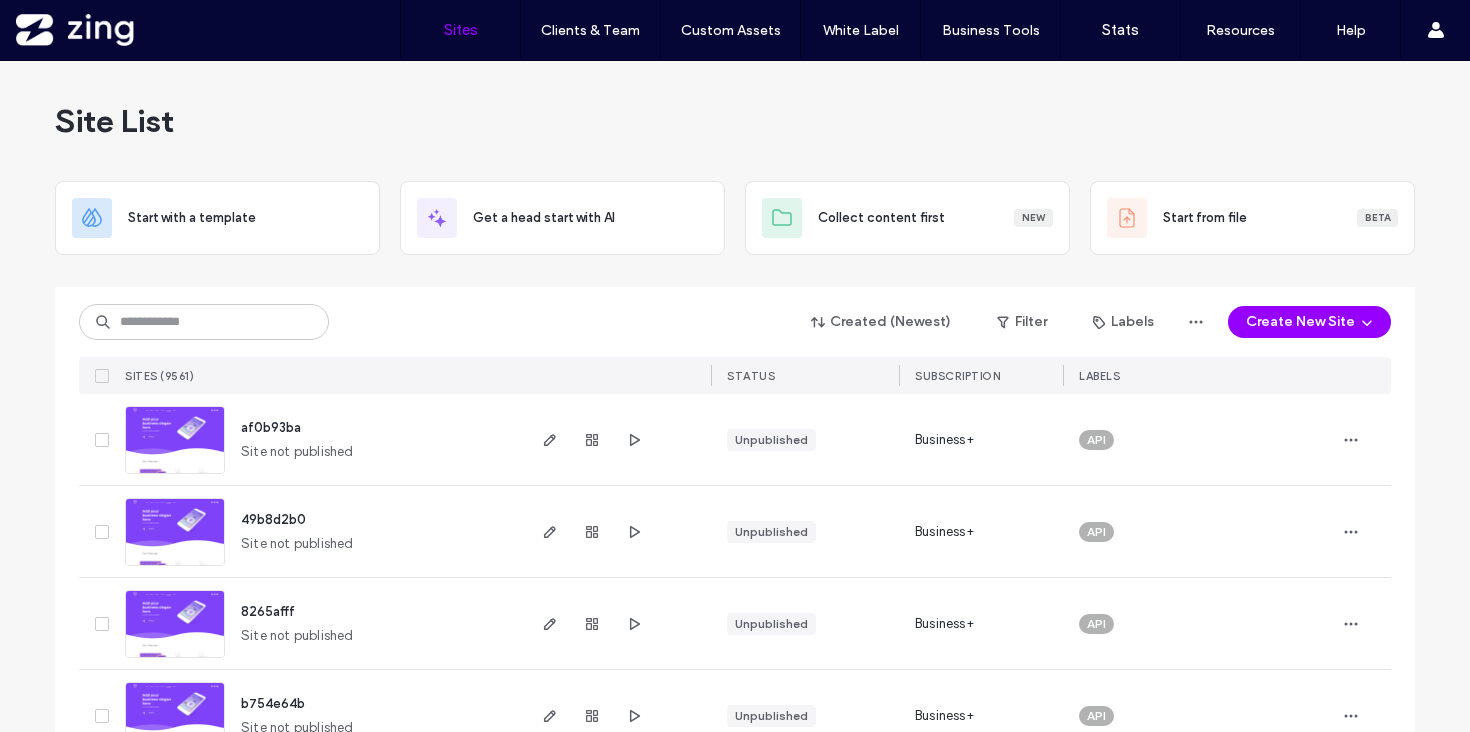 scroll, scrollTop: 0, scrollLeft: 0, axis: both 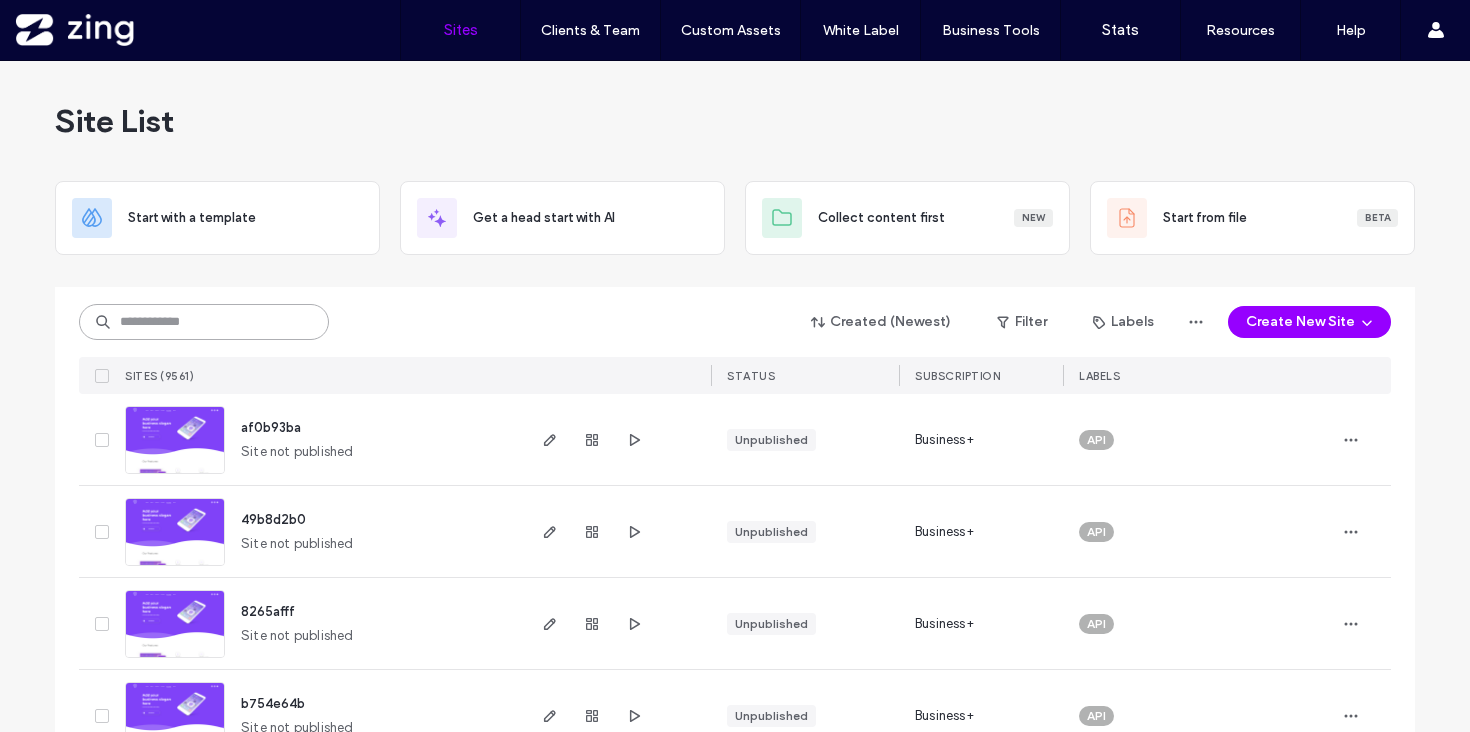 click at bounding box center [204, 322] 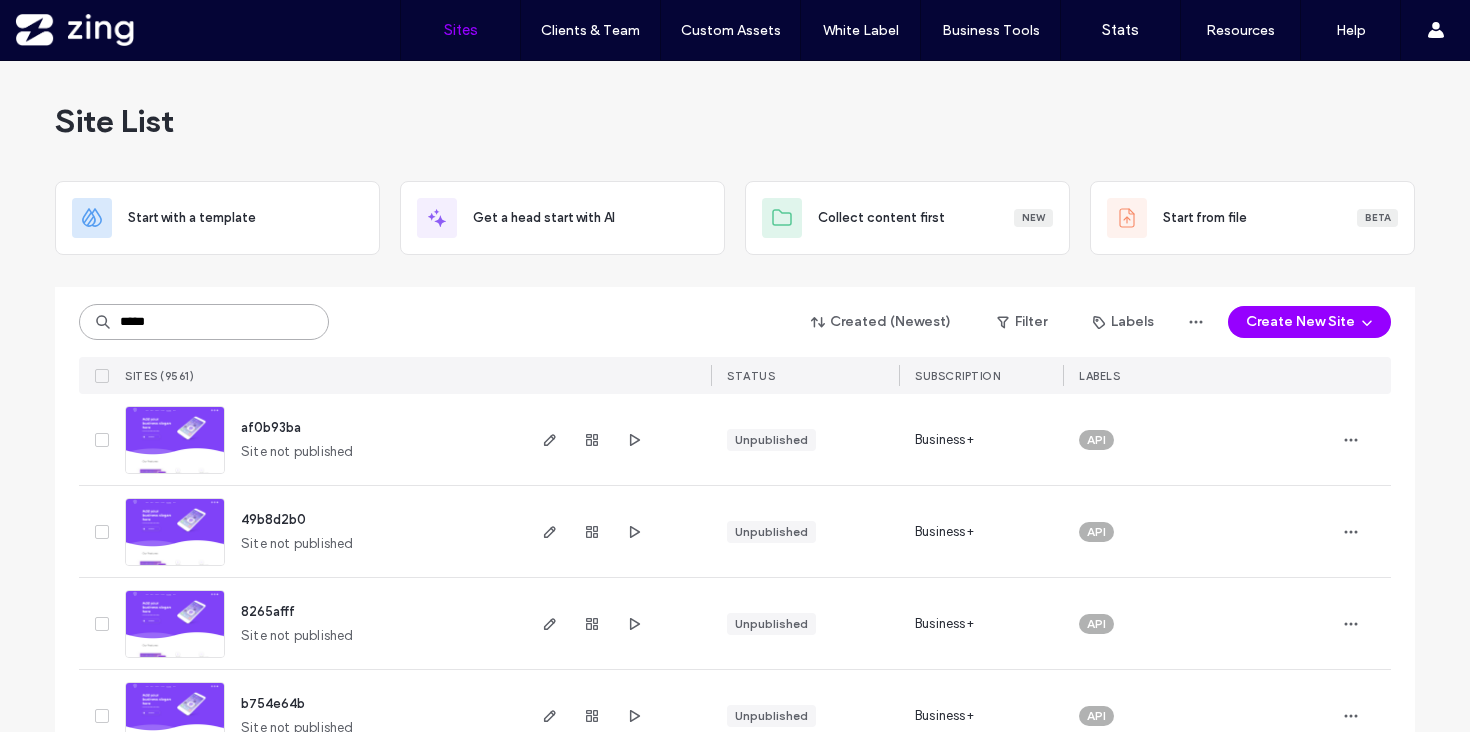 type on "******" 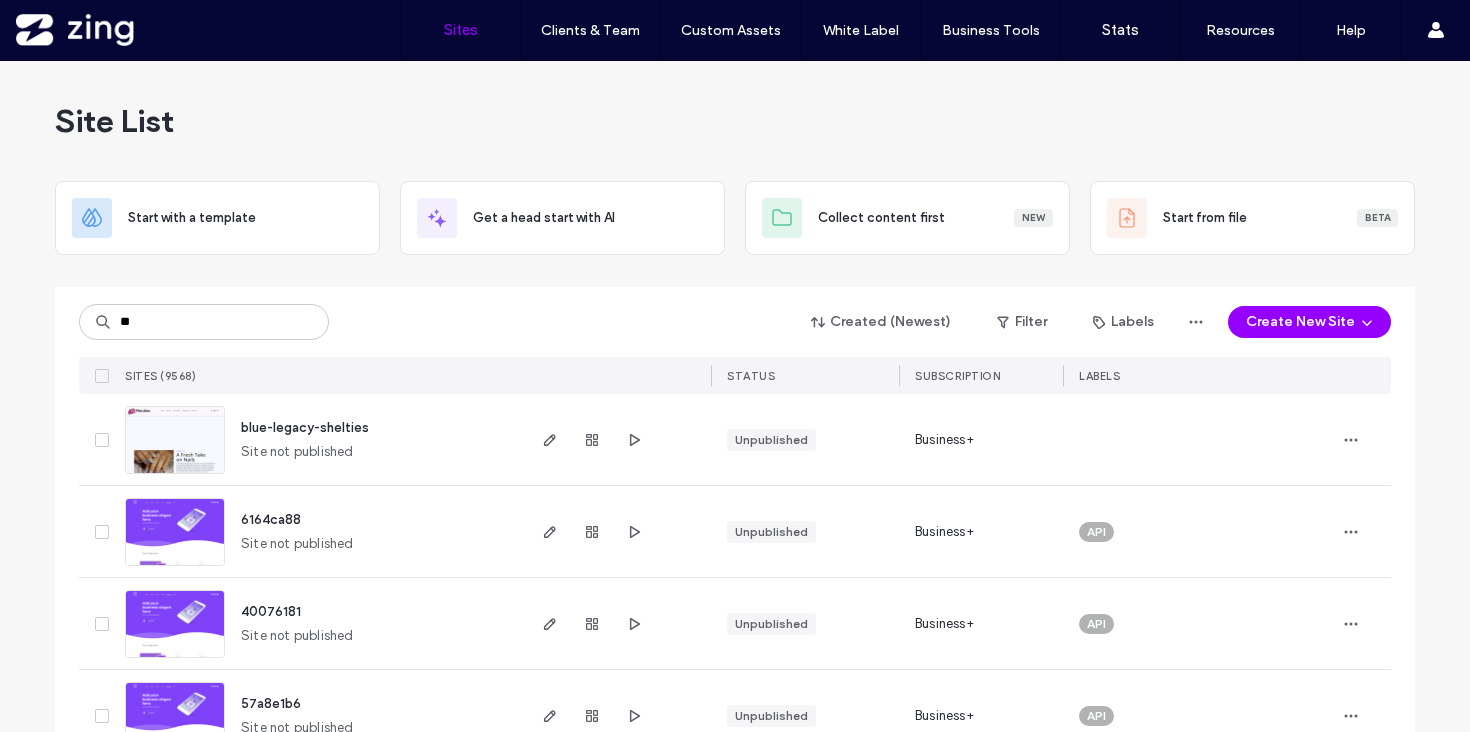 scroll, scrollTop: 0, scrollLeft: 0, axis: both 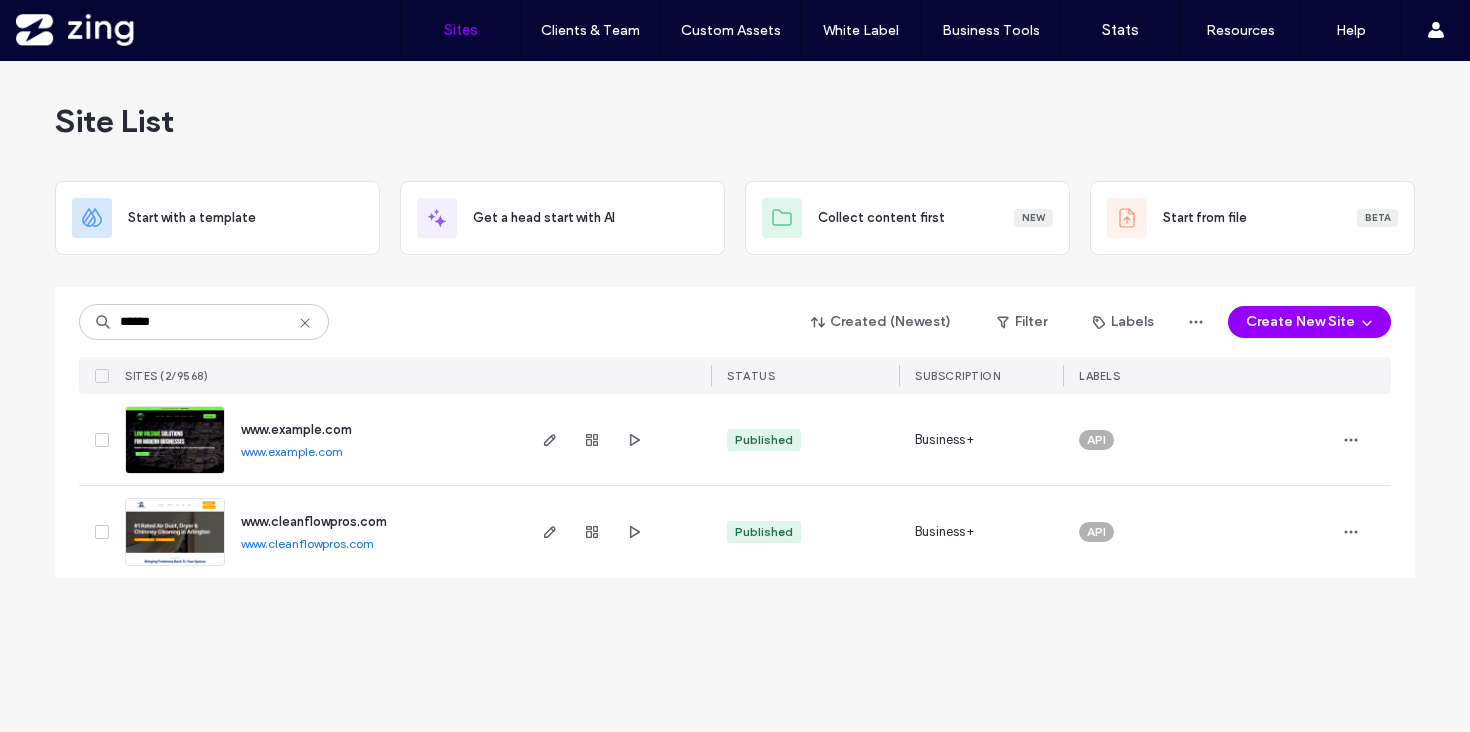 type on "******" 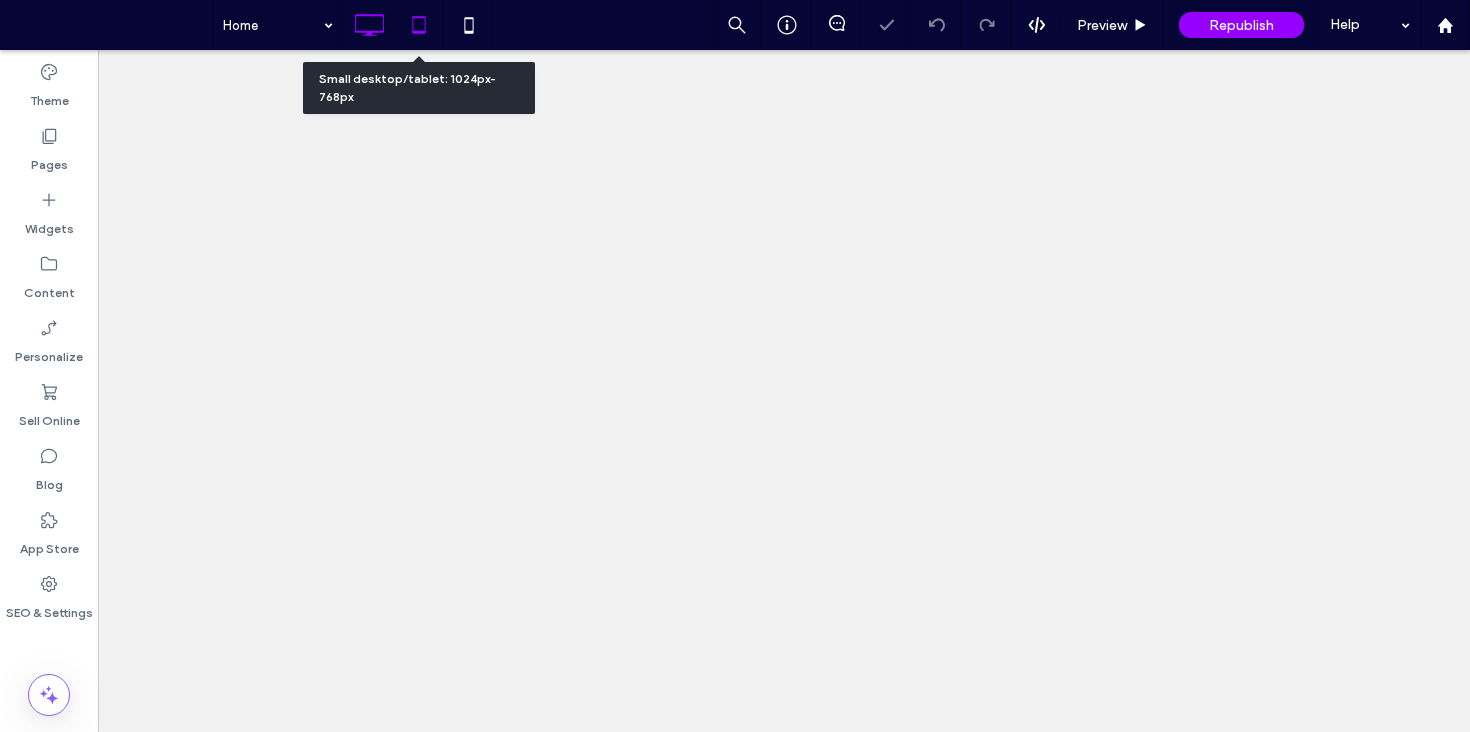 click 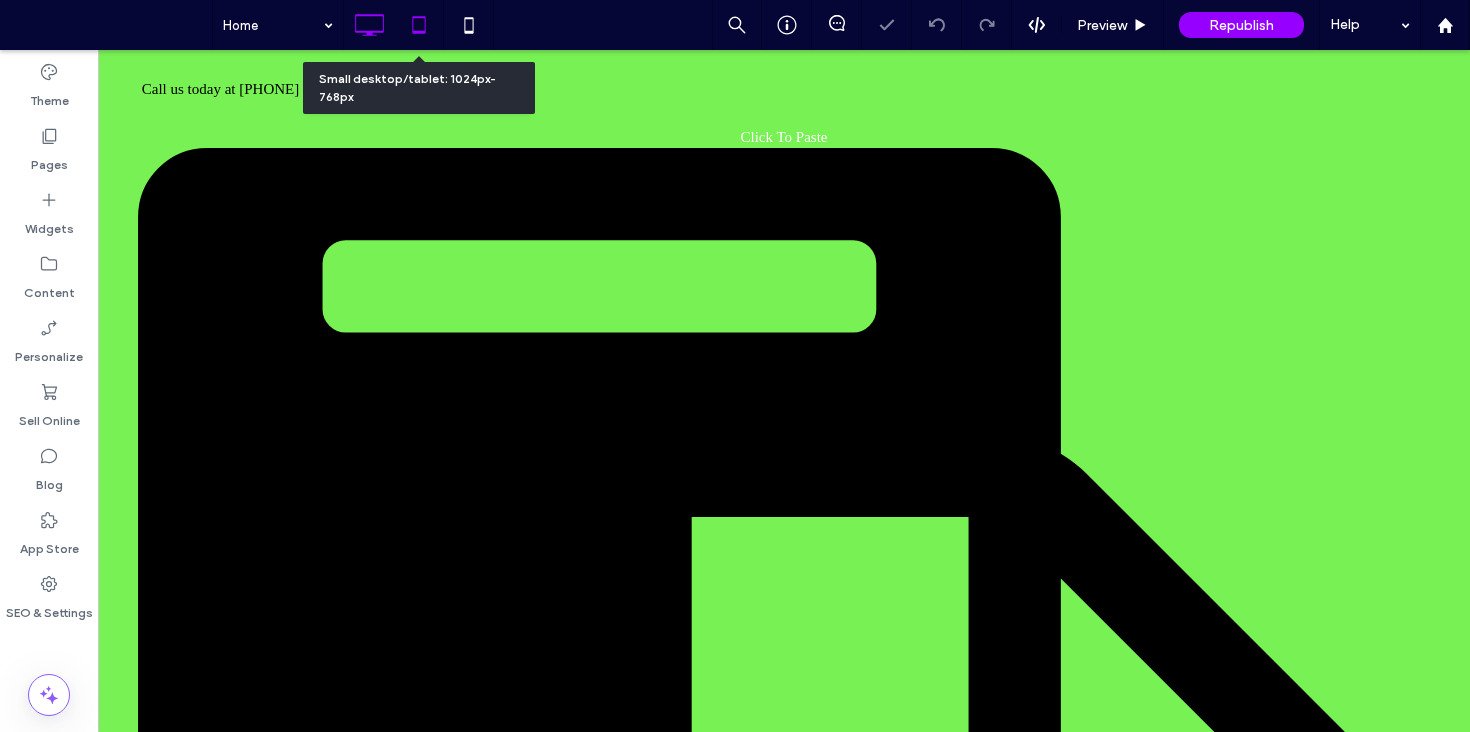 scroll, scrollTop: 2898, scrollLeft: 0, axis: vertical 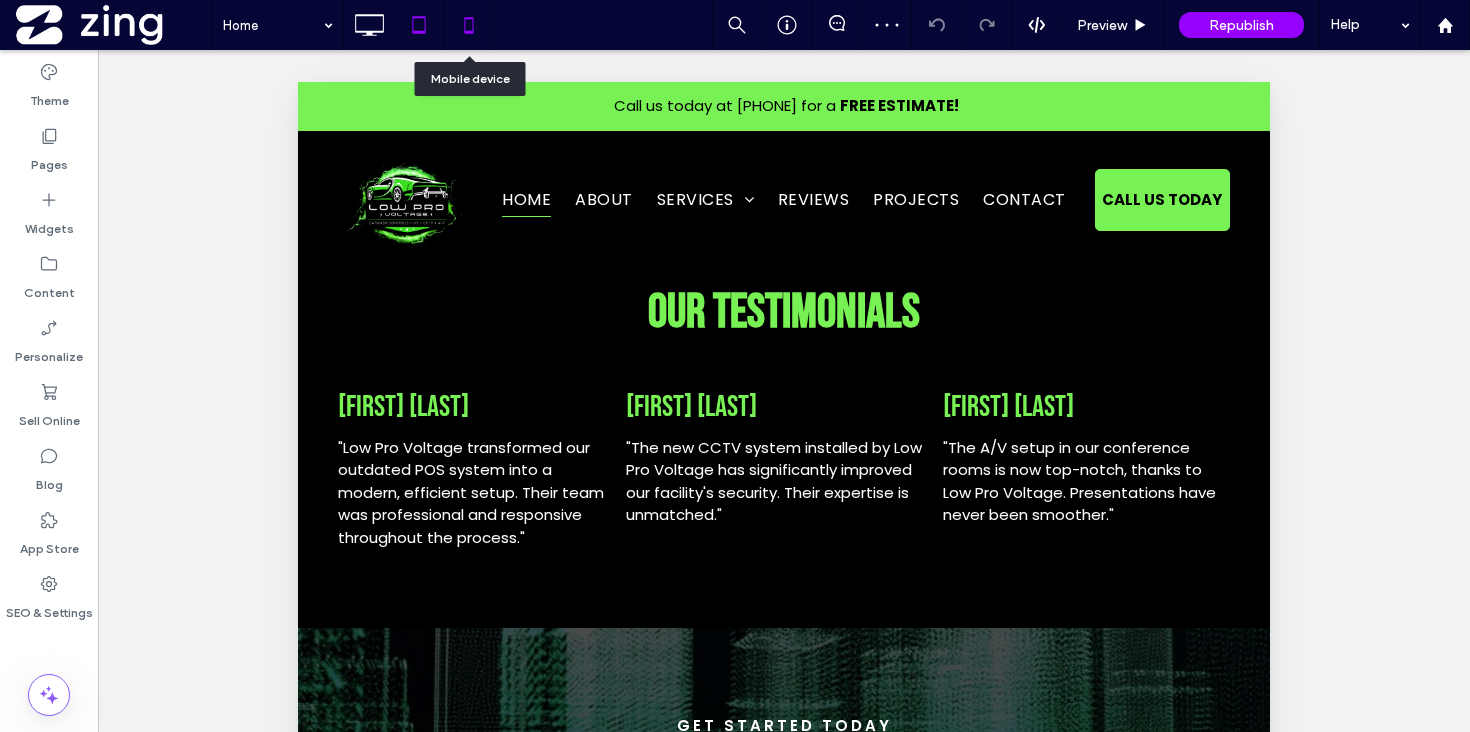 click 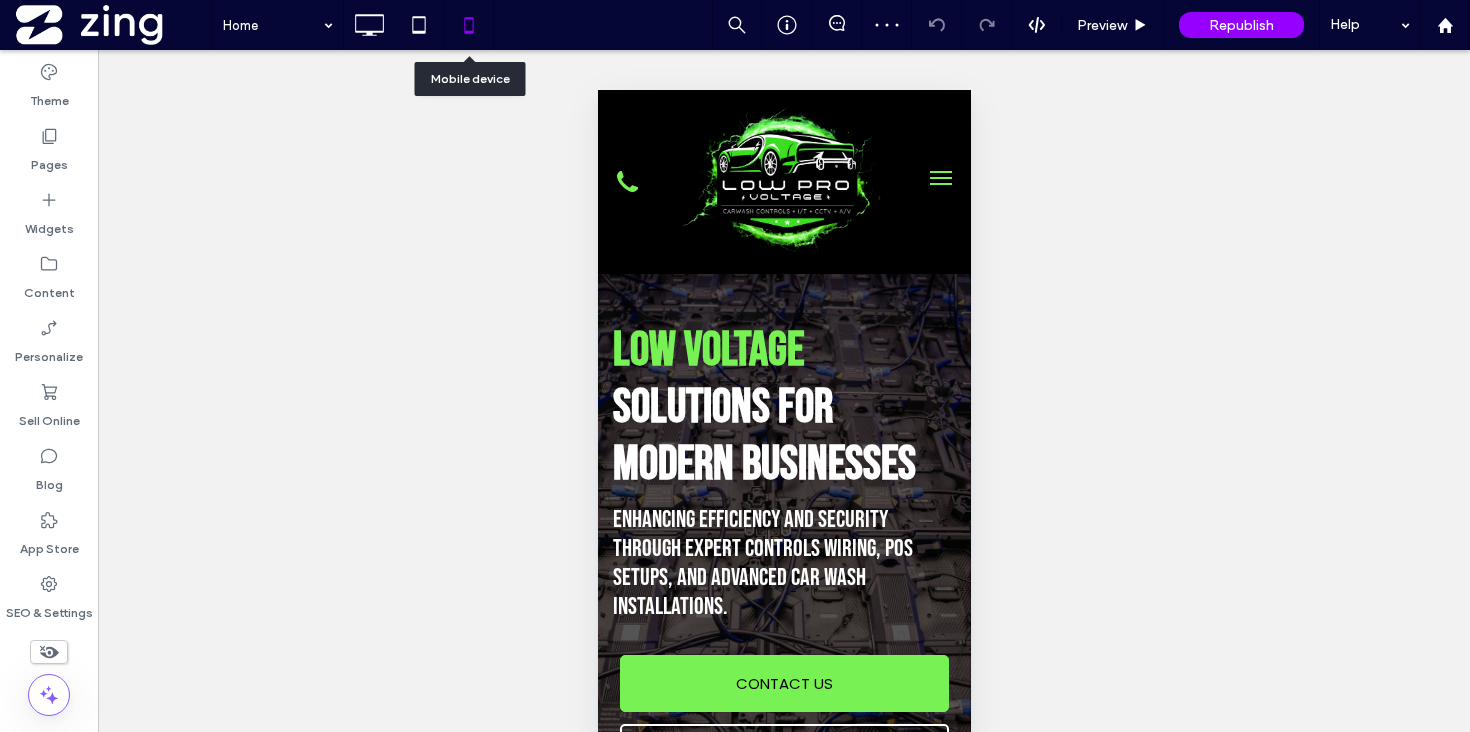 scroll, scrollTop: 0, scrollLeft: 0, axis: both 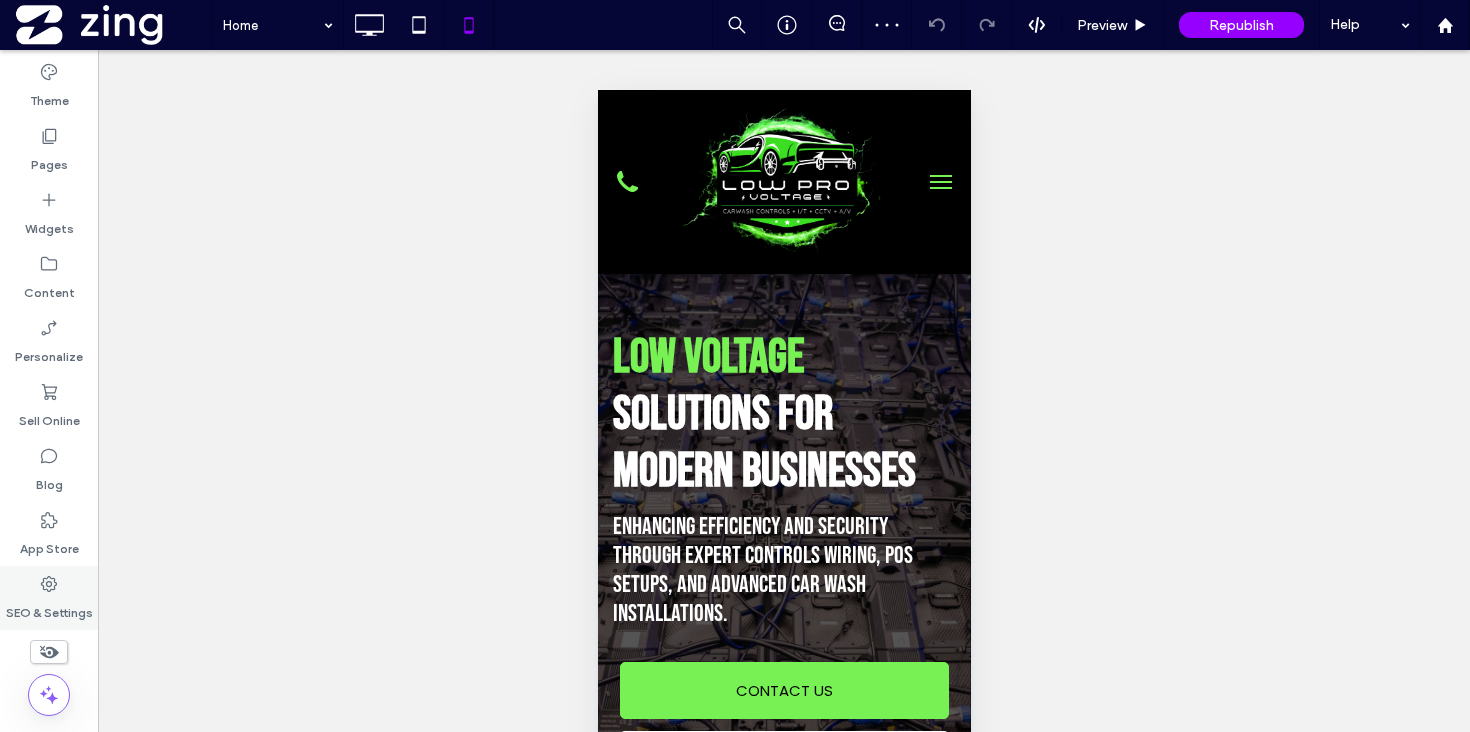 click on "SEO & Settings" at bounding box center [49, 608] 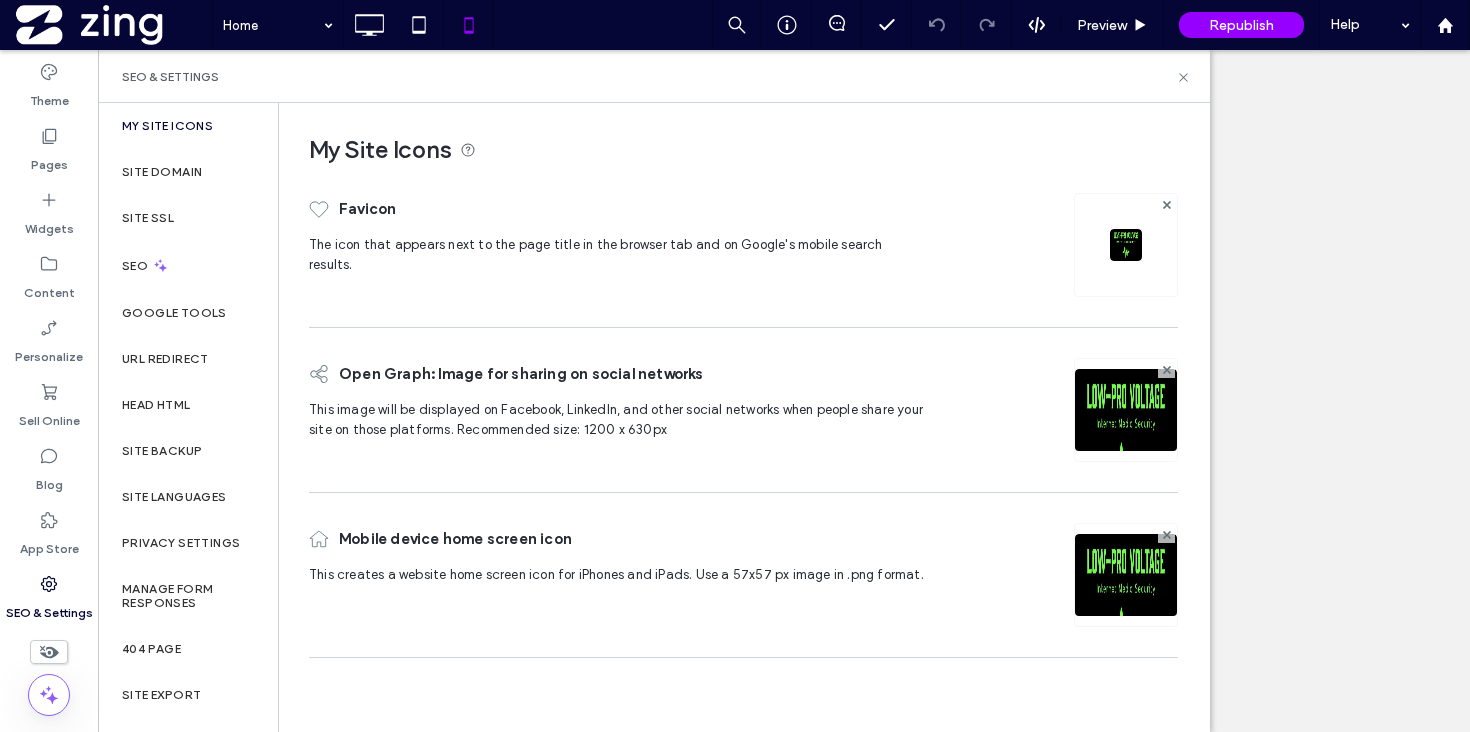 click at bounding box center [1126, 245] 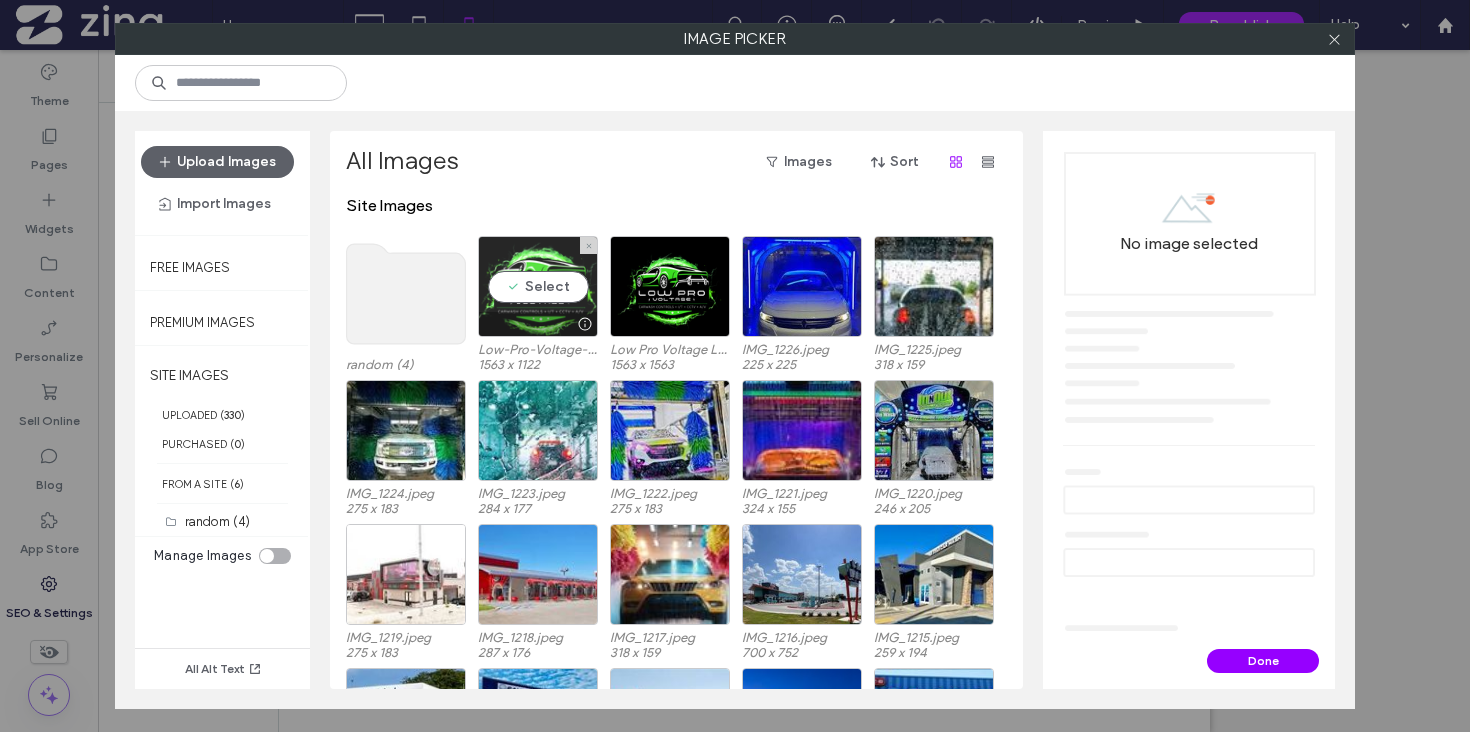 click on "Select" at bounding box center (538, 286) 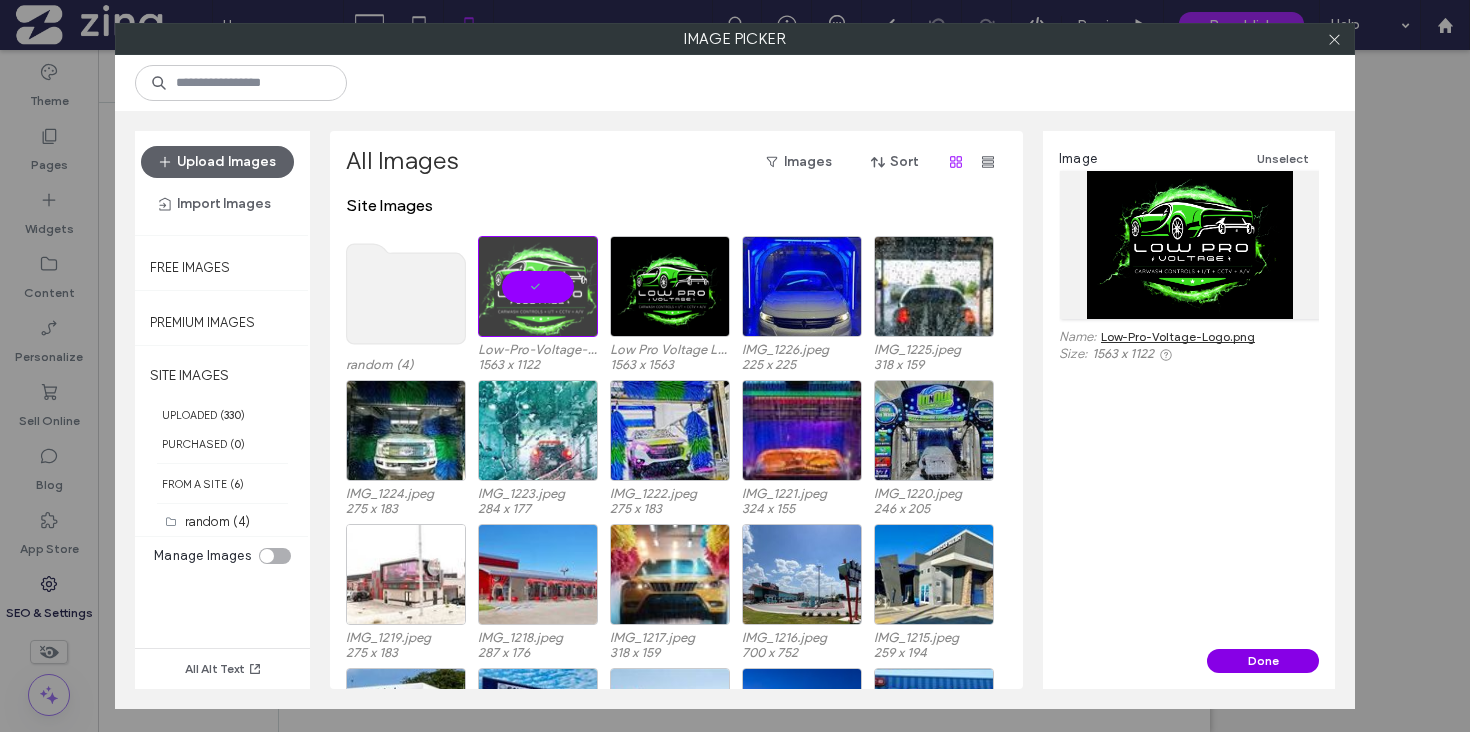 click on "Done" at bounding box center [1263, 661] 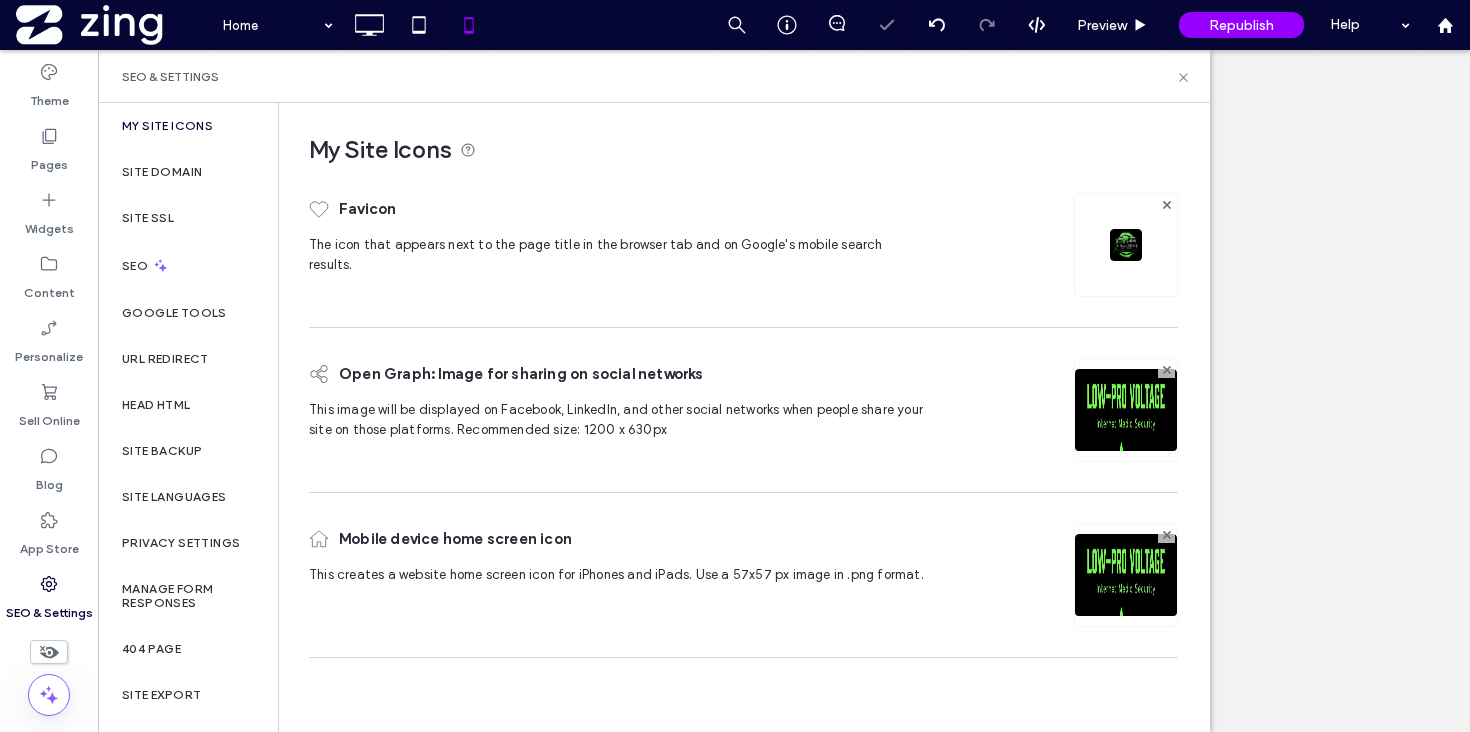 click at bounding box center (1126, 437) 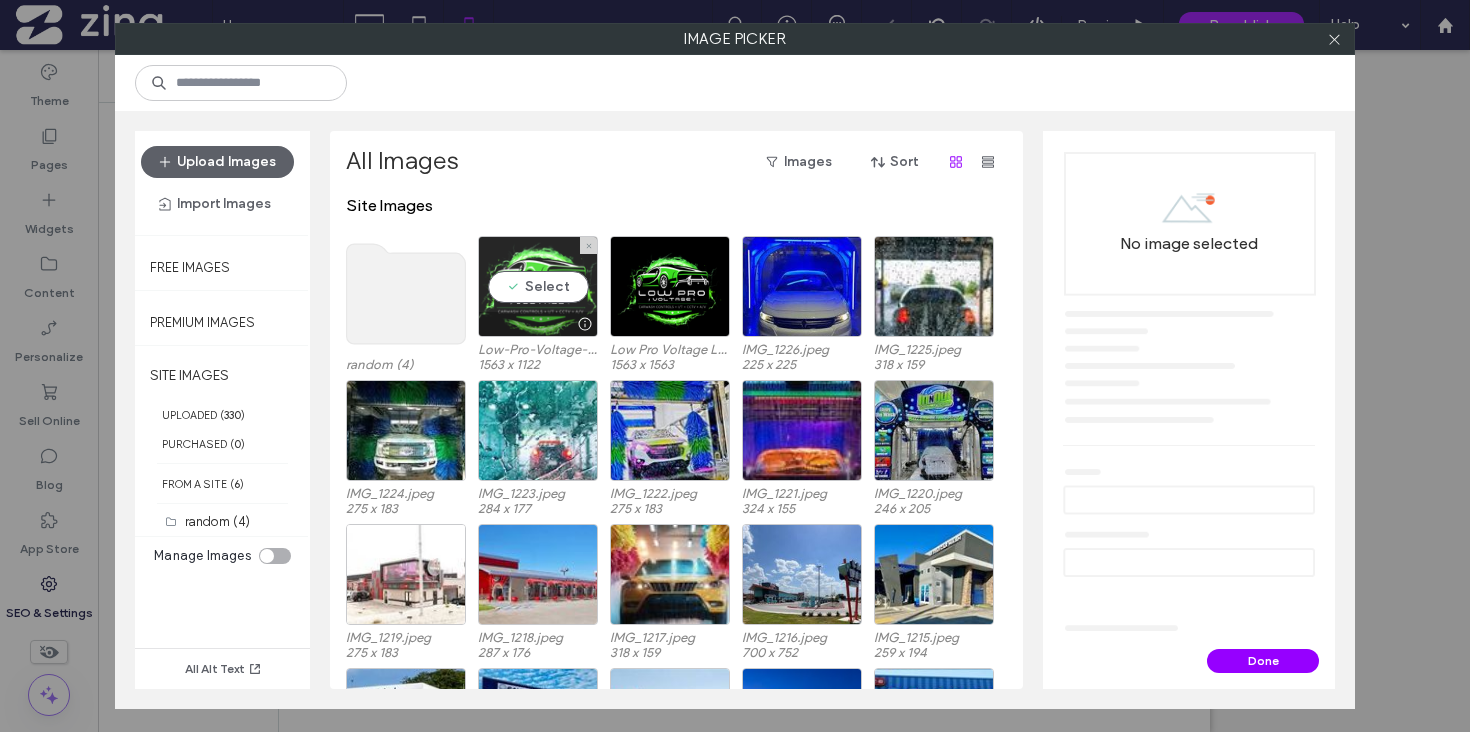 click on "Select" at bounding box center [538, 286] 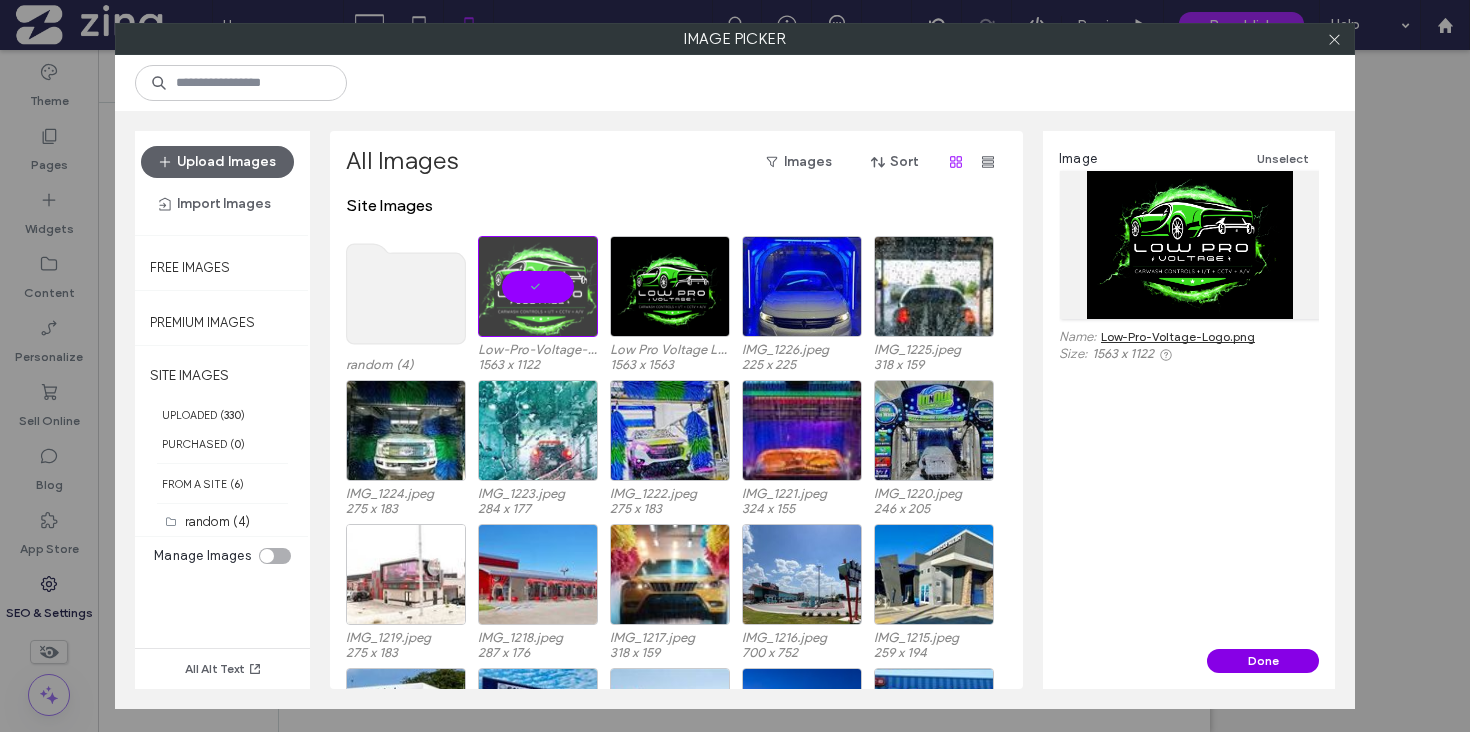 click on "Done" at bounding box center (1263, 661) 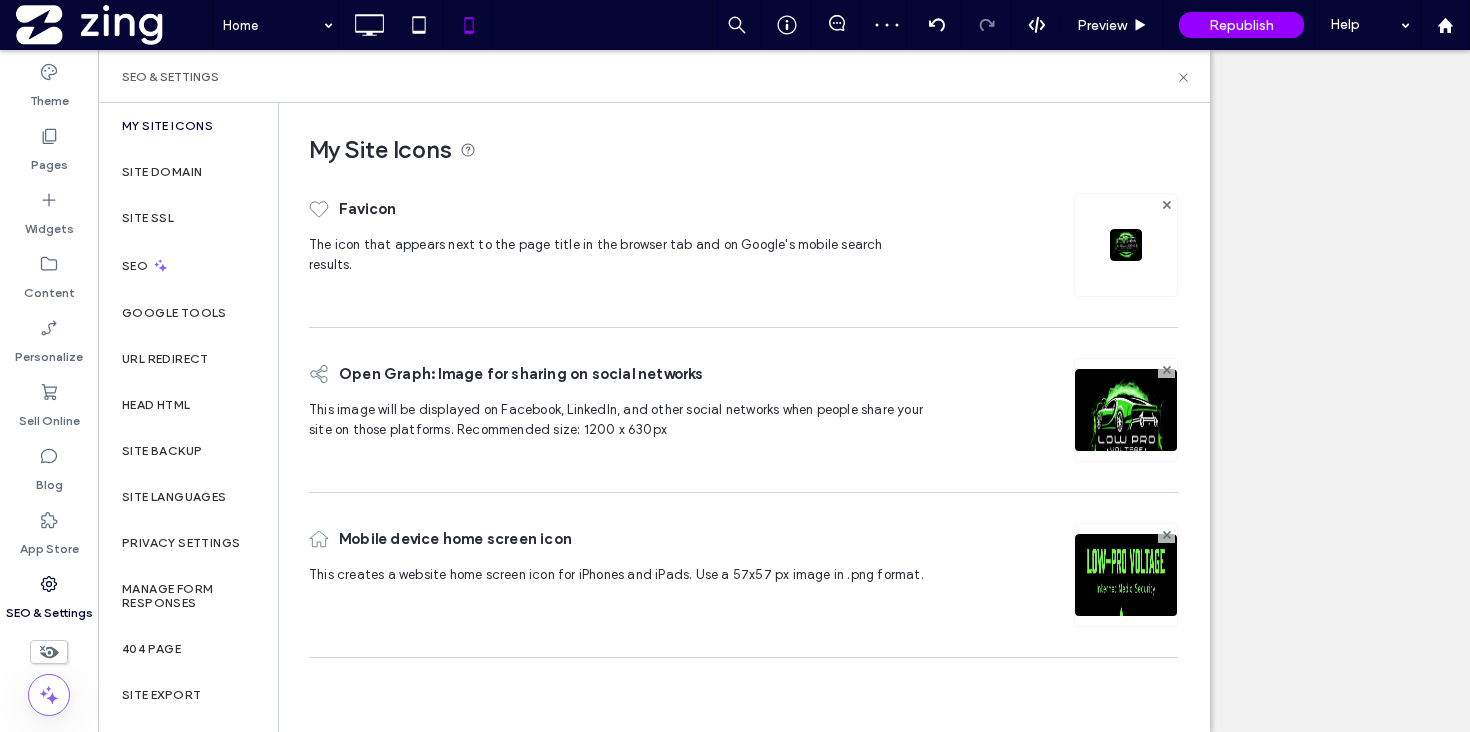 click at bounding box center (1126, 602) 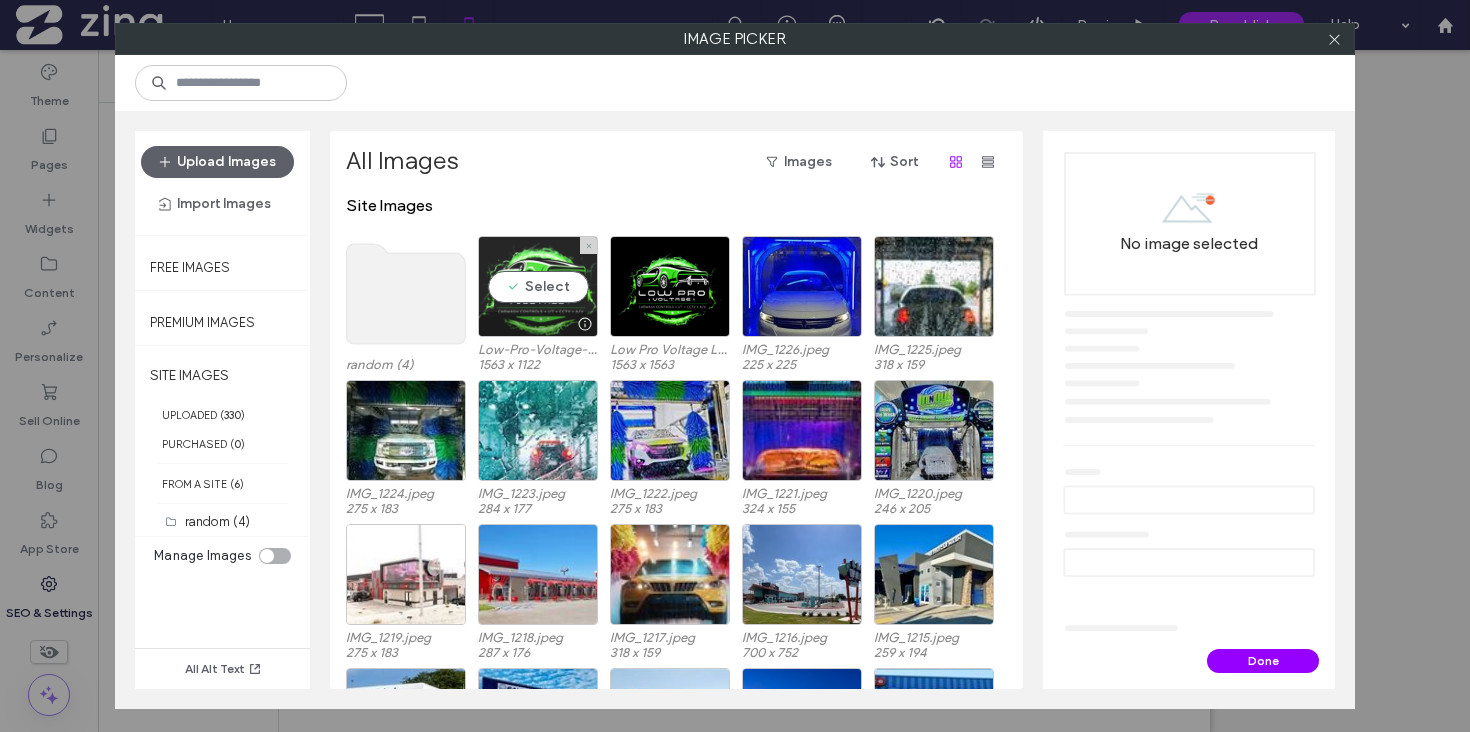 click on "Select" at bounding box center (538, 286) 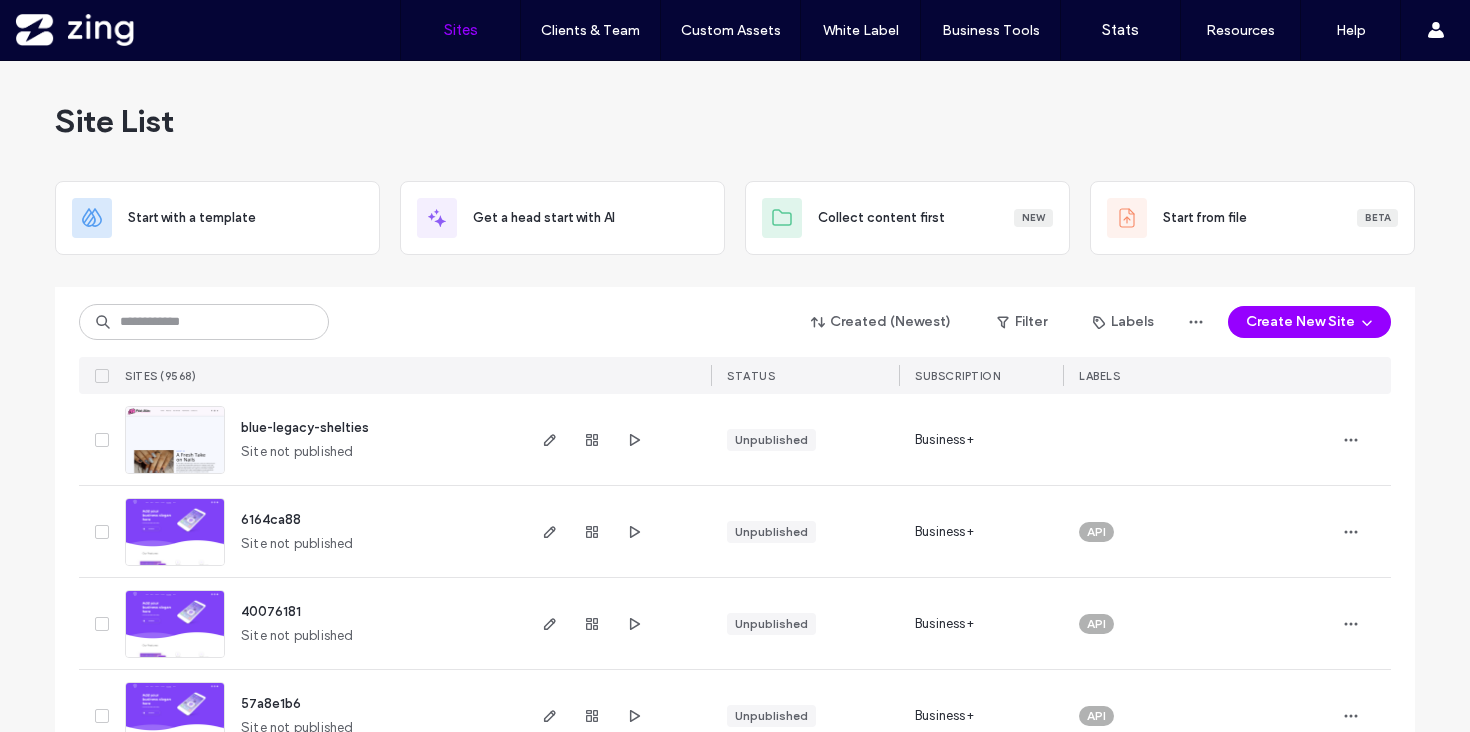 scroll, scrollTop: 0, scrollLeft: 0, axis: both 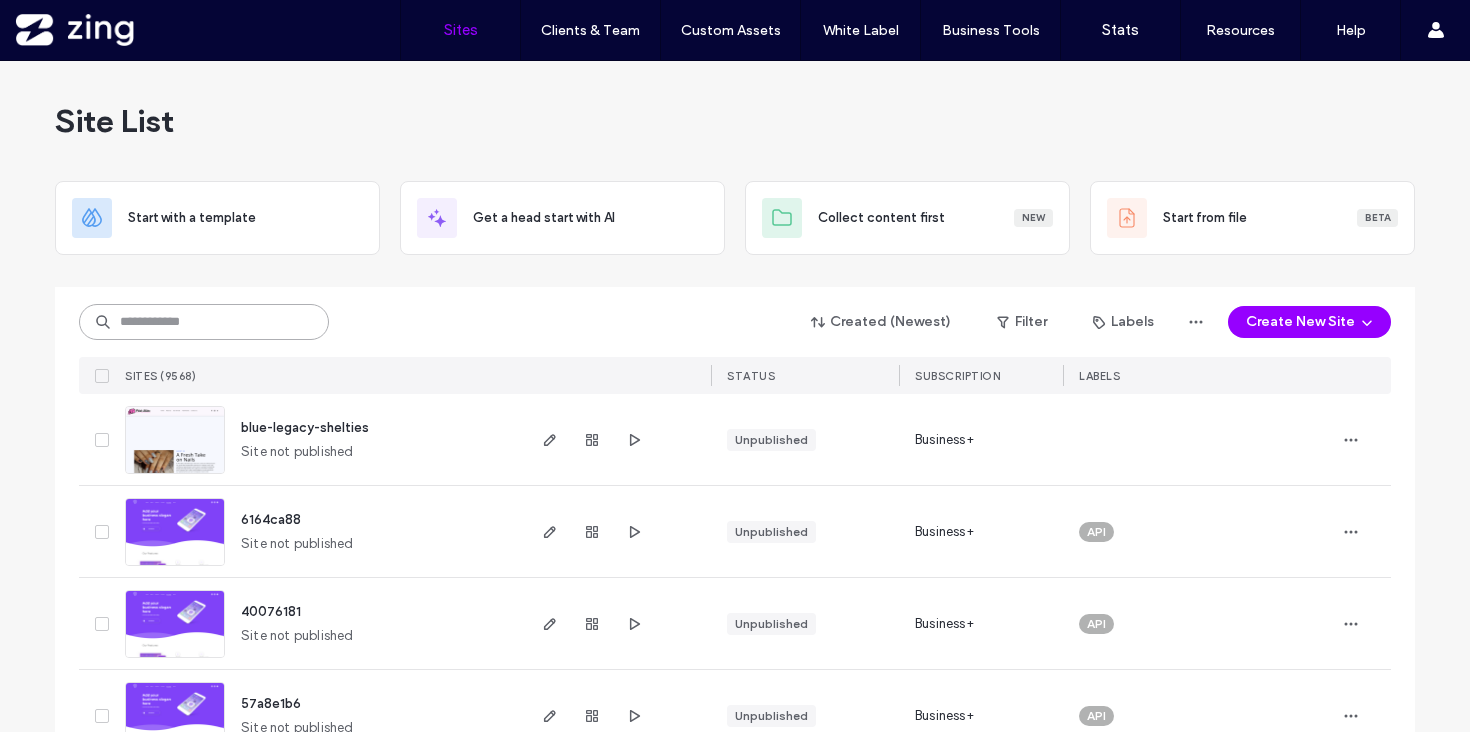 click at bounding box center [204, 322] 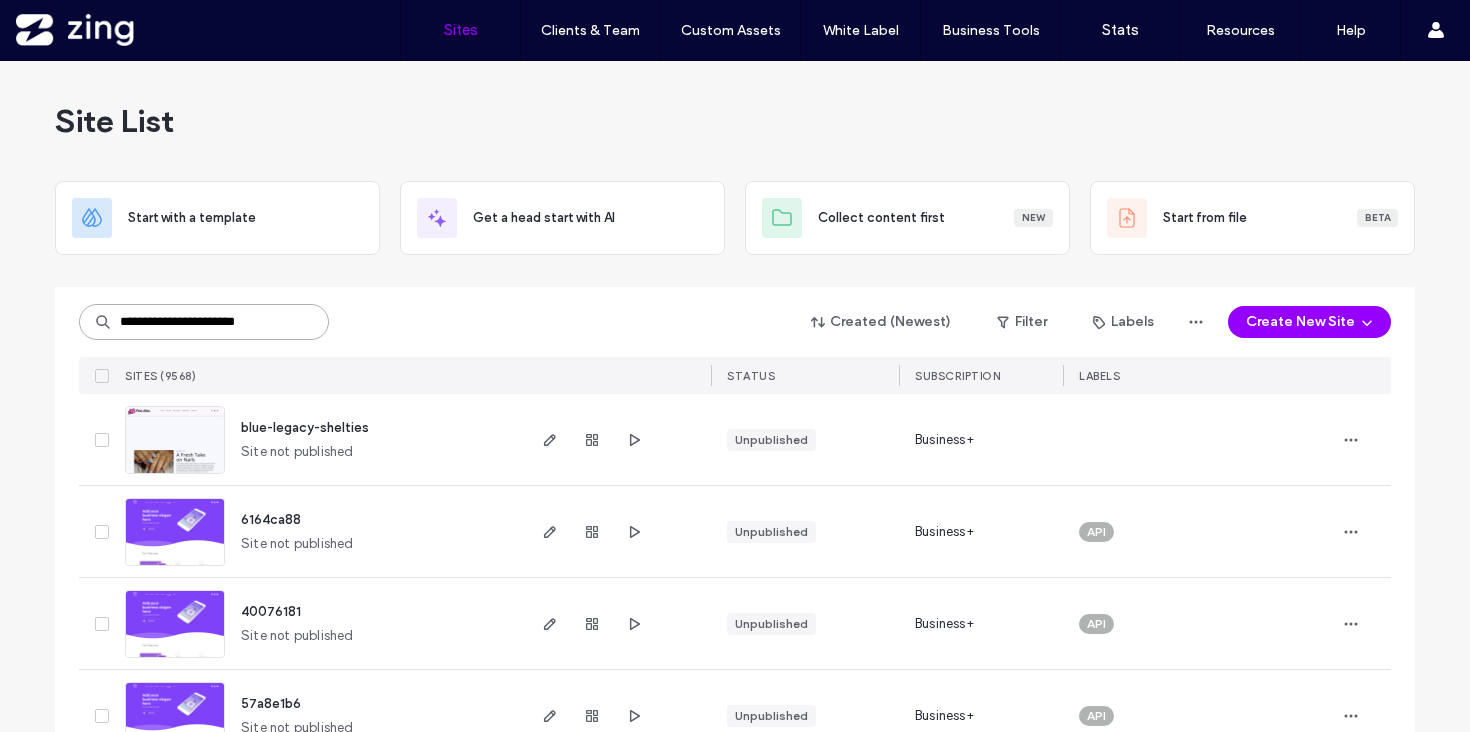 scroll, scrollTop: 0, scrollLeft: 0, axis: both 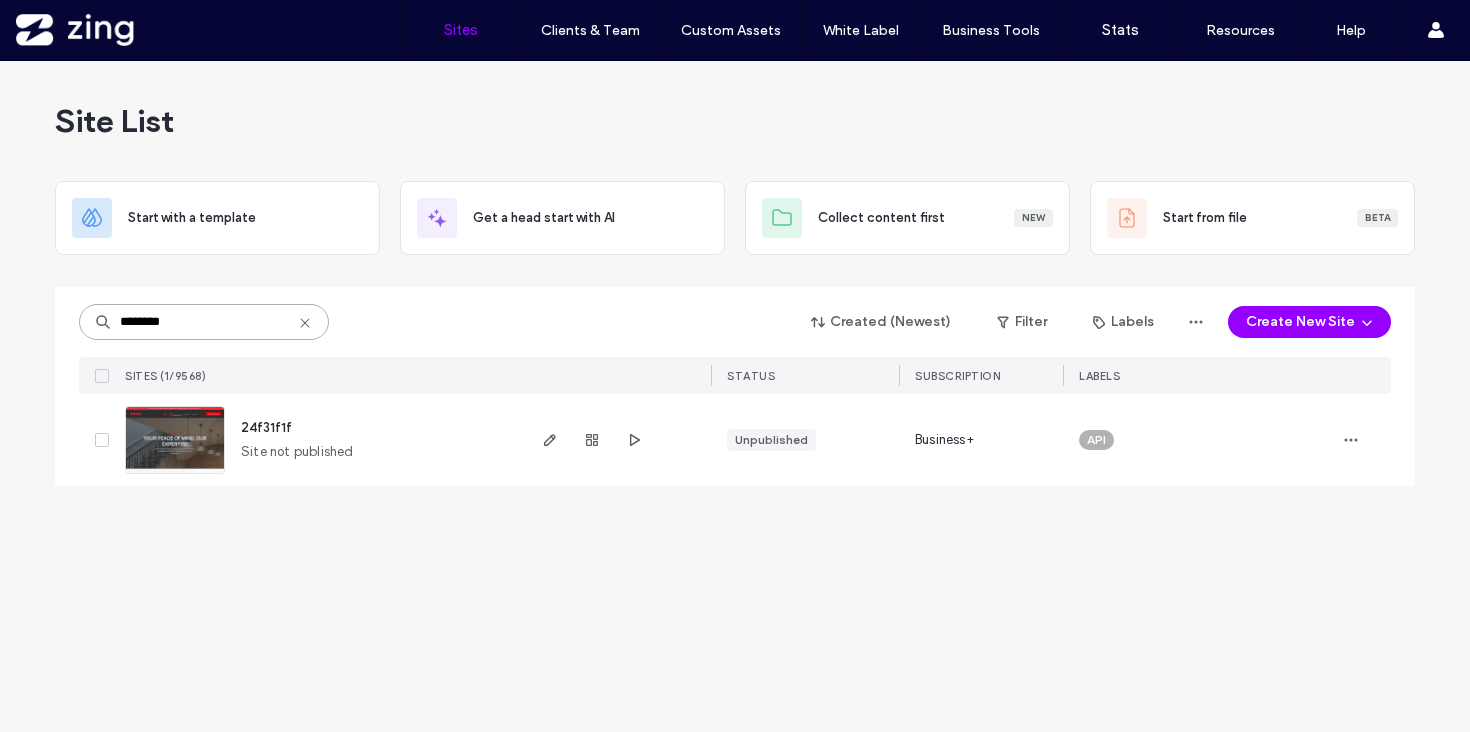 type on "********" 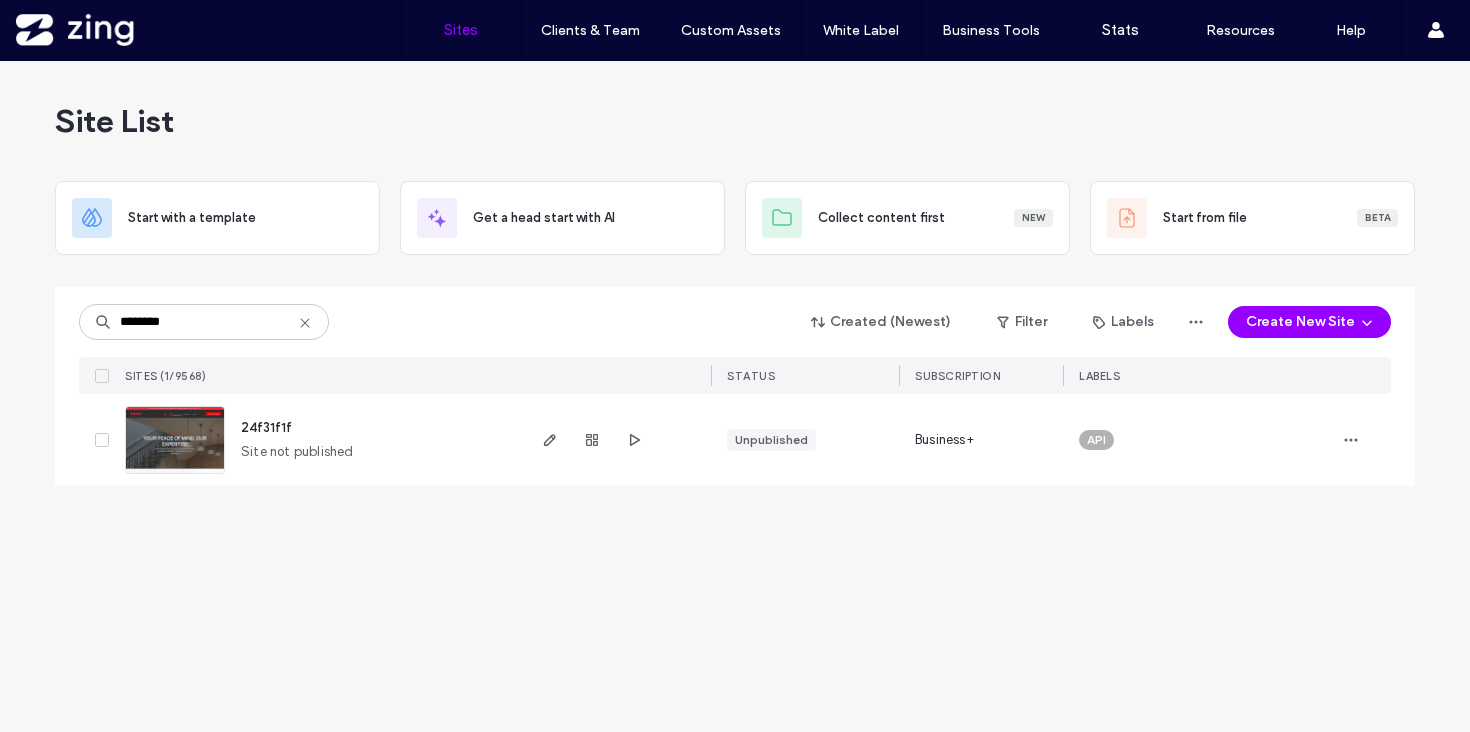 click at bounding box center (175, 440) 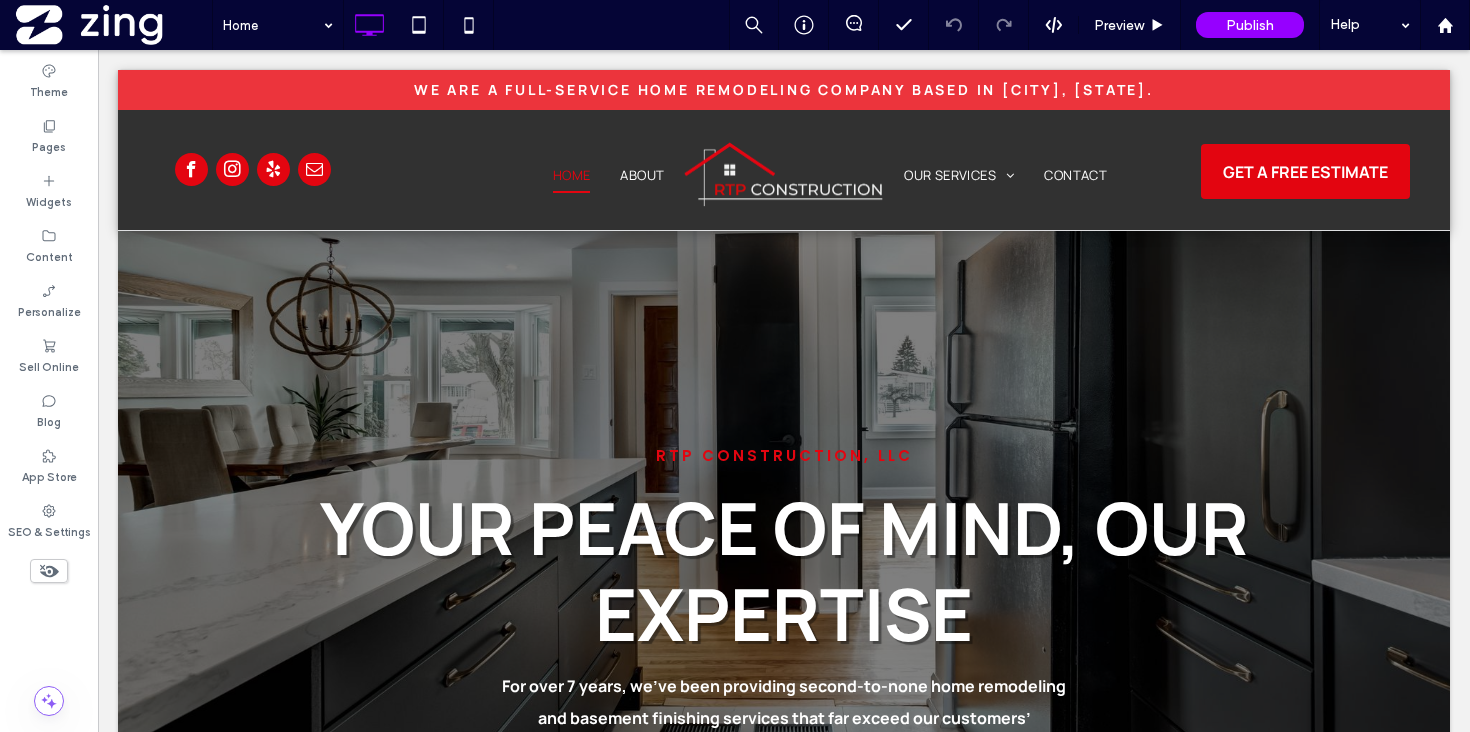 scroll, scrollTop: 0, scrollLeft: 0, axis: both 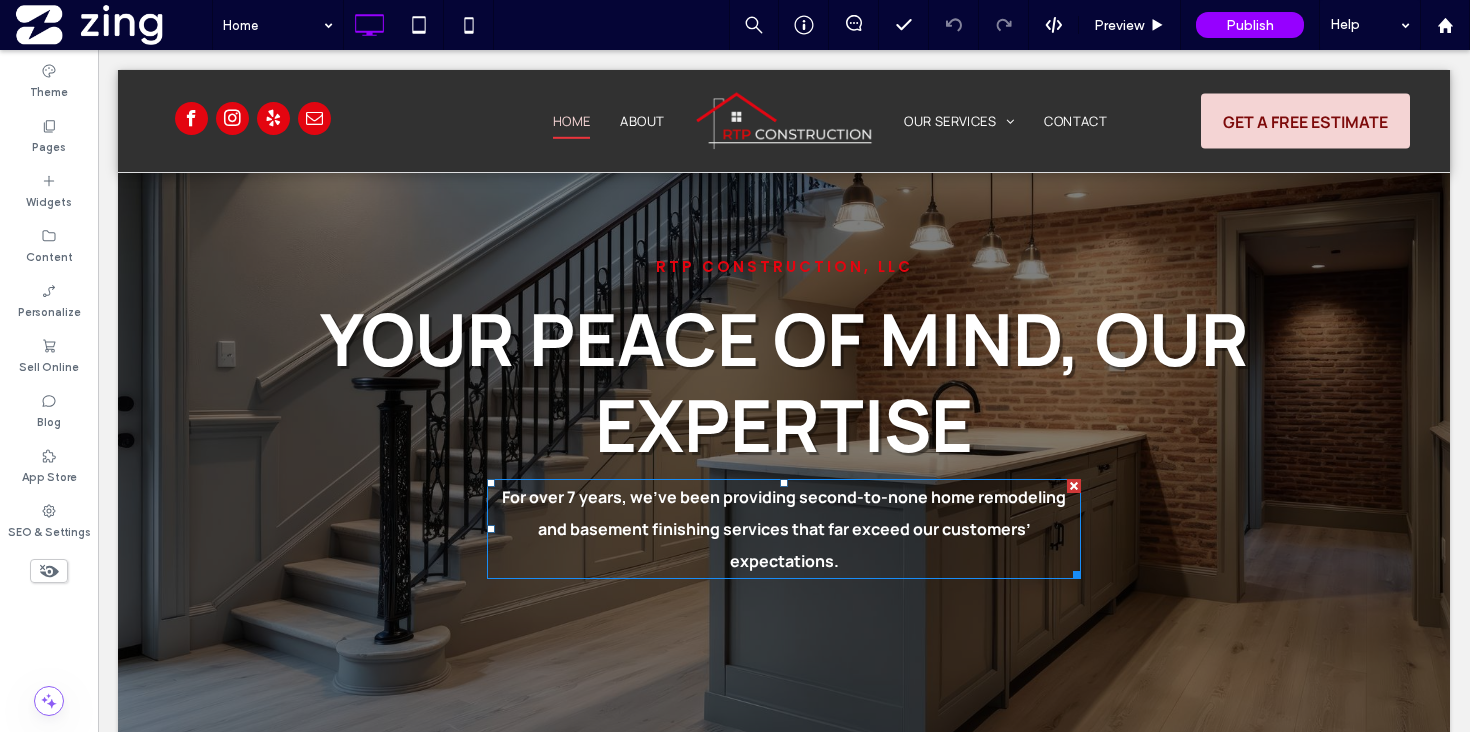 click on "For over 7 years, we’ve been providing second-to-none home remodeling and basement finishing services that far exceed our customers’ expectations." at bounding box center [784, 529] 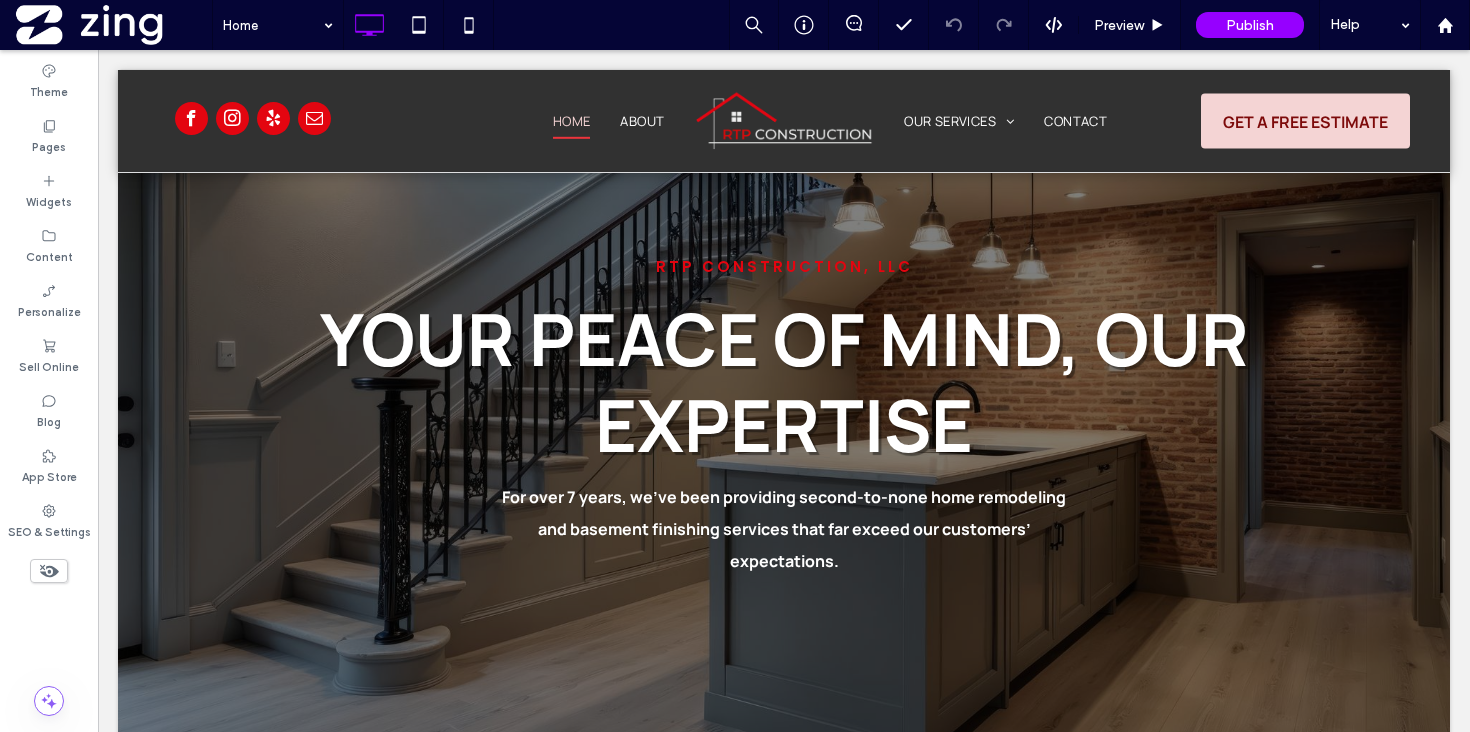type on "*******" 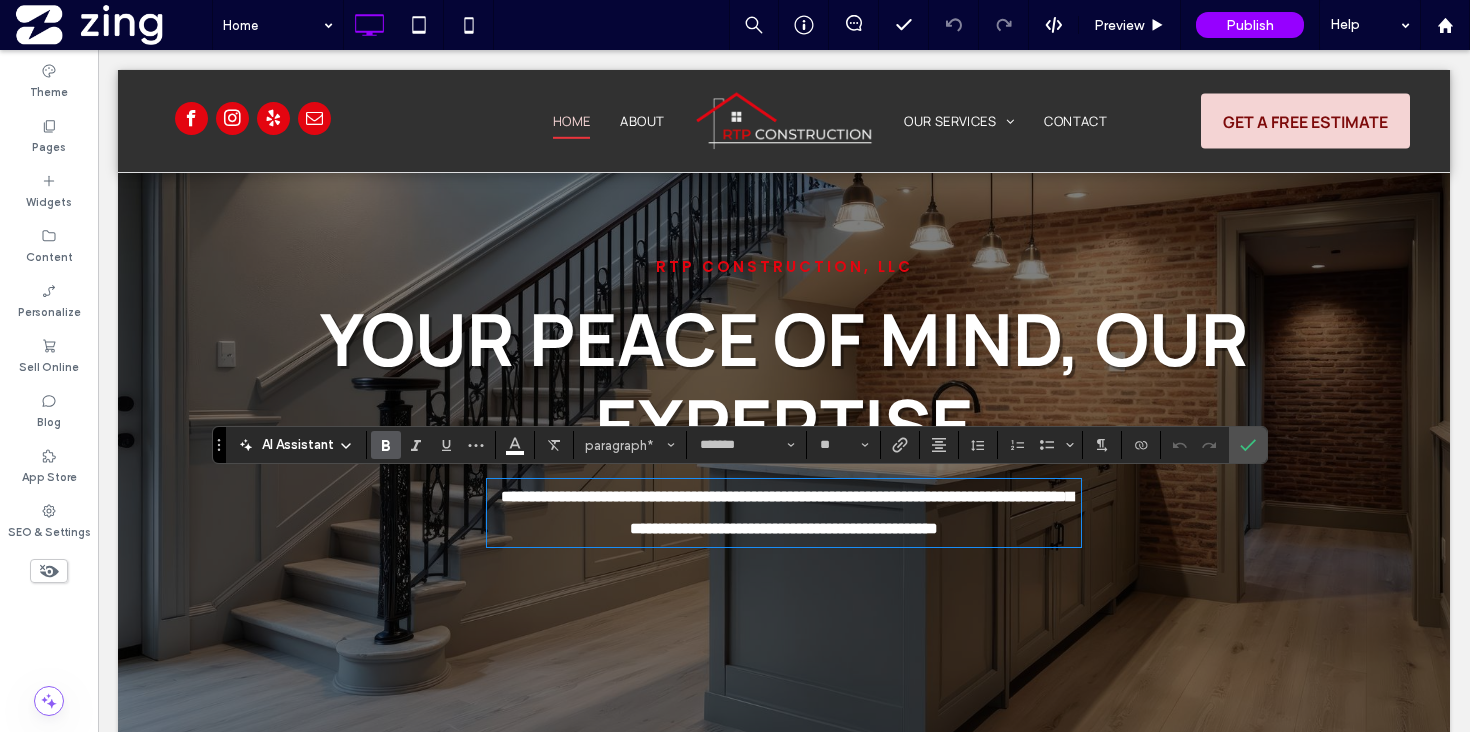 click on "**********" at bounding box center [787, 512] 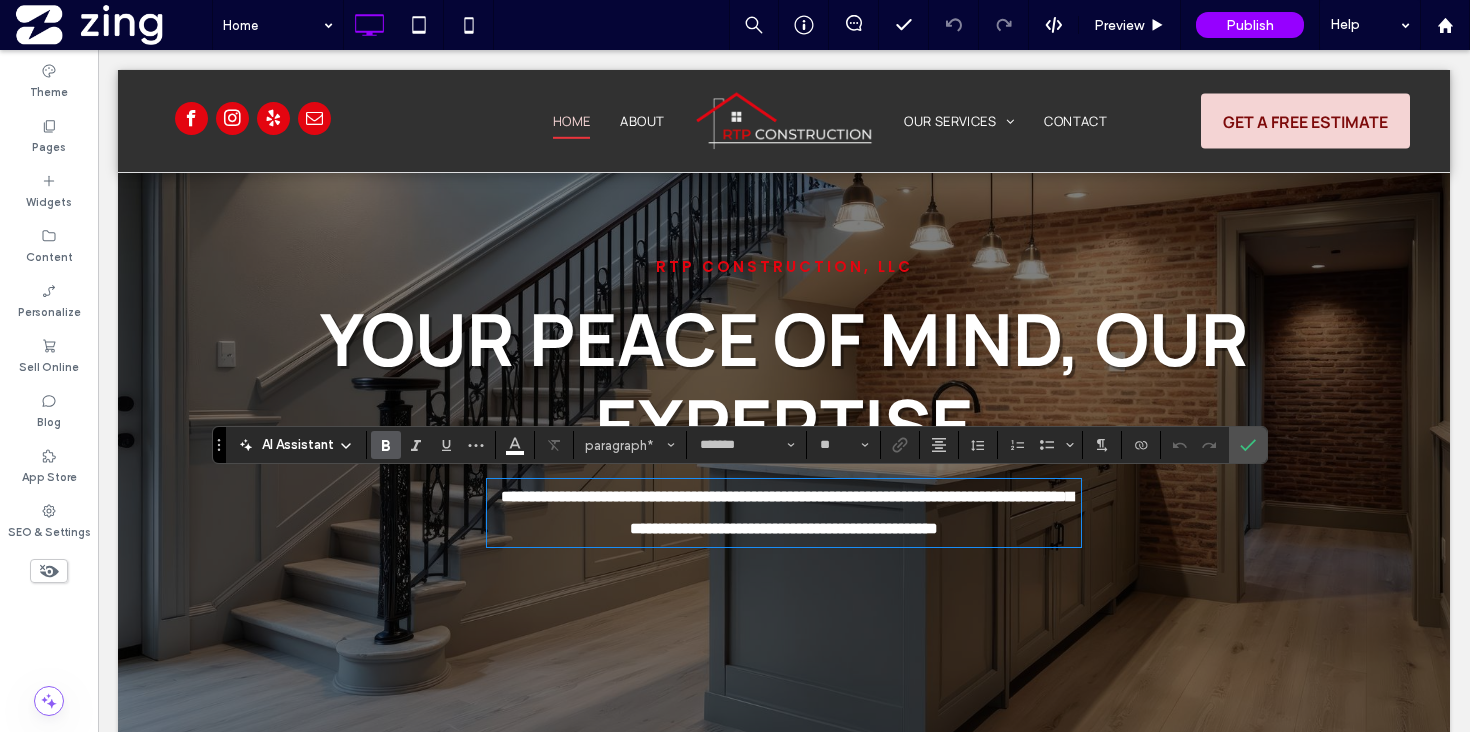 type 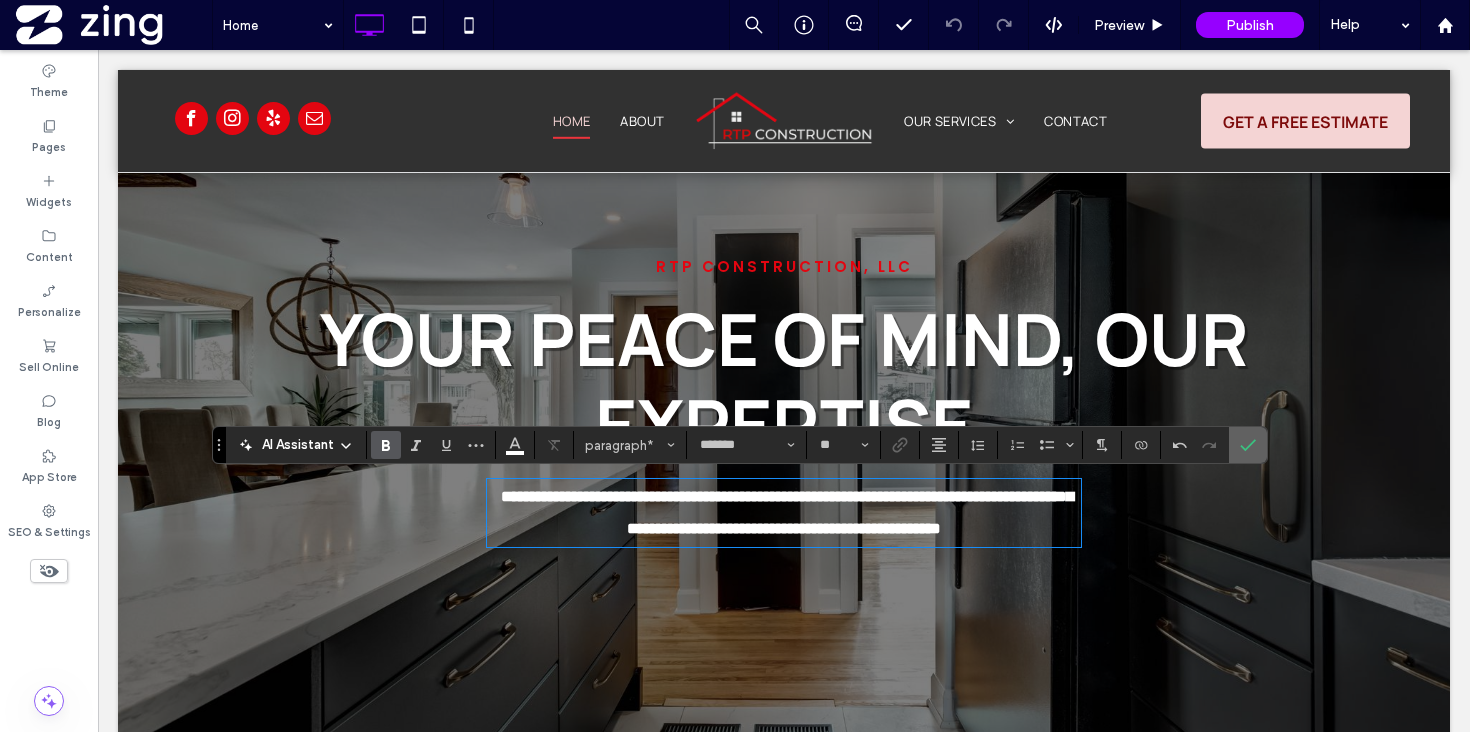 click 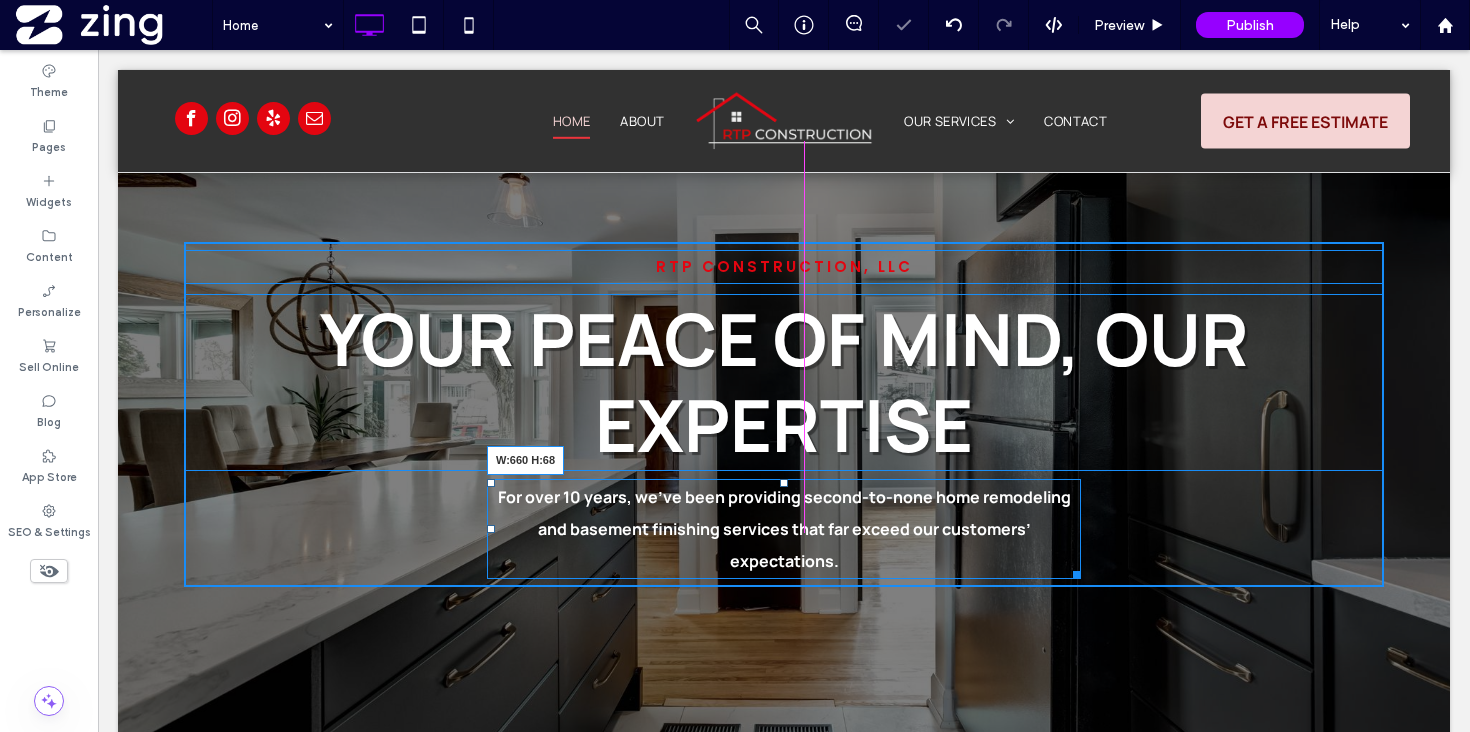 drag, startPoint x: 1071, startPoint y: 577, endPoint x: 1104, endPoint y: 574, distance: 33.13608 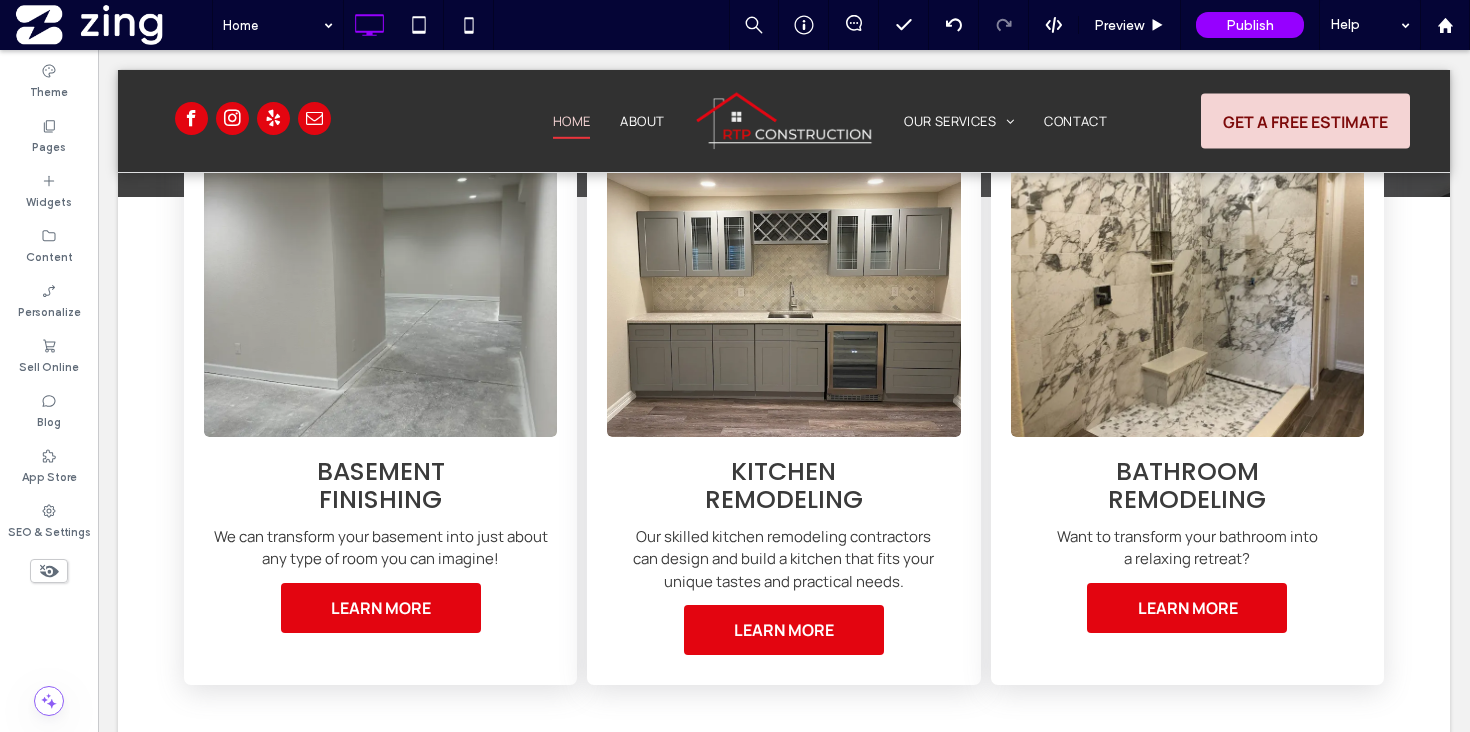 scroll, scrollTop: 2029, scrollLeft: 0, axis: vertical 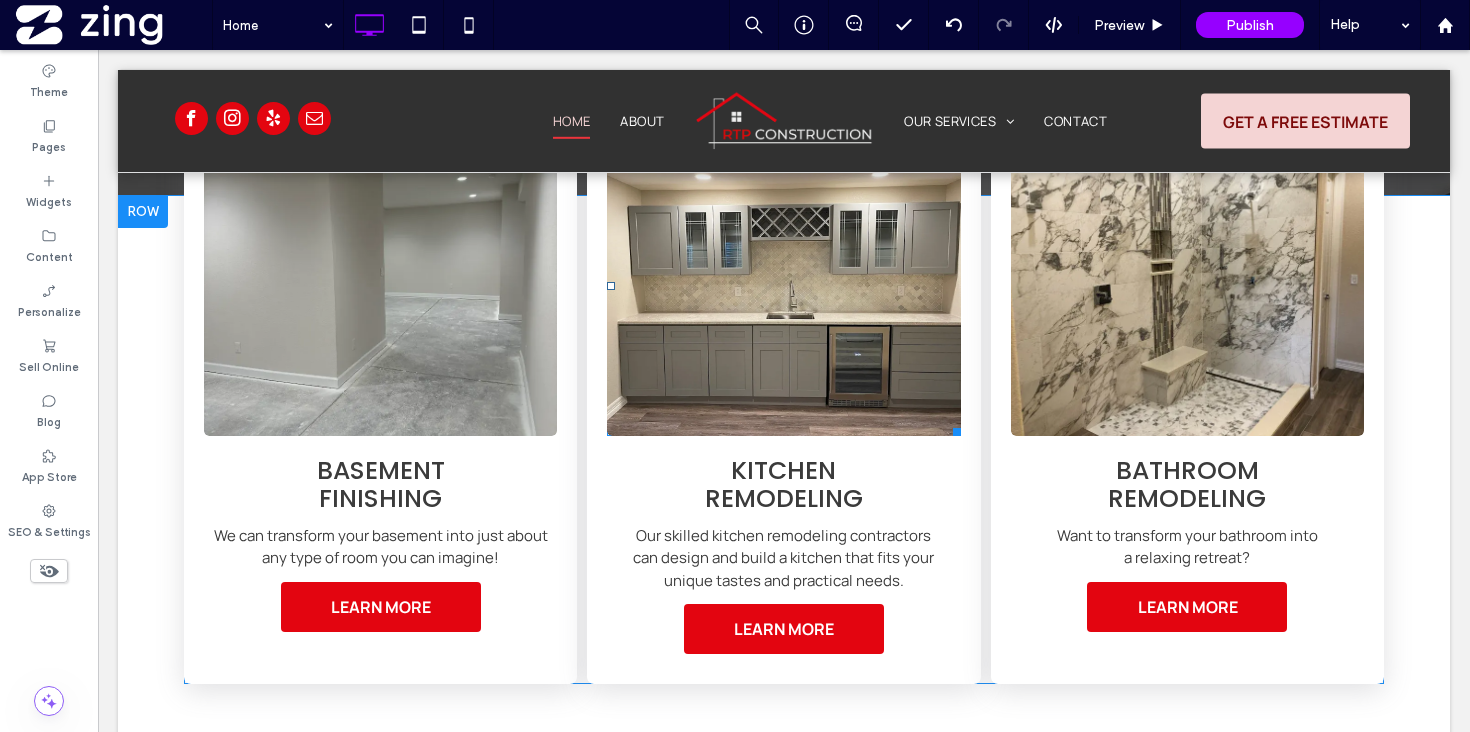 click at bounding box center [784, 286] 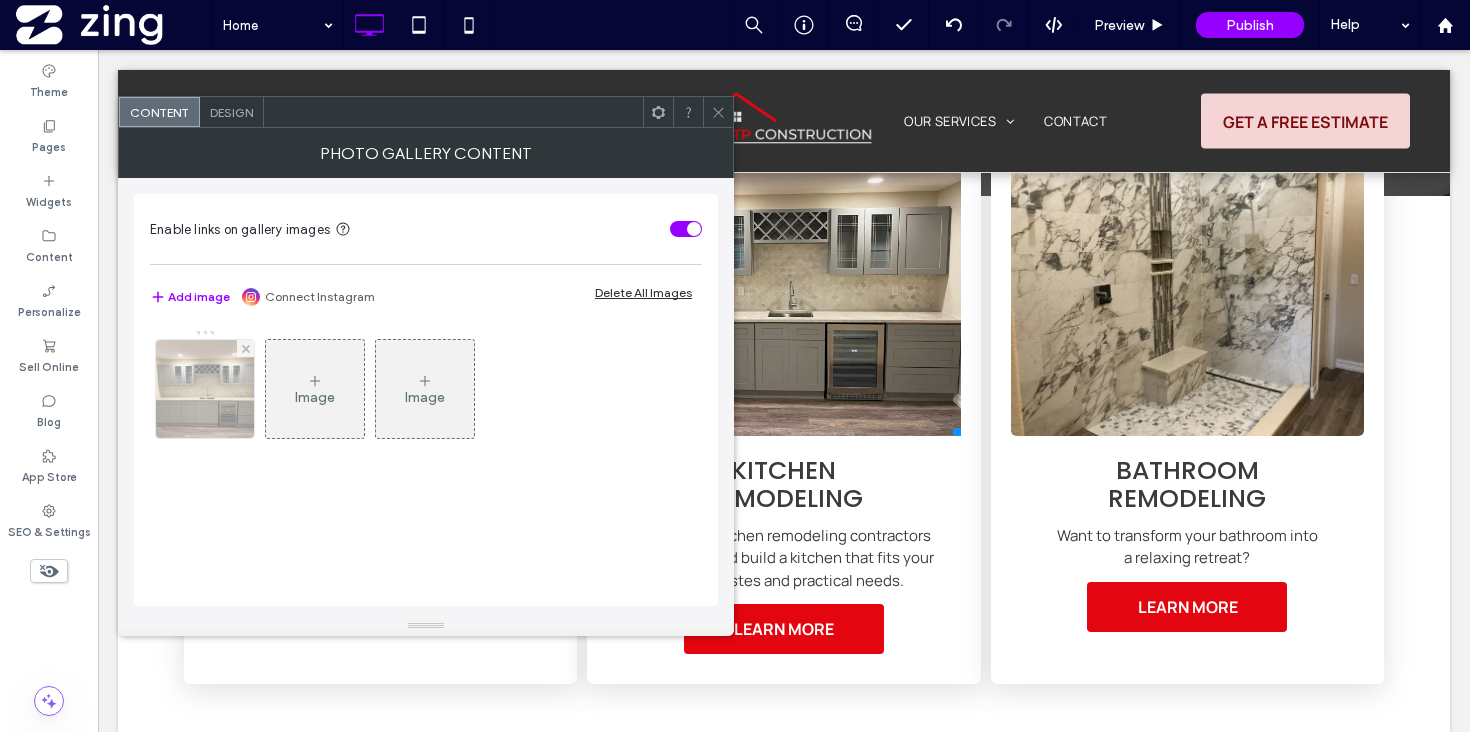 click at bounding box center (205, 389) 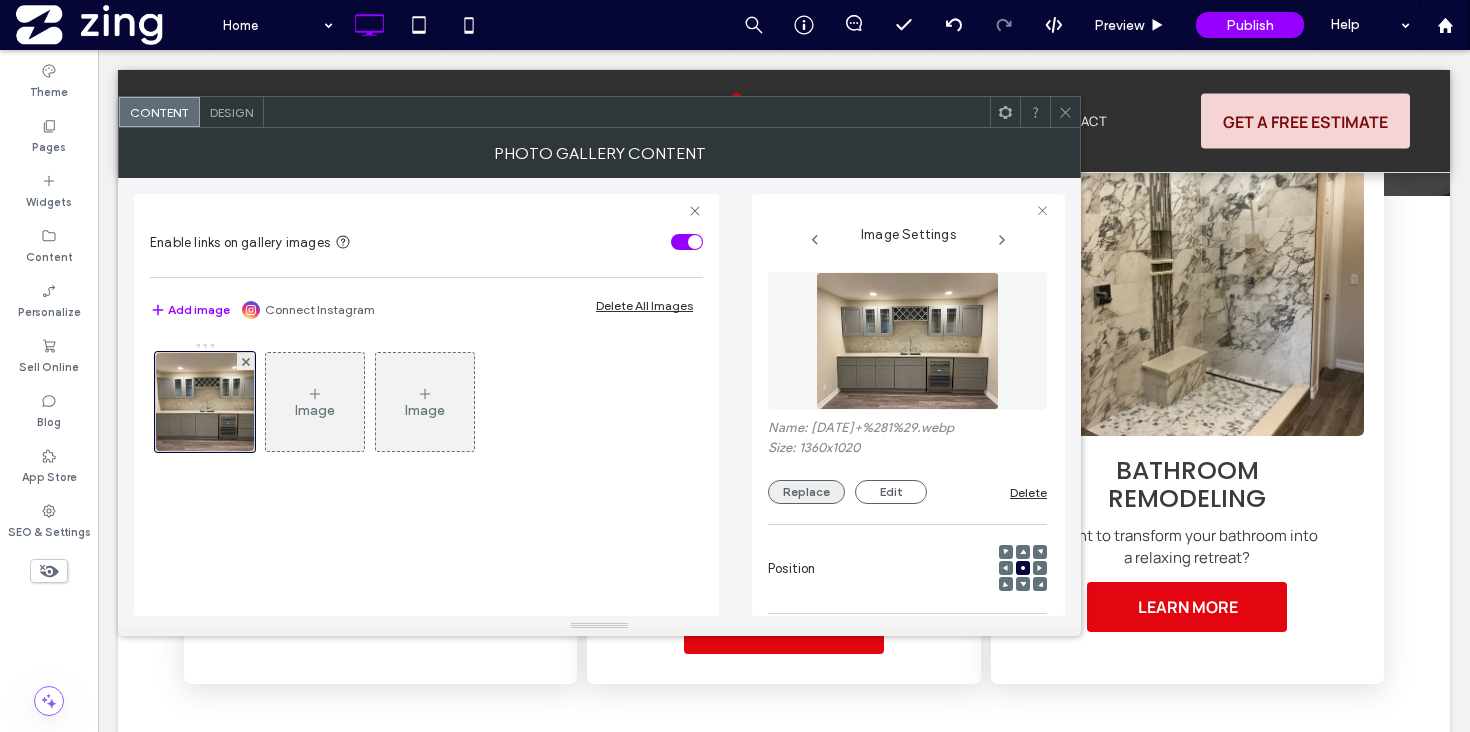 click on "Replace" at bounding box center (806, 492) 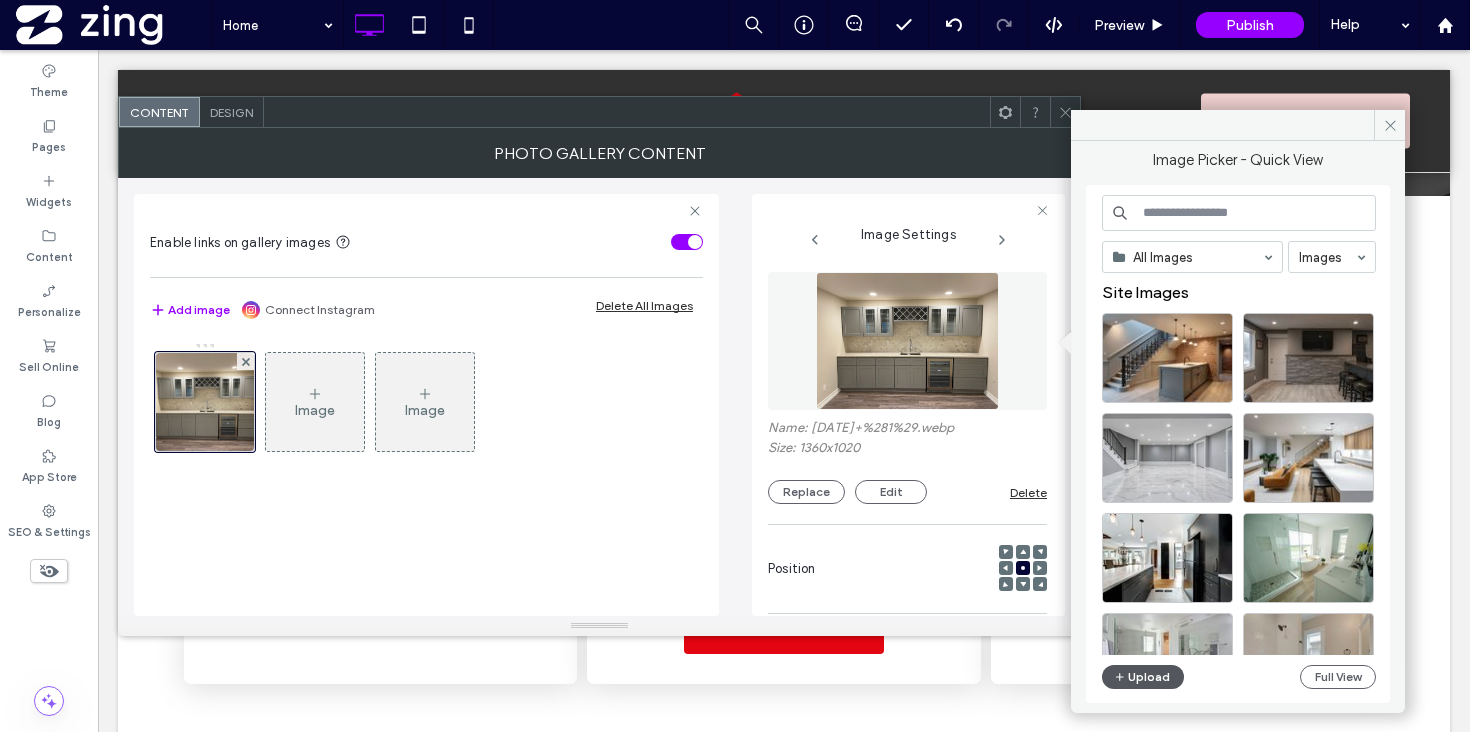click on "Upload" at bounding box center [1143, 677] 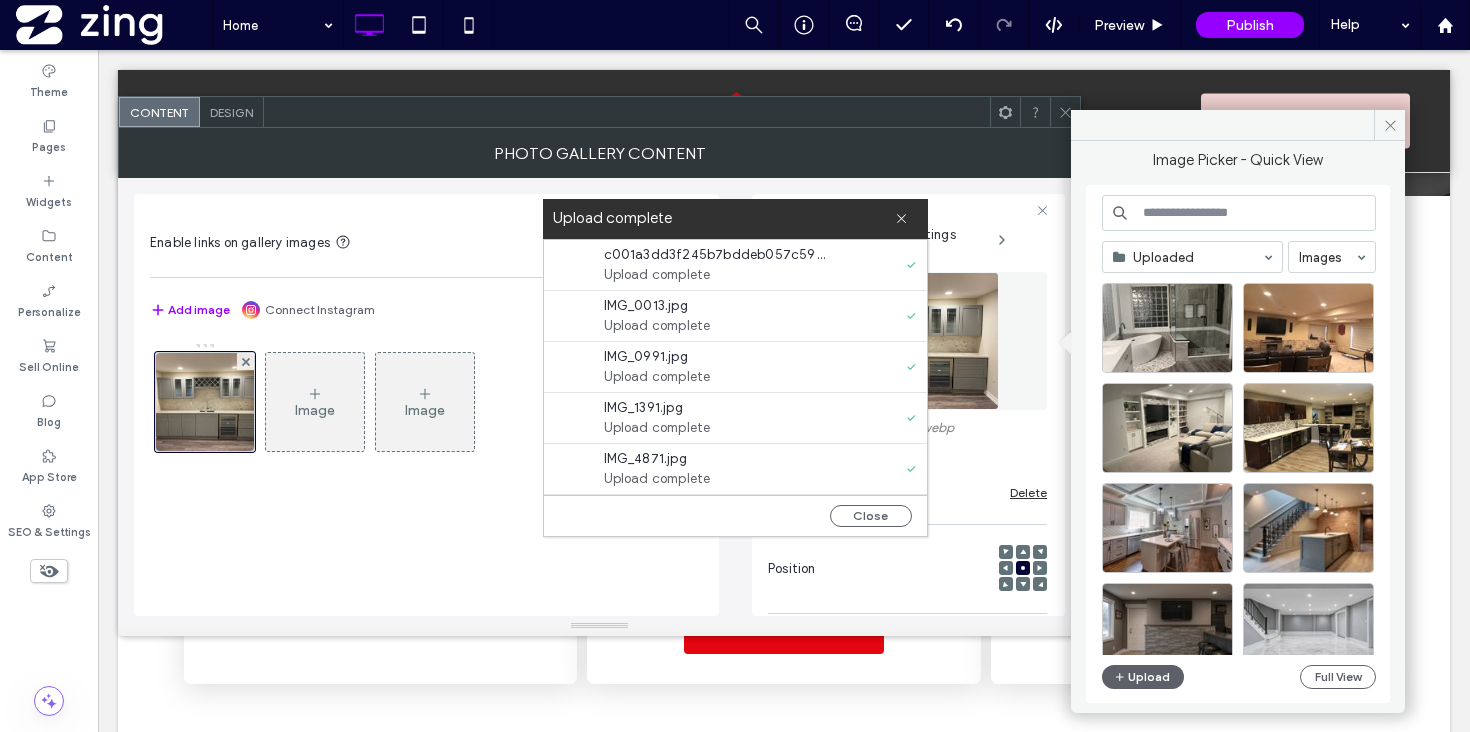 click on "Upload complete" at bounding box center [724, 218] 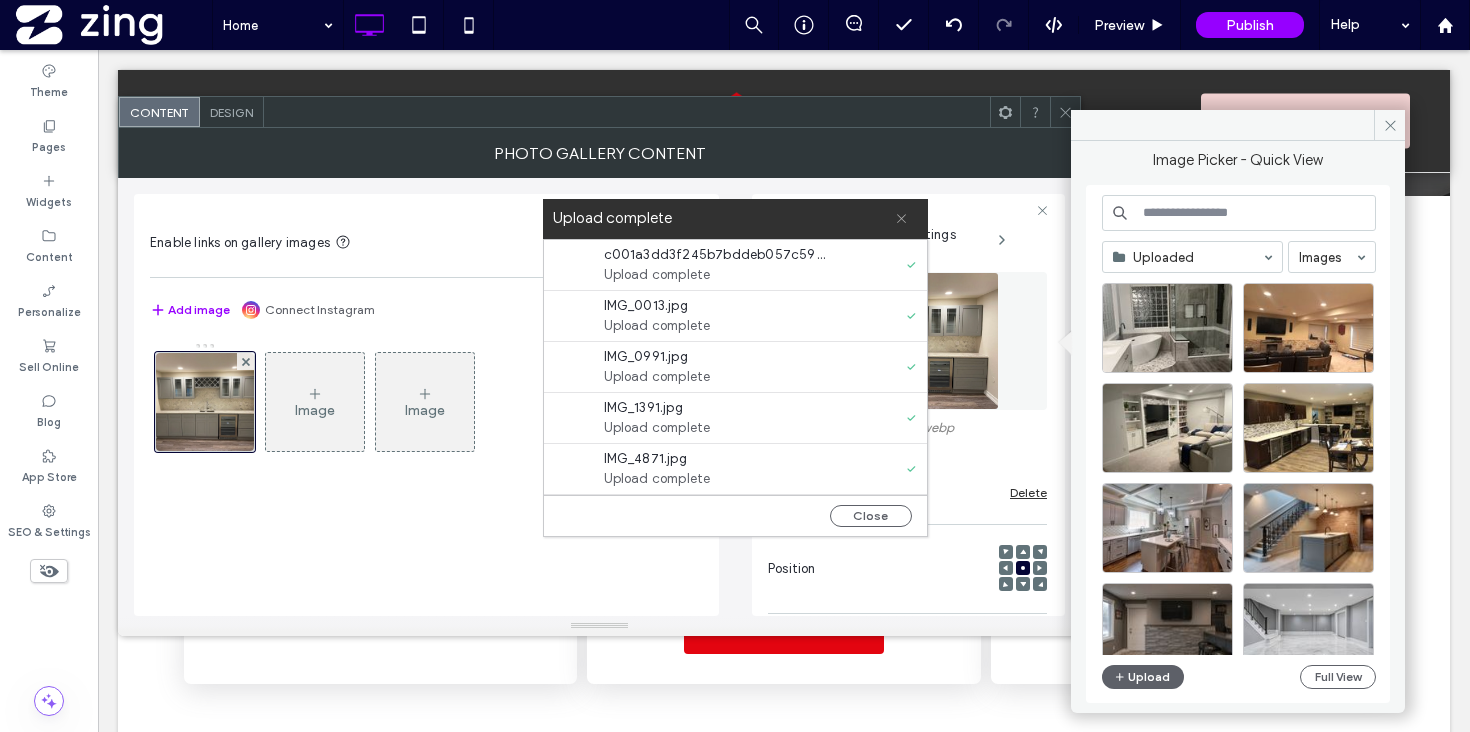 click 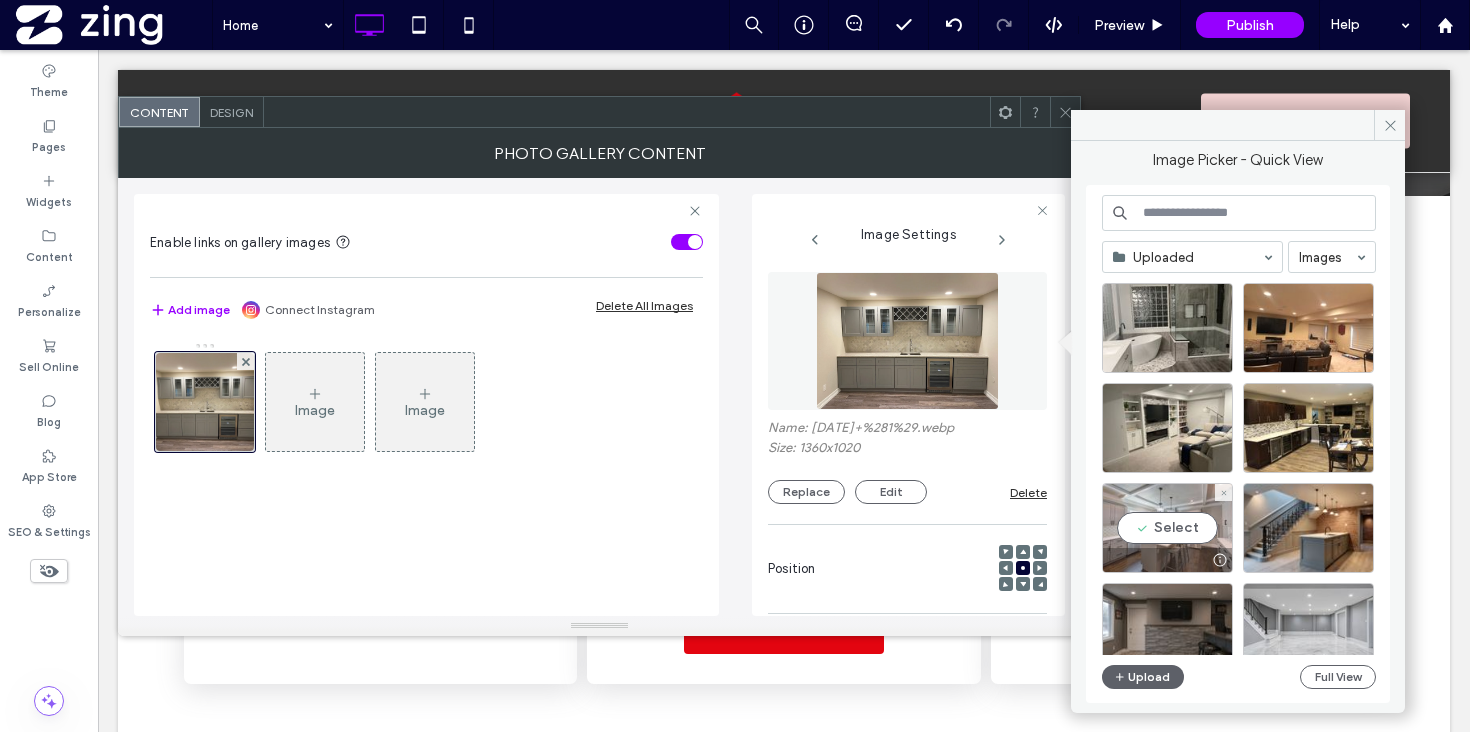 click on "Select" at bounding box center (1167, 528) 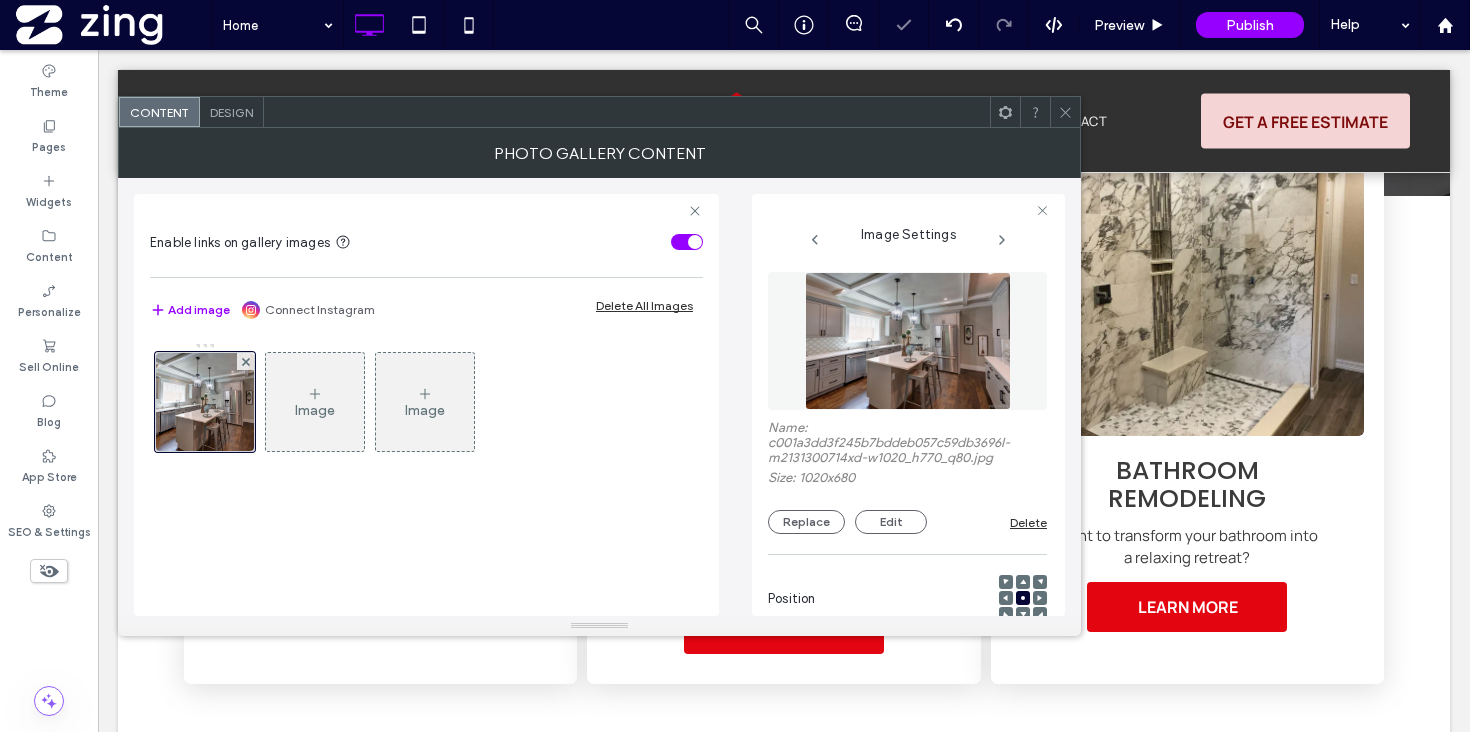 click 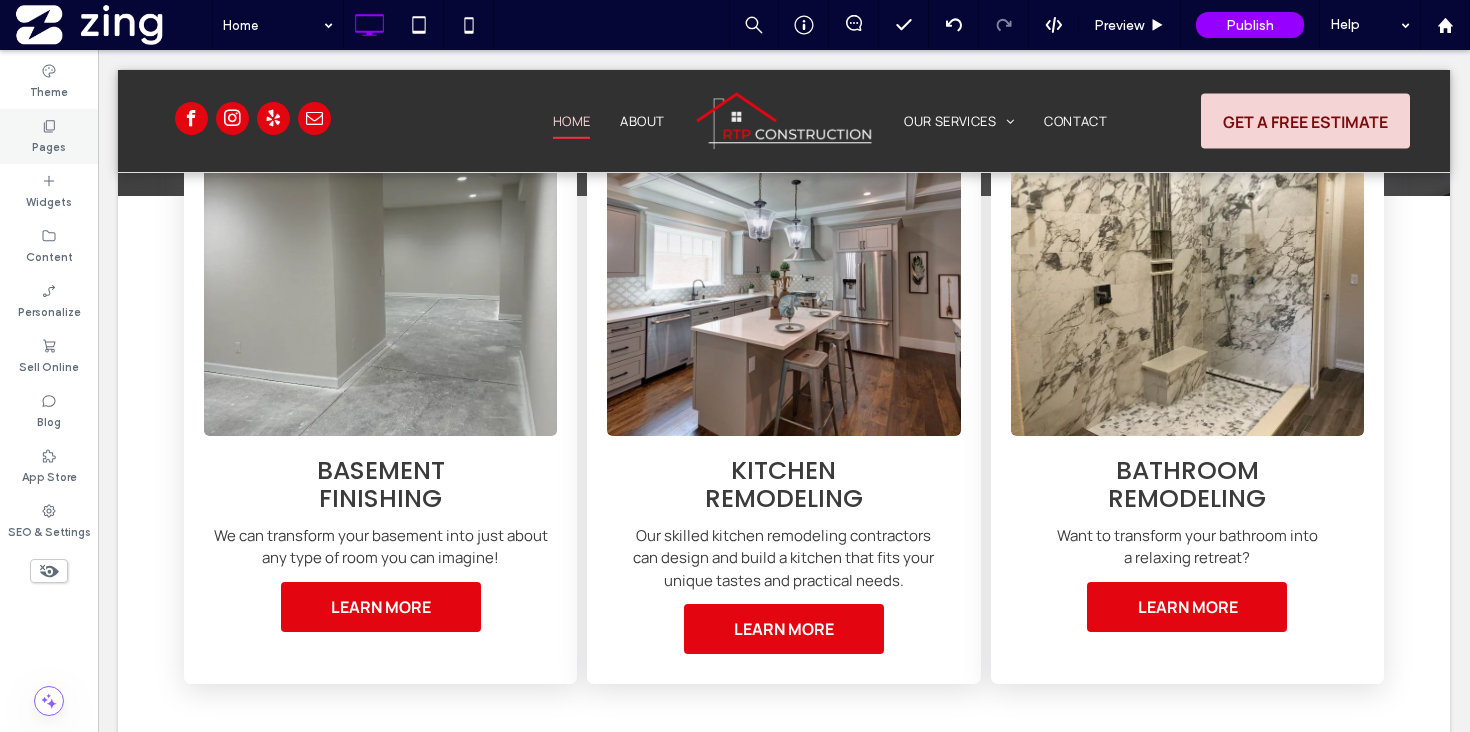 click on "Pages" at bounding box center [49, 145] 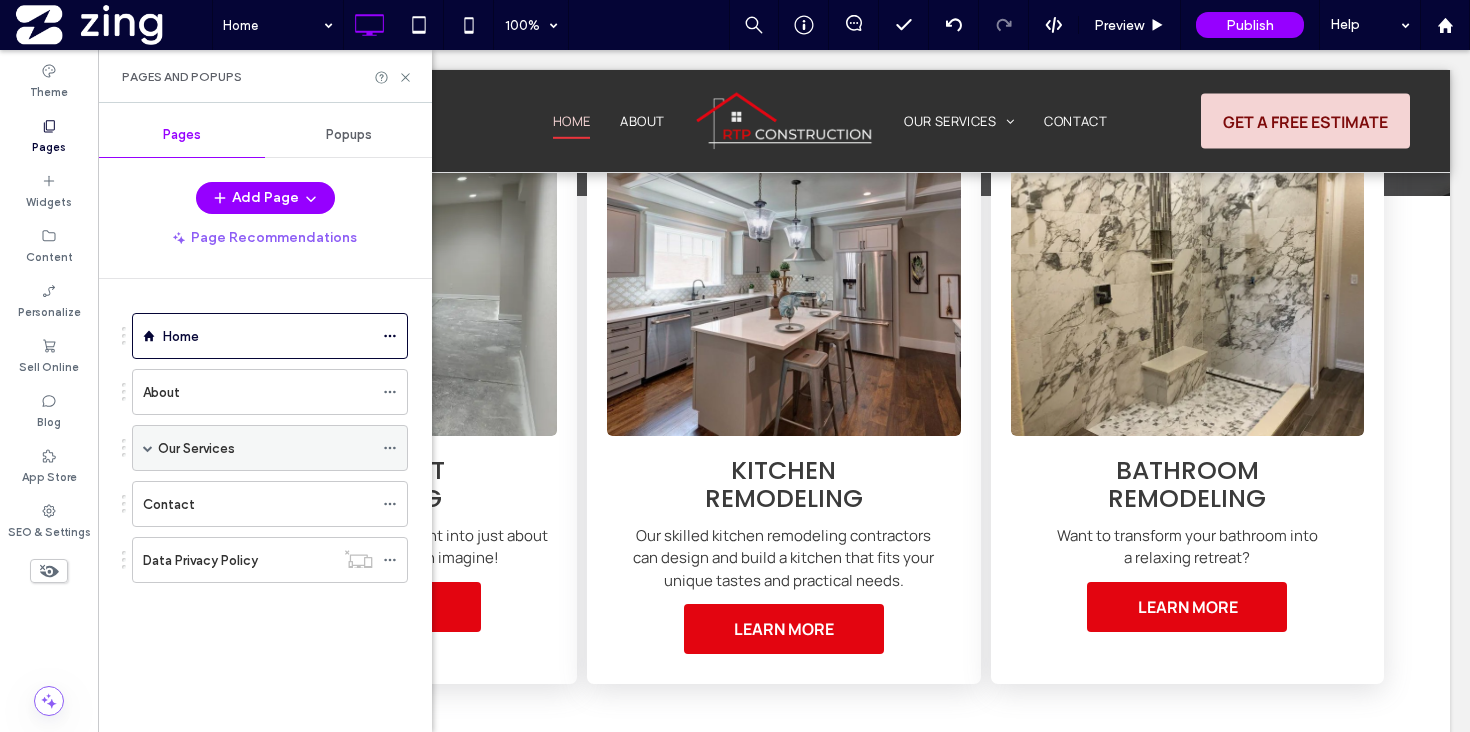 click at bounding box center [148, 448] 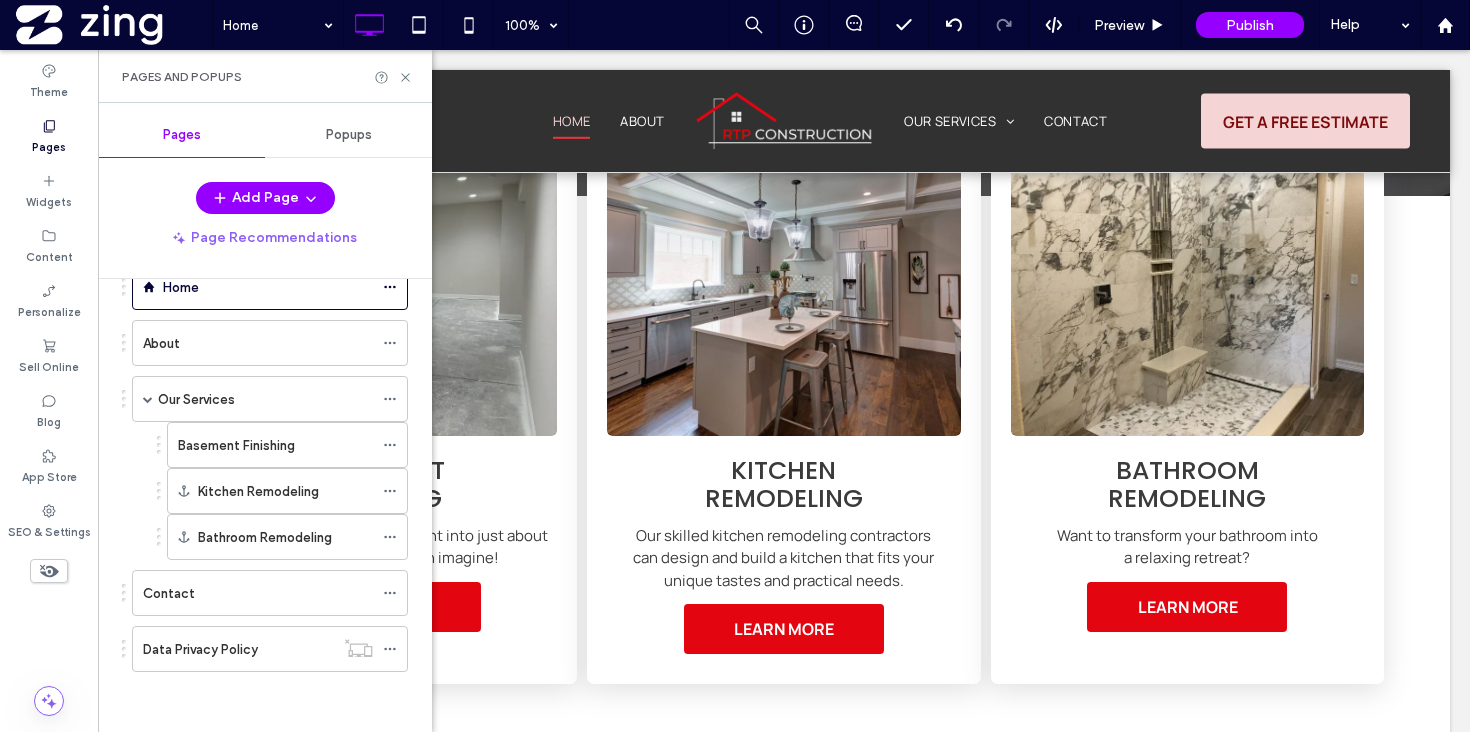 scroll, scrollTop: 48, scrollLeft: 0, axis: vertical 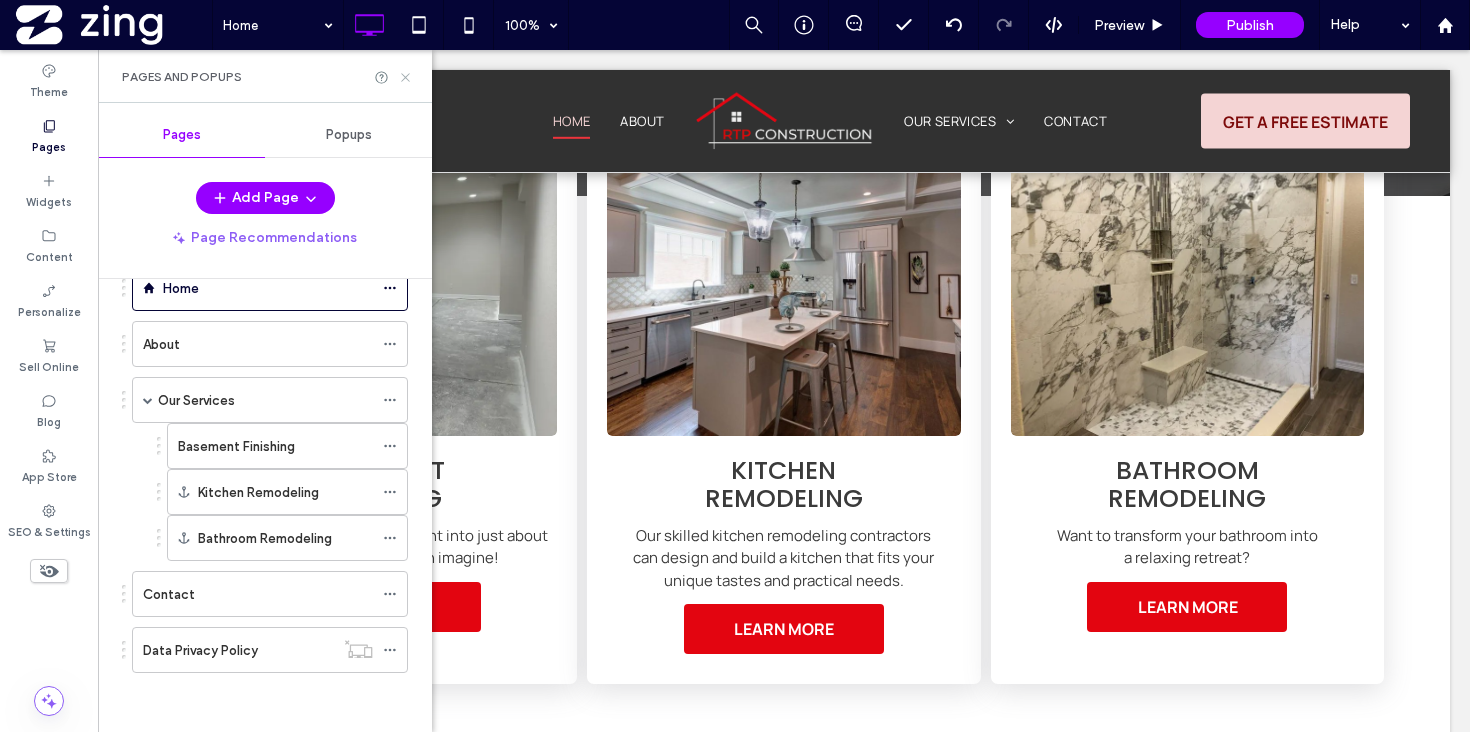 click 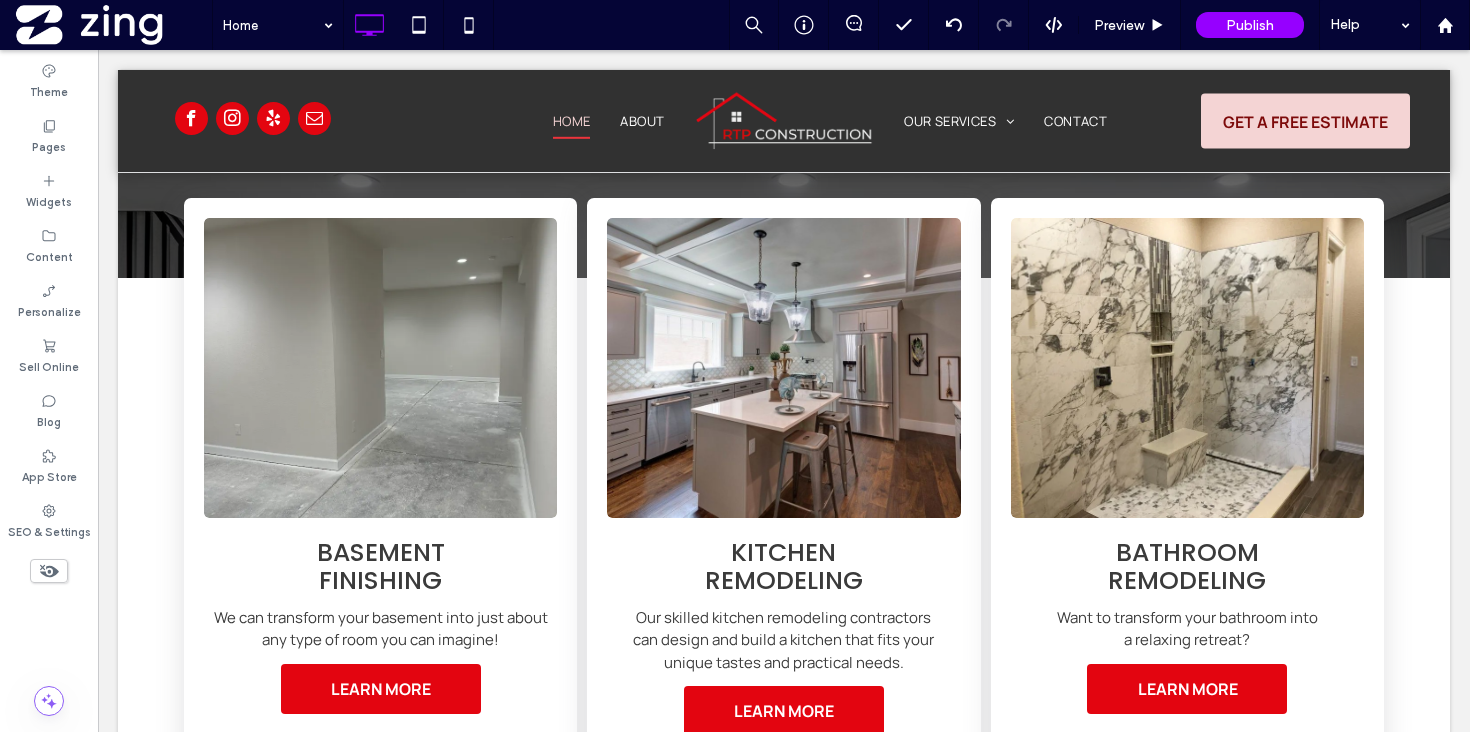 scroll, scrollTop: 1912, scrollLeft: 0, axis: vertical 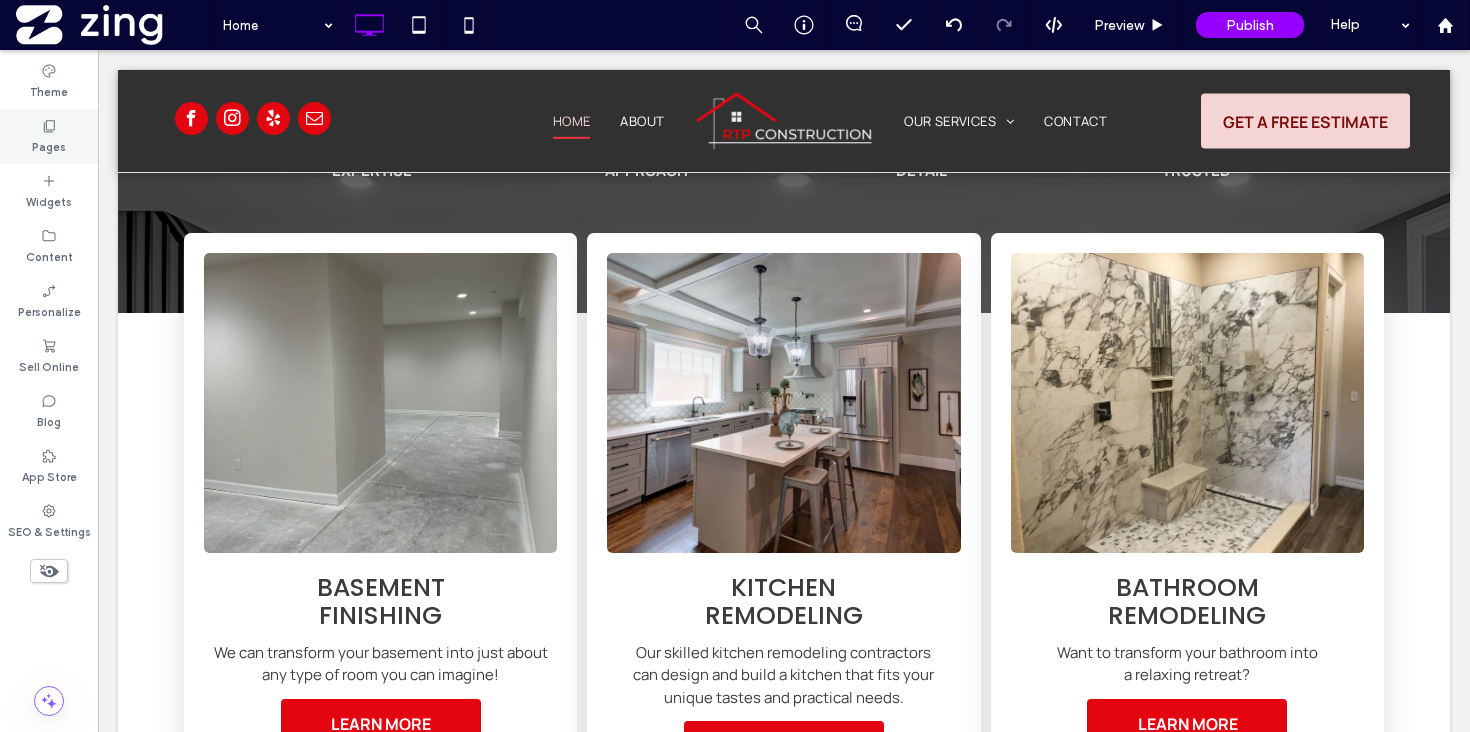 click on "Pages" at bounding box center (49, 136) 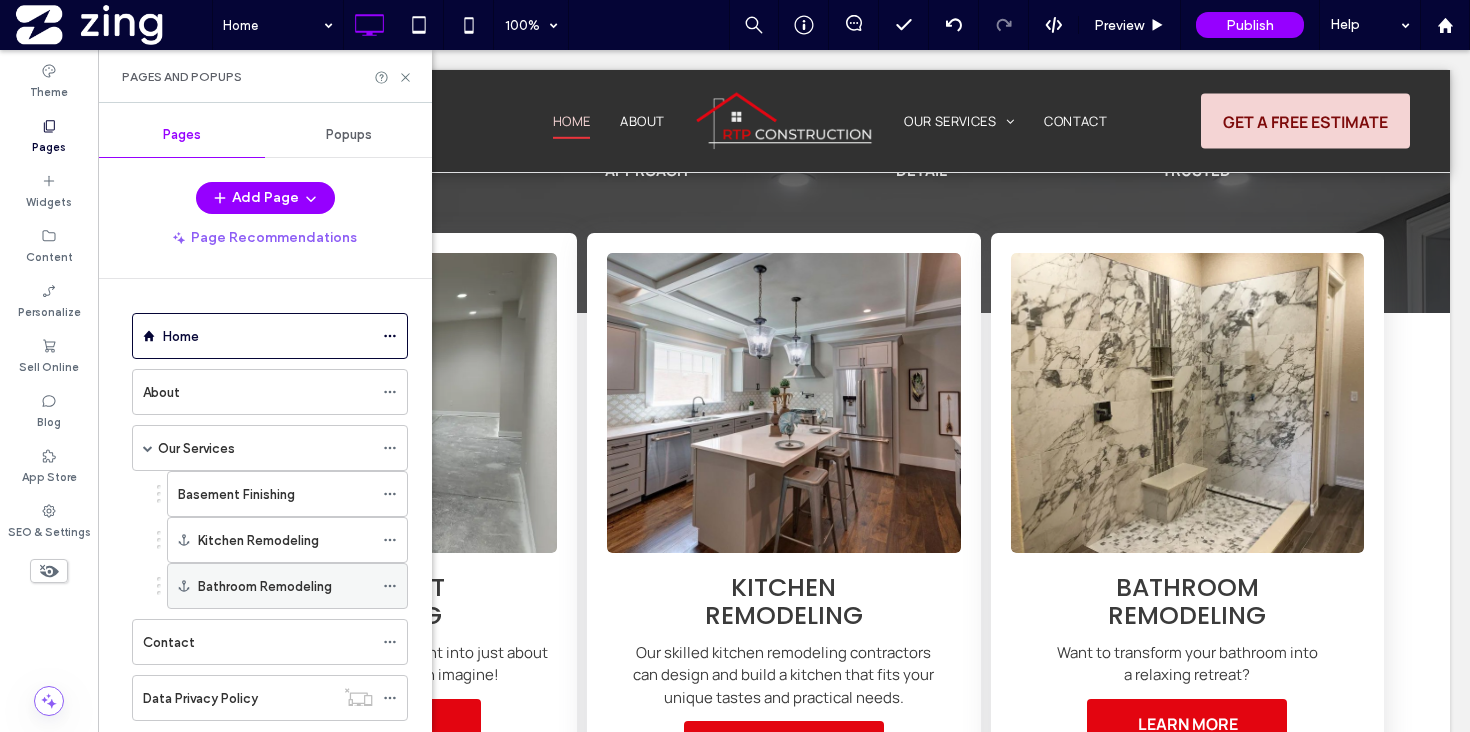 click on "Bathroom Remodeling" at bounding box center [285, 586] 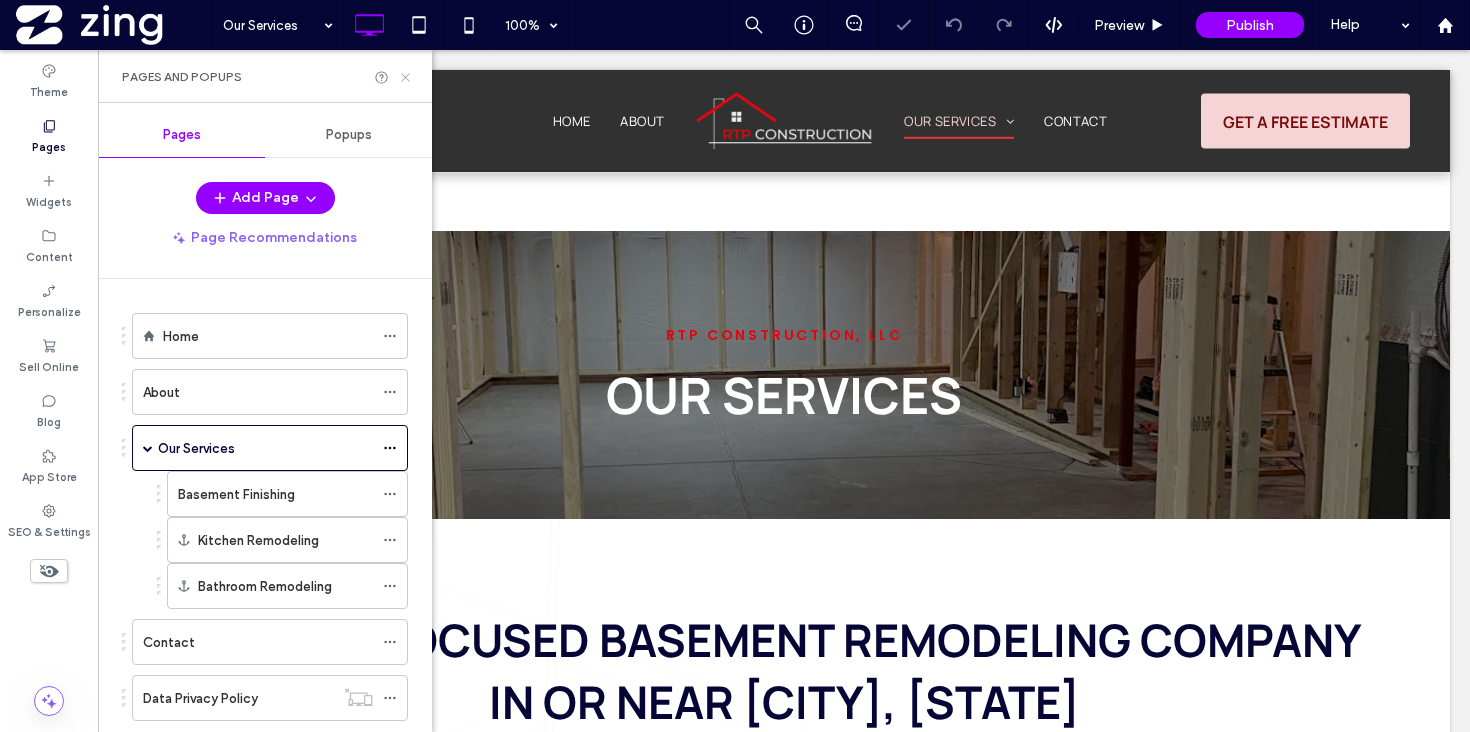 scroll, scrollTop: 1836, scrollLeft: 0, axis: vertical 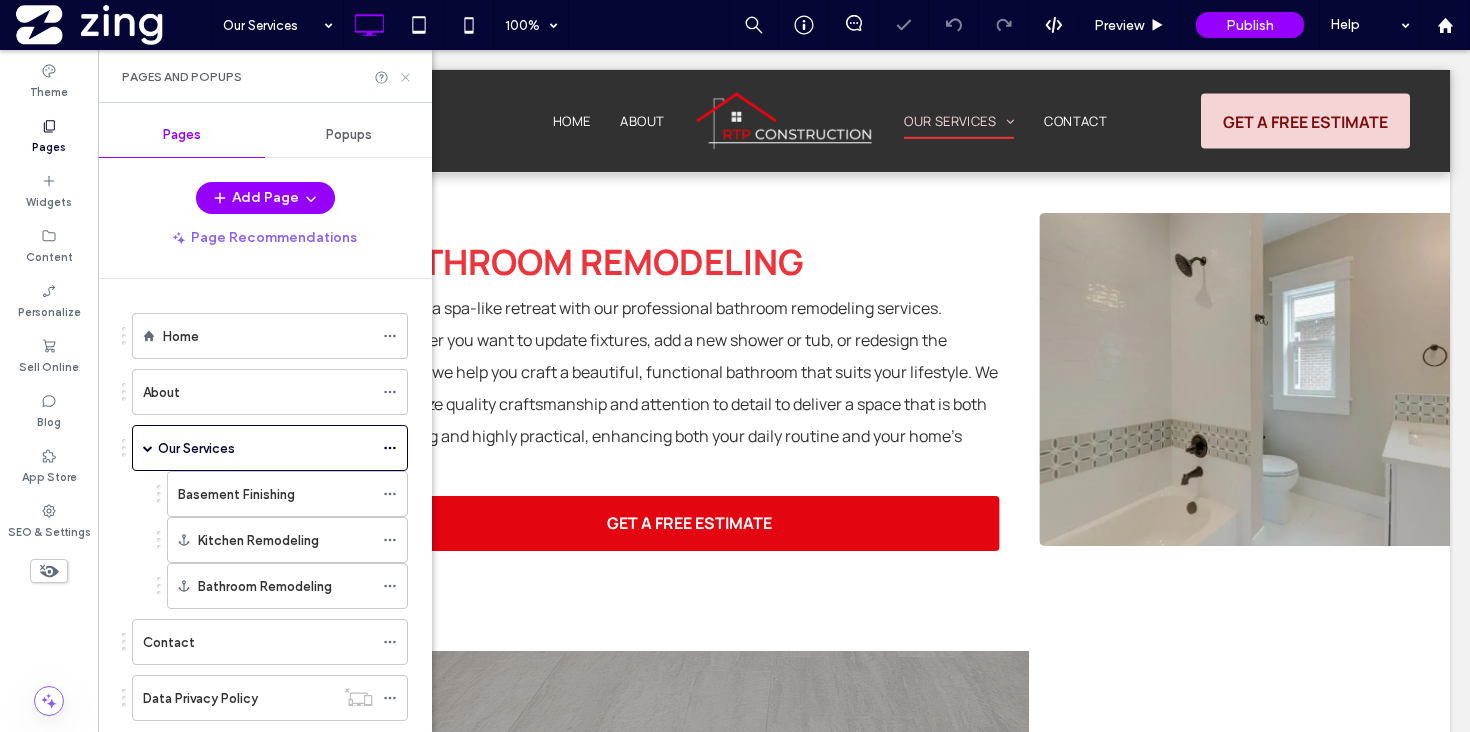 click 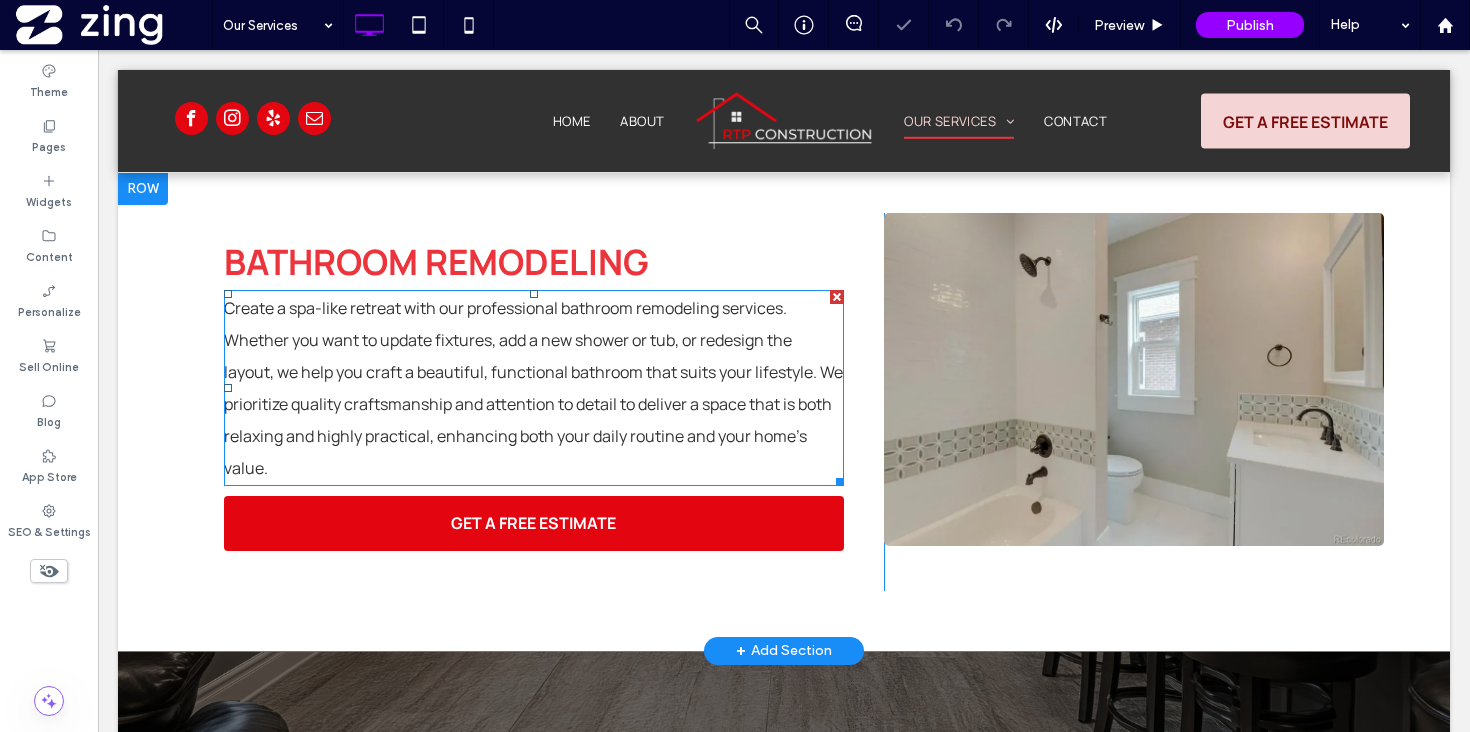 scroll, scrollTop: 0, scrollLeft: 0, axis: both 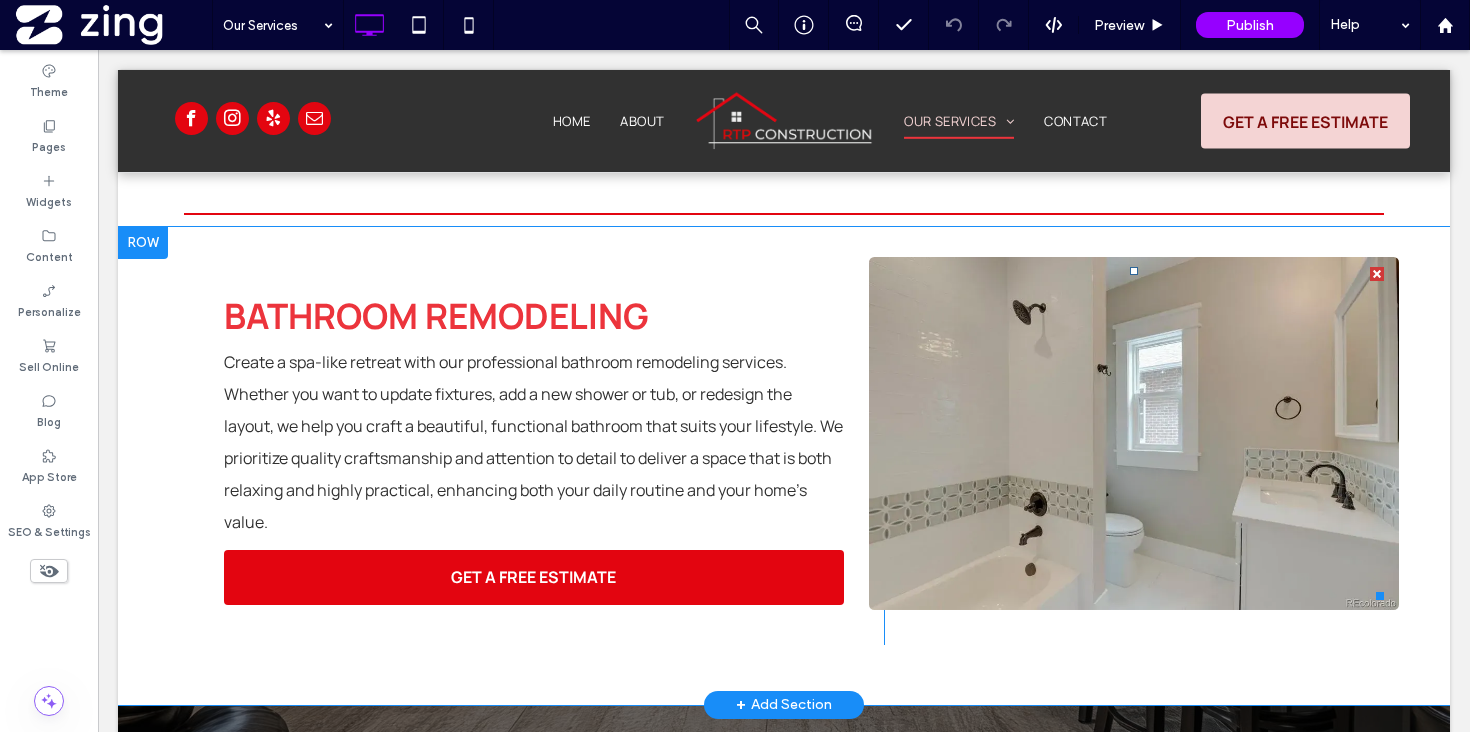 click at bounding box center [1134, 433] 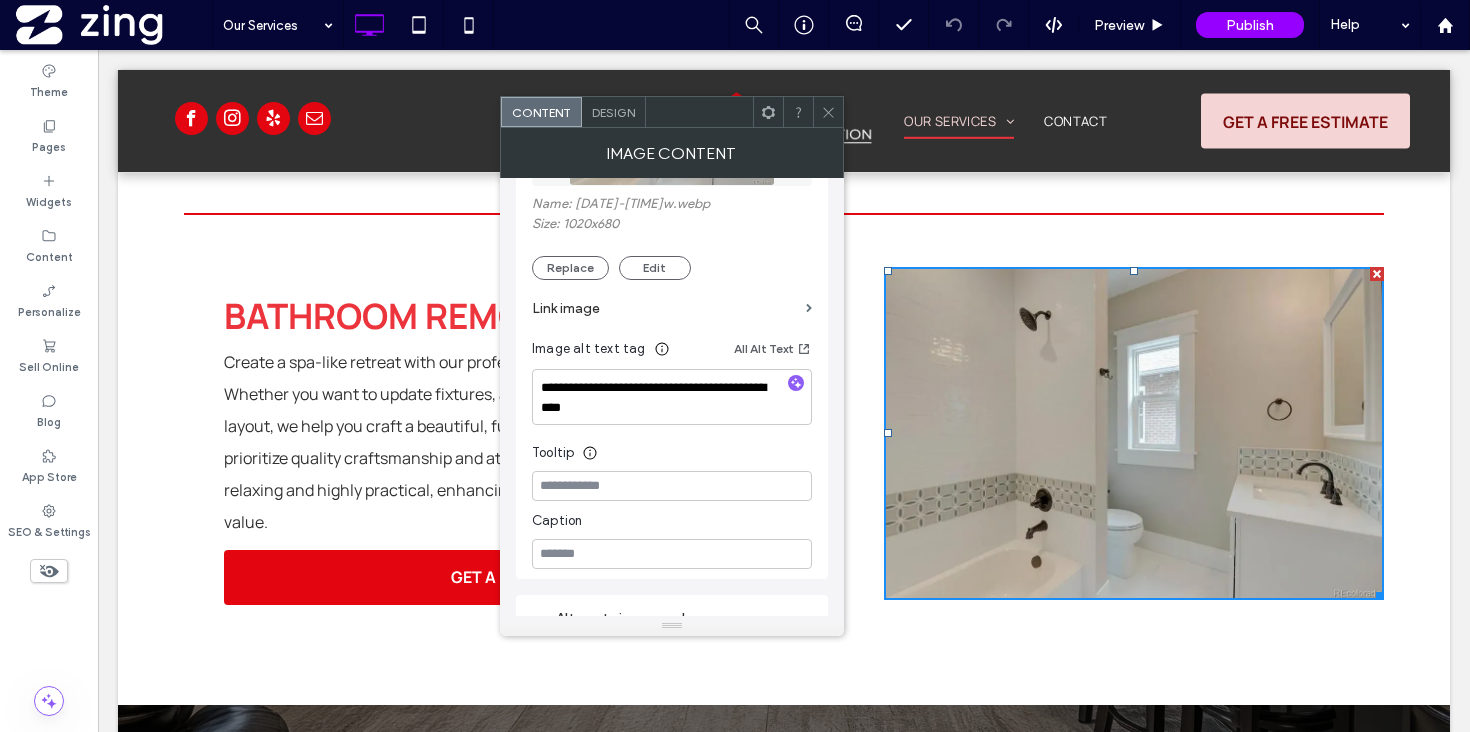 scroll, scrollTop: 396, scrollLeft: 0, axis: vertical 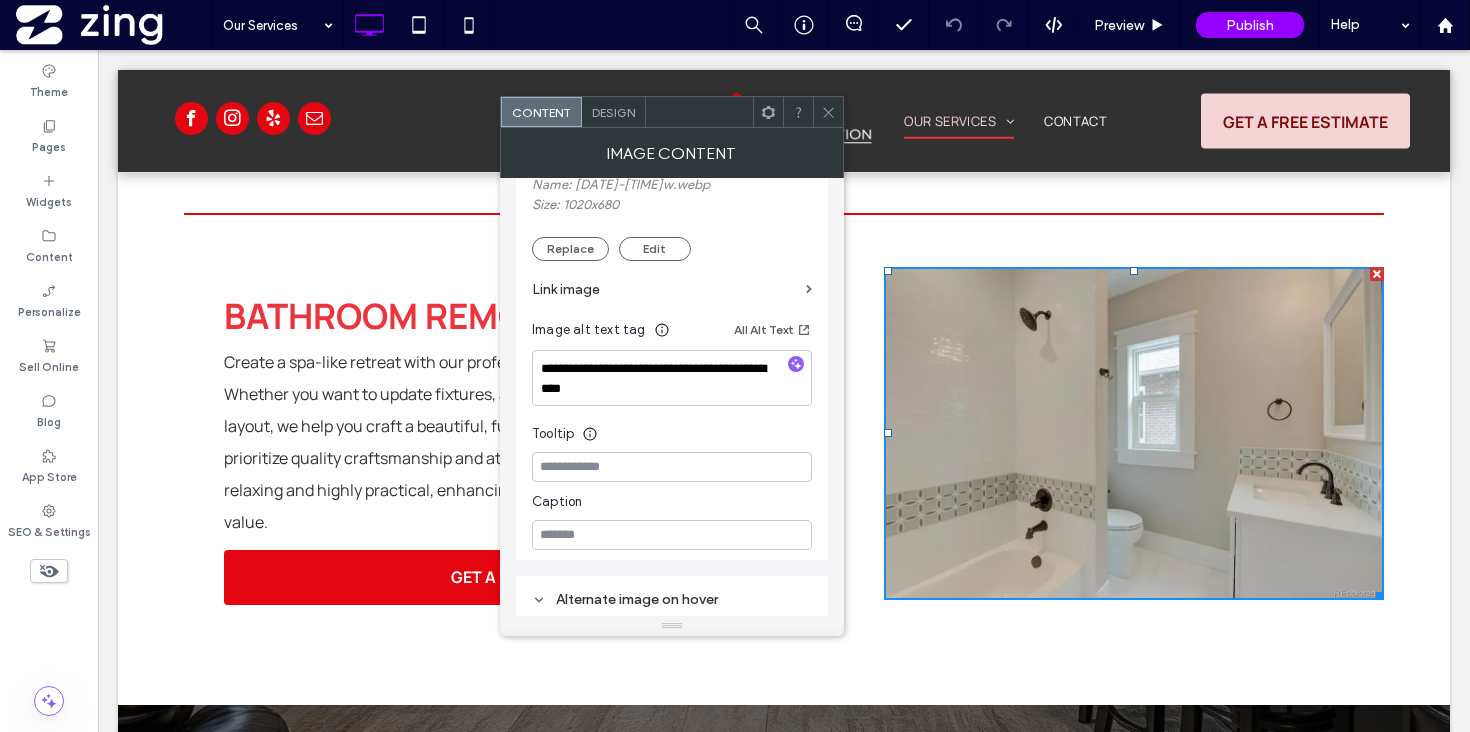 click at bounding box center (828, 112) 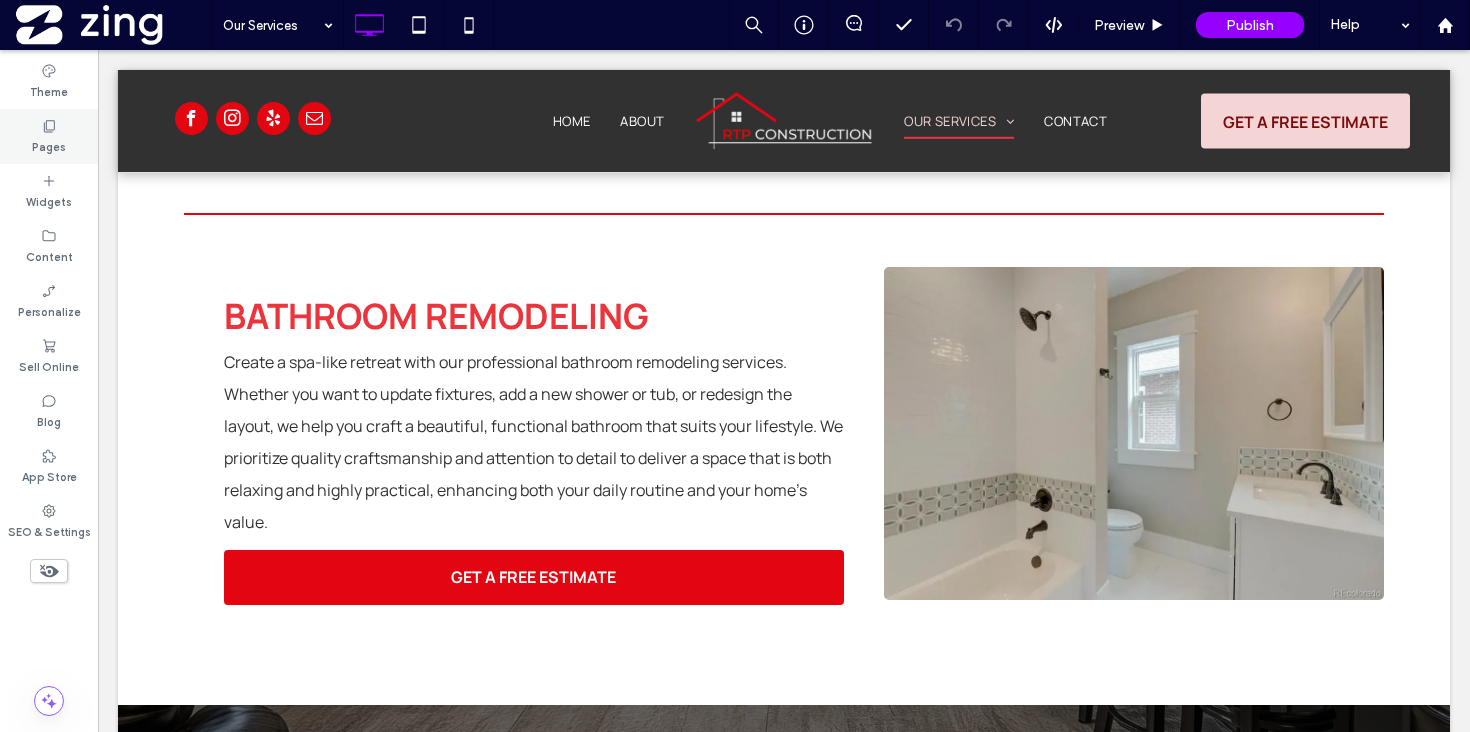 click on "Pages" at bounding box center [49, 136] 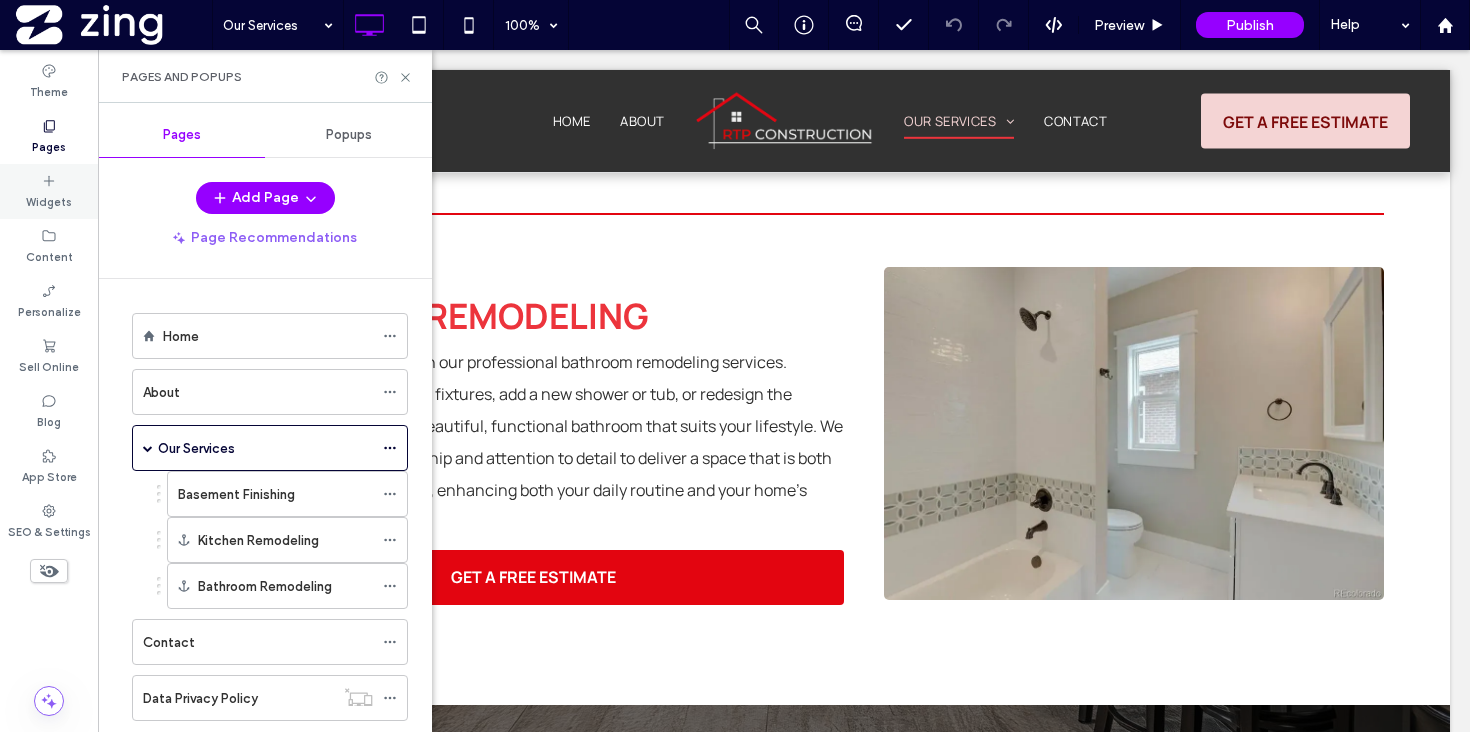 click on "Widgets" at bounding box center (49, 200) 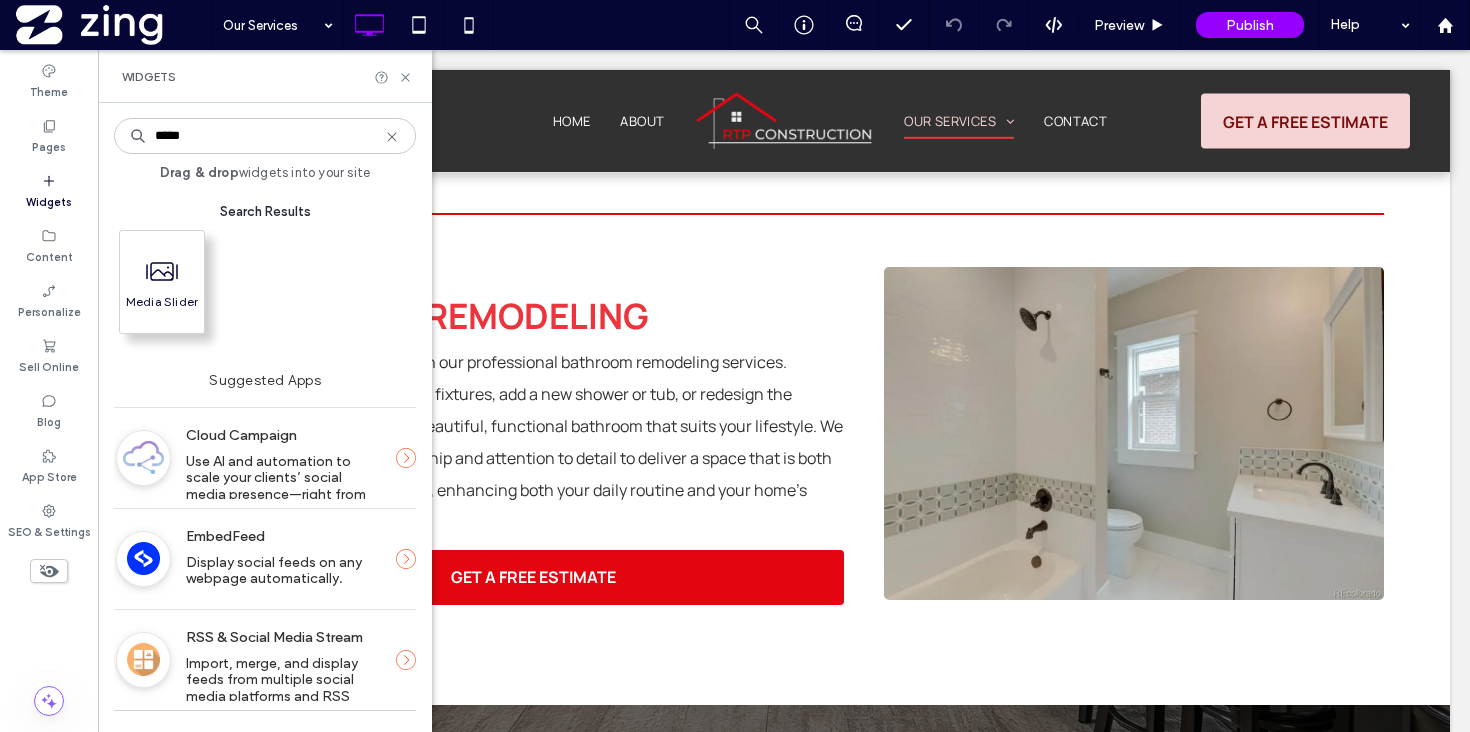 type on "*****" 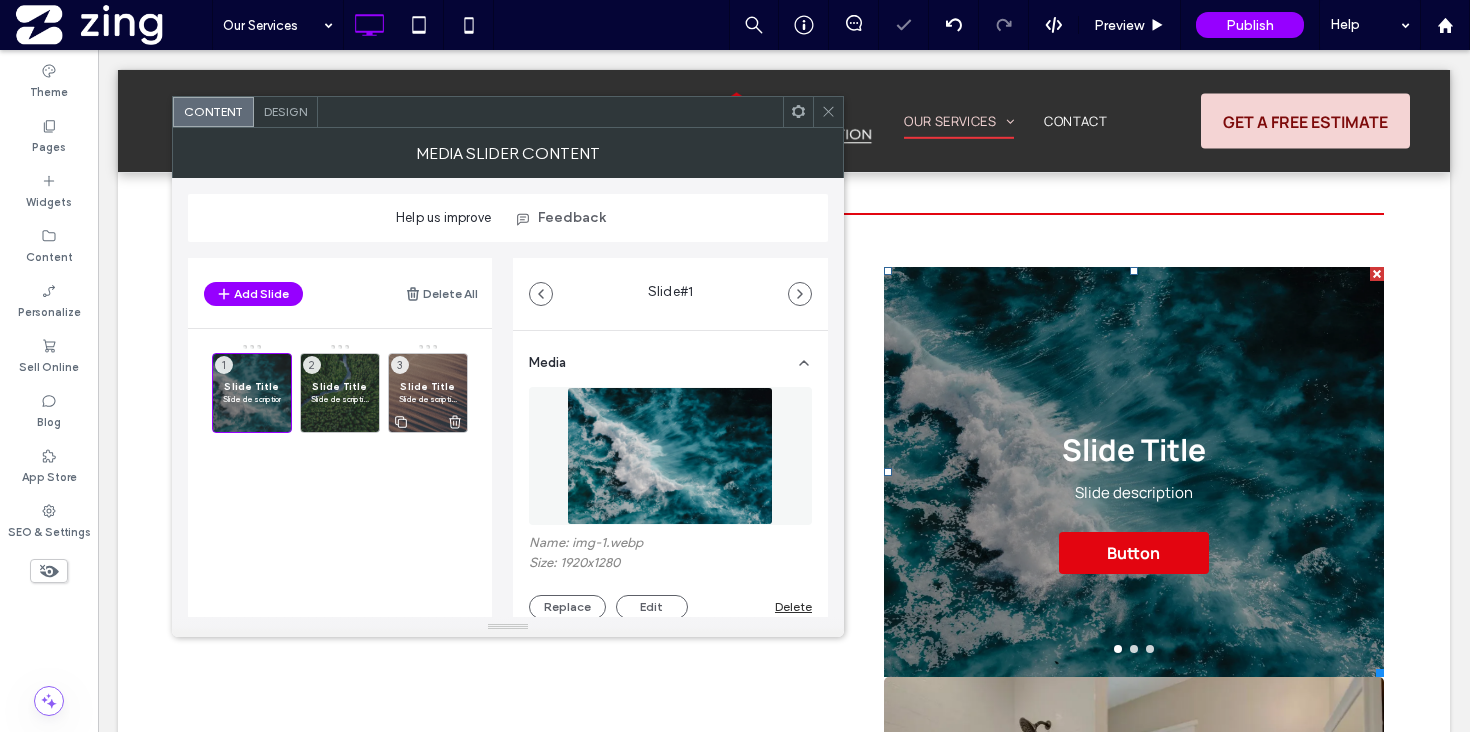 click 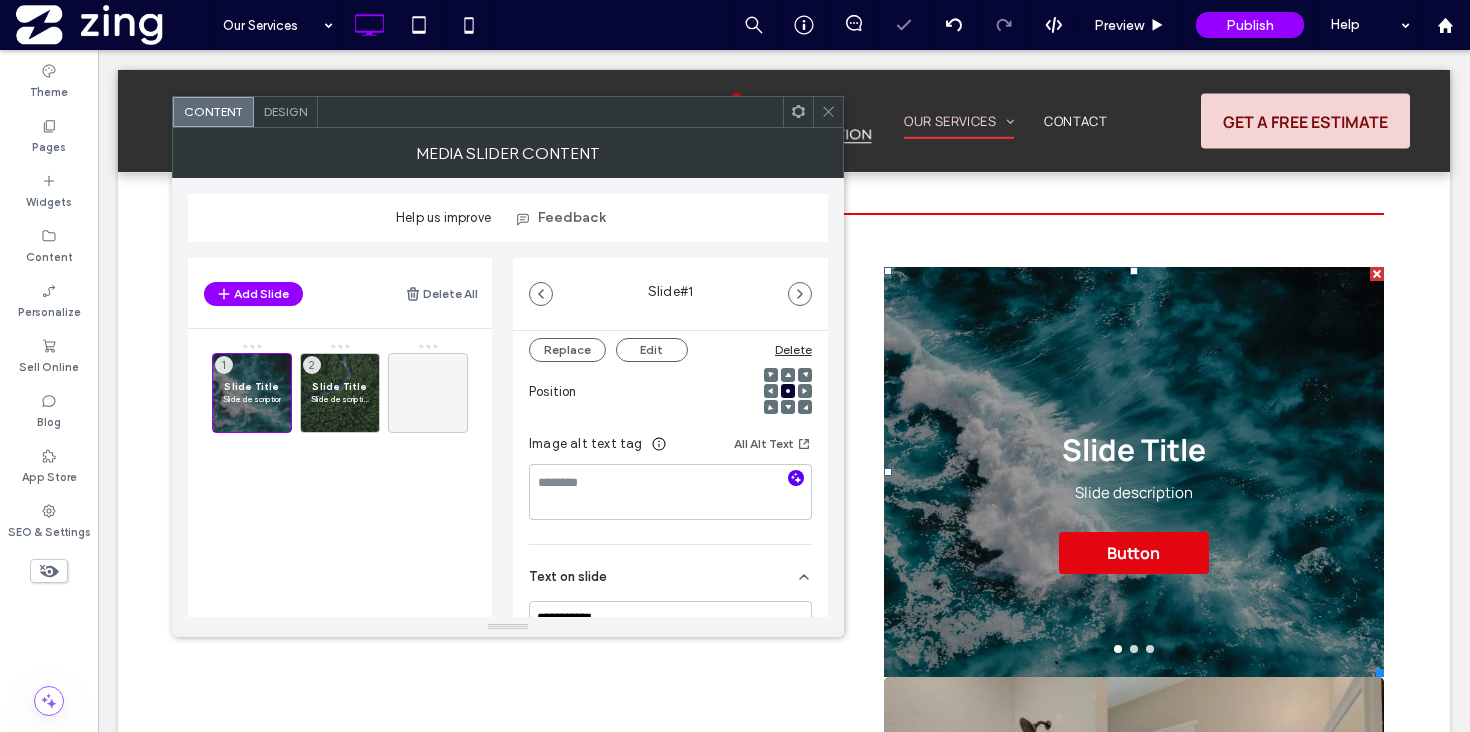click 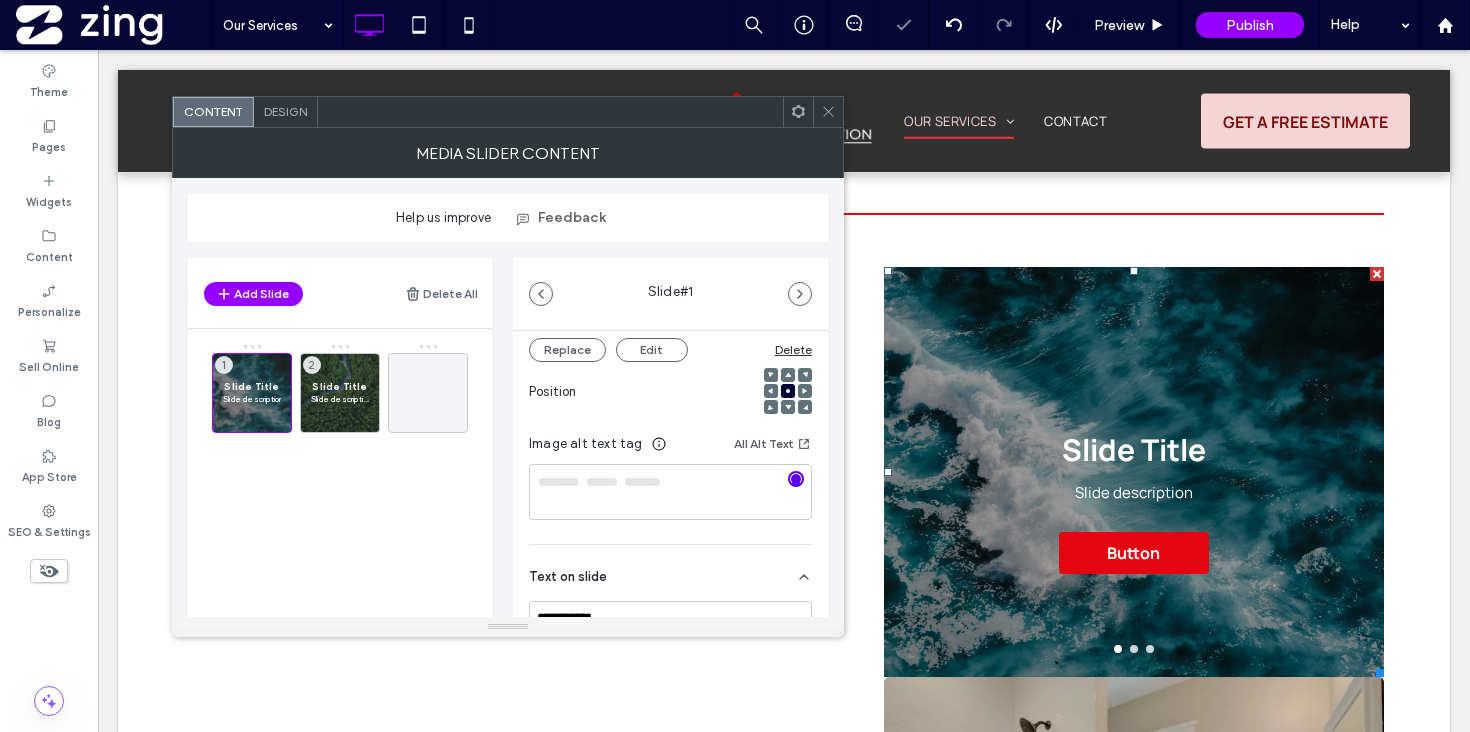 scroll, scrollTop: 40, scrollLeft: 0, axis: vertical 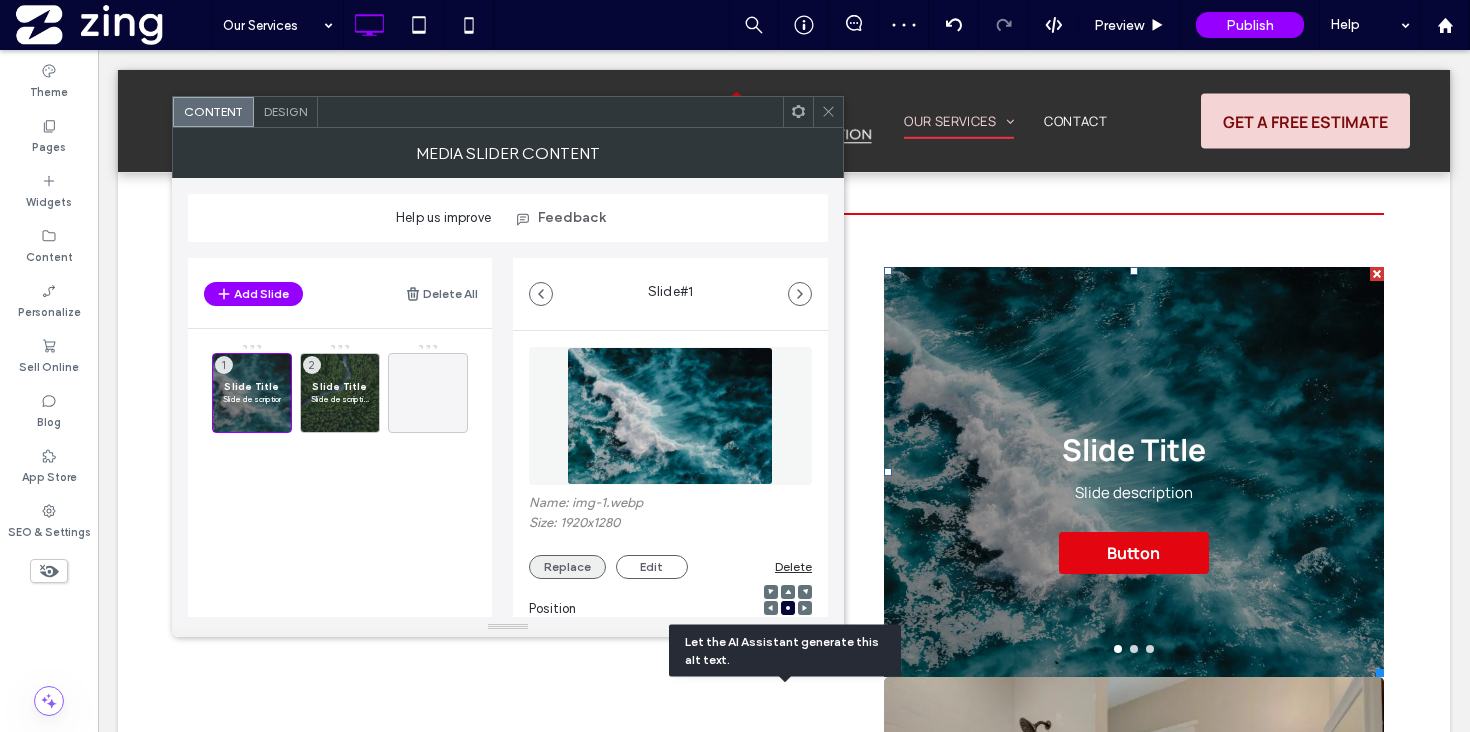 click on "Replace" at bounding box center (567, 567) 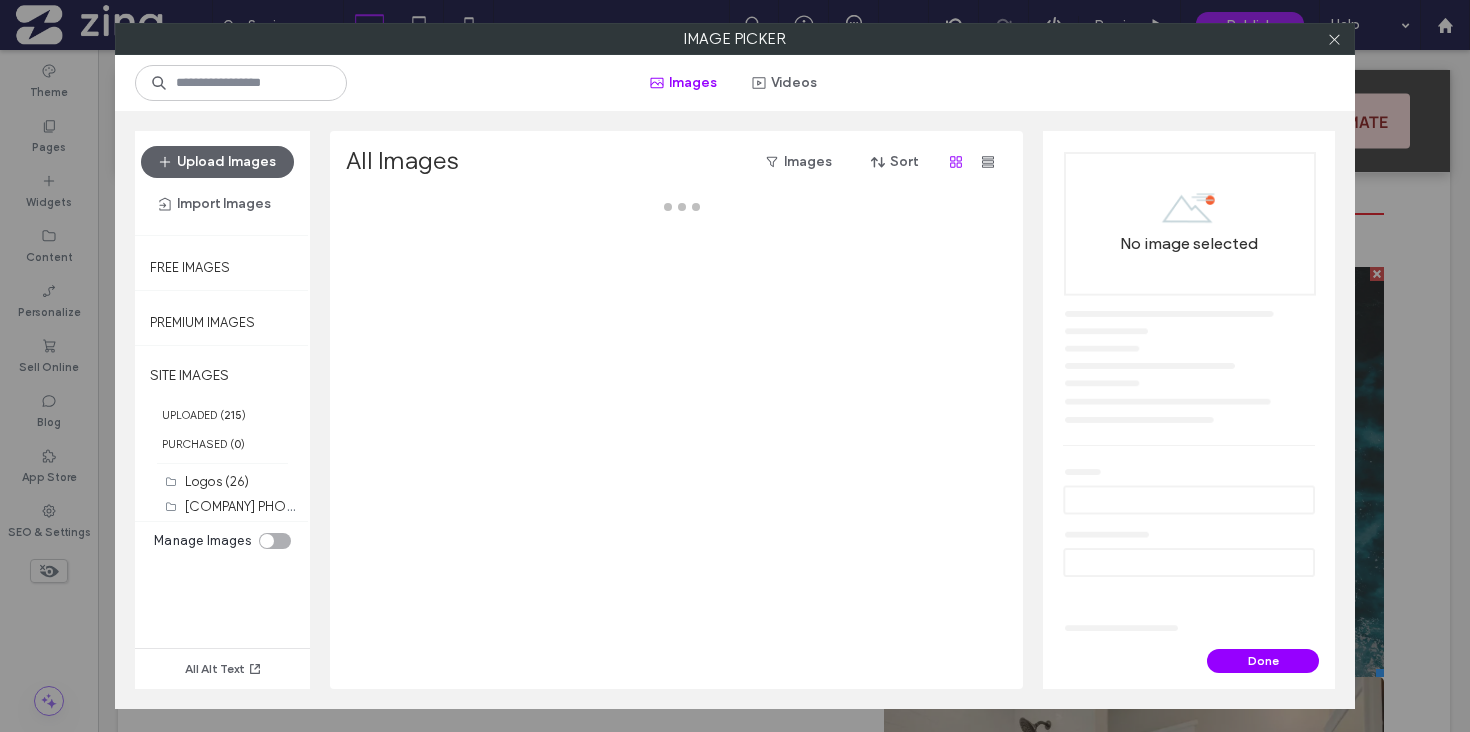 type on "**********" 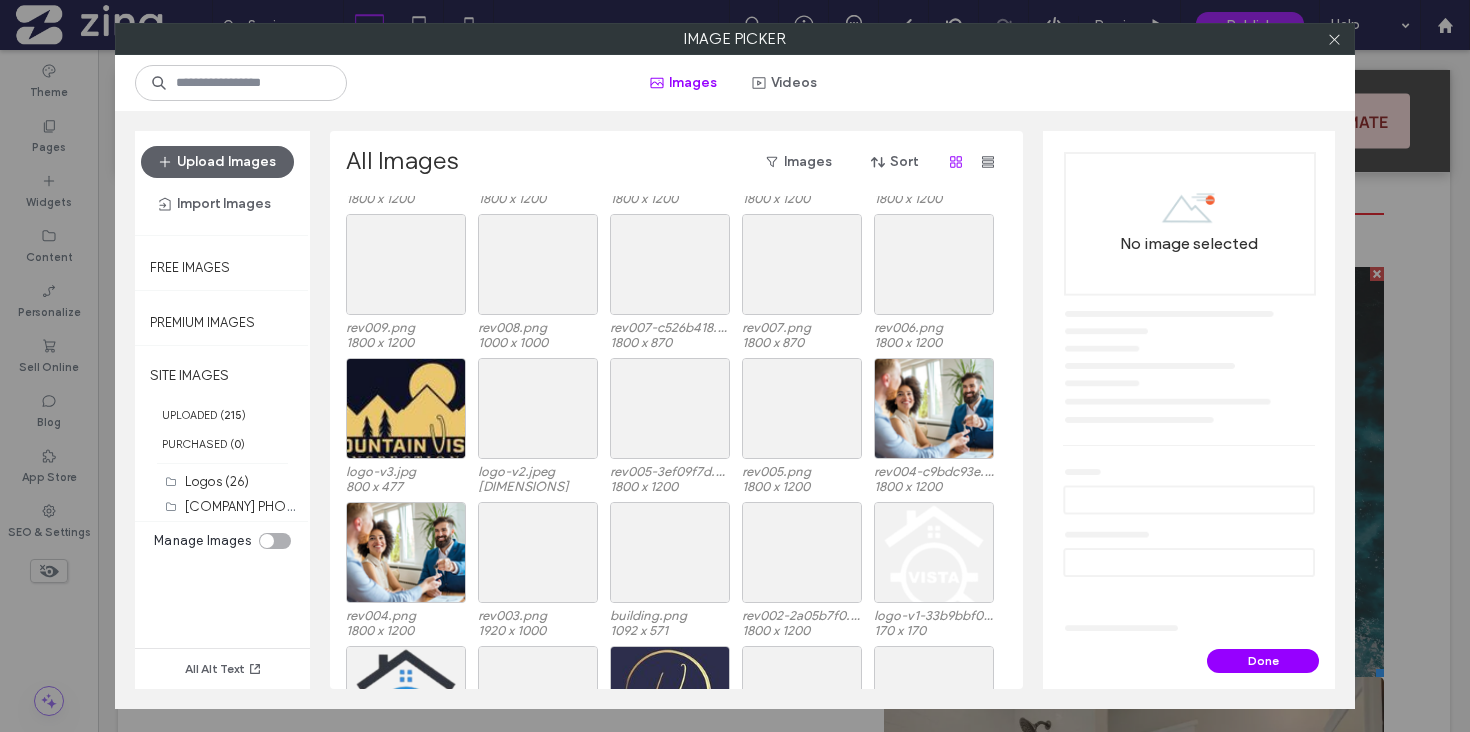 scroll, scrollTop: 2339, scrollLeft: 0, axis: vertical 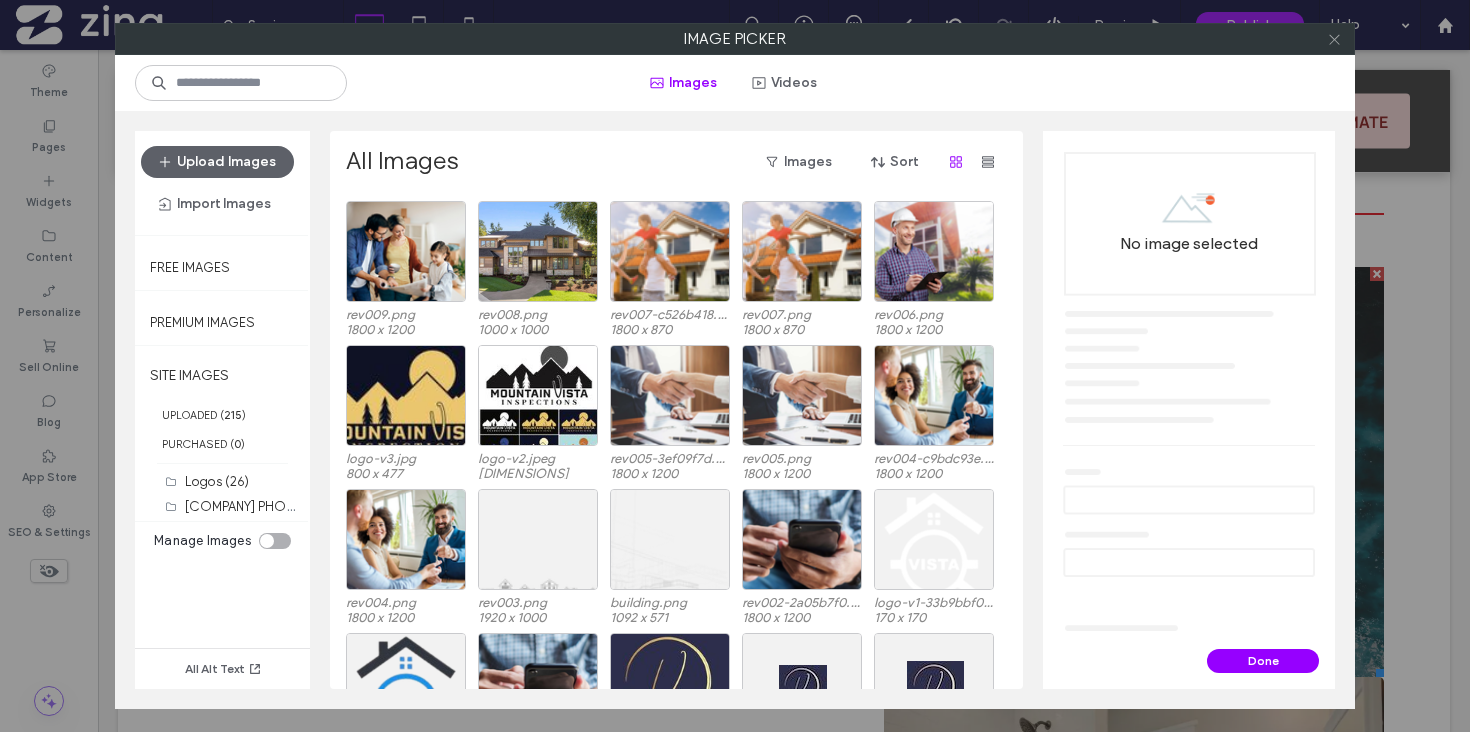 click 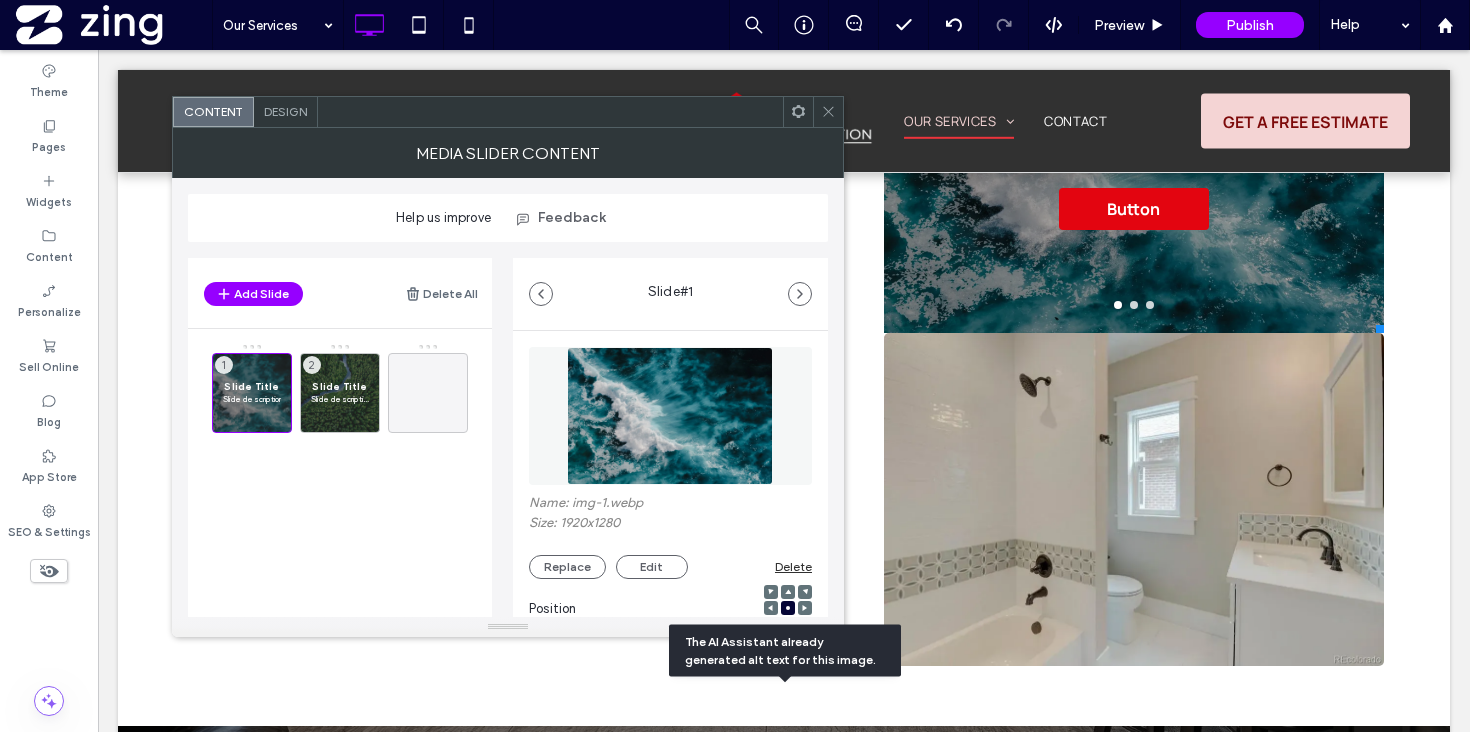 scroll, scrollTop: 2140, scrollLeft: 0, axis: vertical 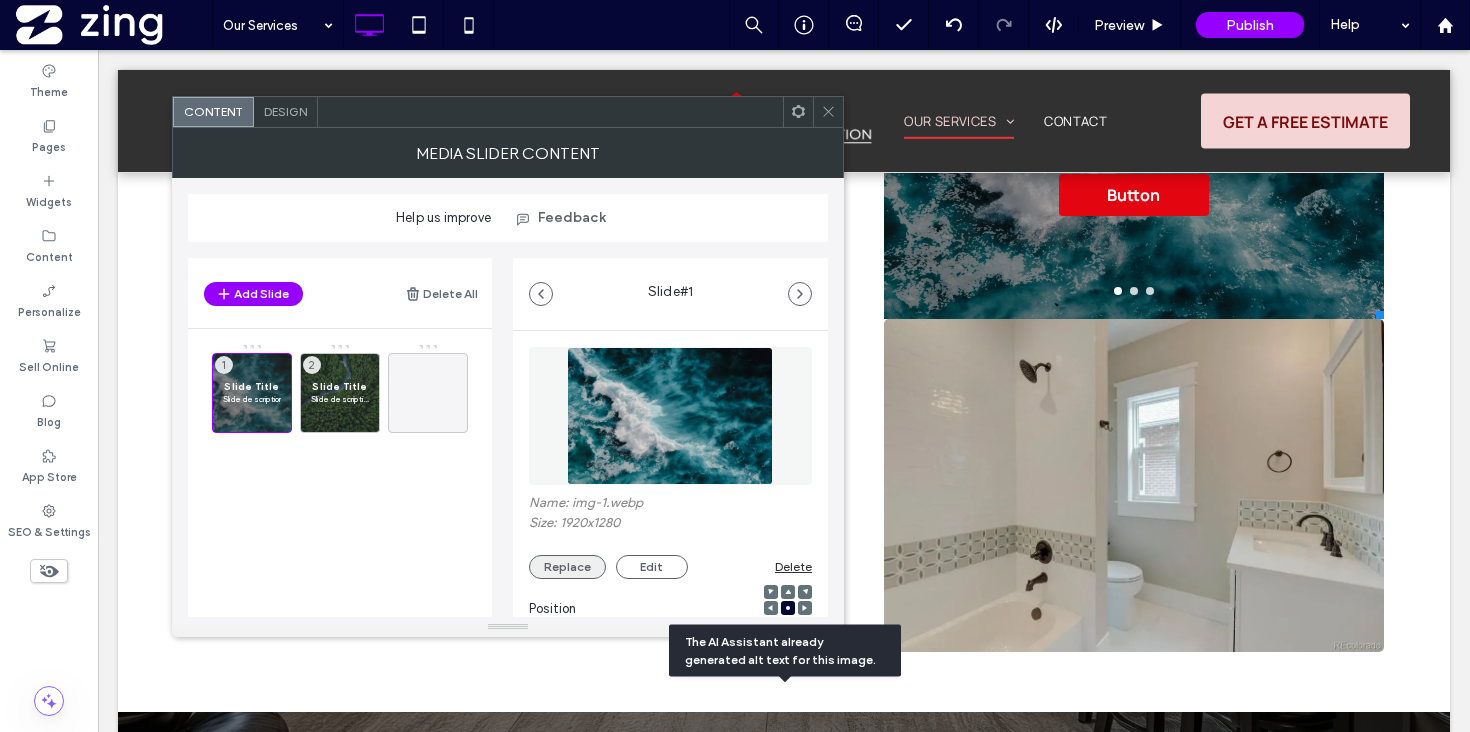 click on "Replace" at bounding box center (567, 567) 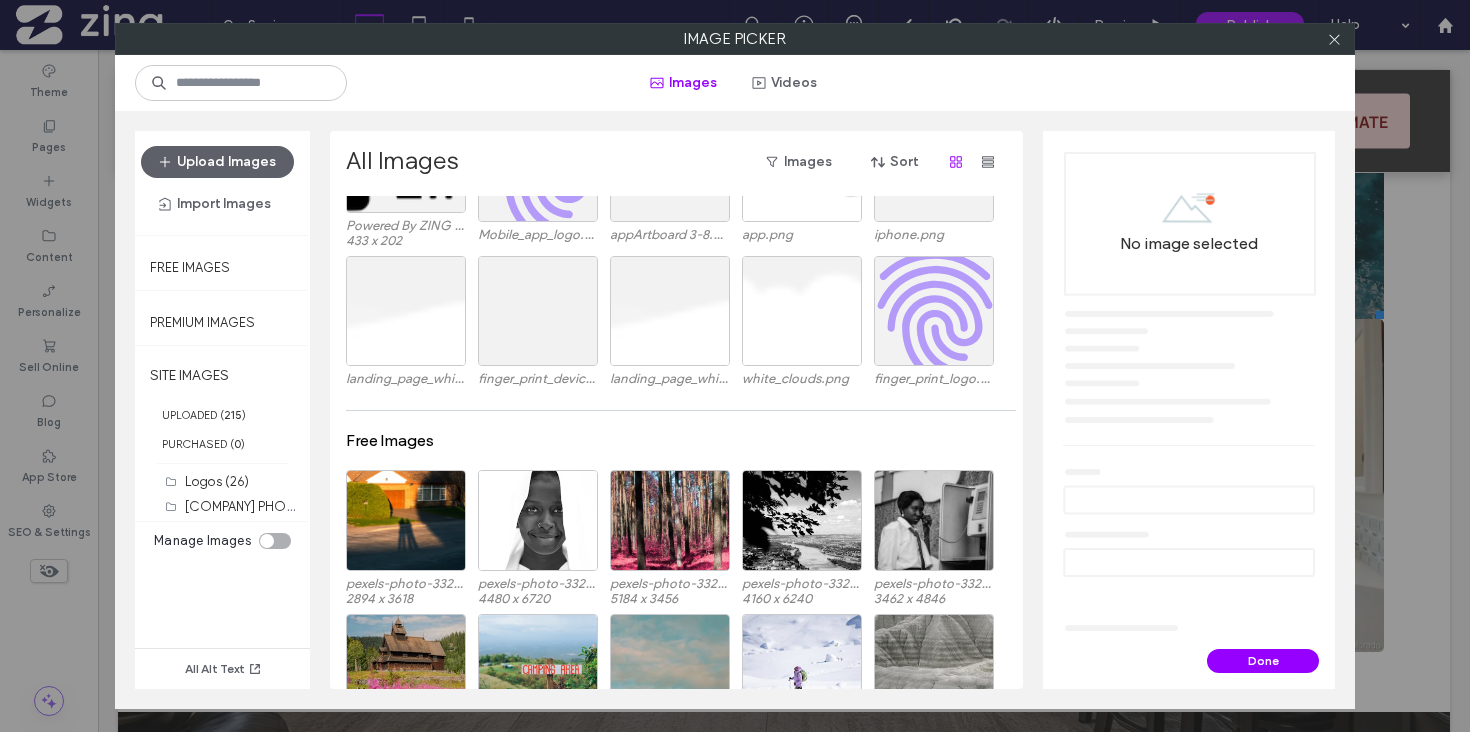 scroll, scrollTop: 4388, scrollLeft: 0, axis: vertical 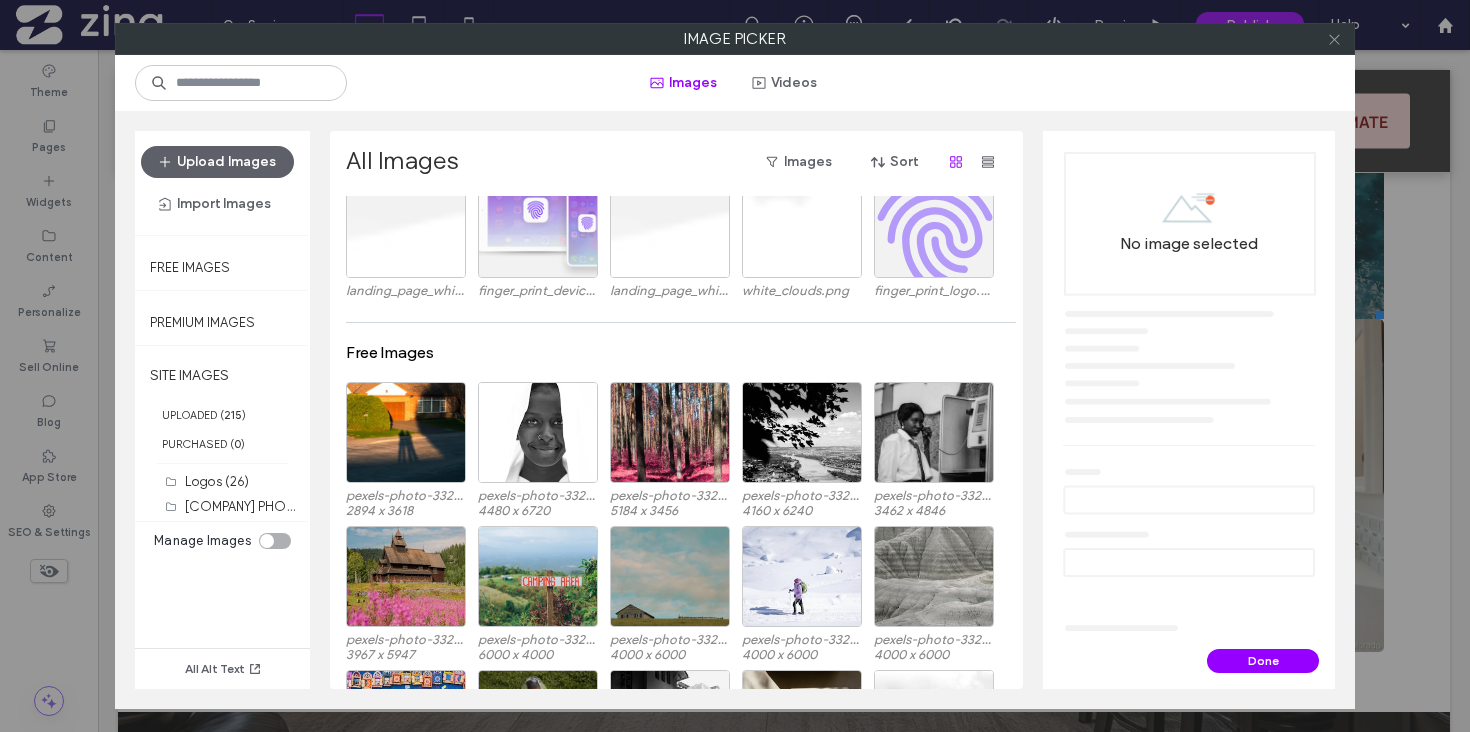 click 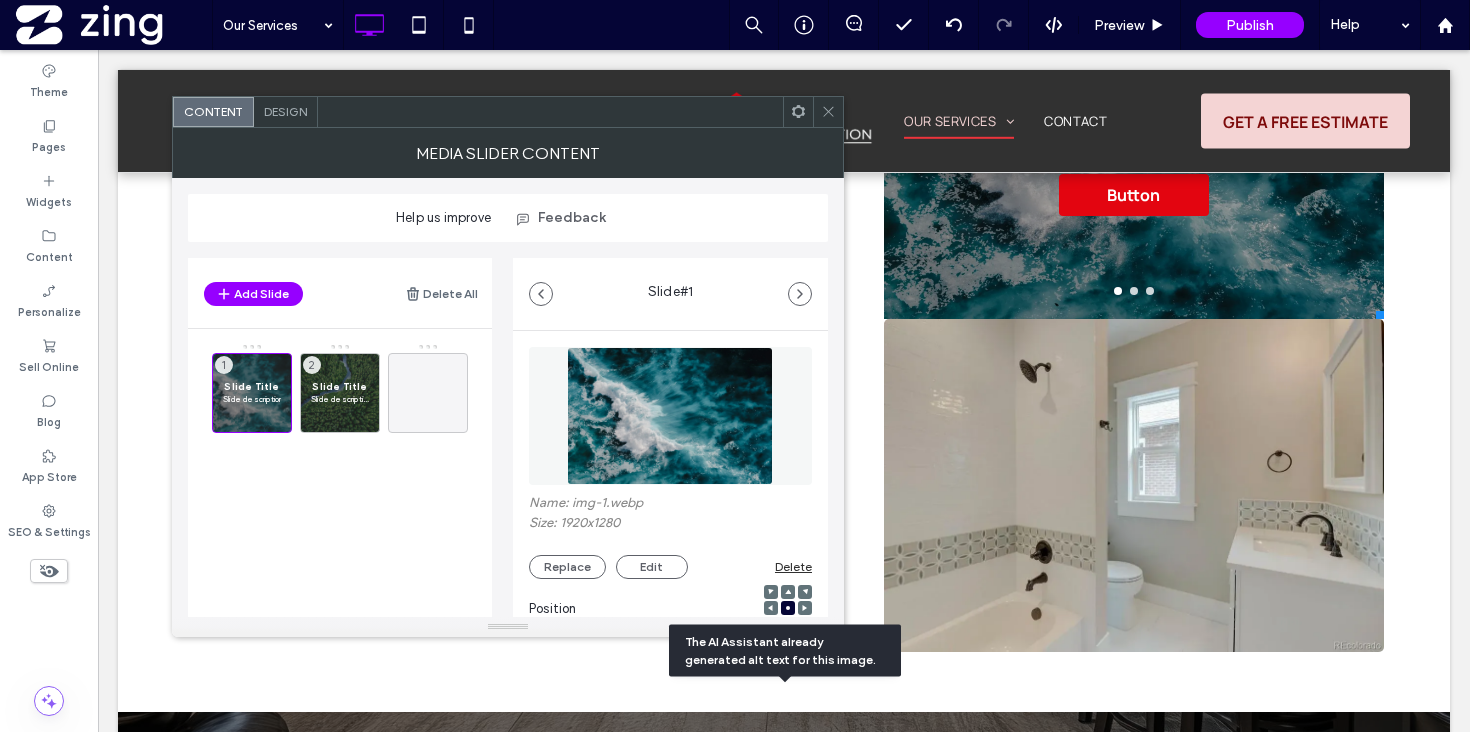 click at bounding box center (828, 112) 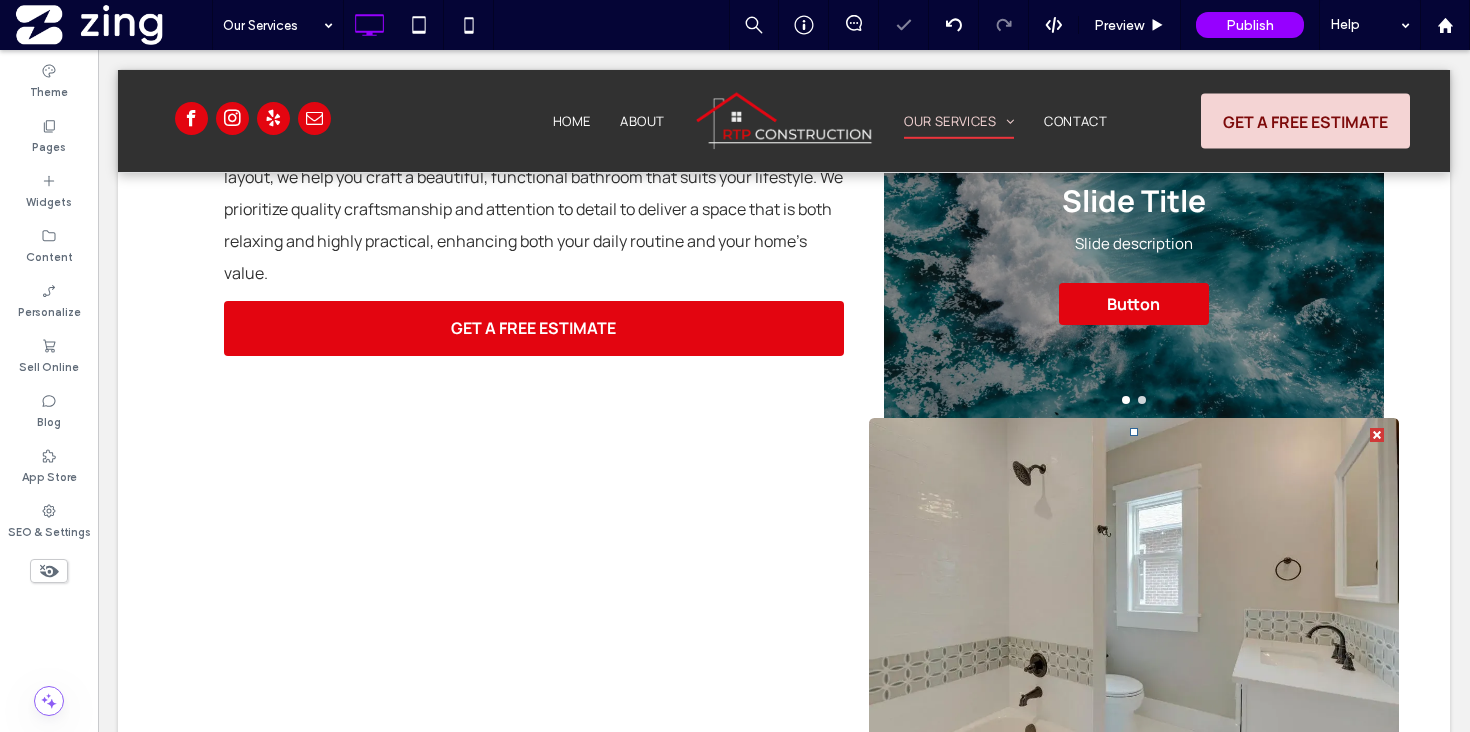 scroll, scrollTop: 1972, scrollLeft: 0, axis: vertical 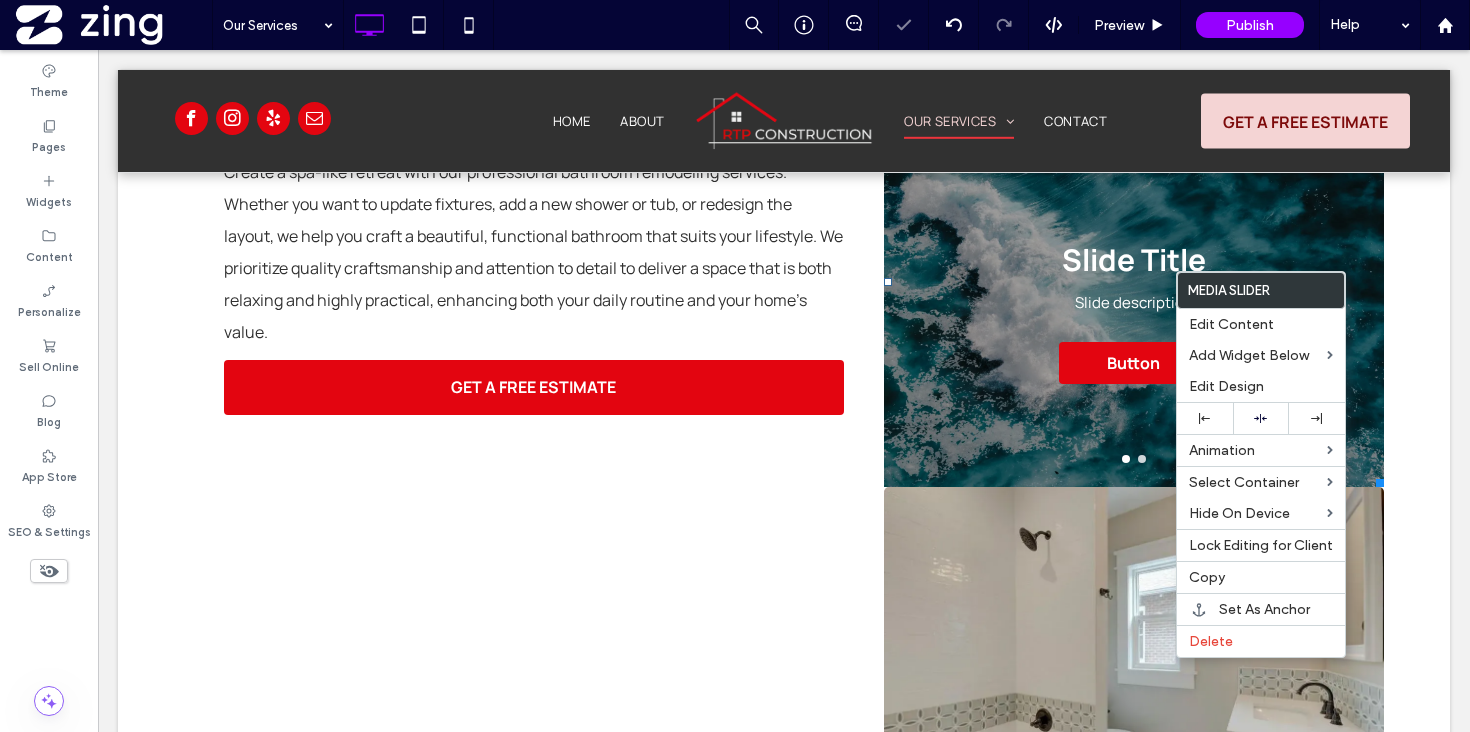 drag, startPoint x: 1343, startPoint y: 271, endPoint x: 1430, endPoint y: 447, distance: 196.32881 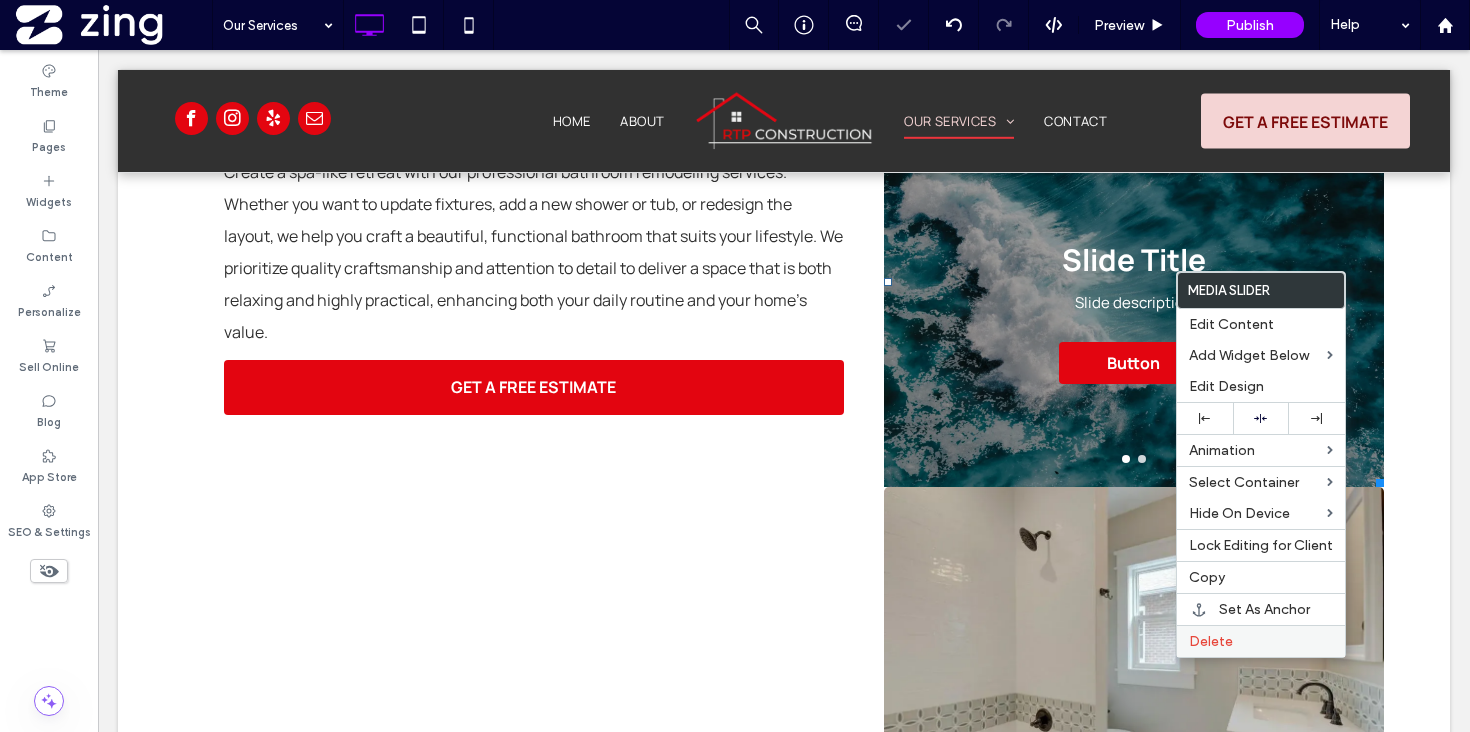 click on "Delete" at bounding box center (1261, 641) 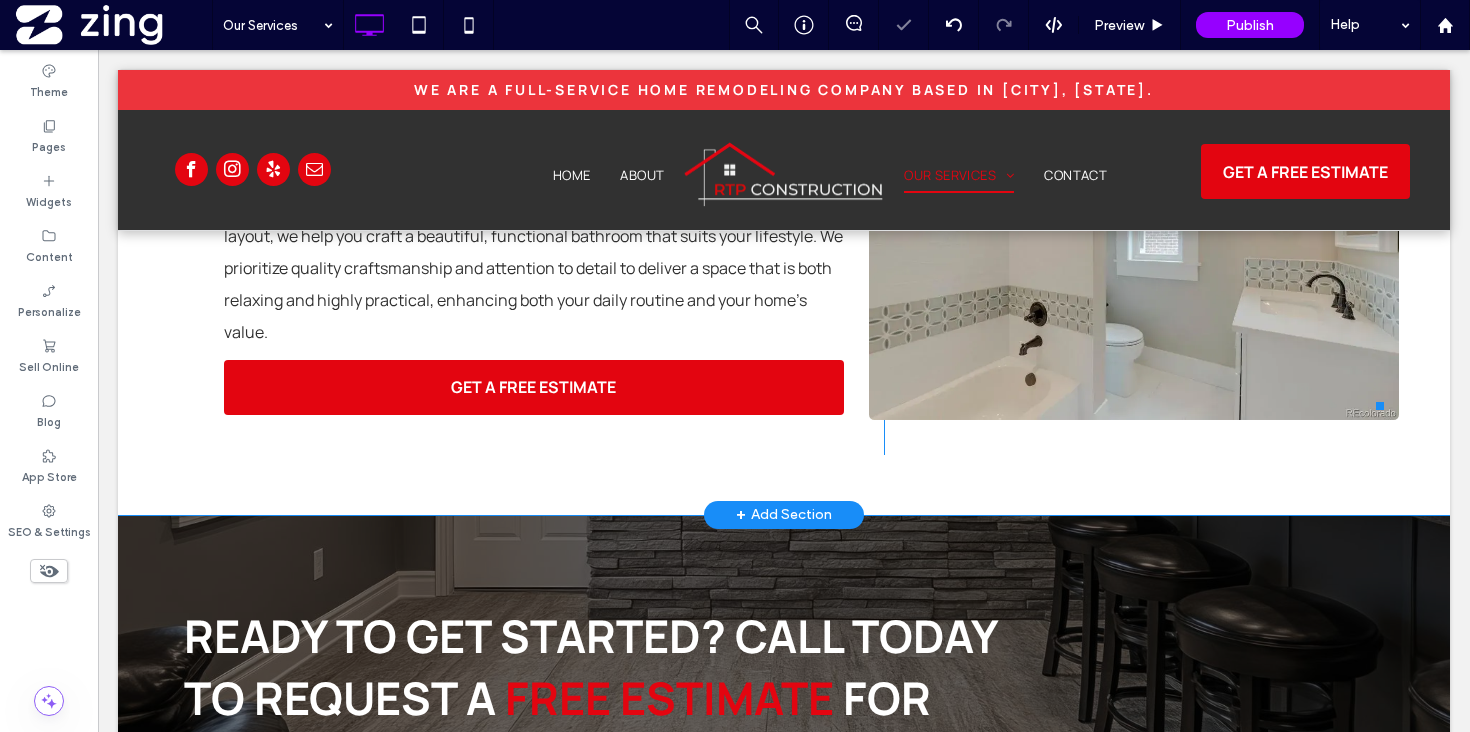 click at bounding box center [1134, 243] 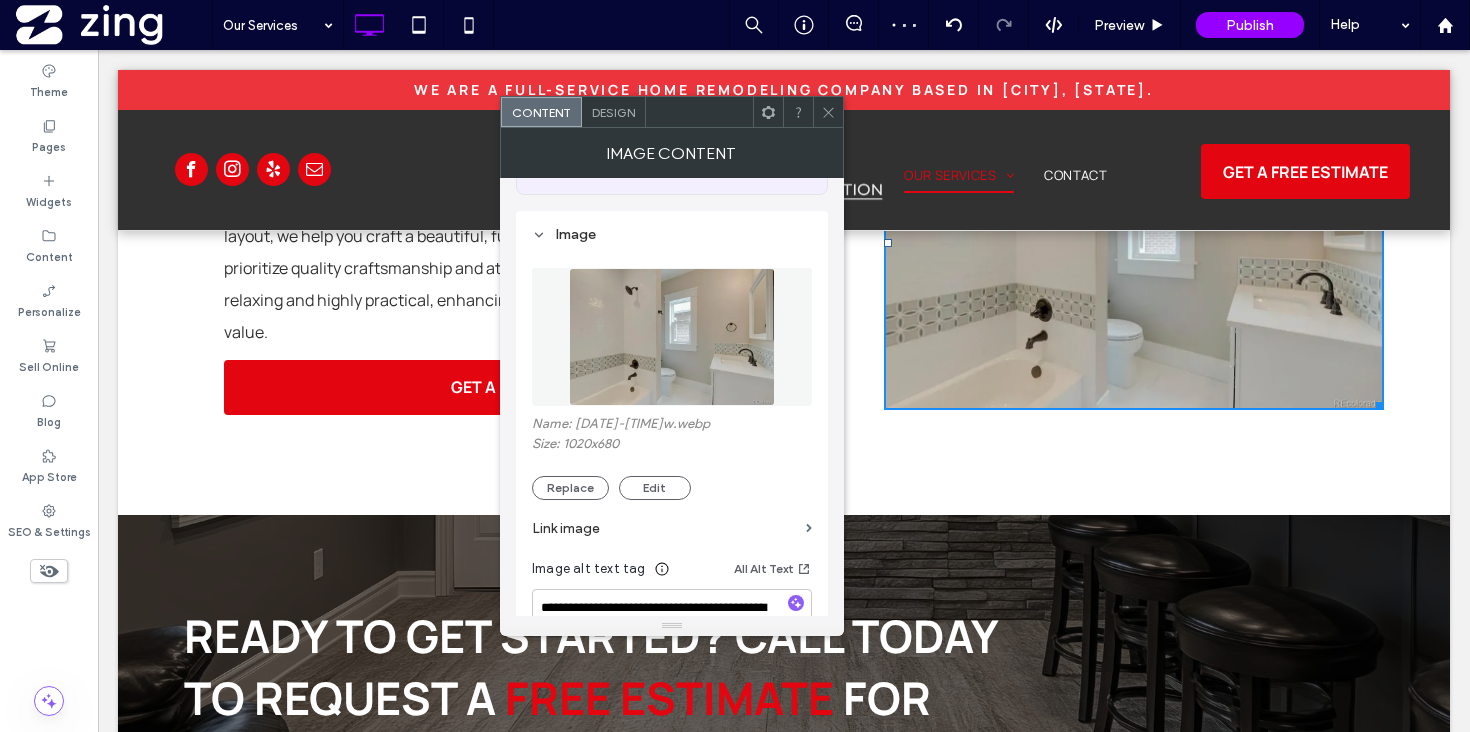 scroll, scrollTop: 292, scrollLeft: 0, axis: vertical 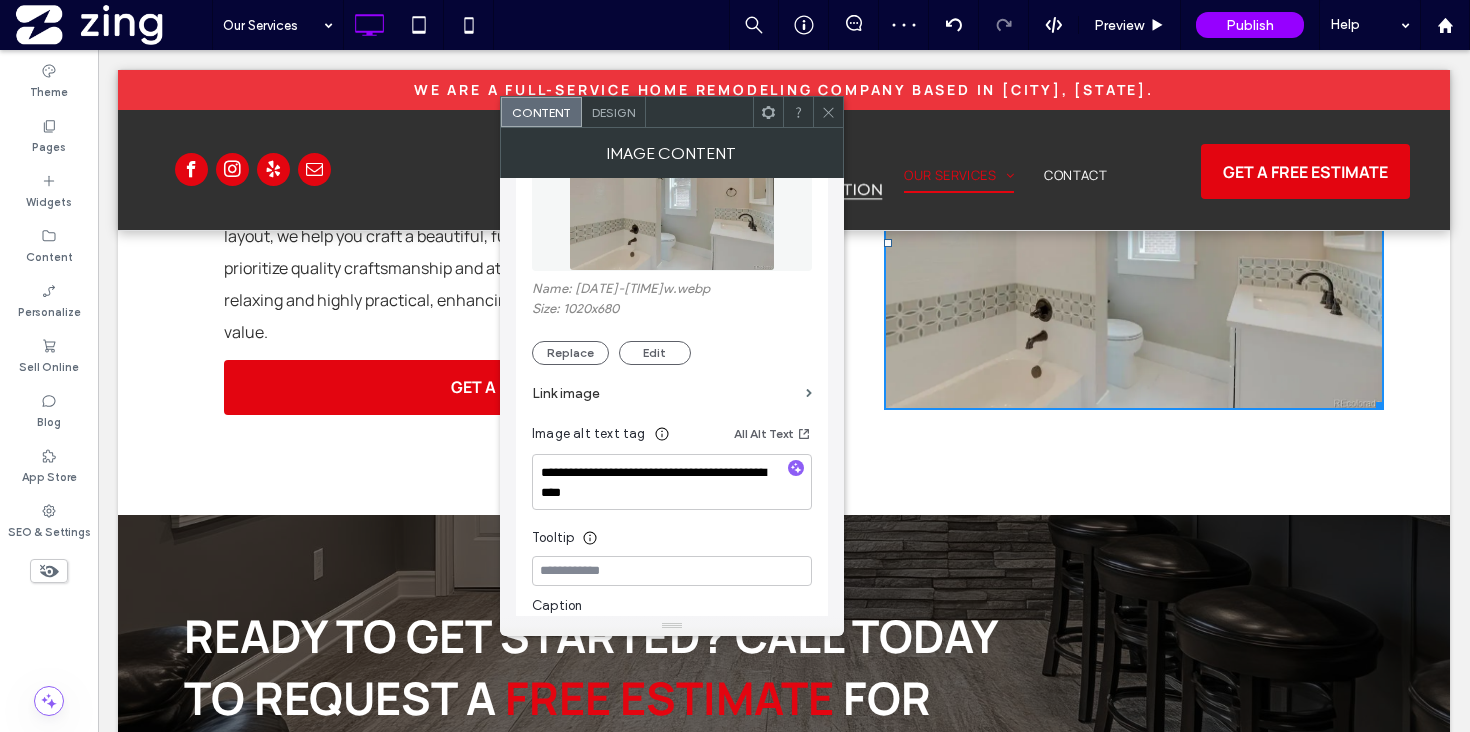 click at bounding box center (828, 112) 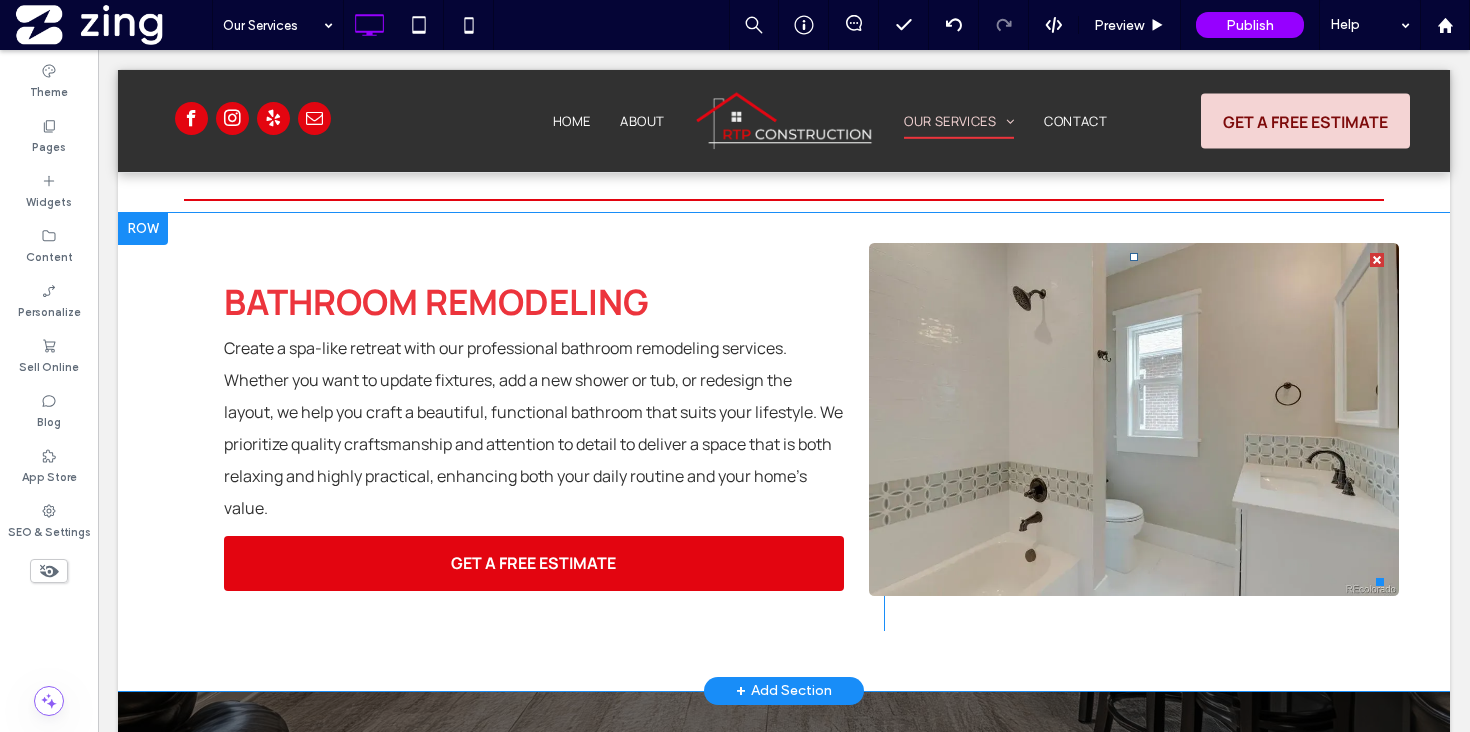 scroll, scrollTop: 1795, scrollLeft: 0, axis: vertical 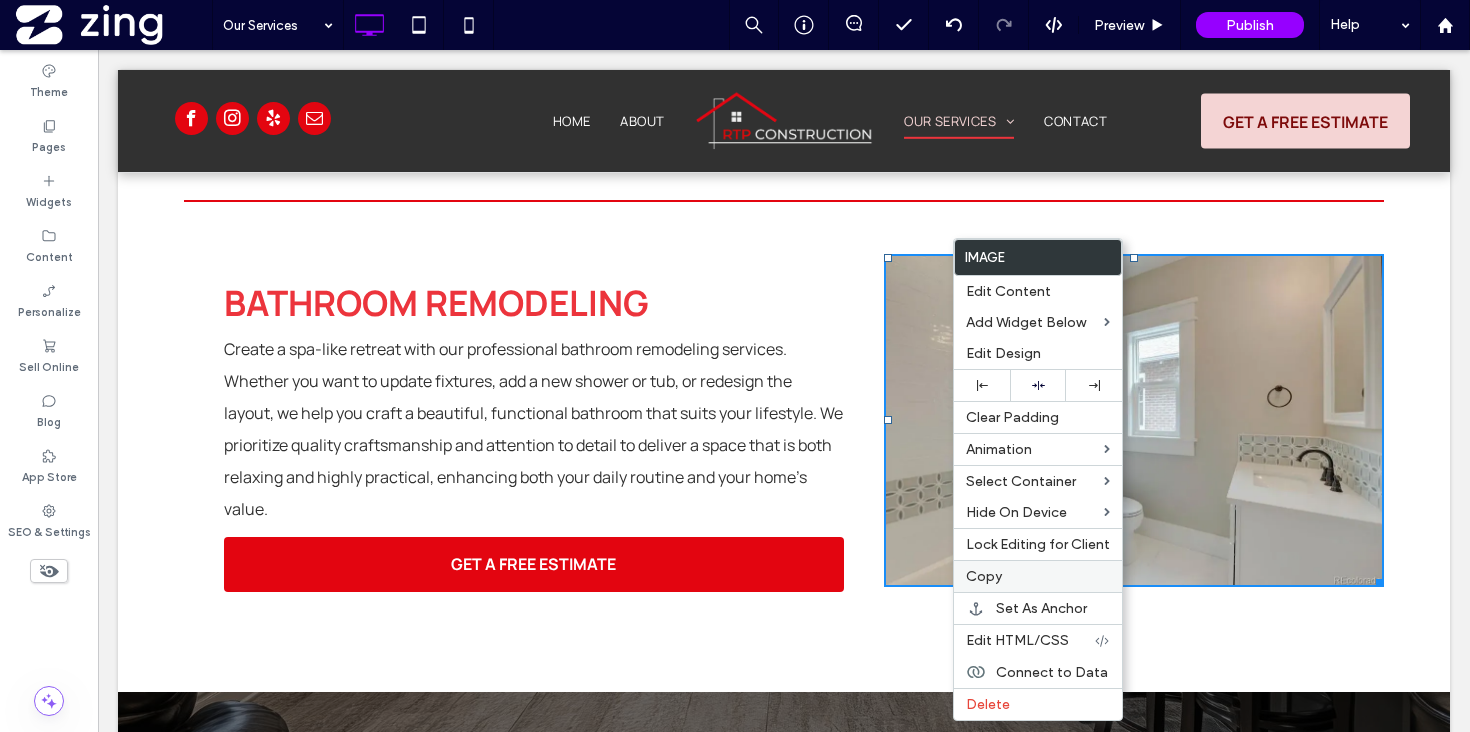 click on "Copy" at bounding box center [1038, 576] 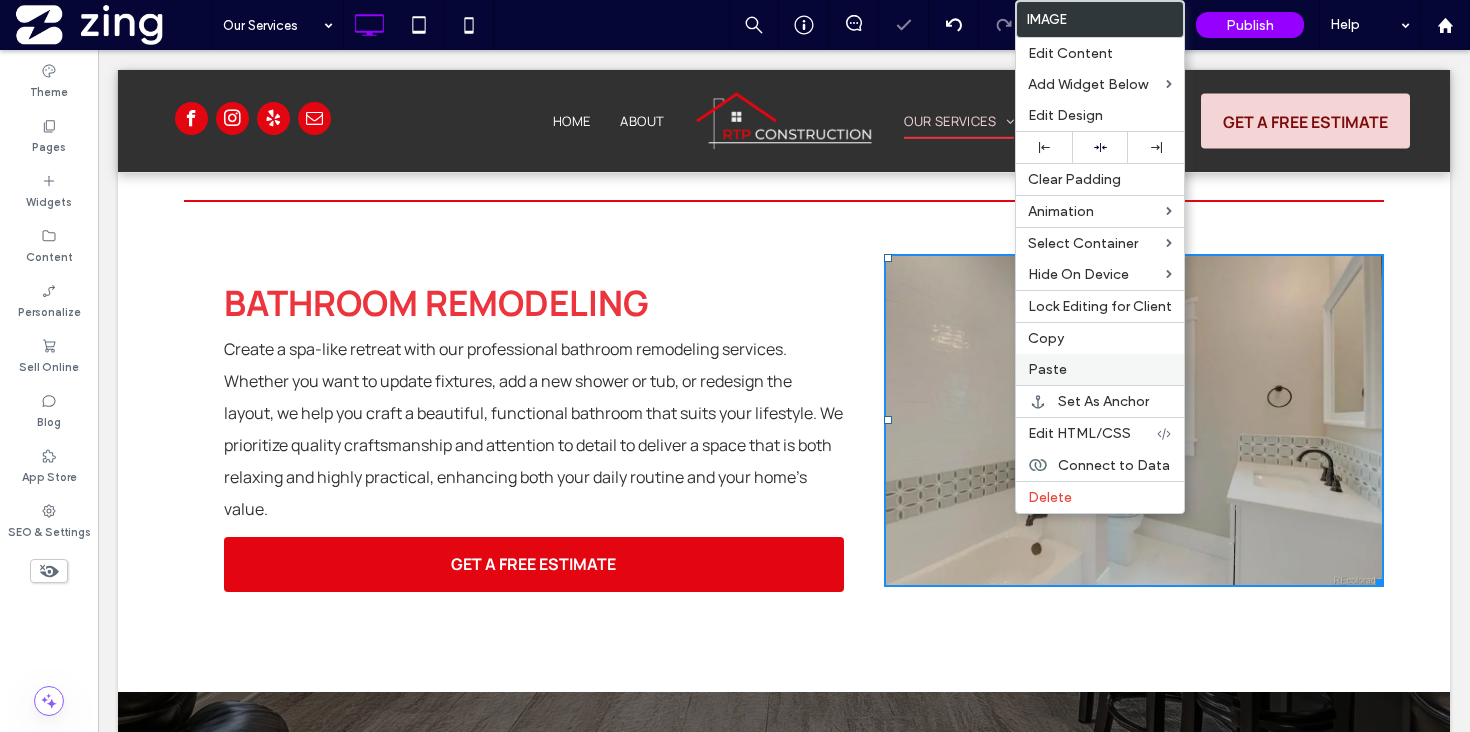 click on "Paste" at bounding box center [1100, 369] 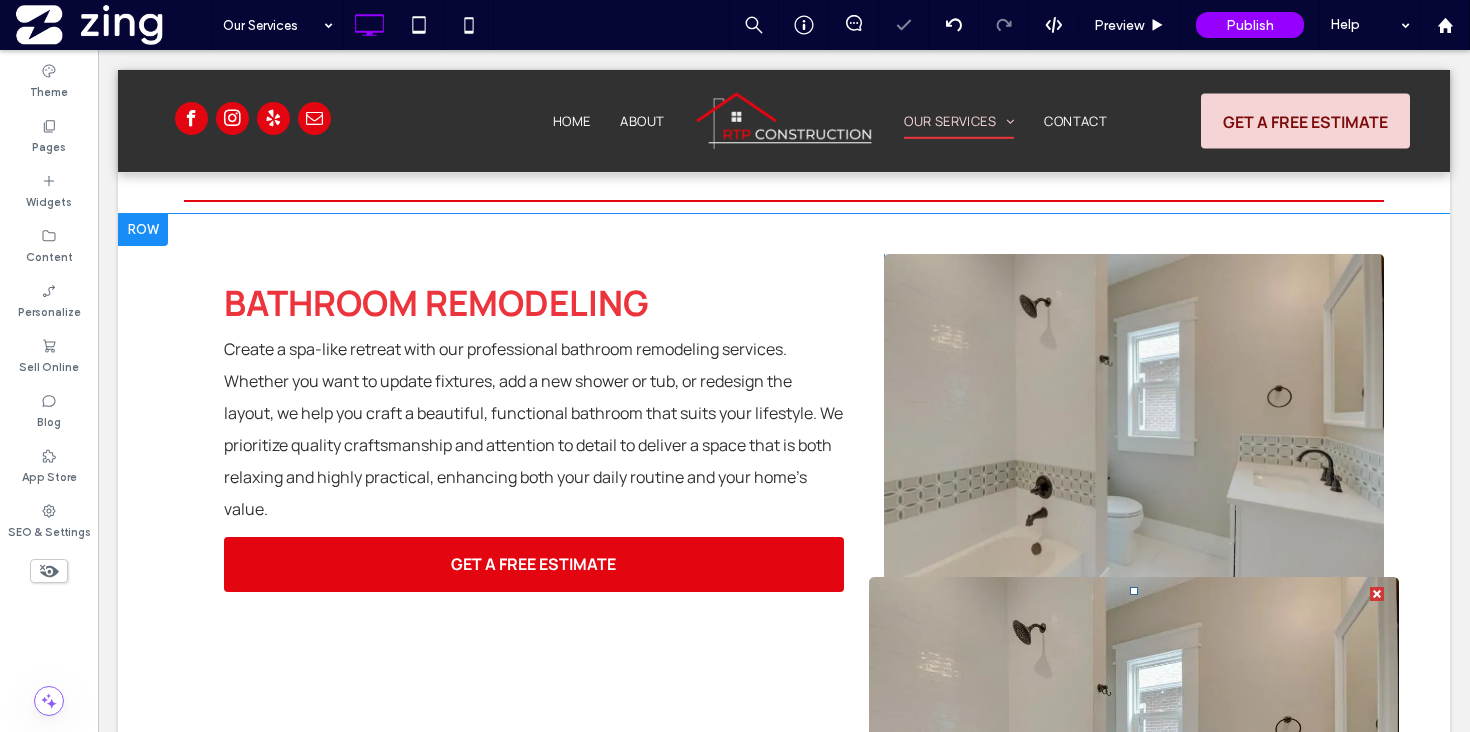 click at bounding box center (1134, 753) 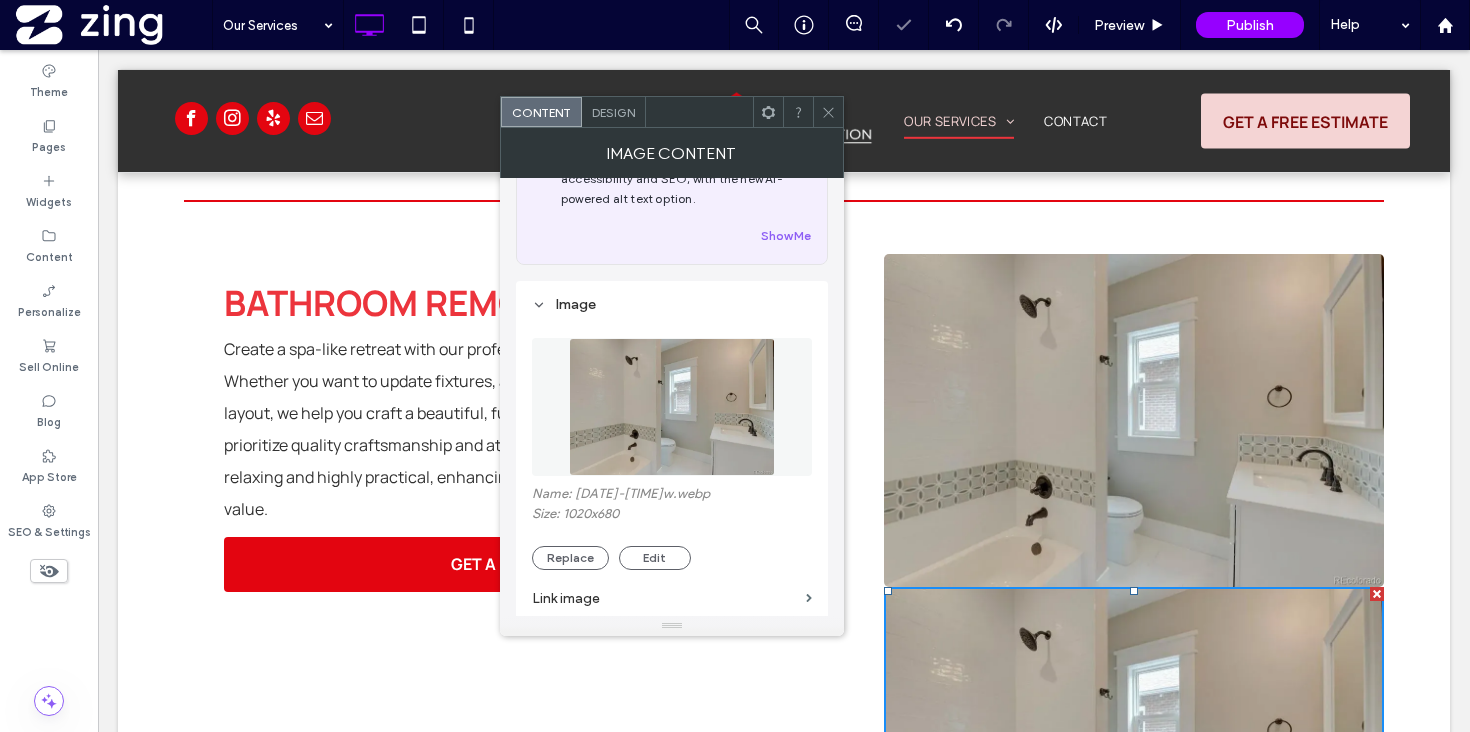 scroll, scrollTop: 168, scrollLeft: 0, axis: vertical 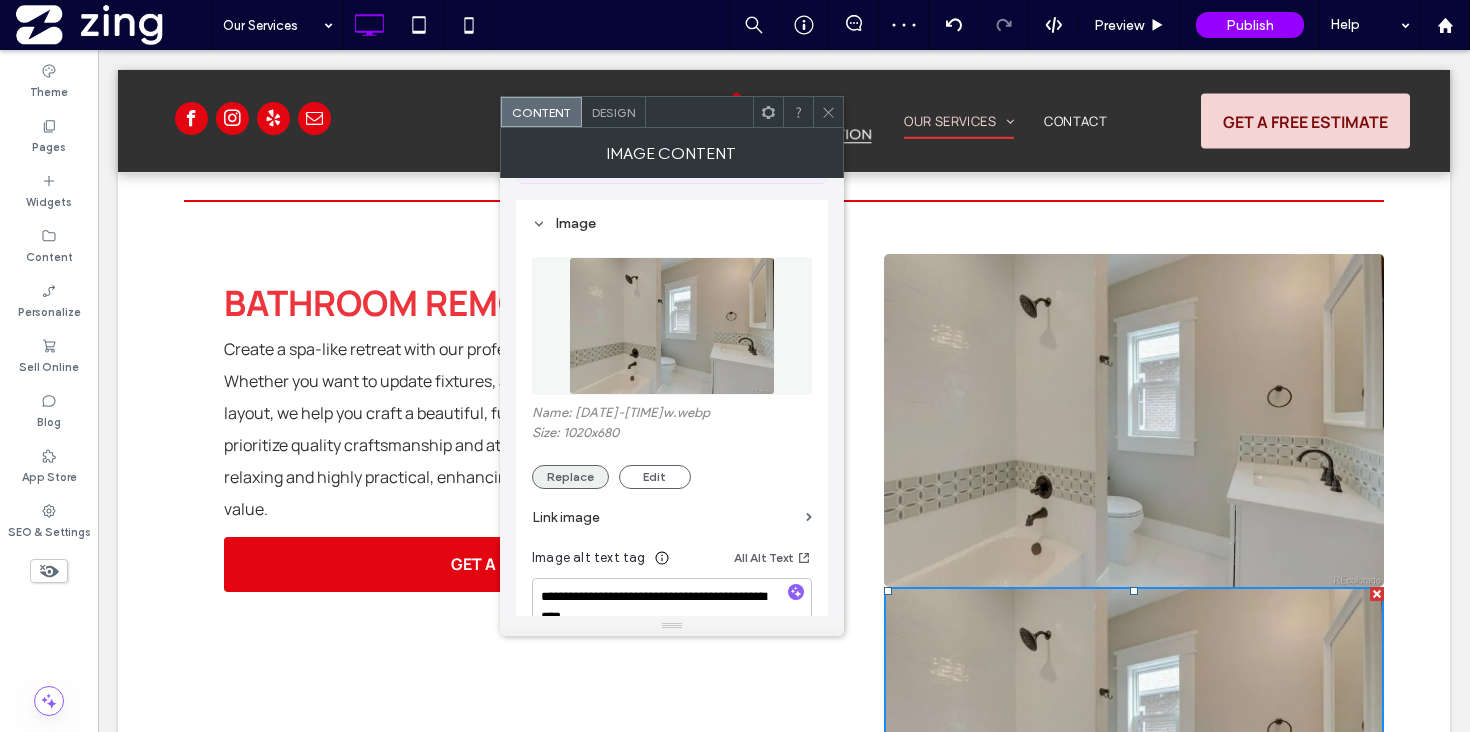 click on "Replace" at bounding box center [570, 477] 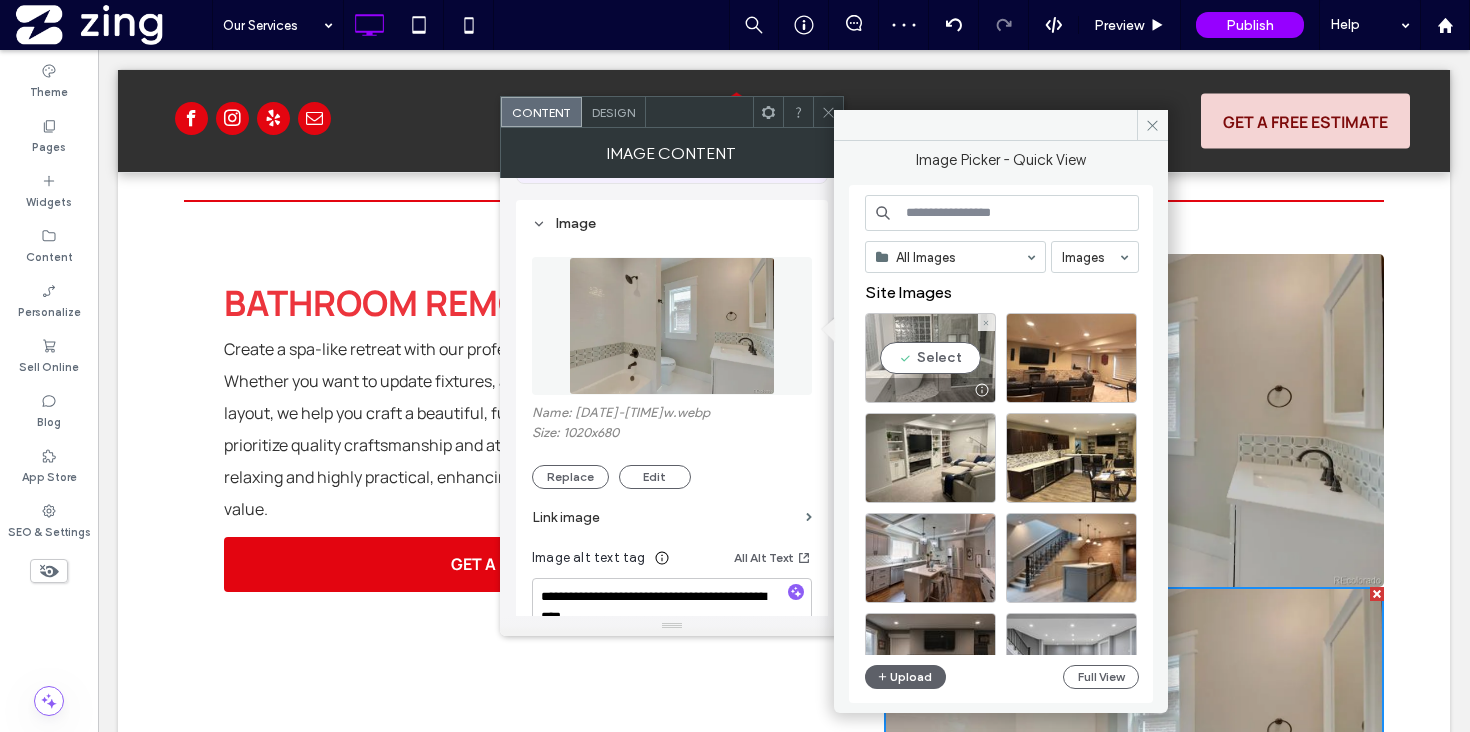 click on "Select" at bounding box center (930, 358) 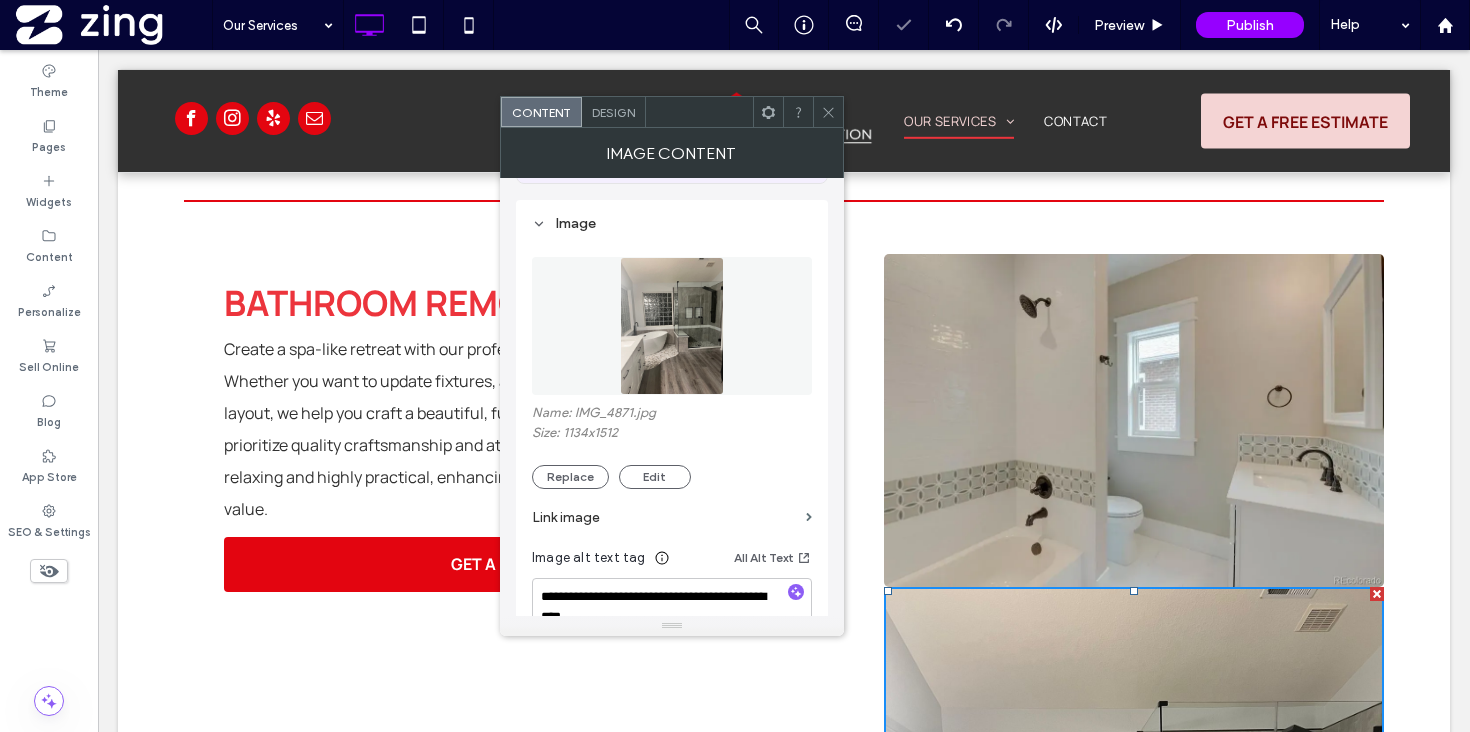 click at bounding box center (828, 112) 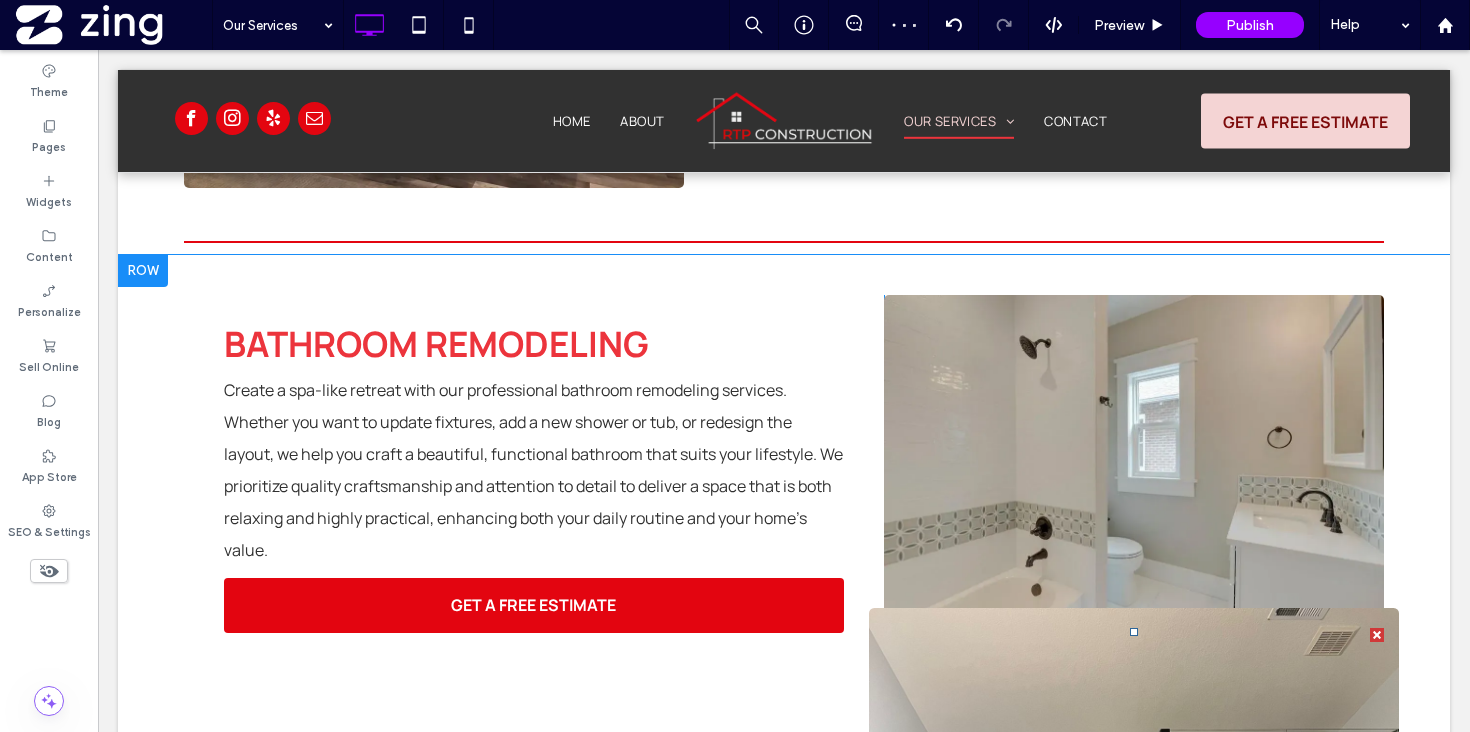 scroll, scrollTop: 1749, scrollLeft: 0, axis: vertical 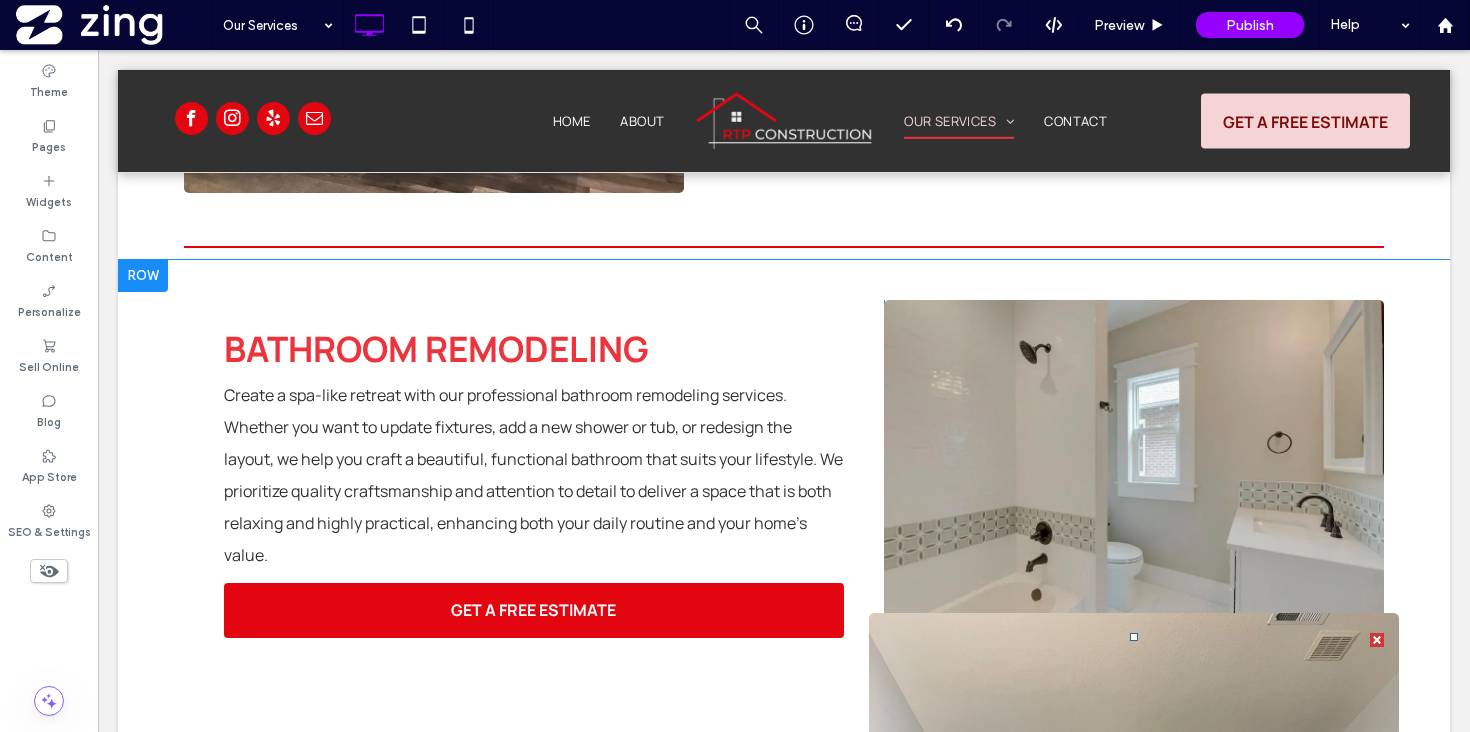 click at bounding box center [1134, 966] 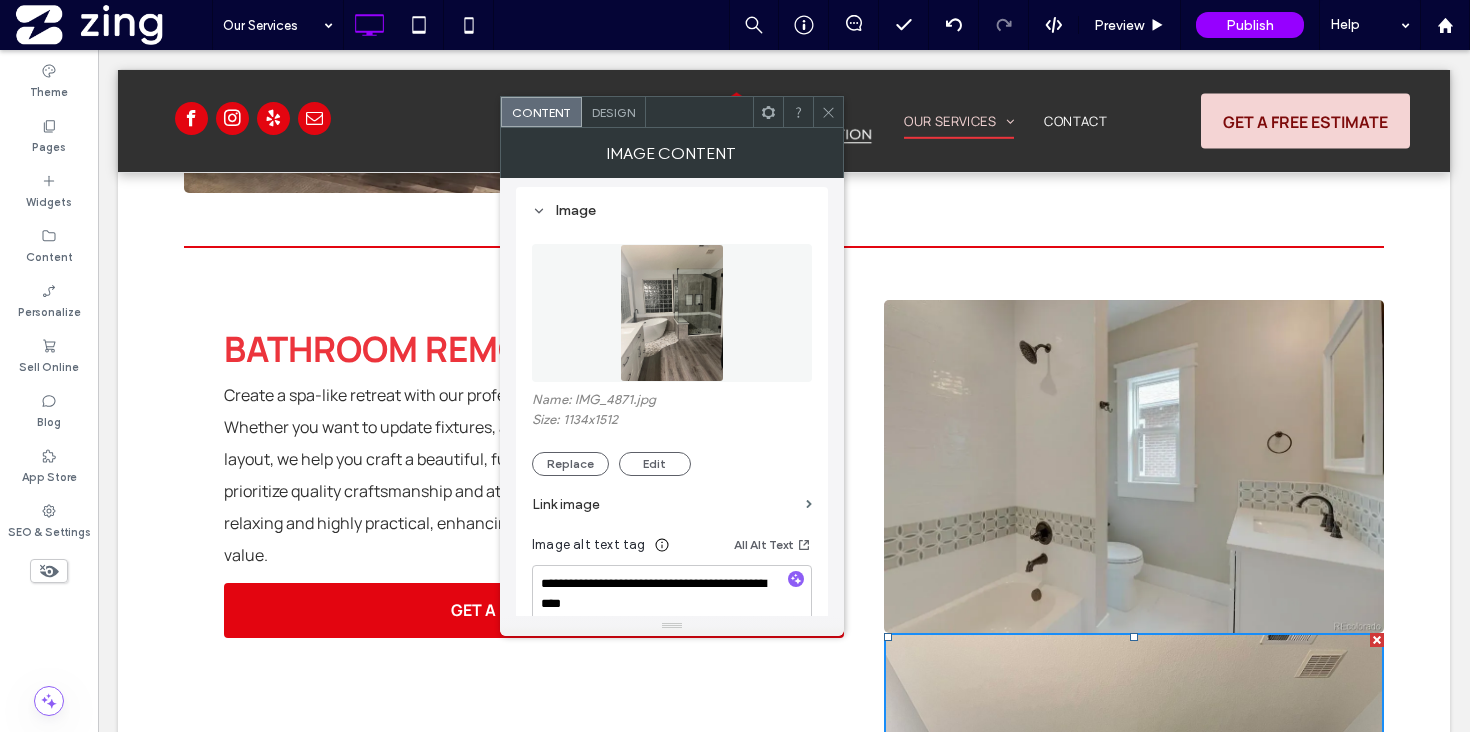 scroll, scrollTop: 205, scrollLeft: 0, axis: vertical 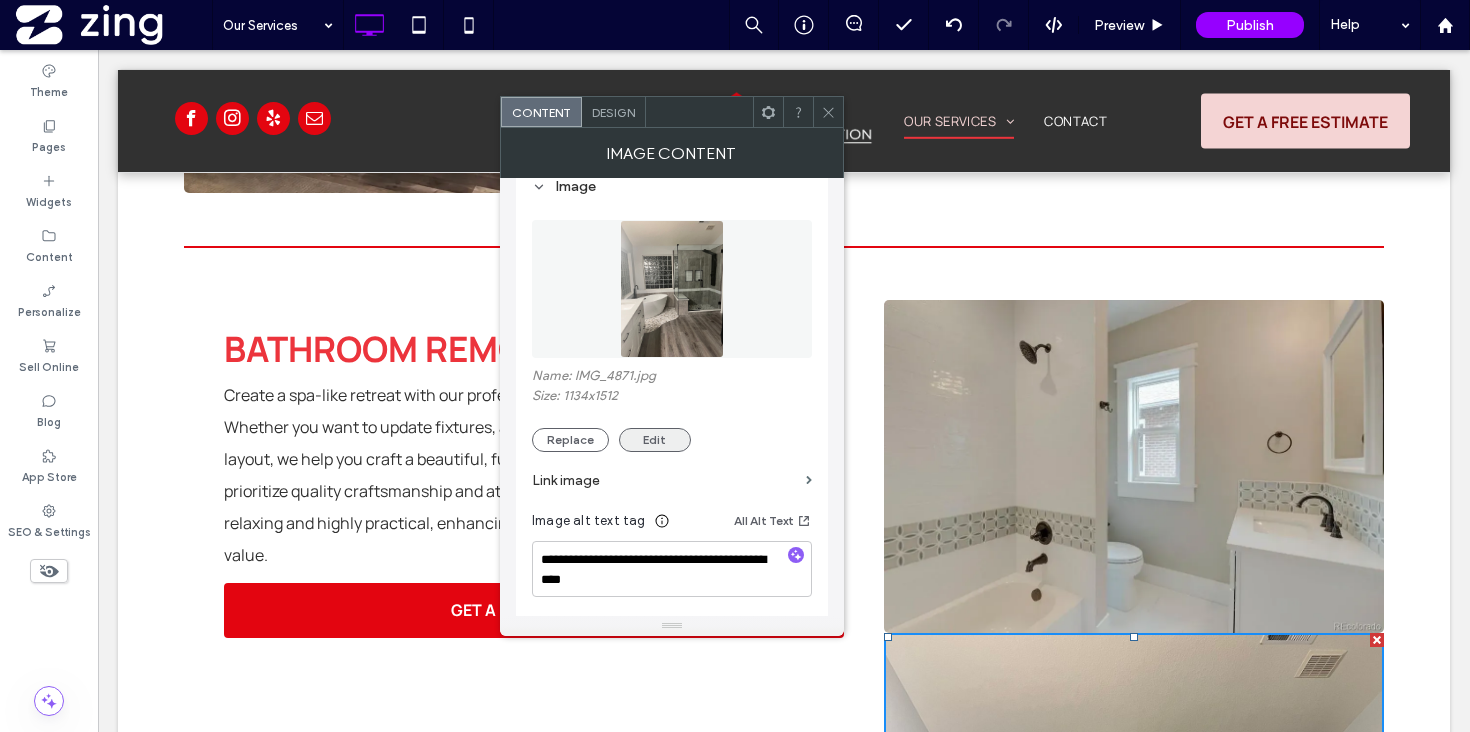 click on "Edit" at bounding box center (655, 440) 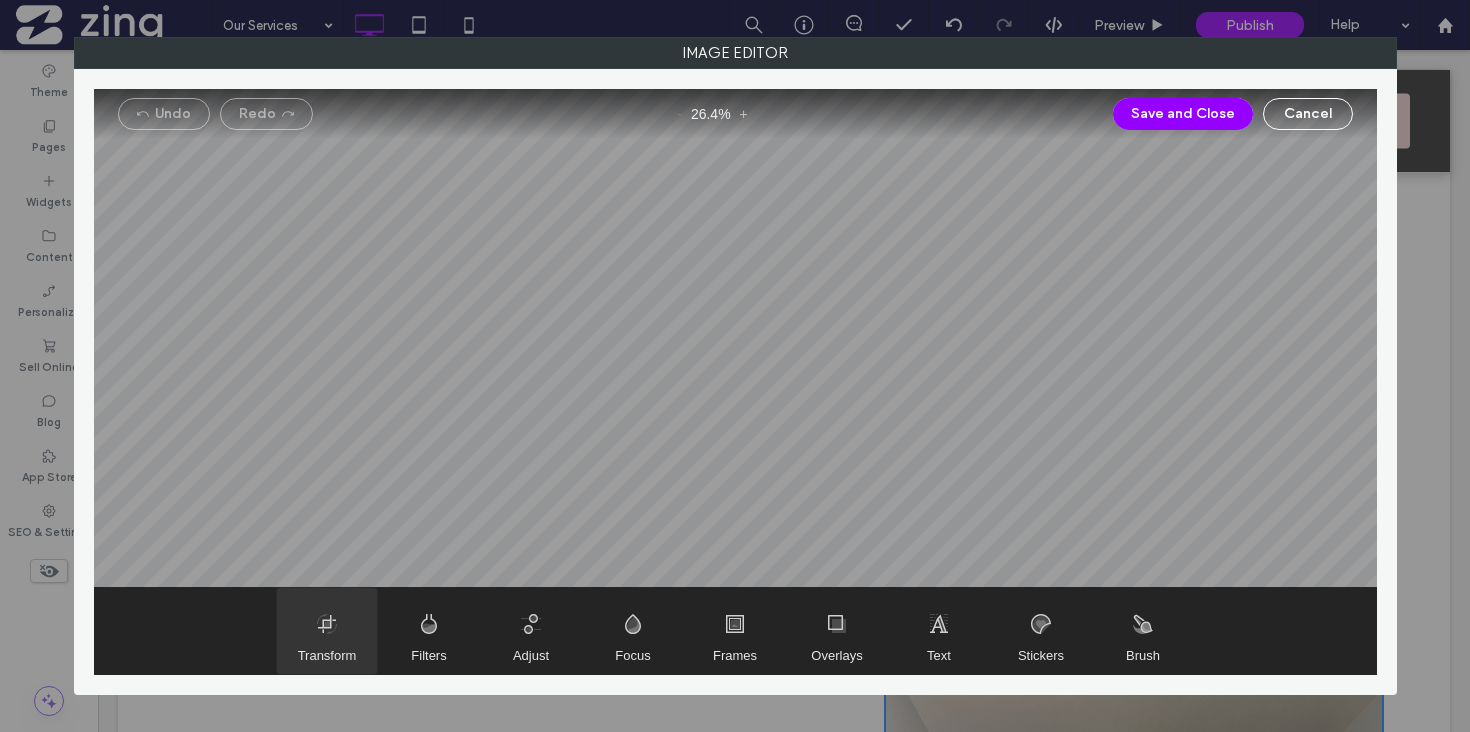 click at bounding box center [327, 631] 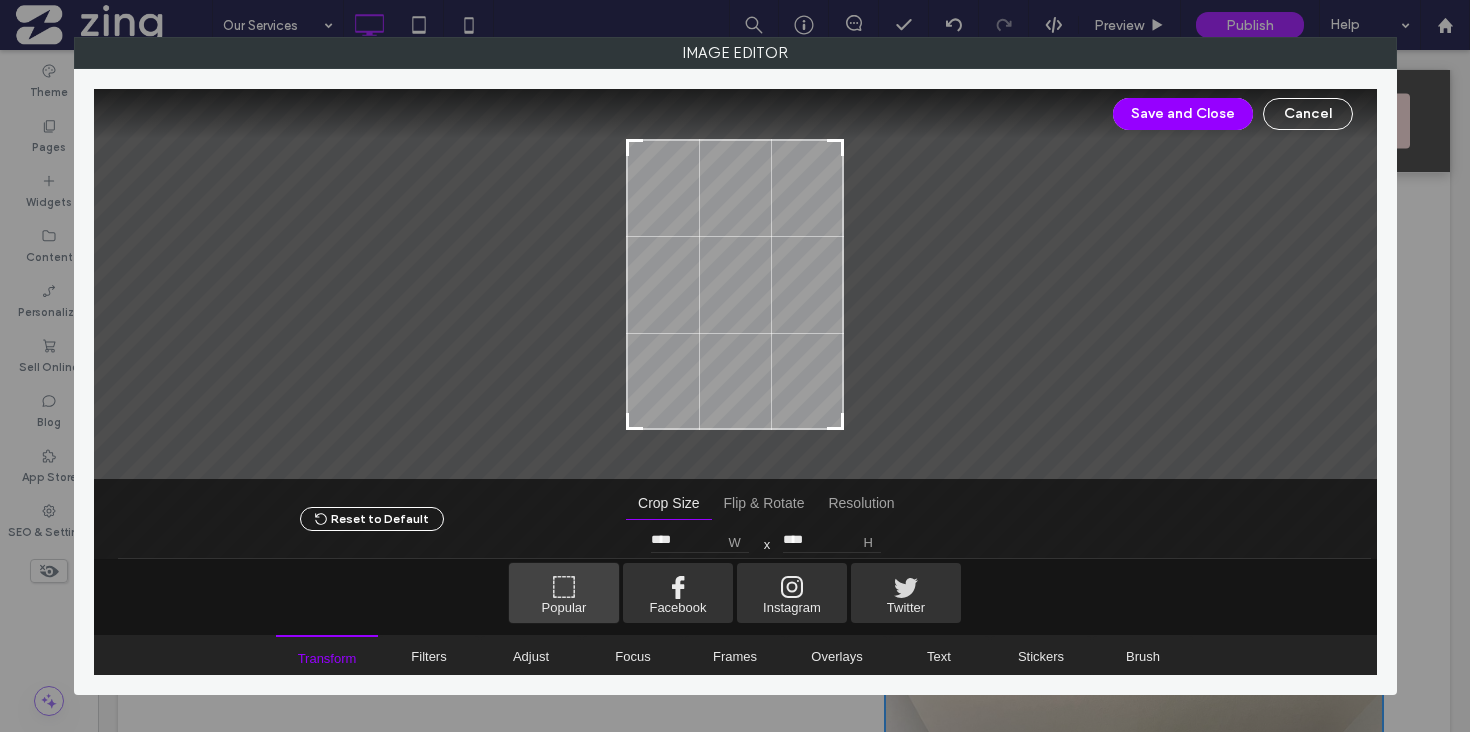 click at bounding box center [564, 593] 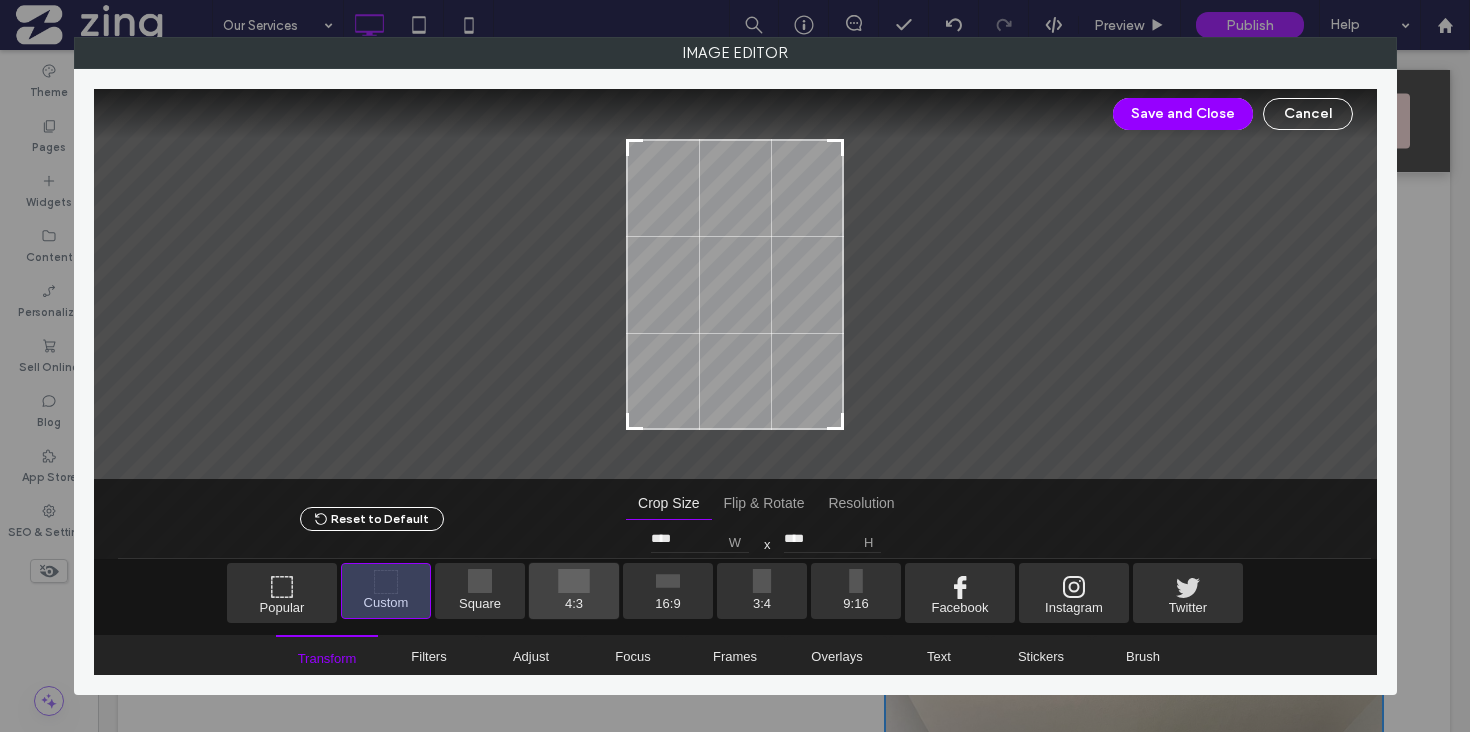 click at bounding box center [574, 591] 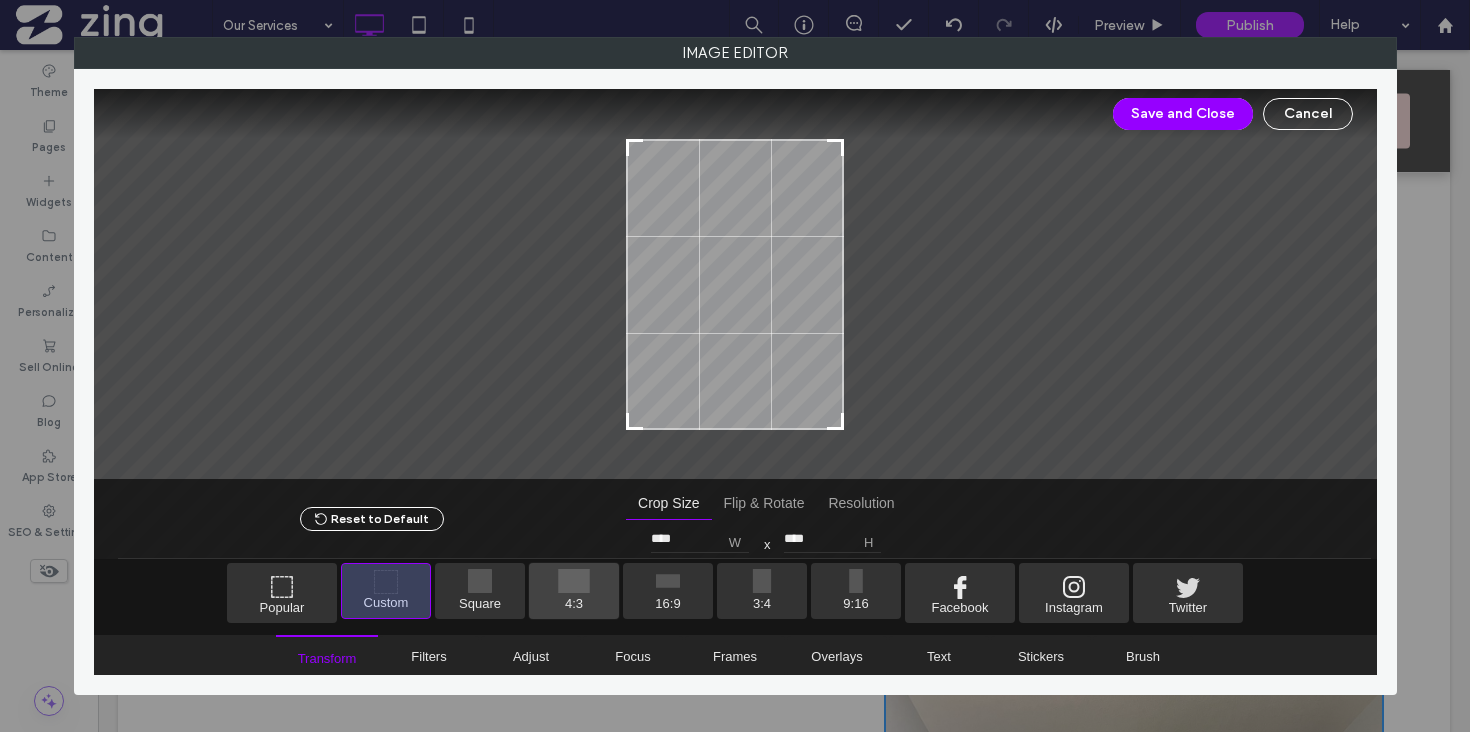 type on "***" 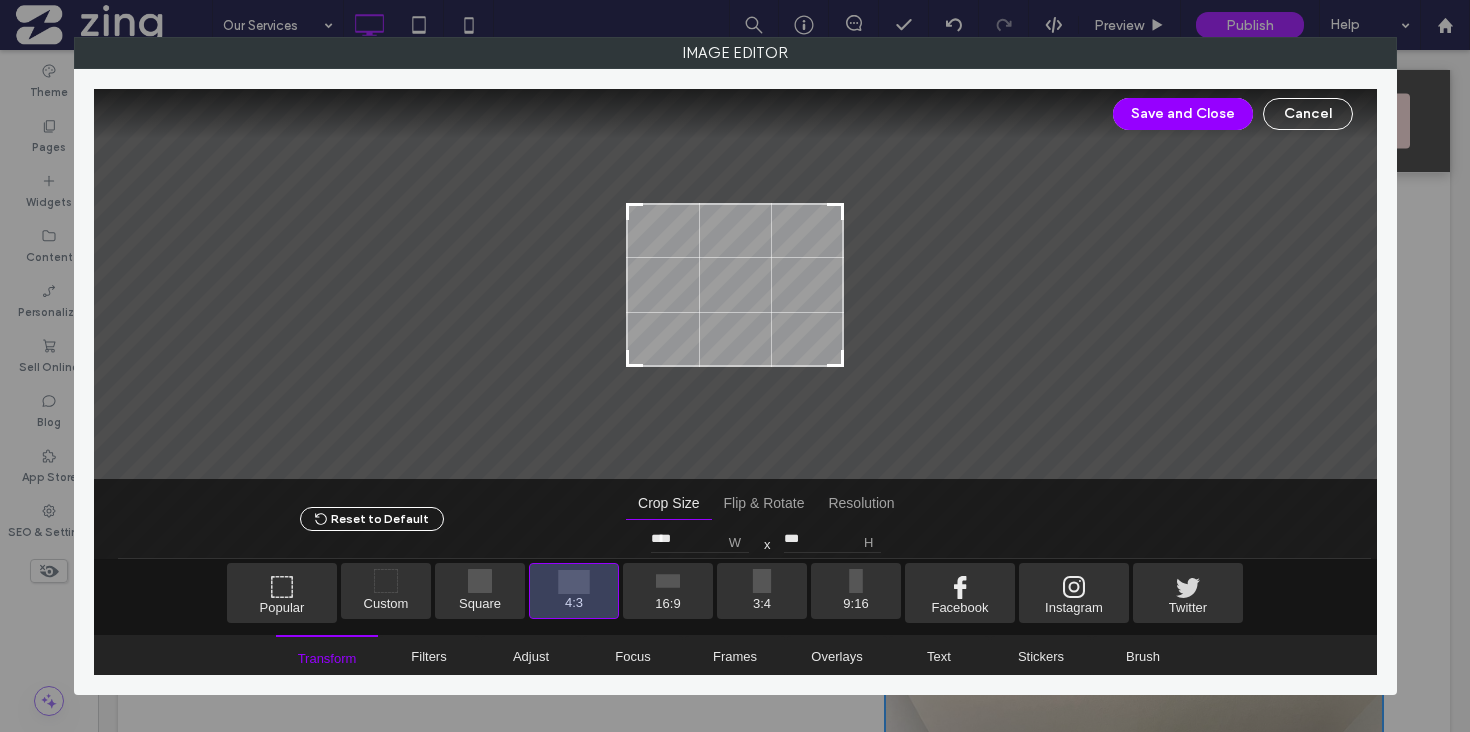 click at bounding box center [735, 285] 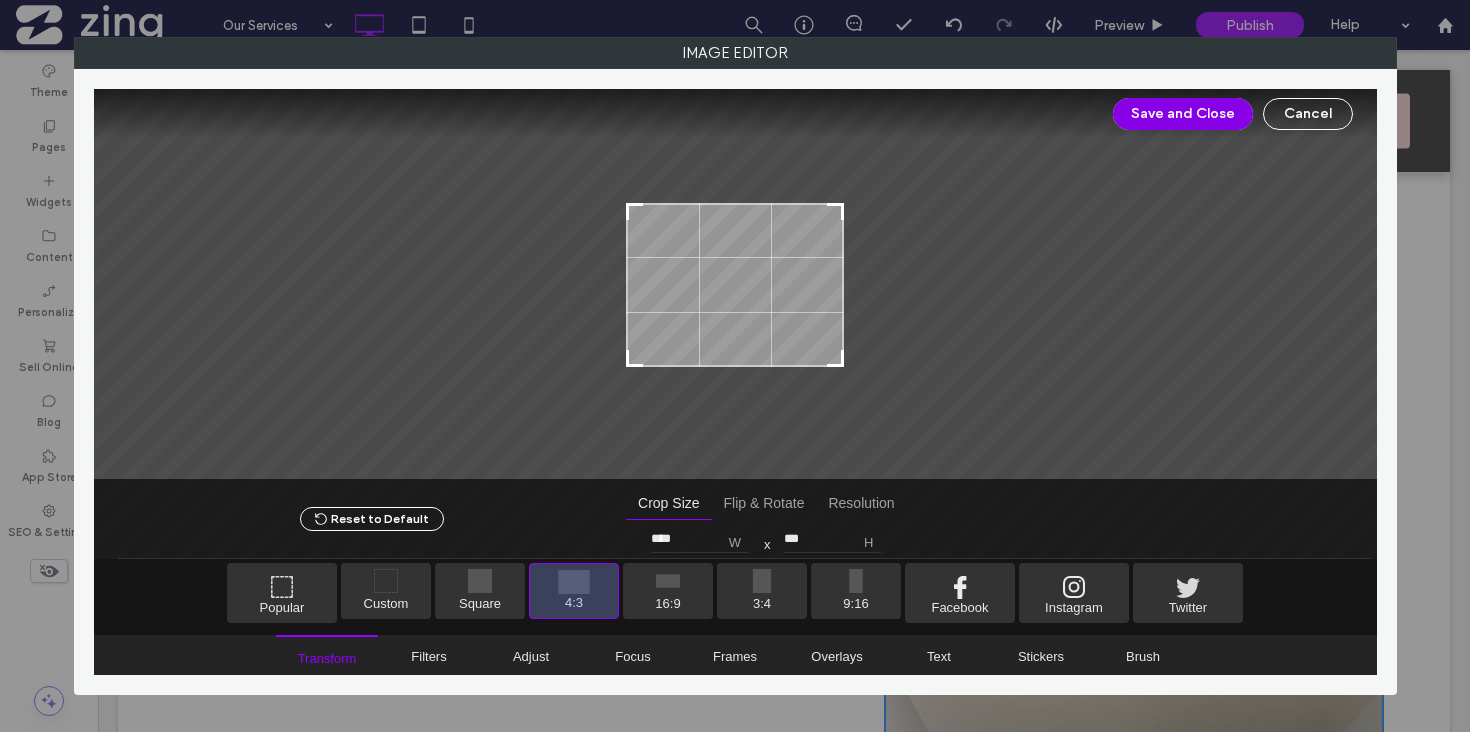 click on "Save and Close" at bounding box center [1183, 114] 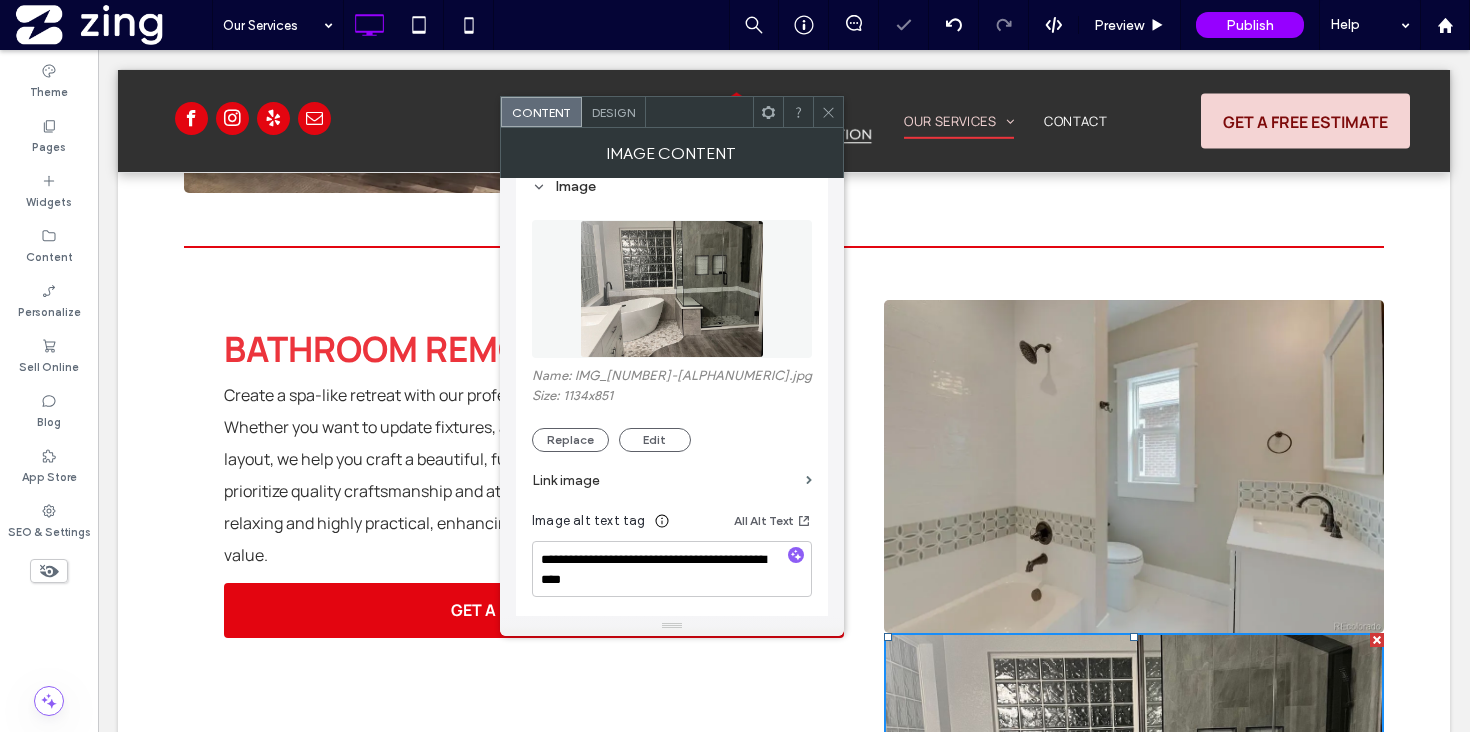 click at bounding box center (828, 112) 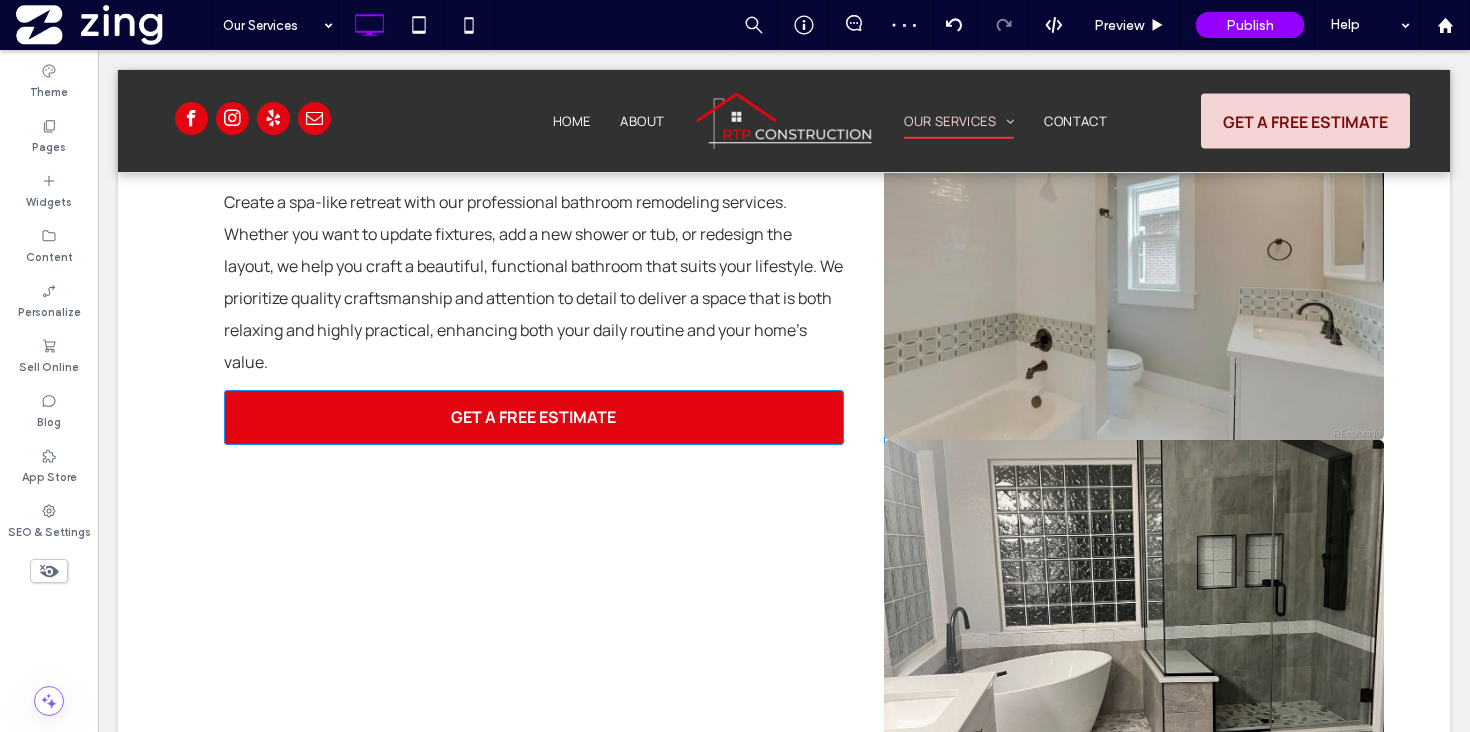 scroll, scrollTop: 1816, scrollLeft: 0, axis: vertical 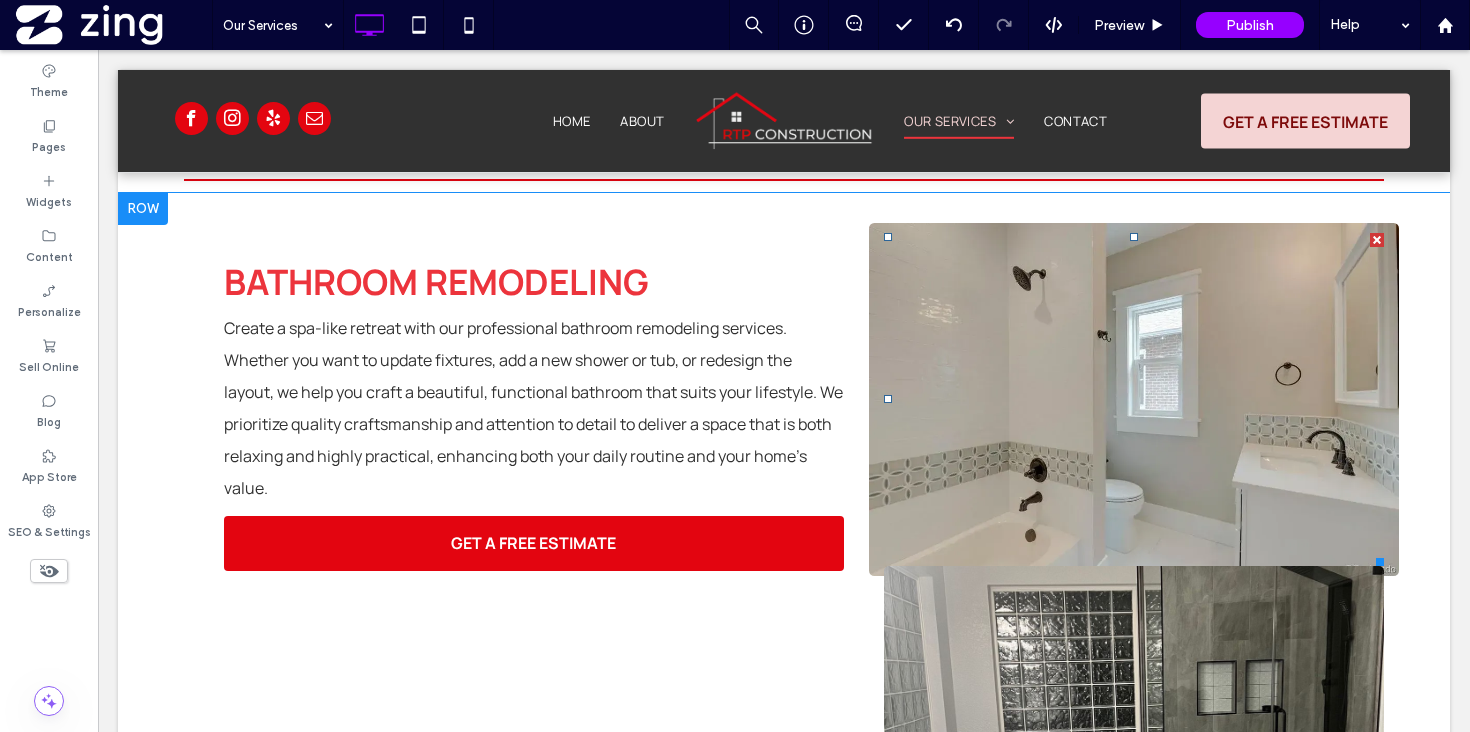 click at bounding box center [1134, 399] 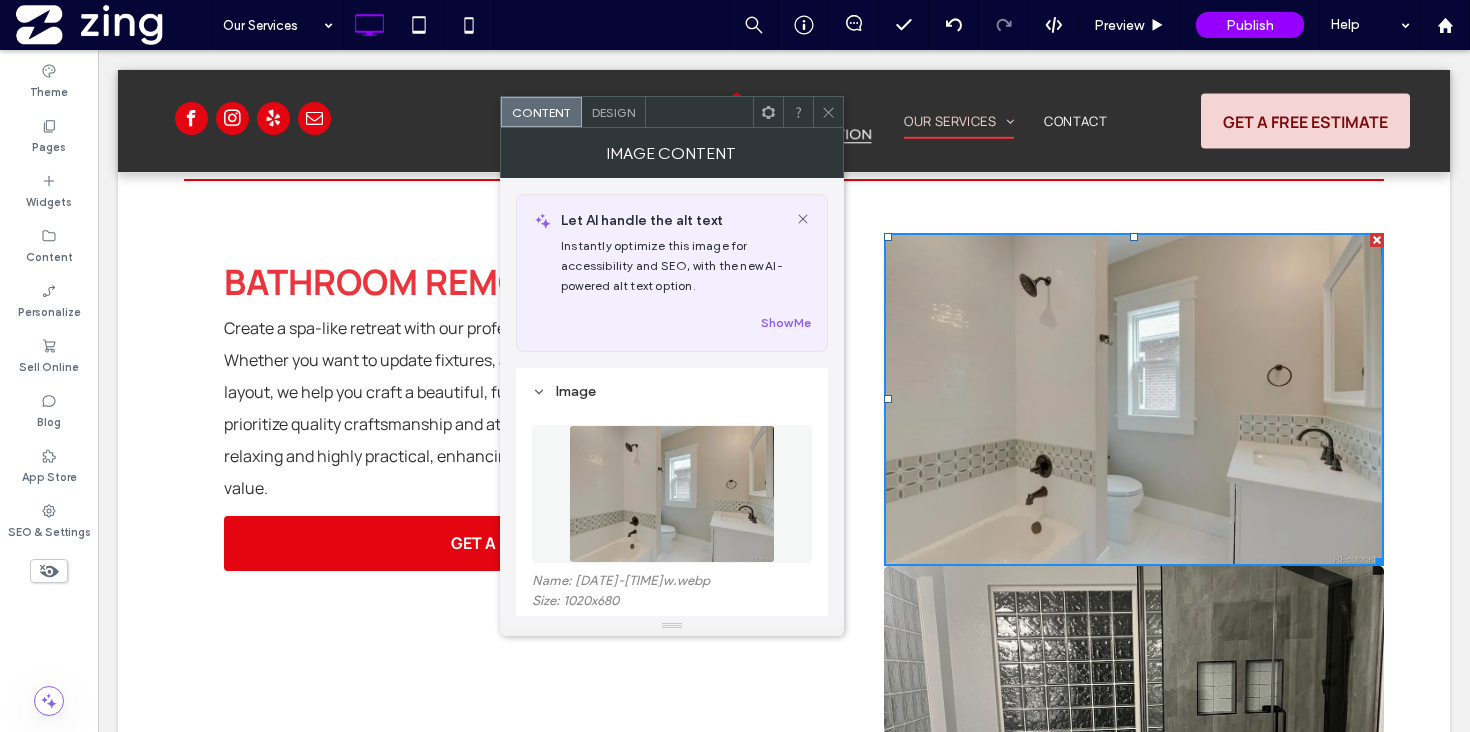 scroll, scrollTop: 92, scrollLeft: 0, axis: vertical 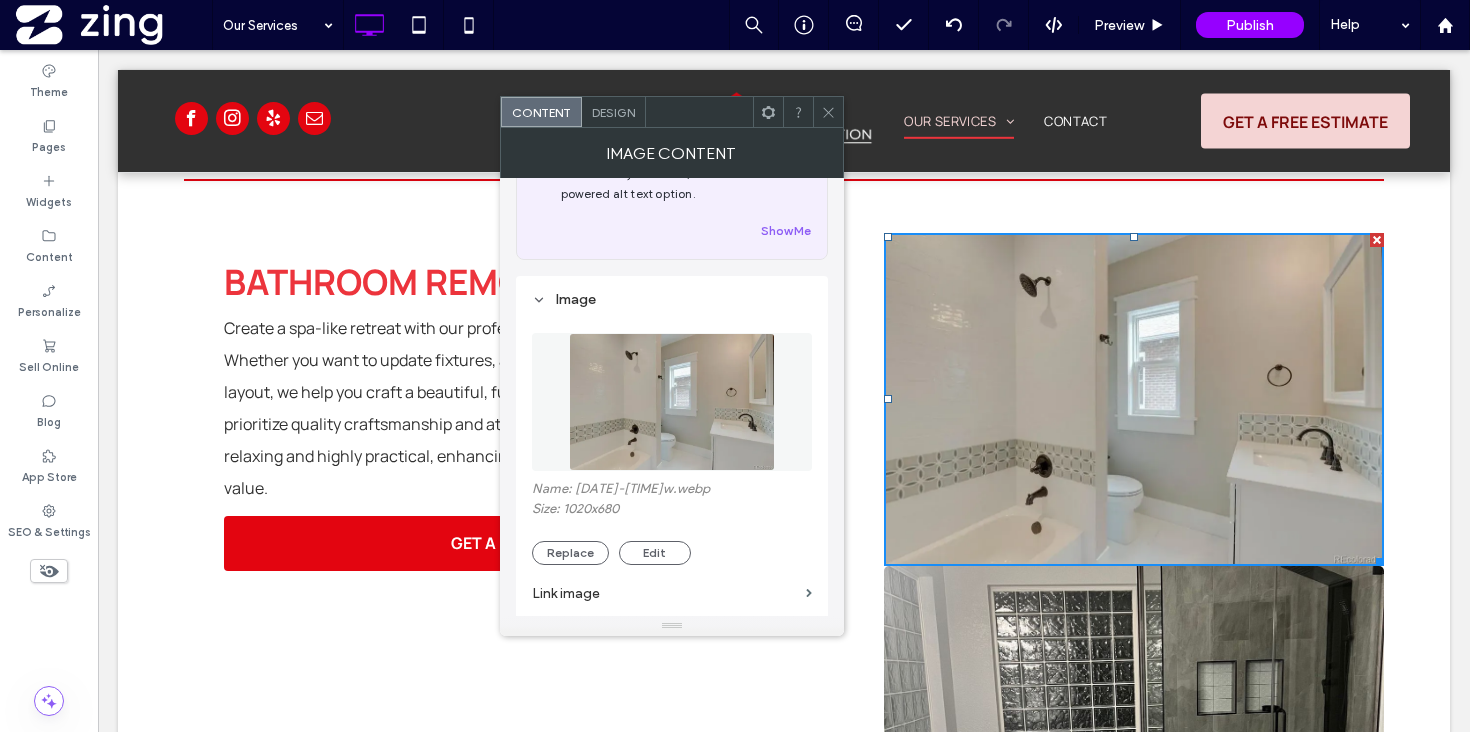 click 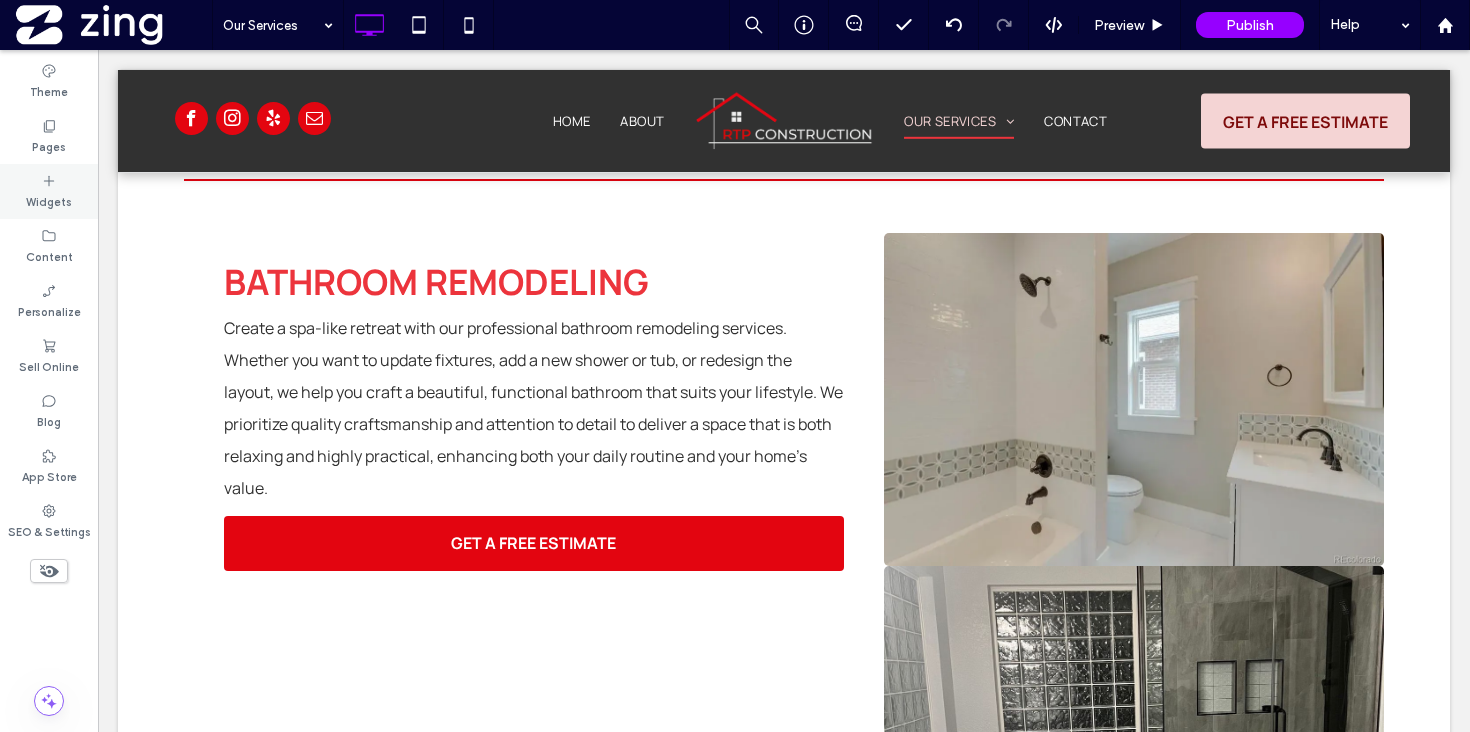 click on "Widgets" at bounding box center [49, 191] 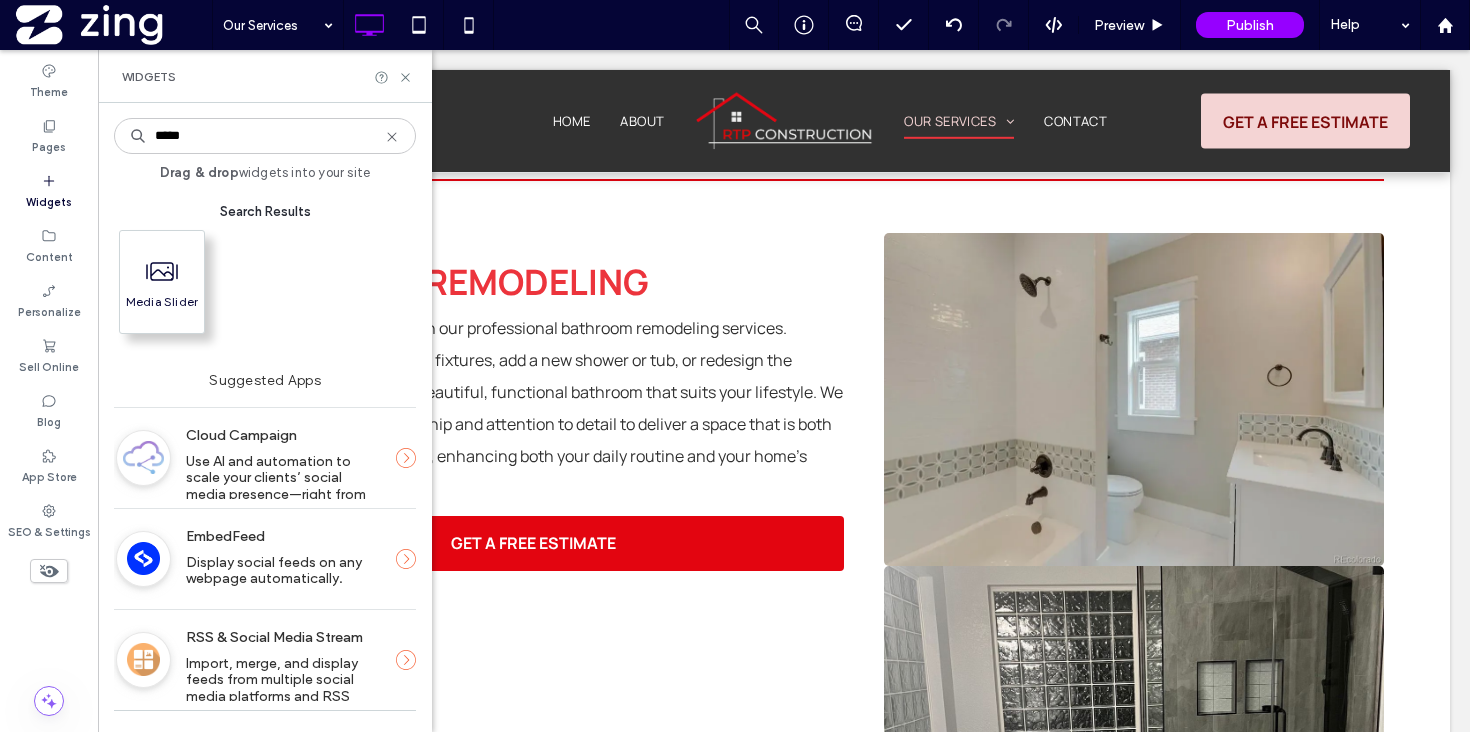 type on "*****" 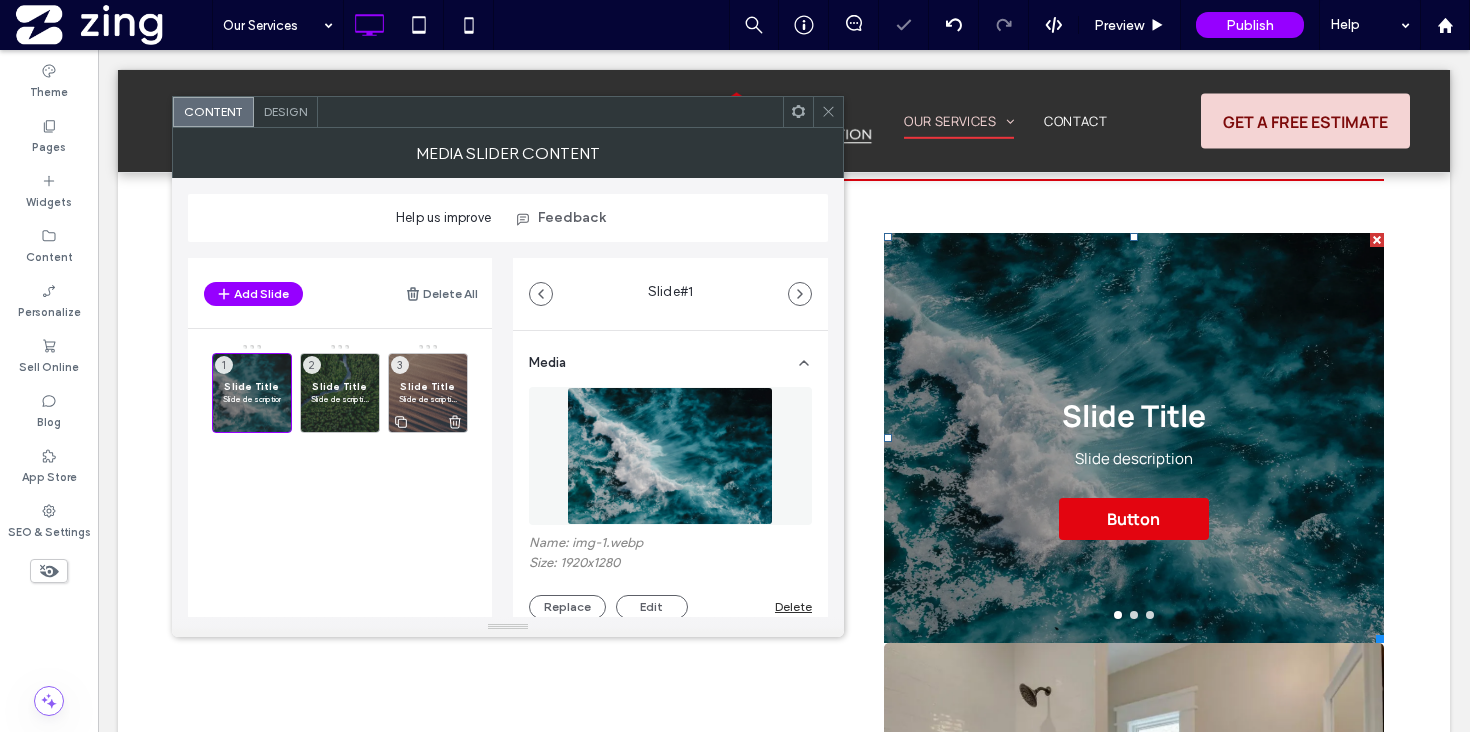 click 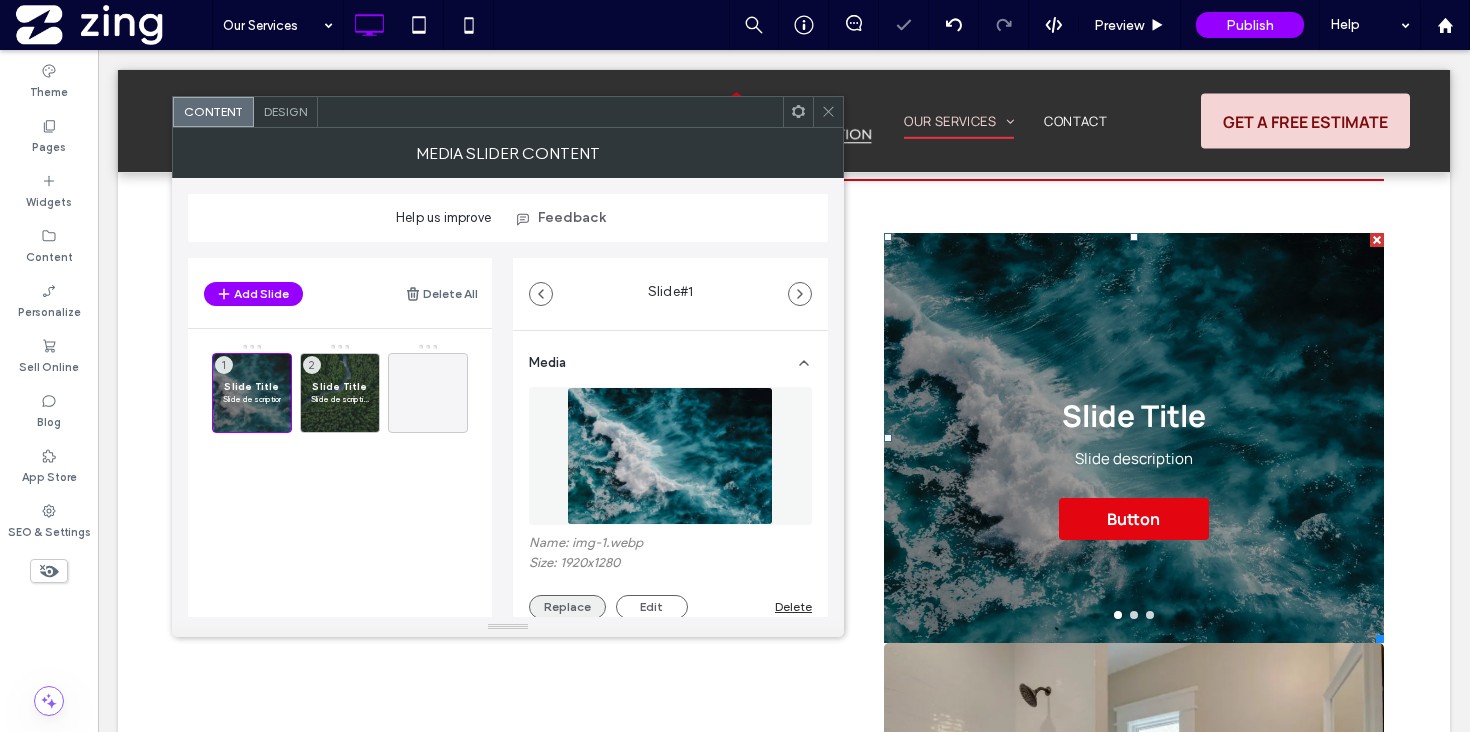 click on "Replace" at bounding box center (567, 607) 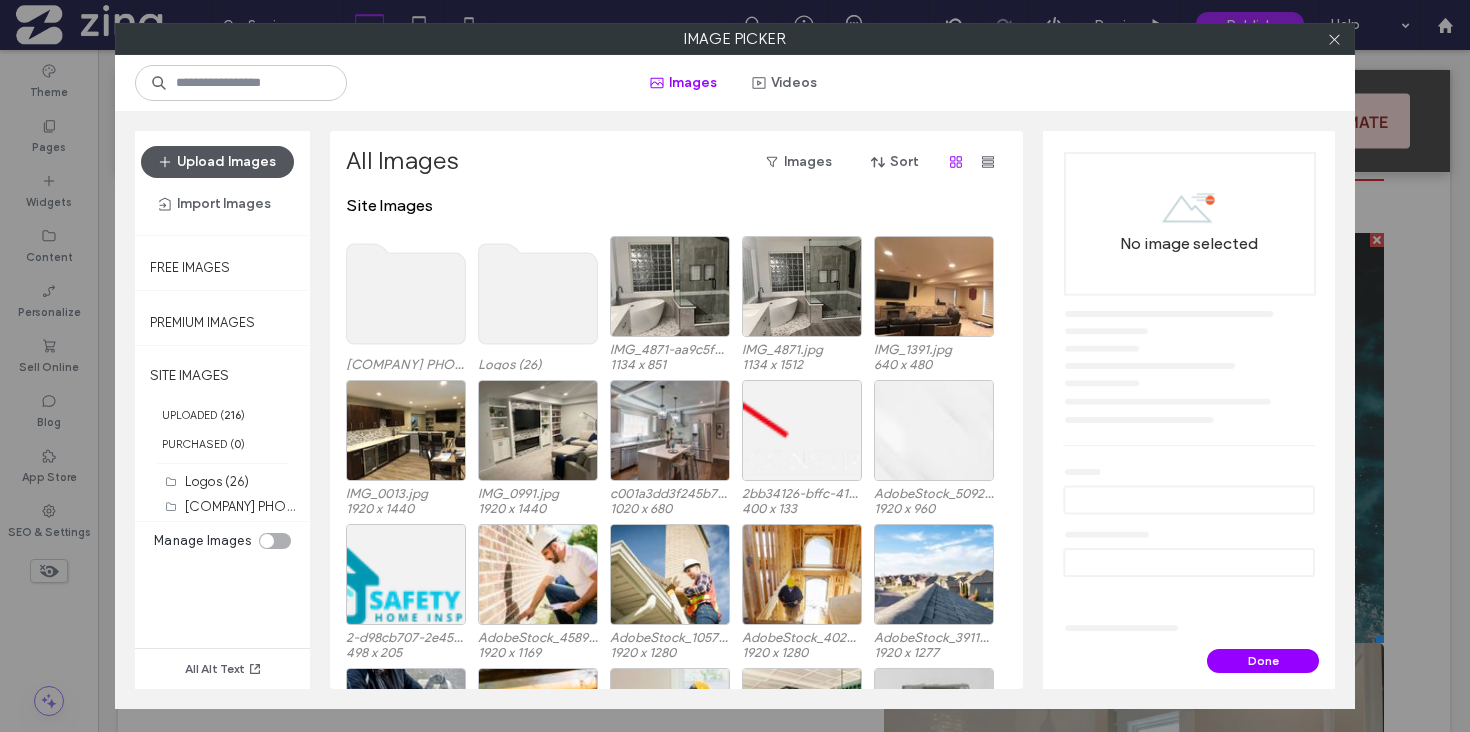 click on "Upload Images" at bounding box center [217, 162] 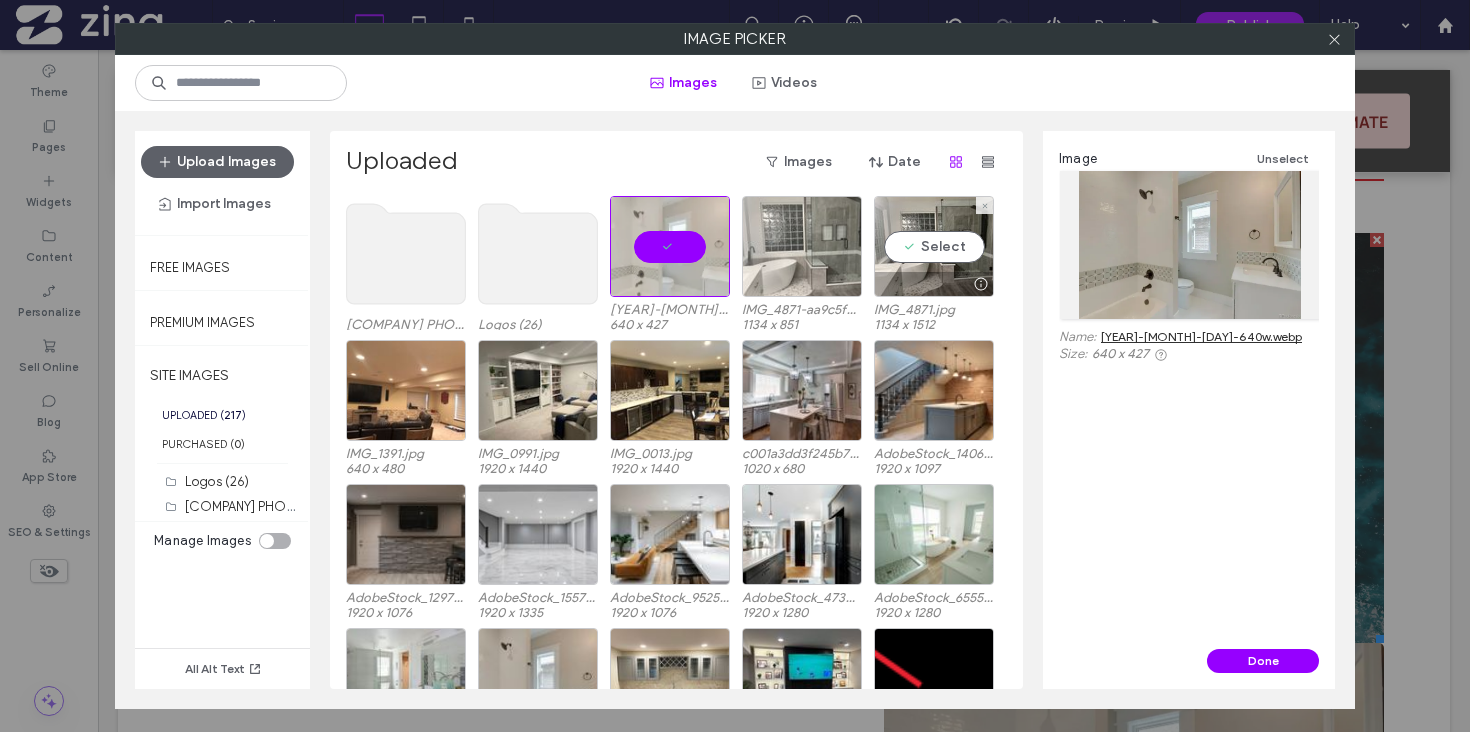 type 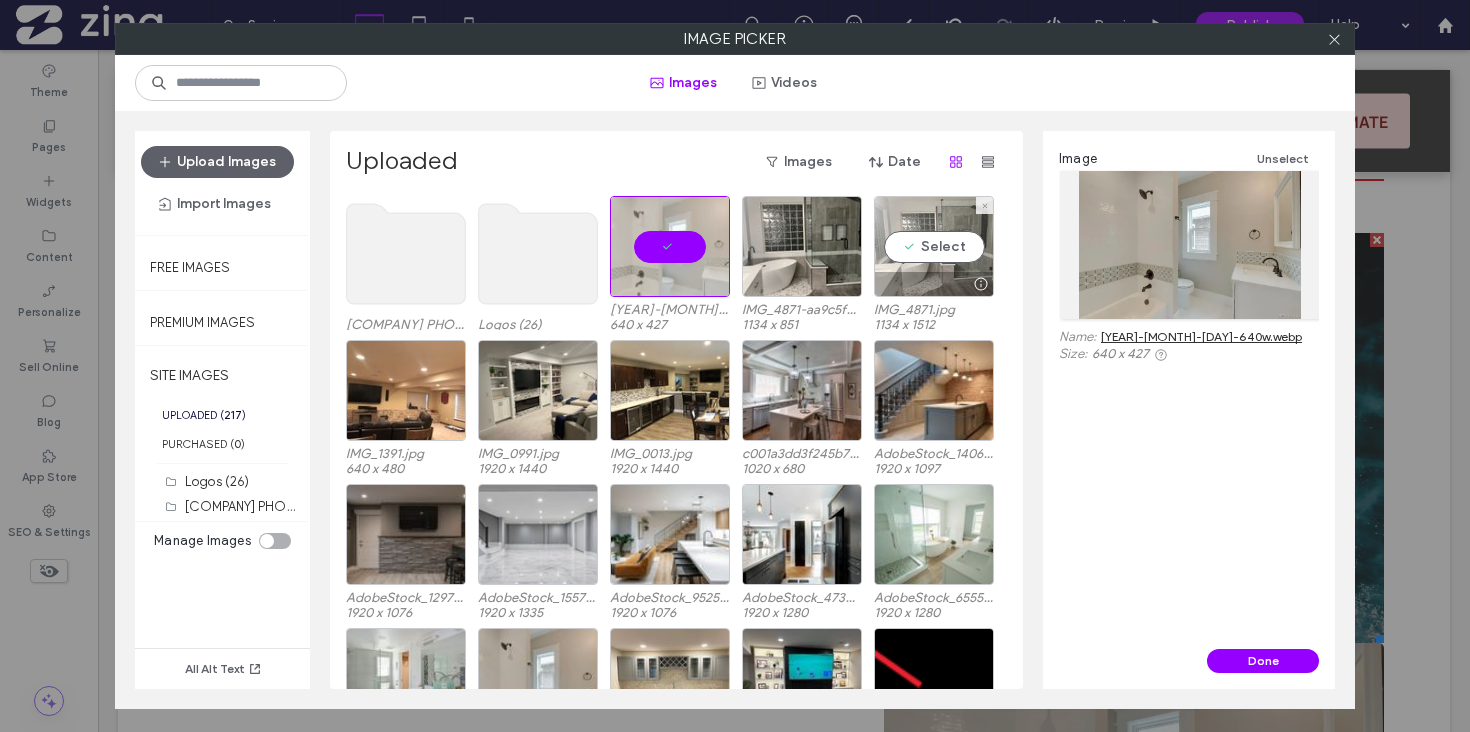 click on "Select" at bounding box center [934, 246] 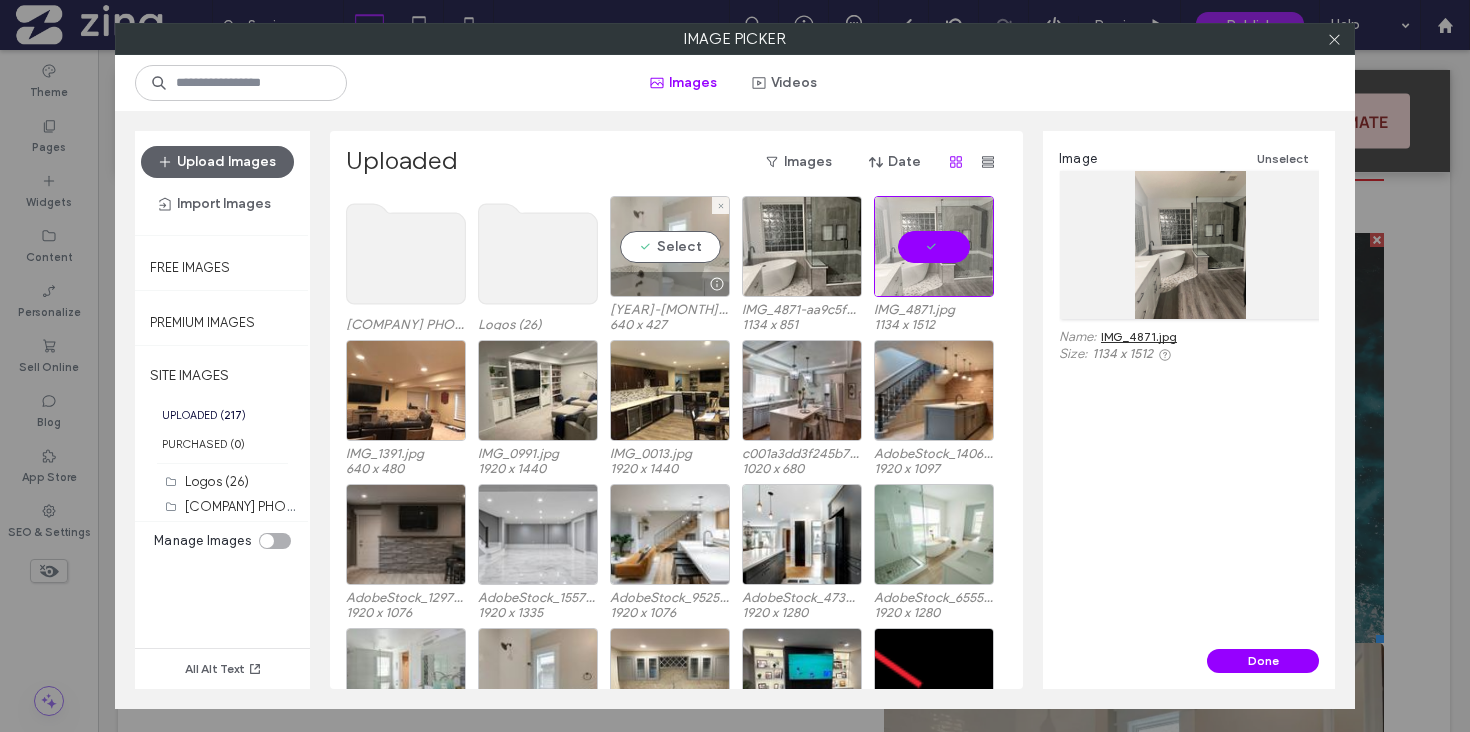 click on "Select" at bounding box center [670, 246] 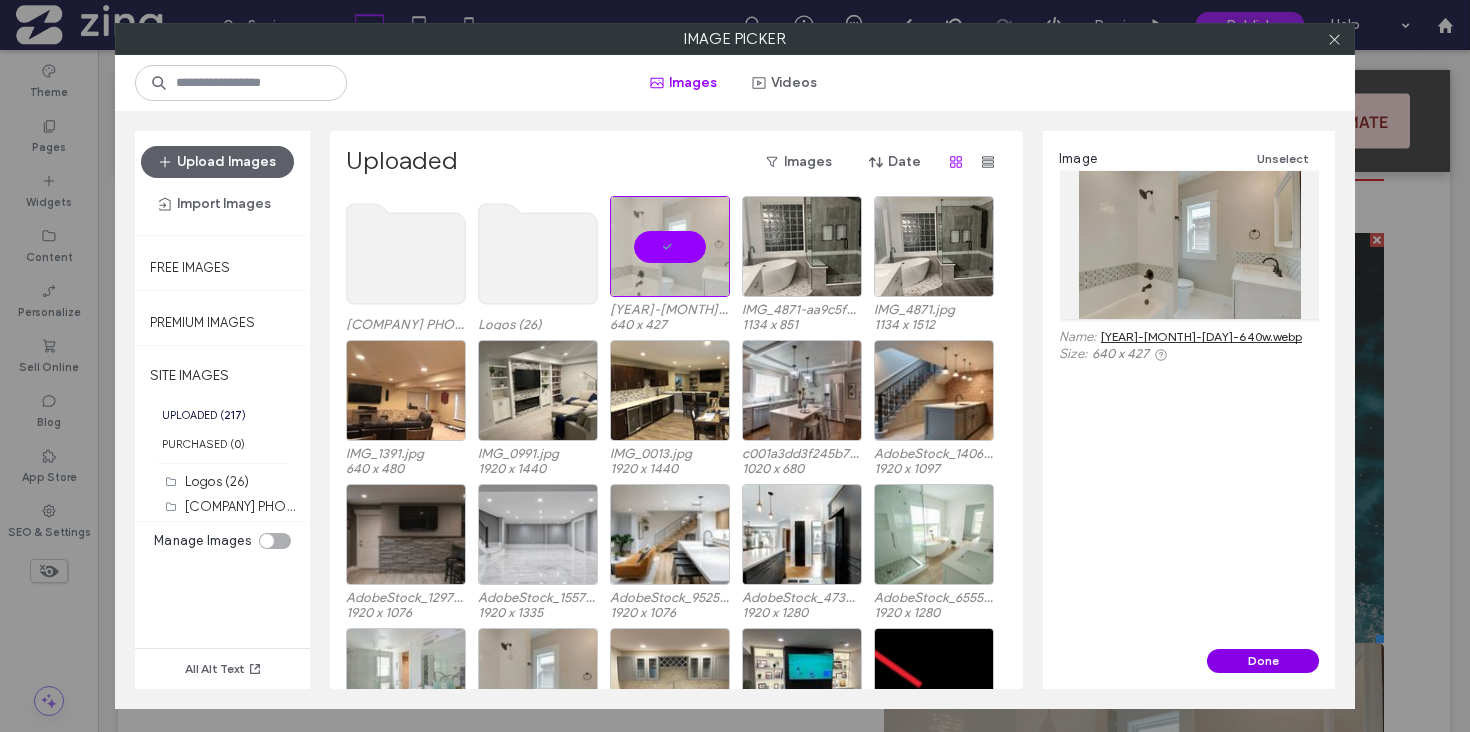 click on "Done" at bounding box center [1263, 661] 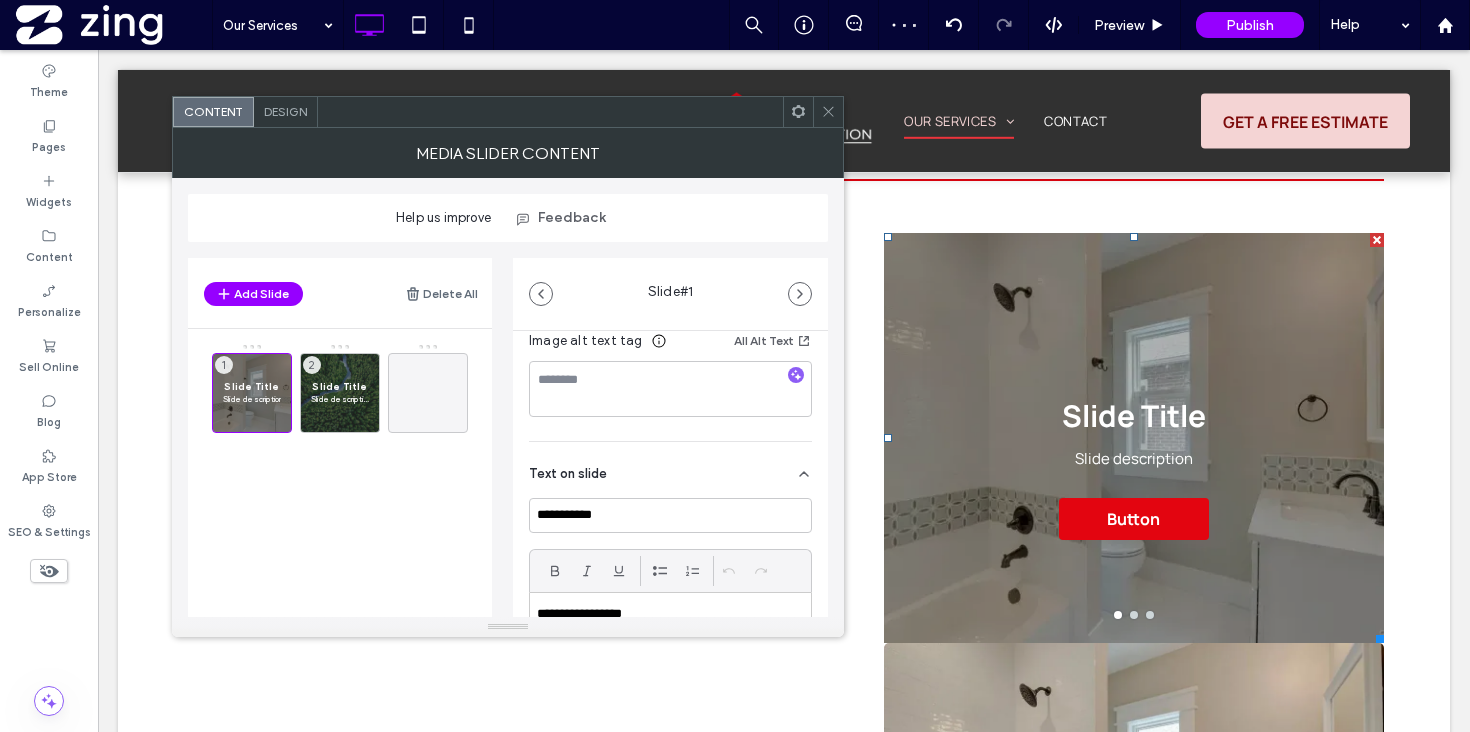 scroll, scrollTop: 567, scrollLeft: 0, axis: vertical 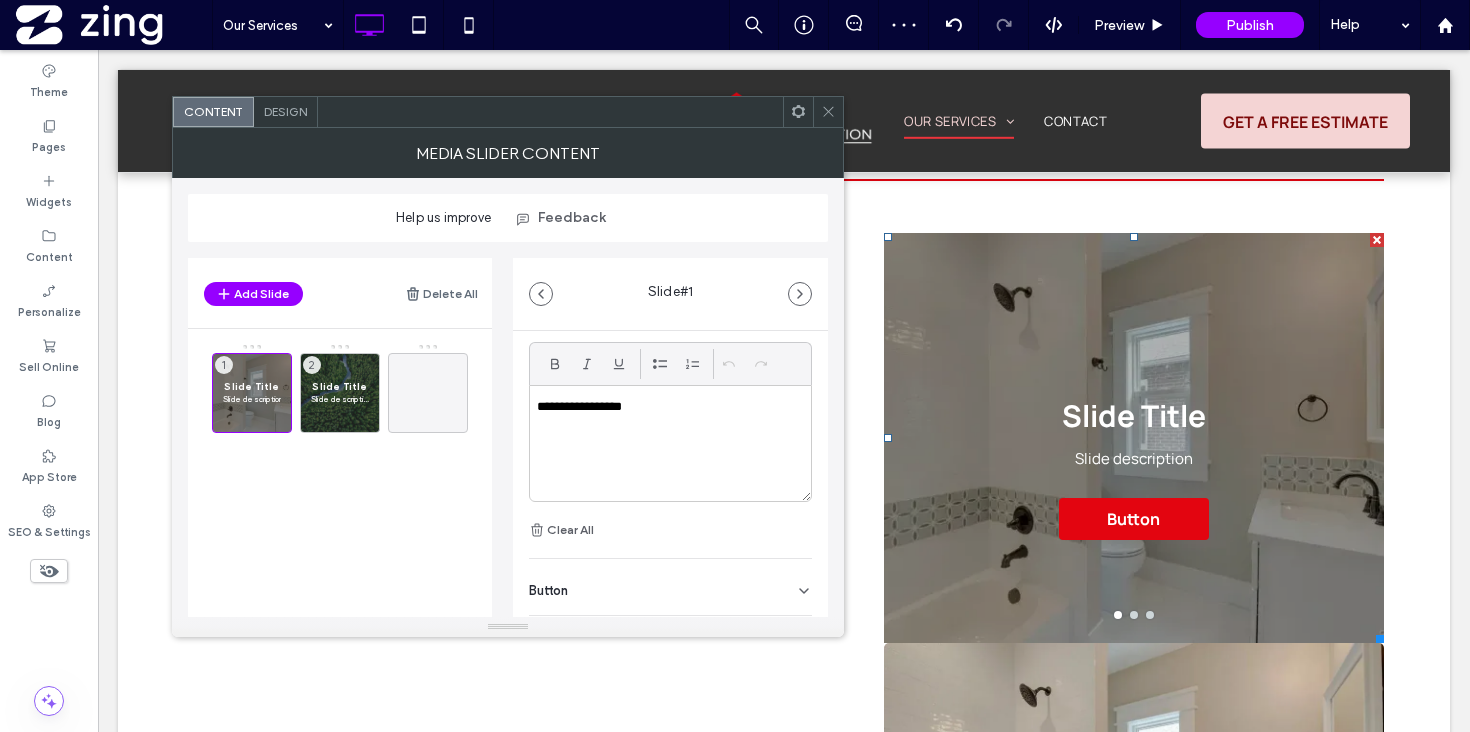 click on "**********" at bounding box center [665, 407] 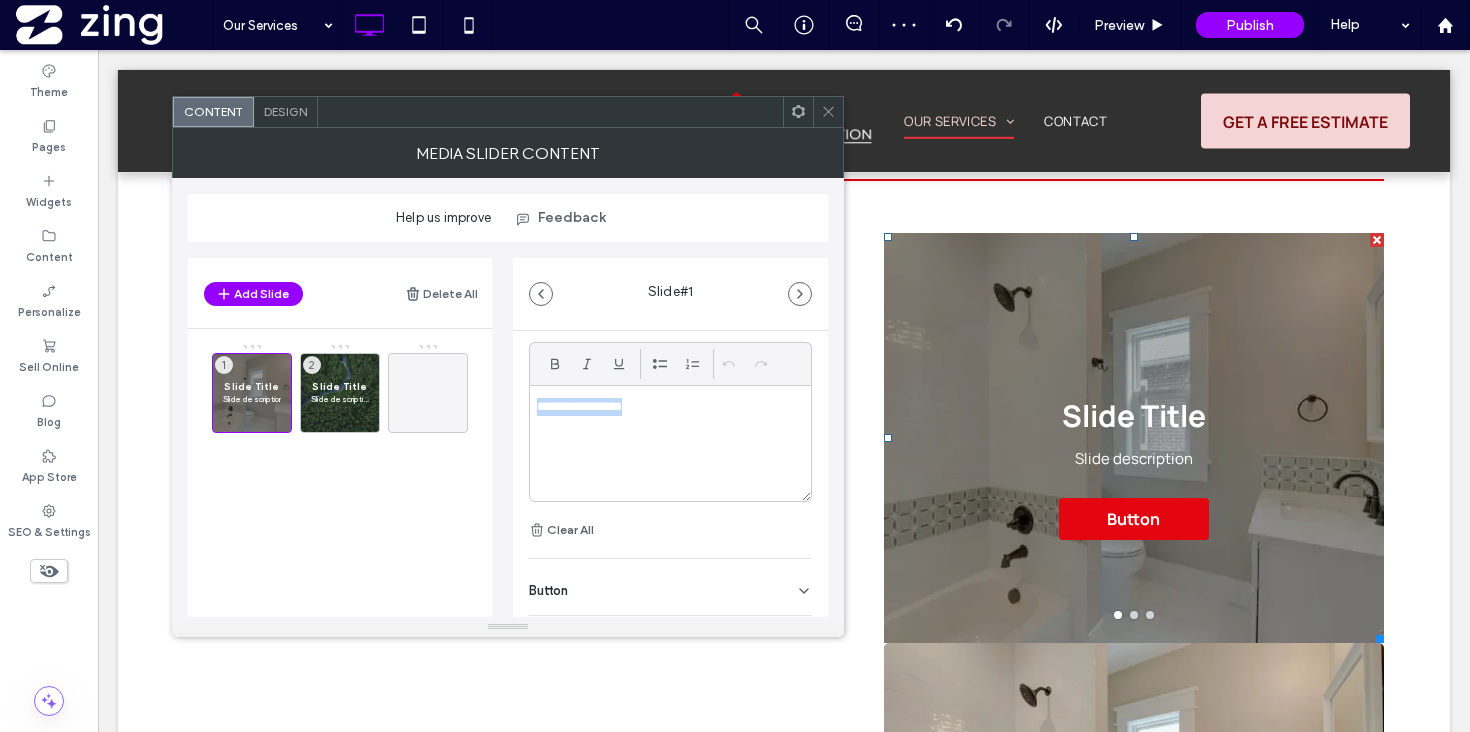 click on "**********" at bounding box center (665, 407) 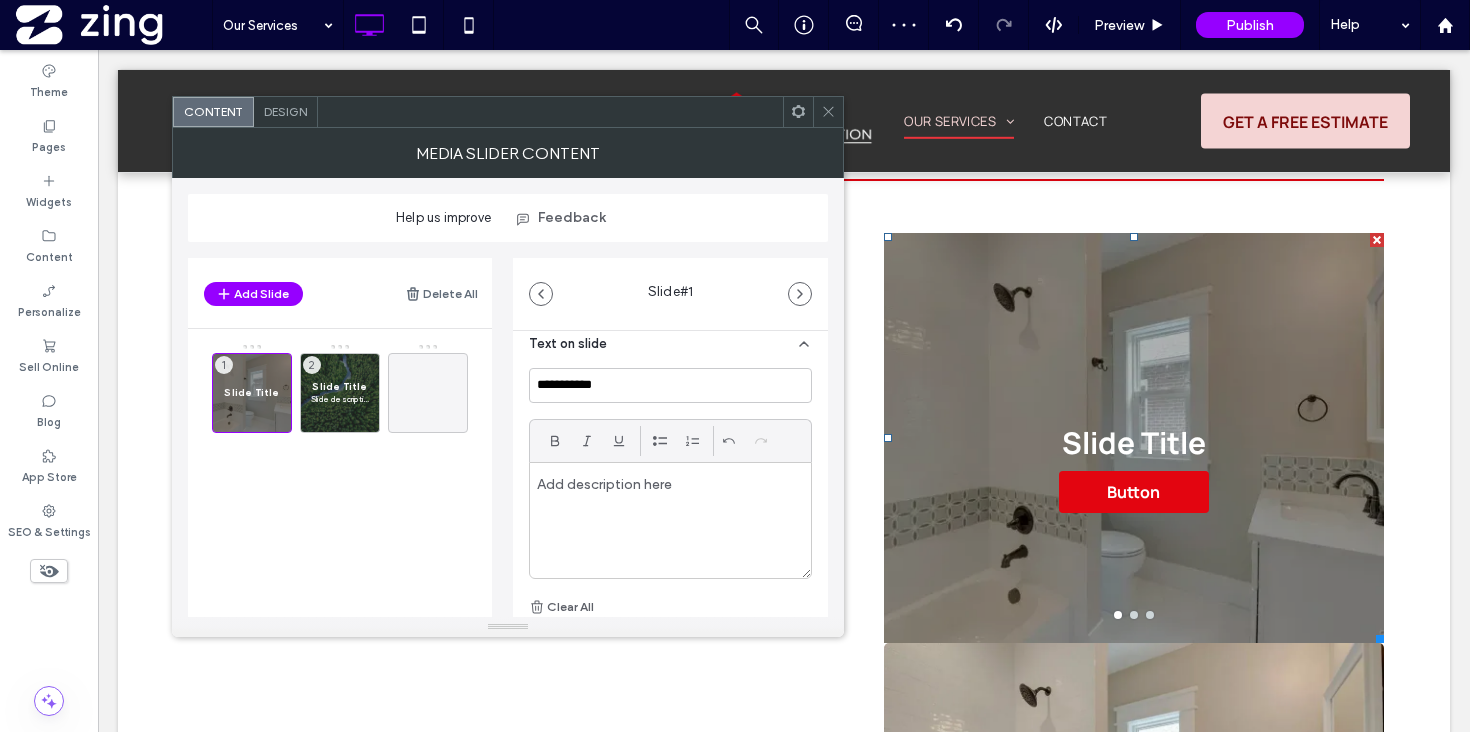scroll, scrollTop: 470, scrollLeft: 0, axis: vertical 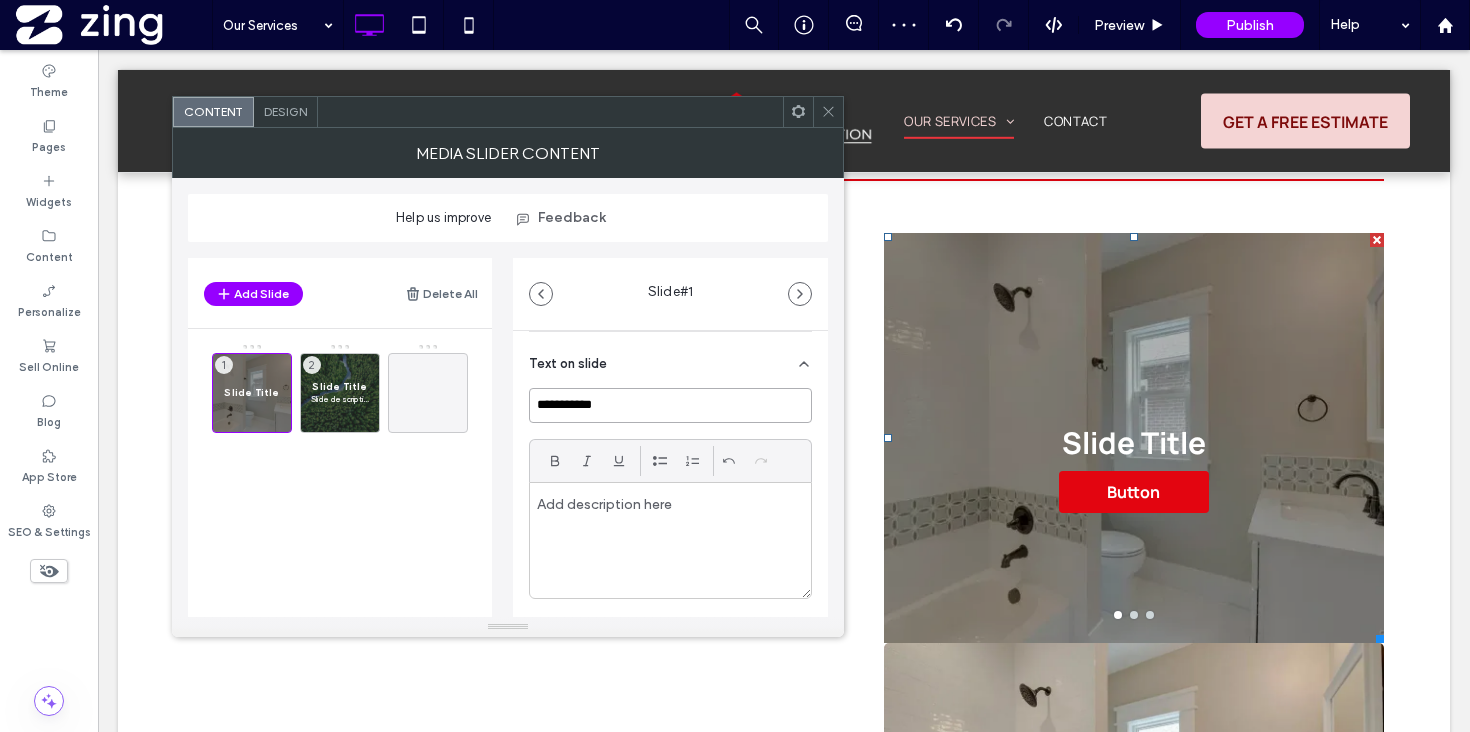 click on "**********" at bounding box center [670, 405] 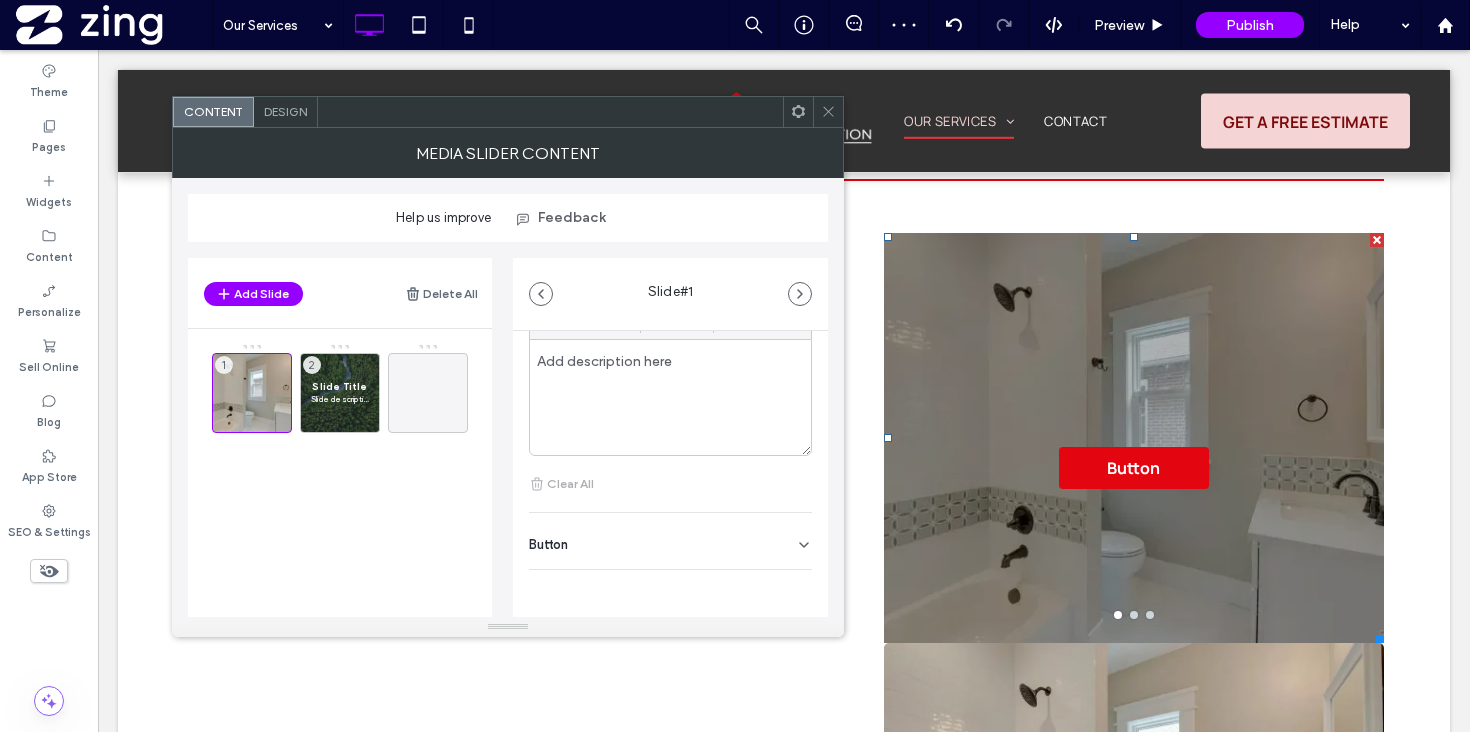 type 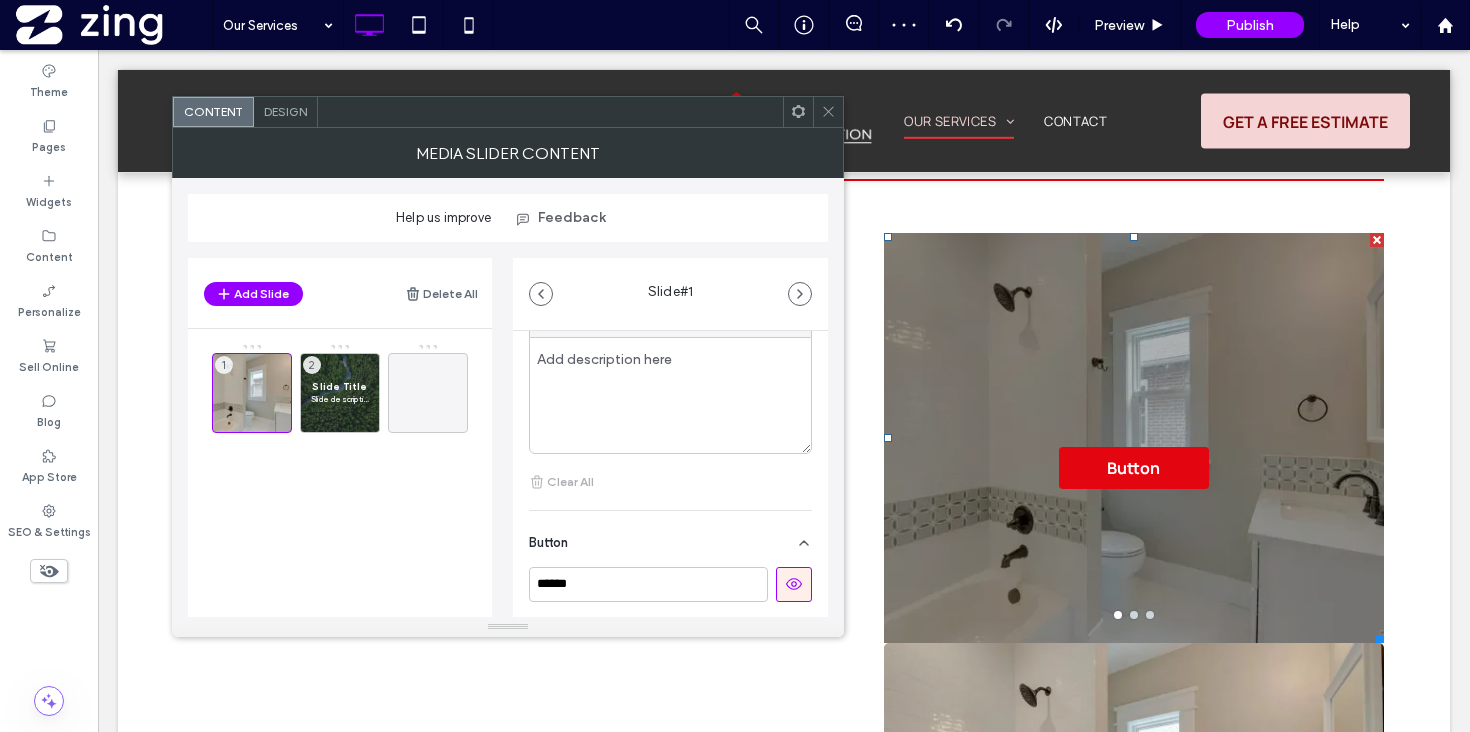 click 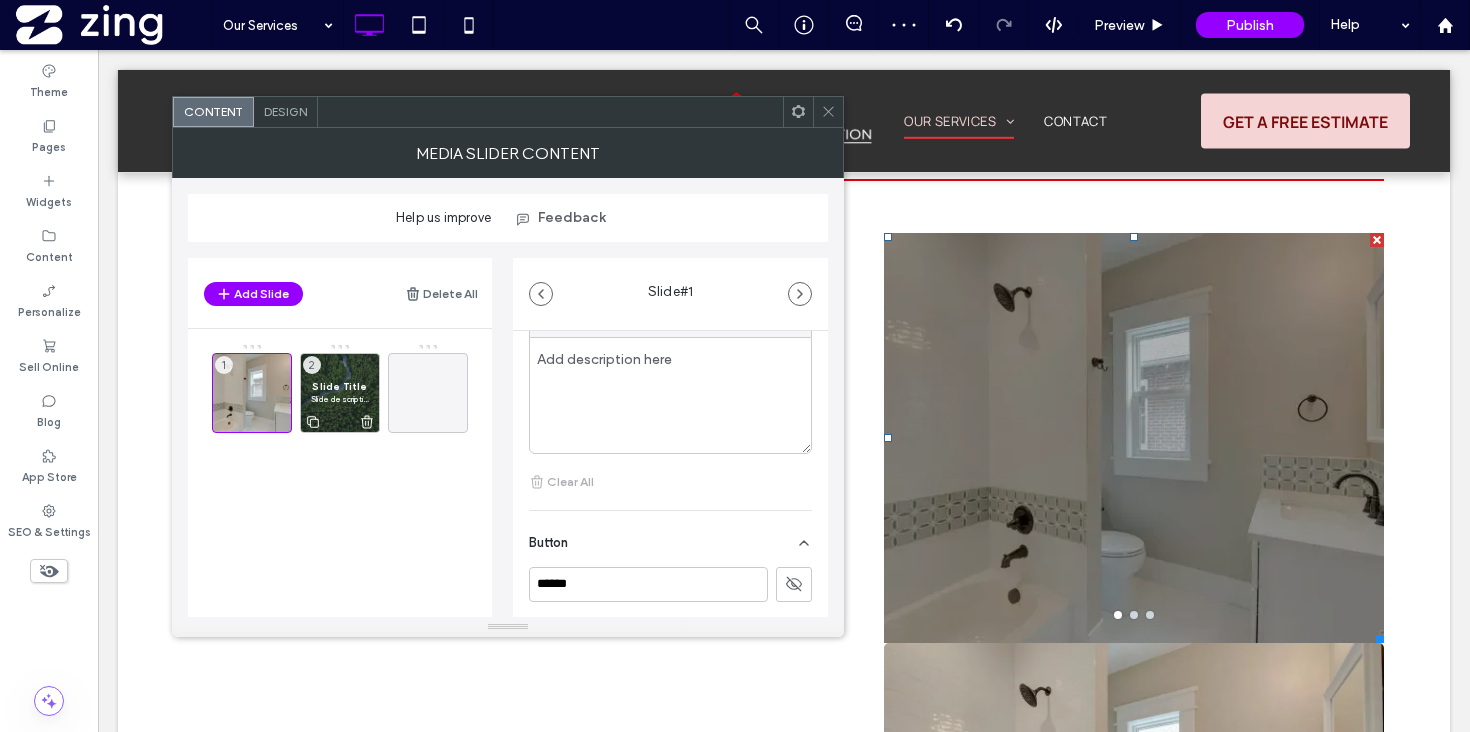click on "Slide description" at bounding box center (340, 399) 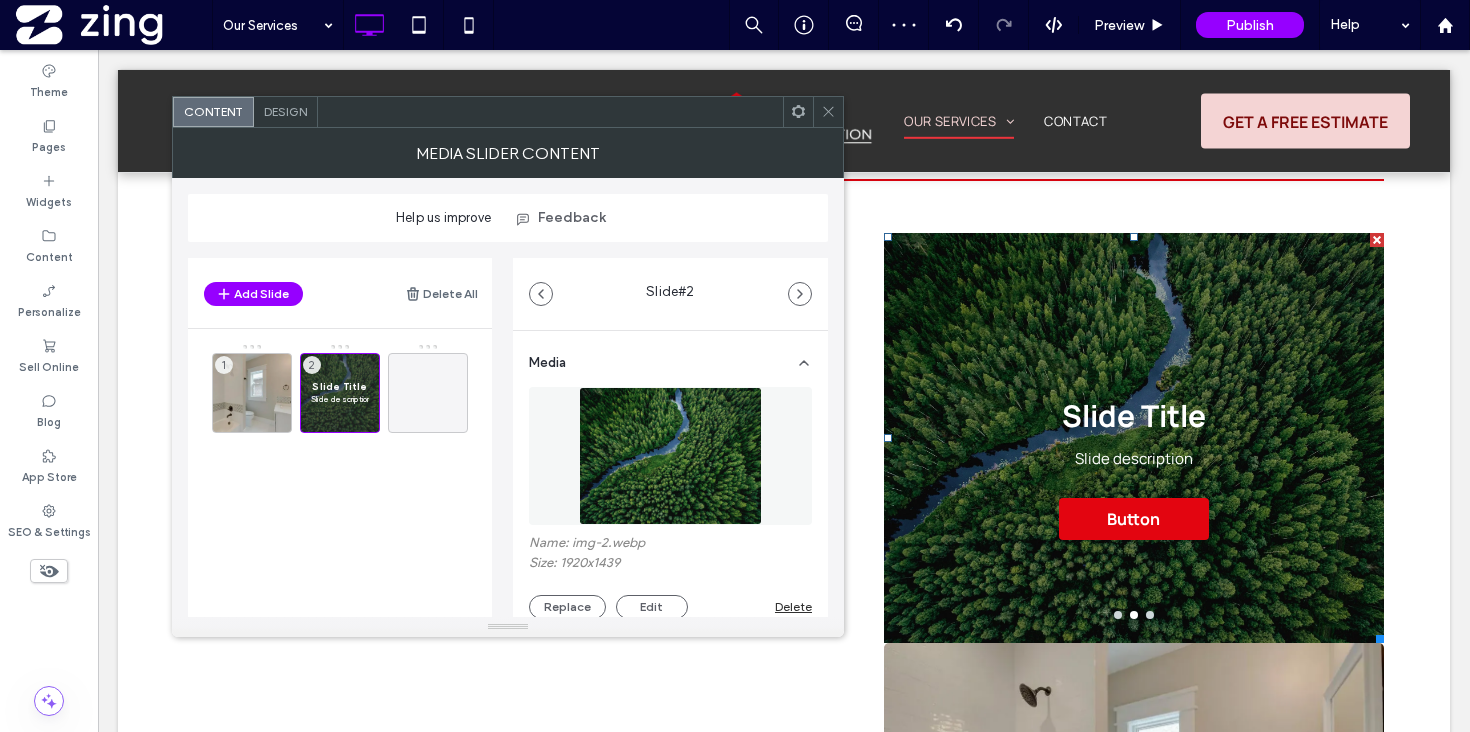 click at bounding box center [670, 456] 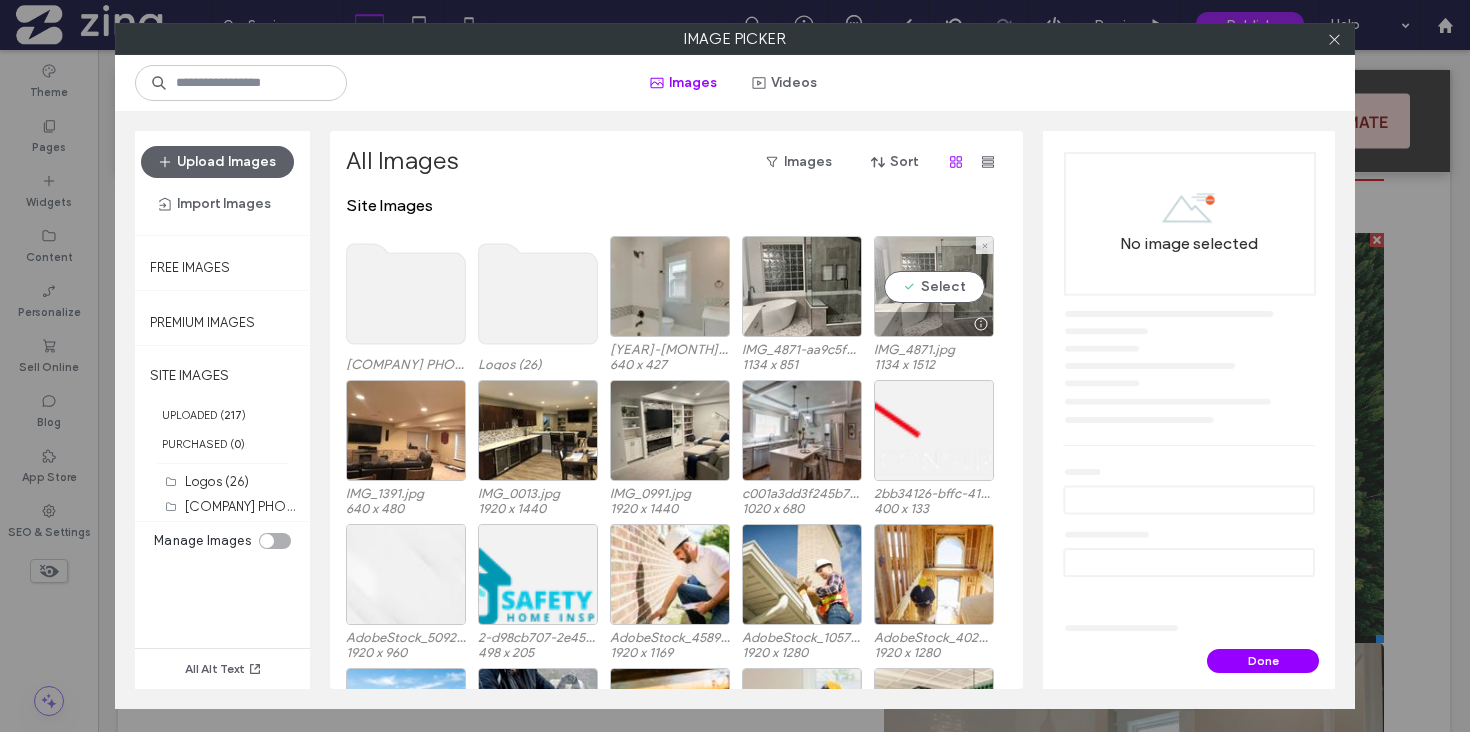 click on "Select" at bounding box center (934, 286) 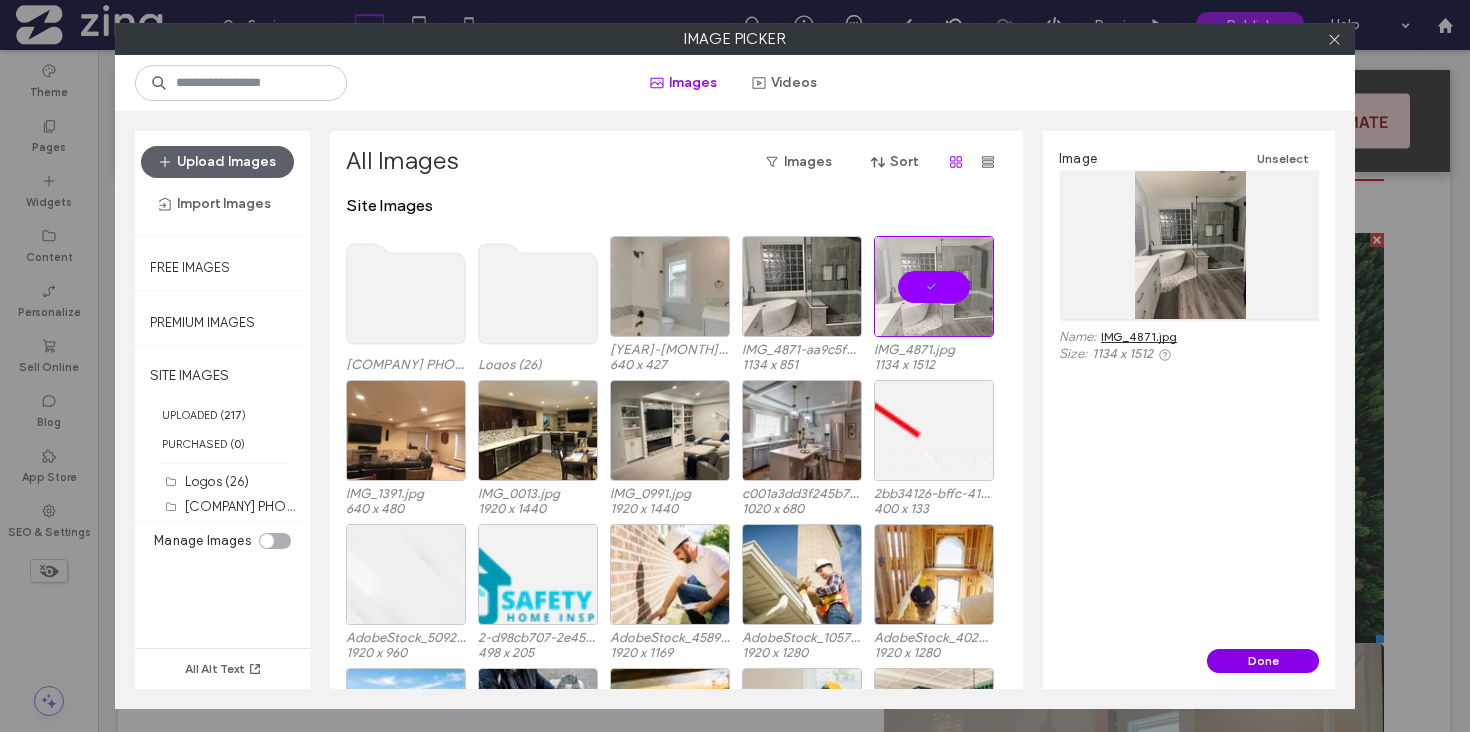 click on "Done" at bounding box center (1263, 661) 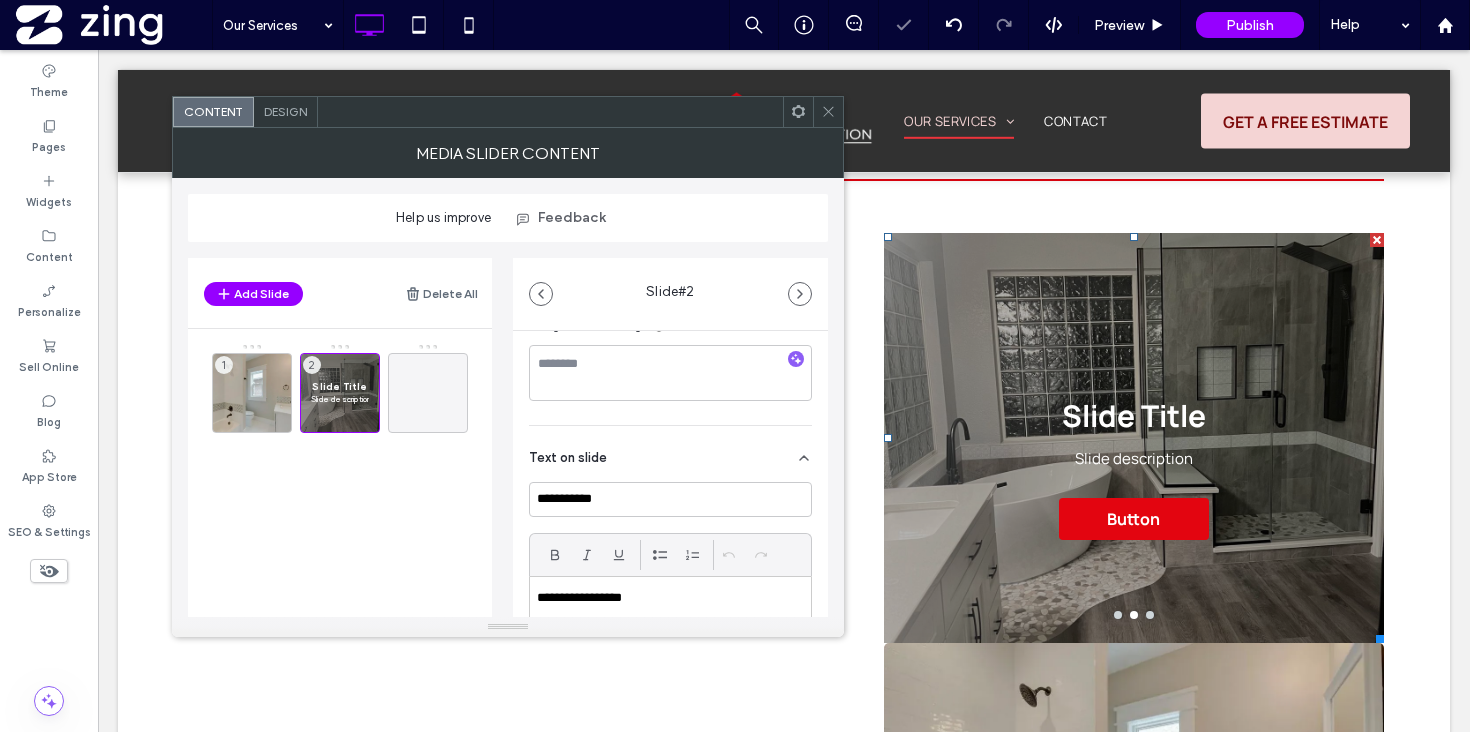 scroll, scrollTop: 362, scrollLeft: 0, axis: vertical 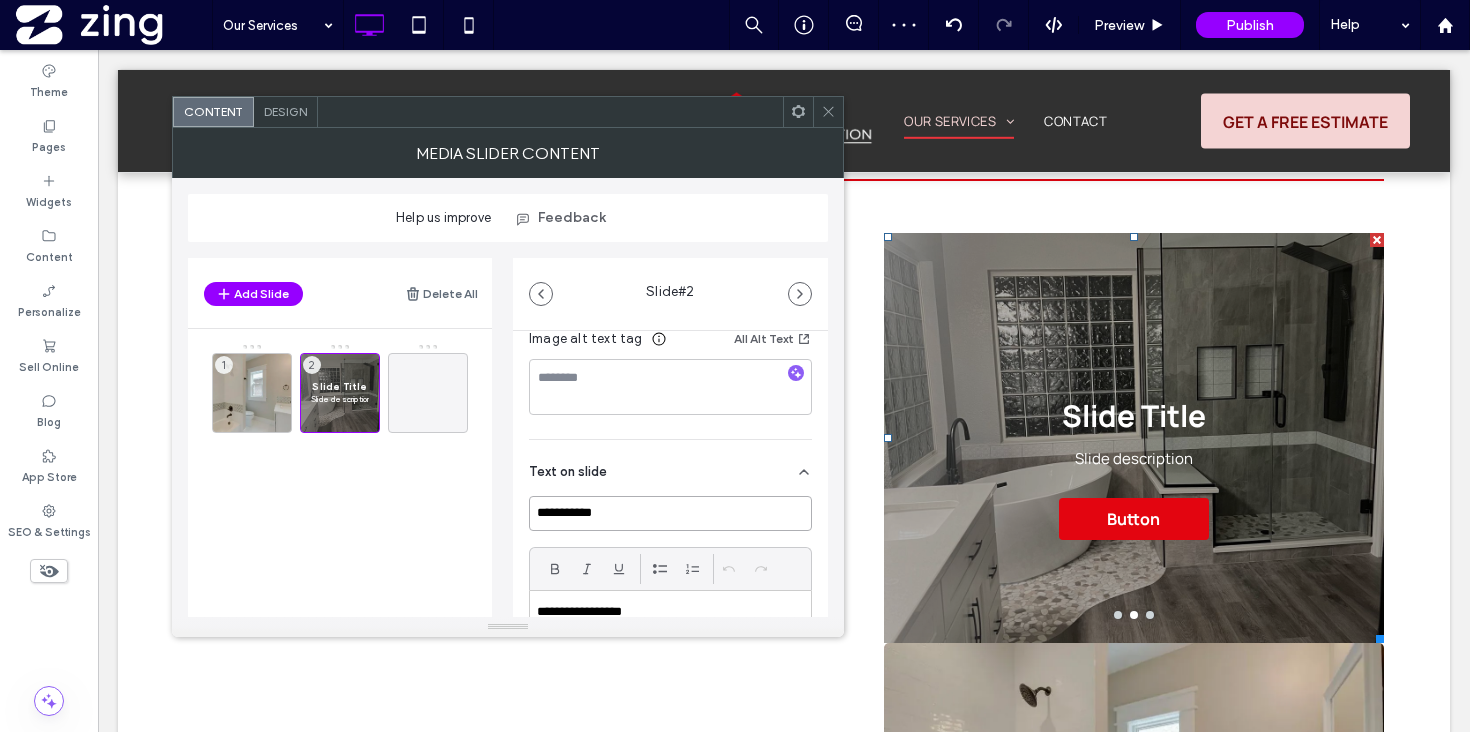 click on "**********" at bounding box center (670, 513) 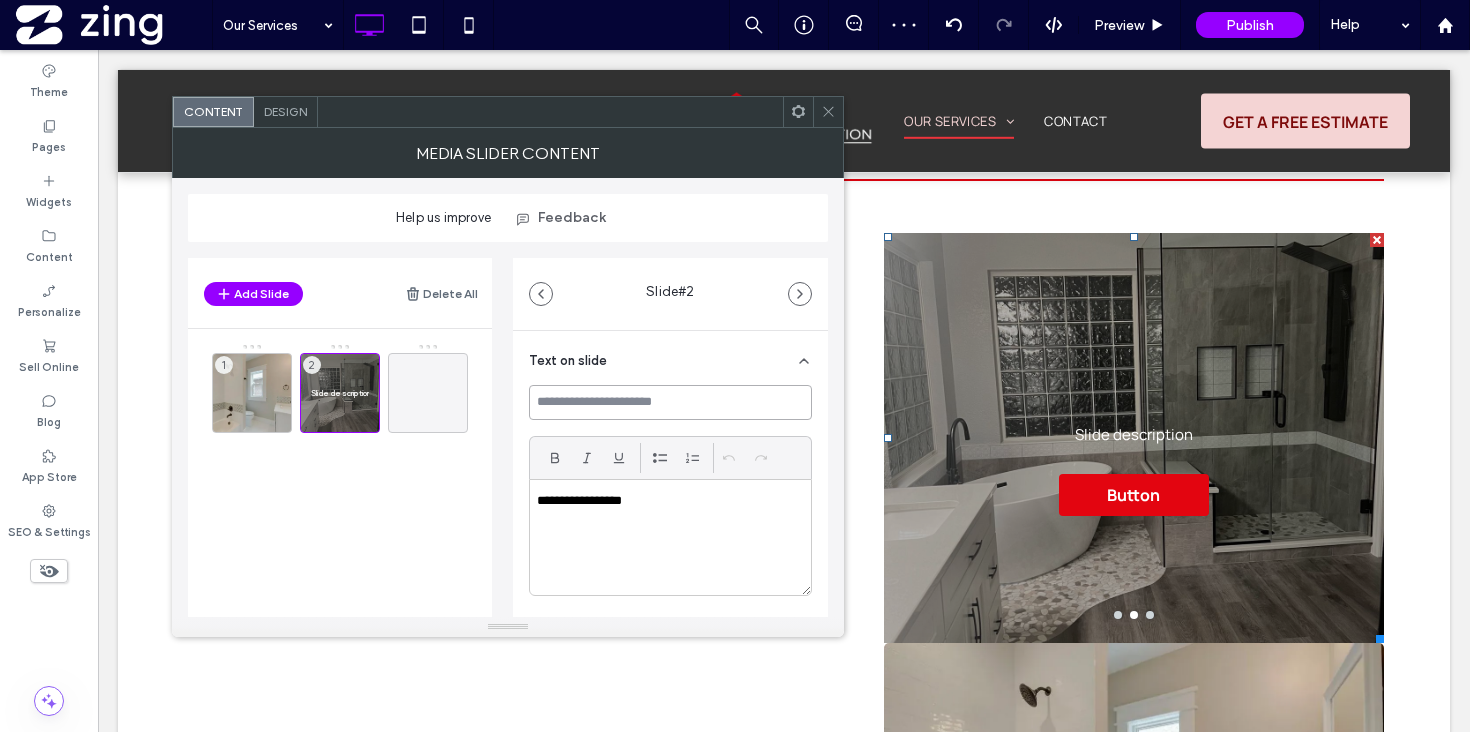 scroll, scrollTop: 484, scrollLeft: 0, axis: vertical 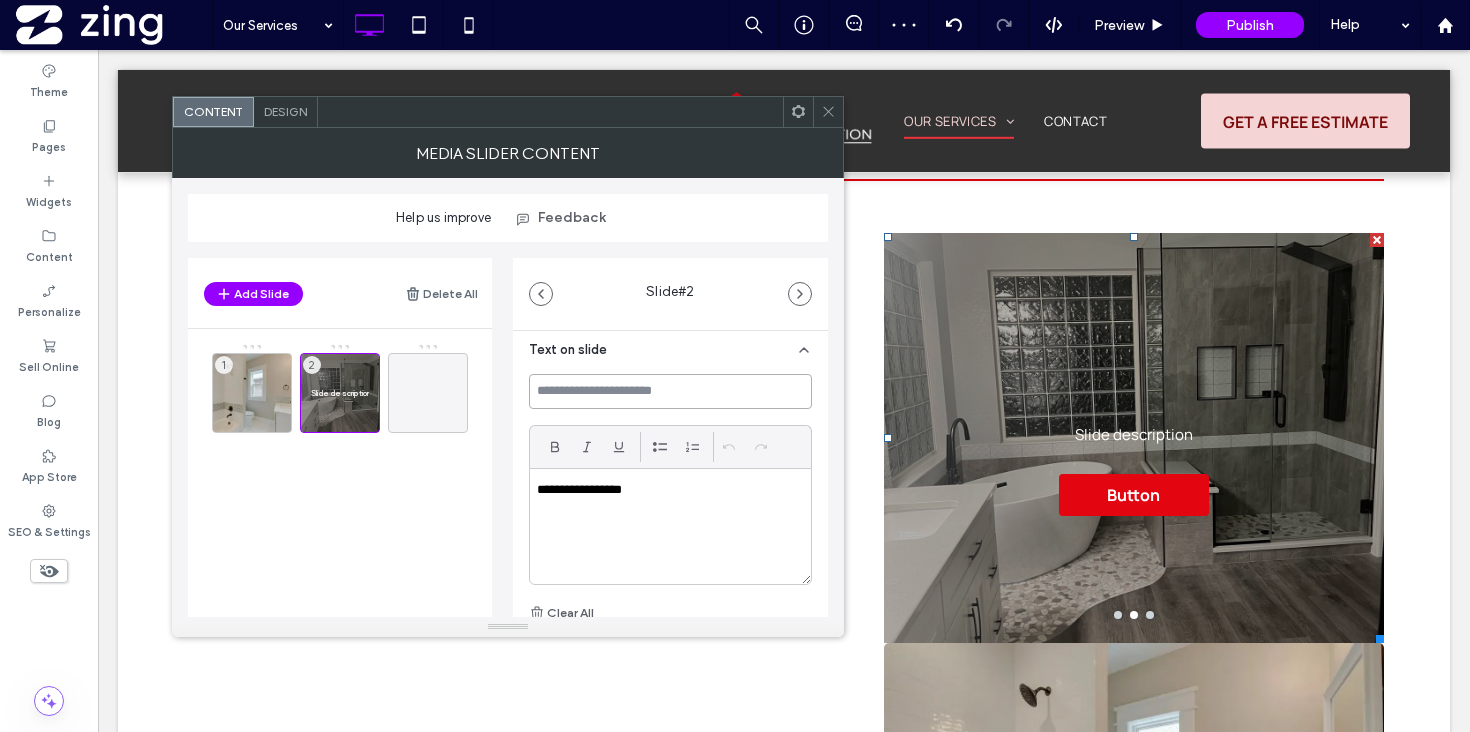 type 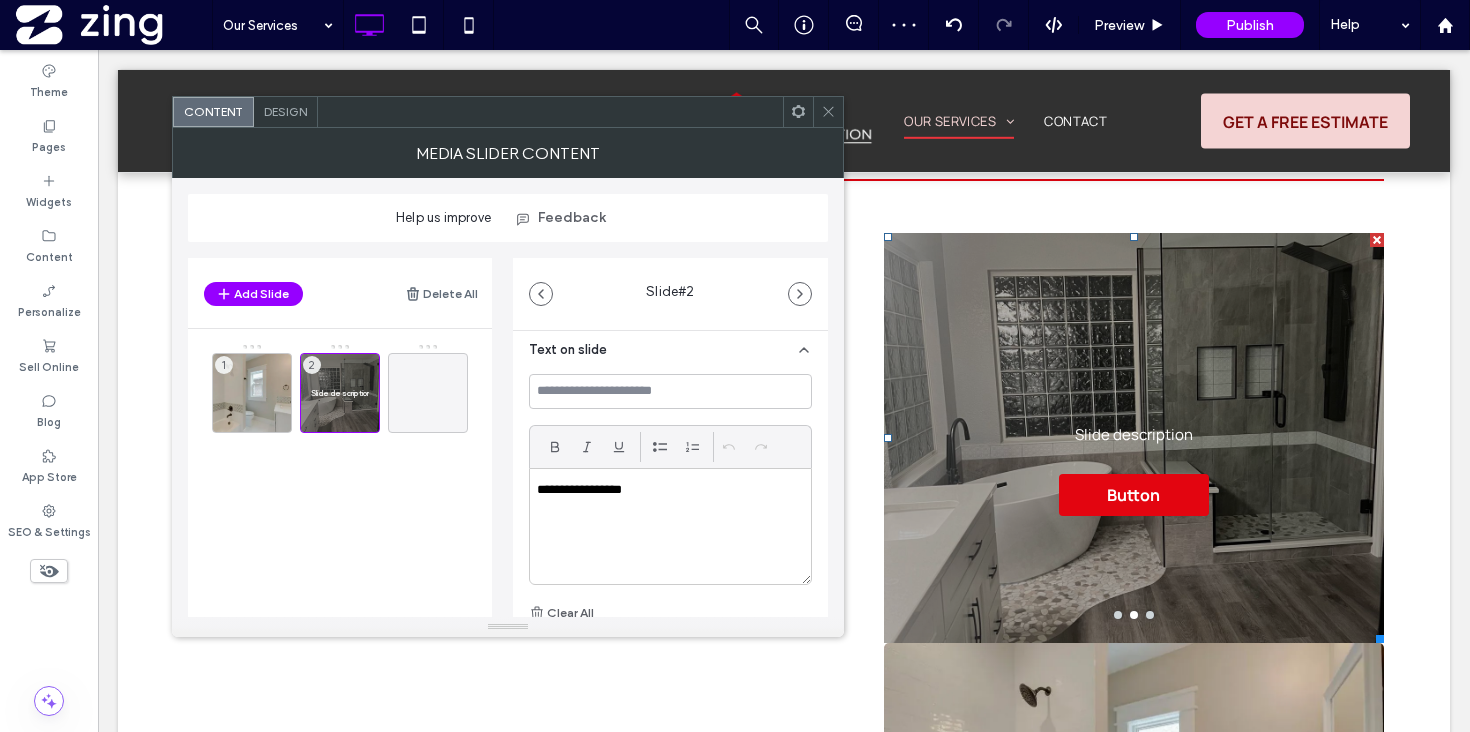 click on "**********" at bounding box center [670, 526] 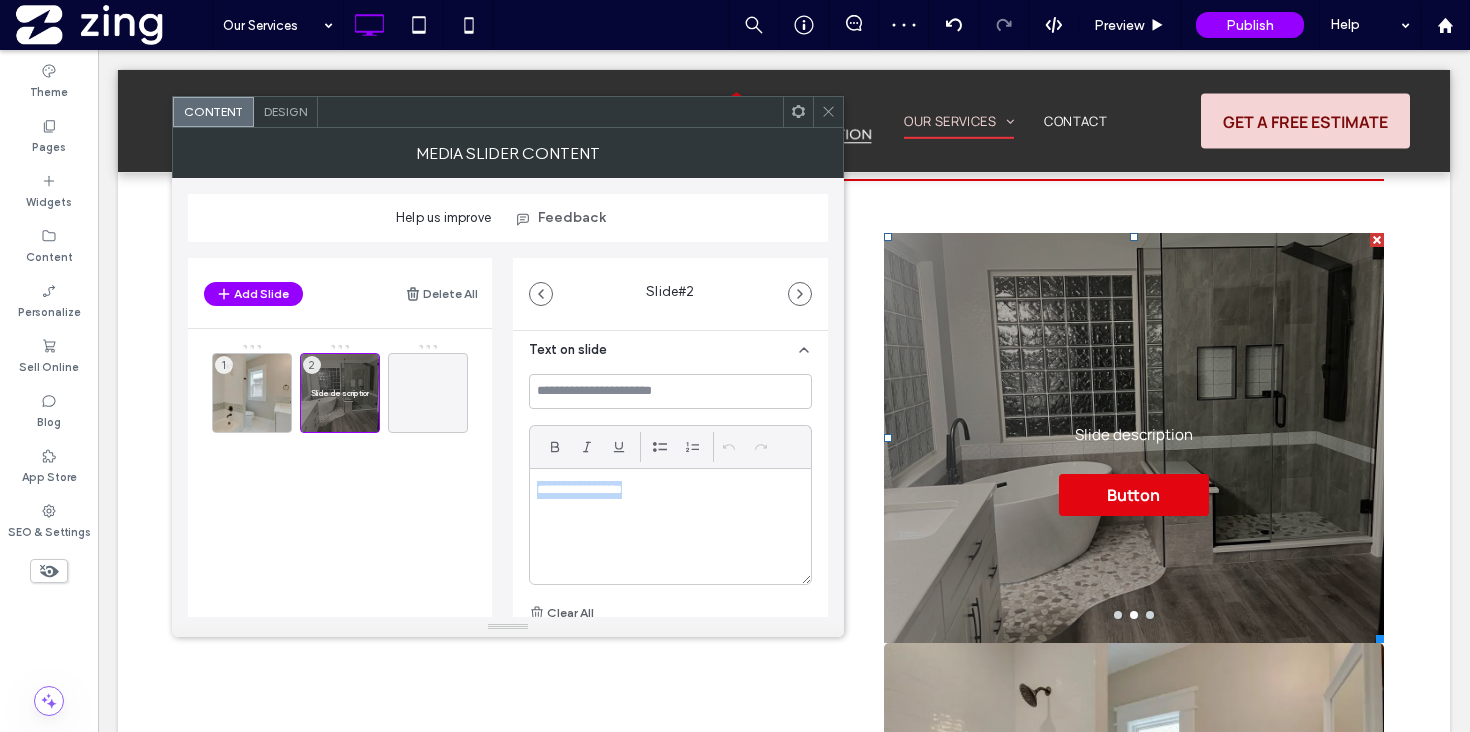 click on "**********" at bounding box center [670, 526] 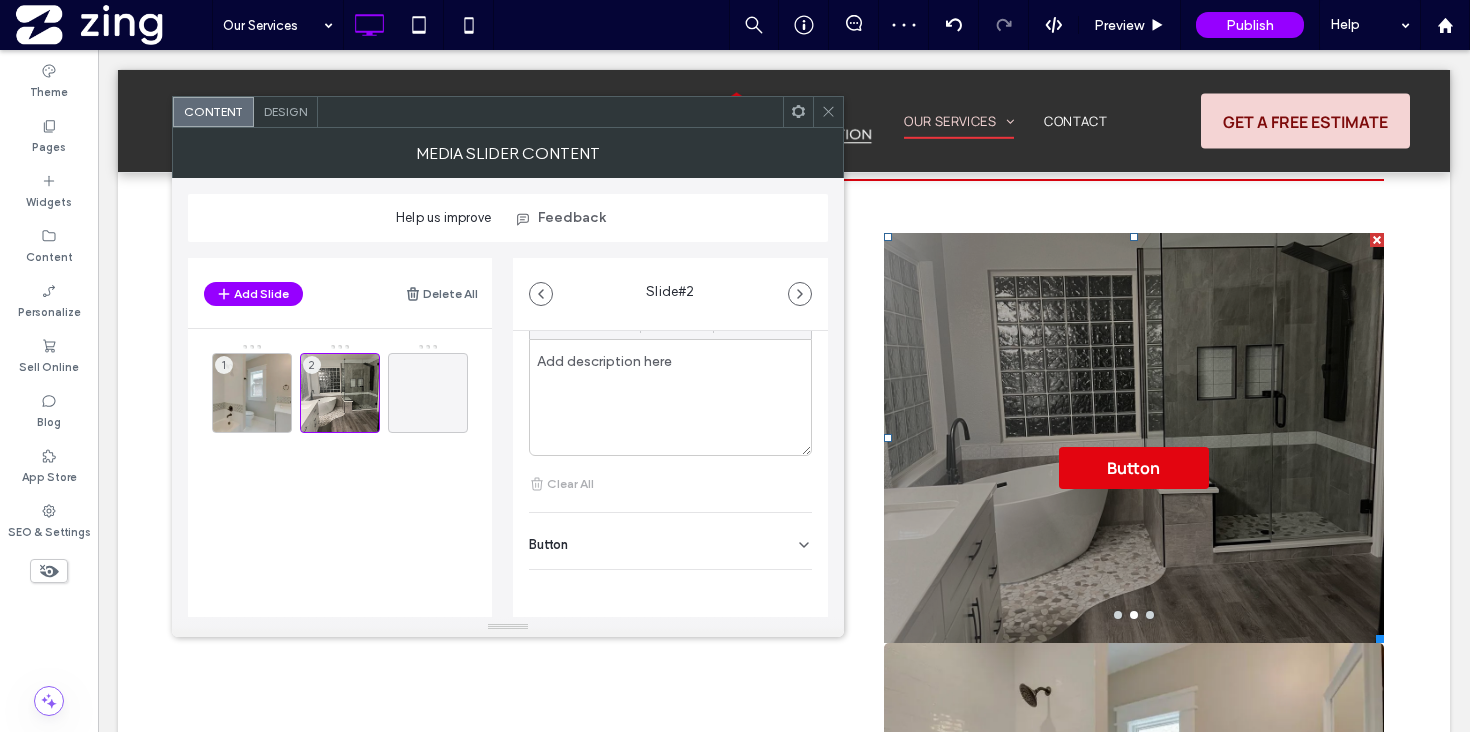 click on "Button" at bounding box center (670, 541) 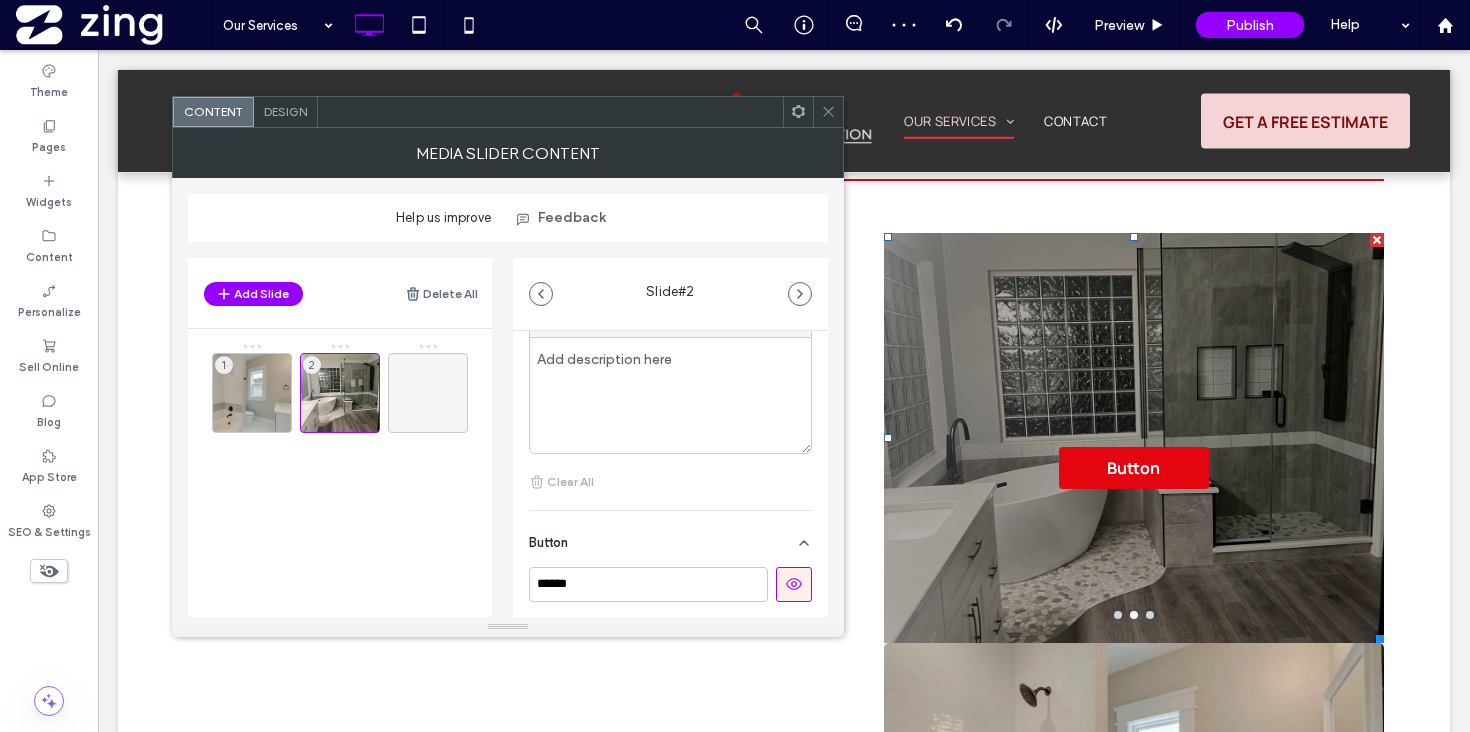 click at bounding box center (794, 584) 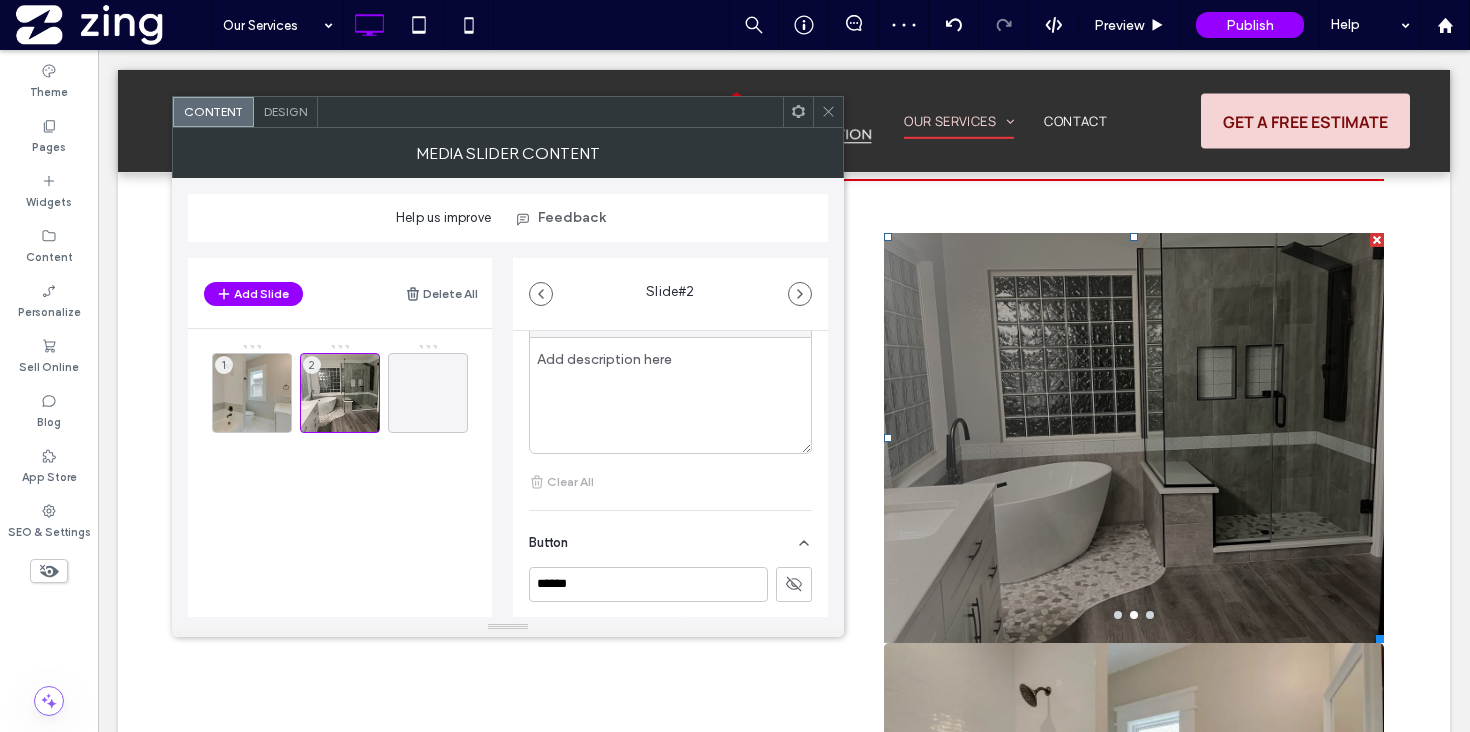 click on "Design" at bounding box center (285, 111) 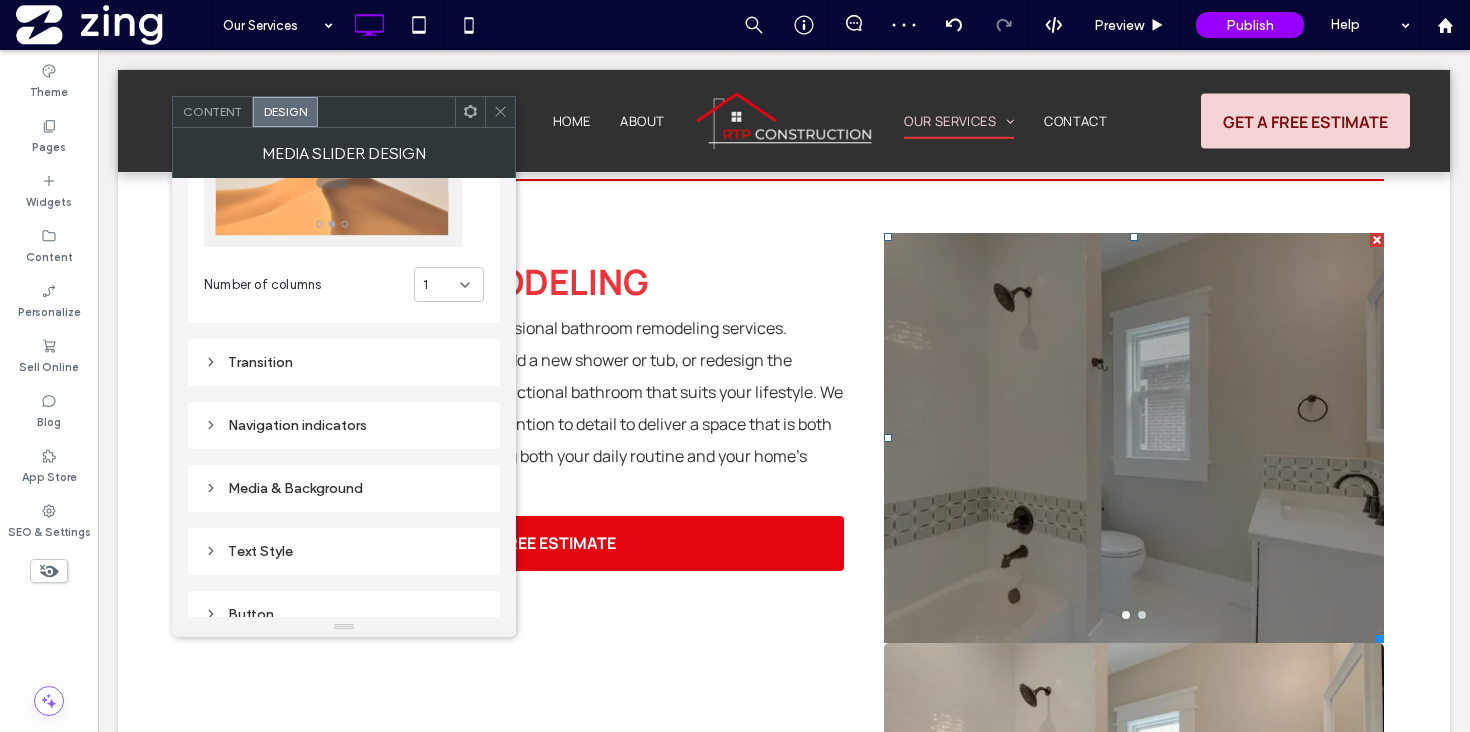 scroll, scrollTop: 78, scrollLeft: 0, axis: vertical 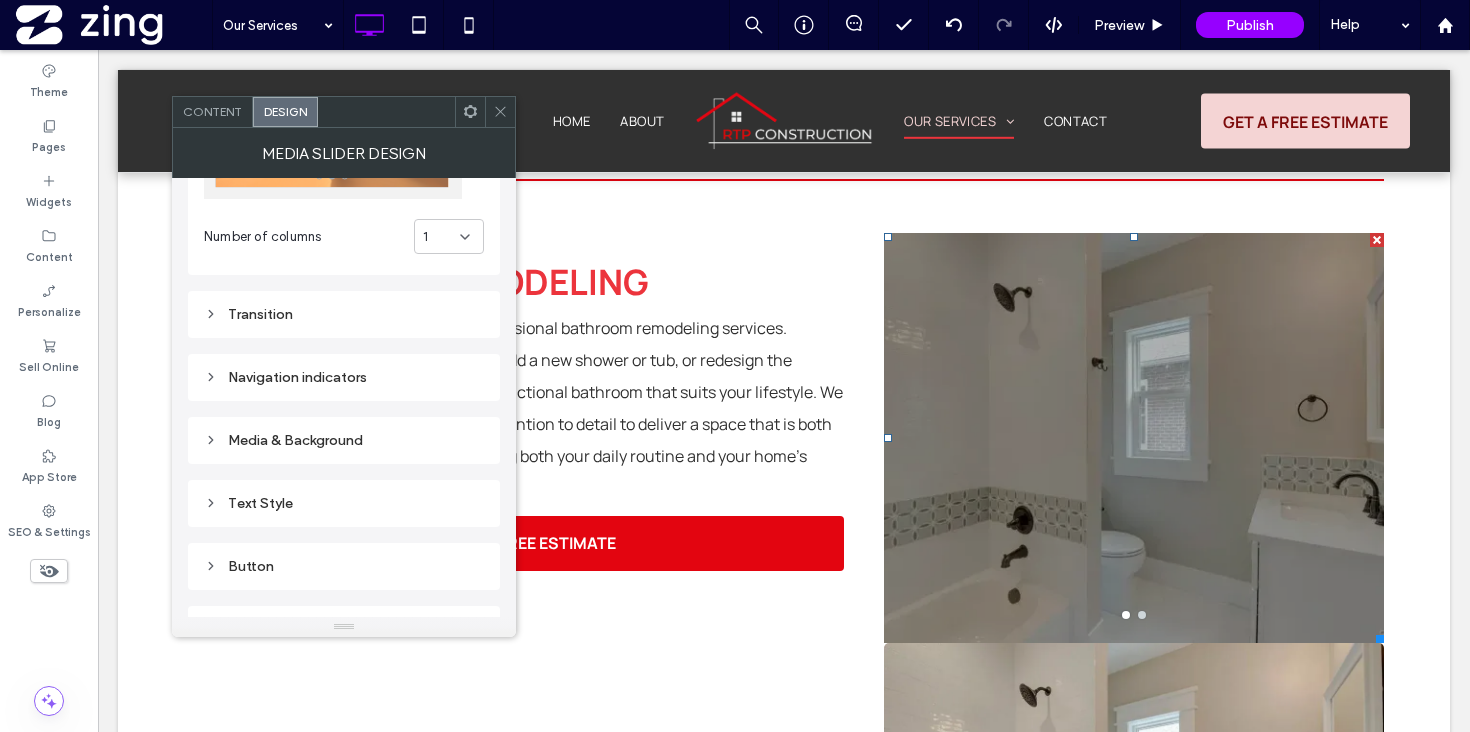 click on "Media & Background" at bounding box center [344, 440] 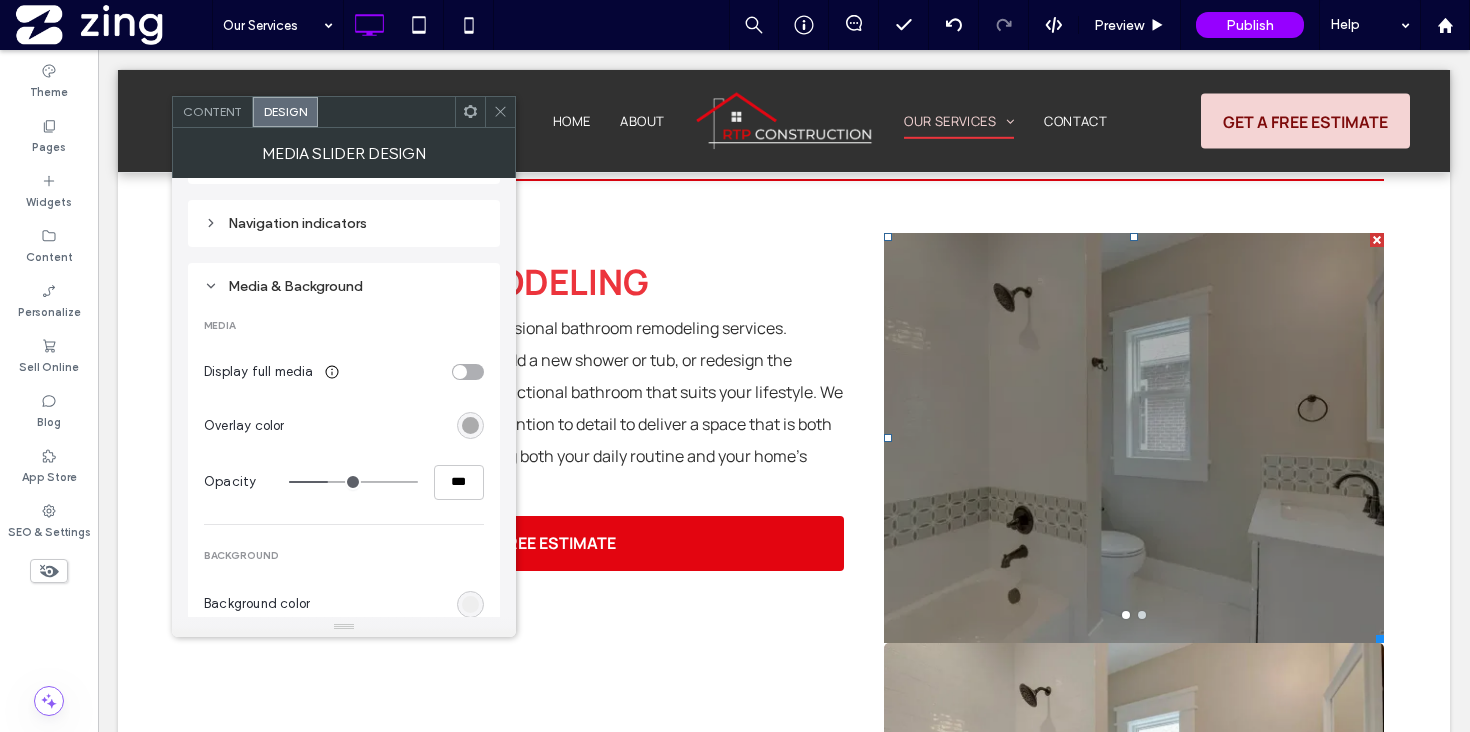 scroll, scrollTop: 331, scrollLeft: 0, axis: vertical 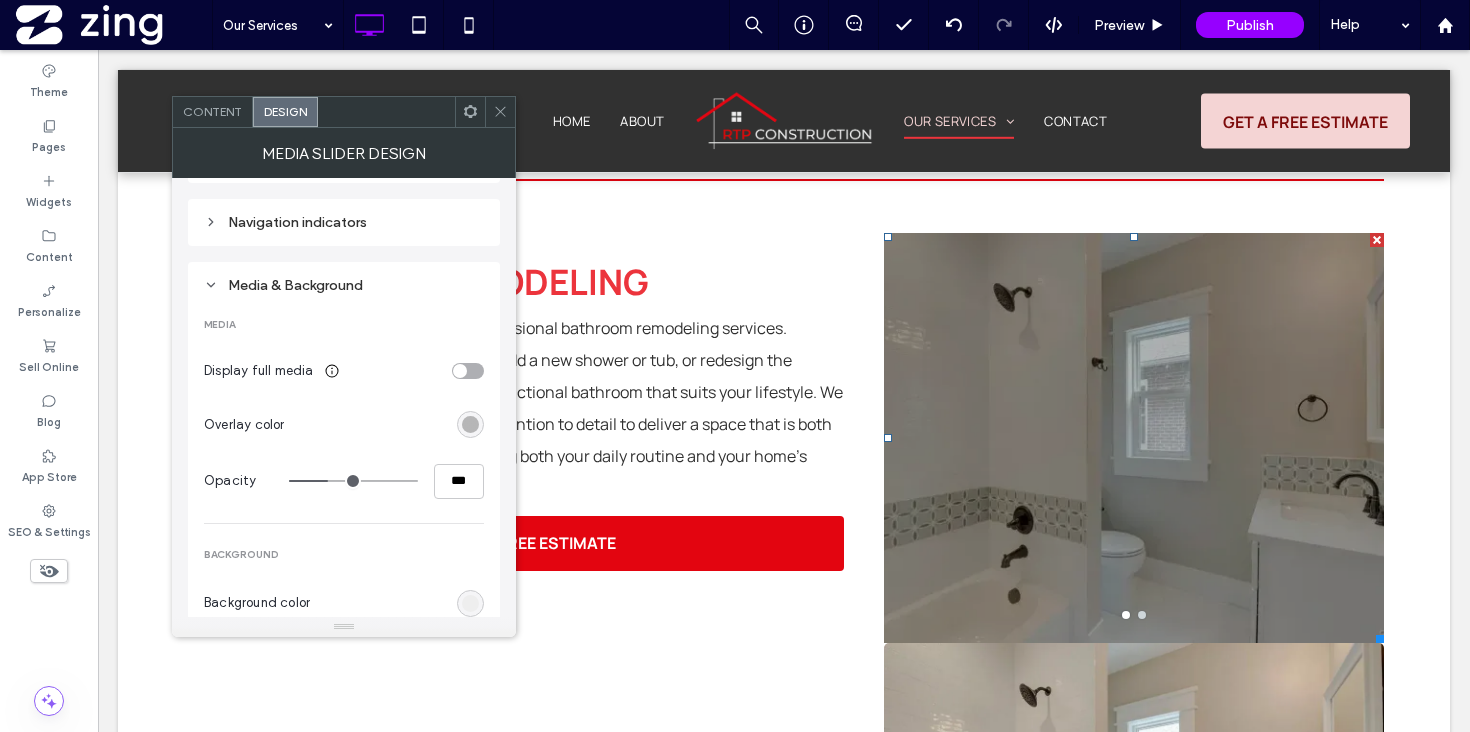 click at bounding box center (470, 424) 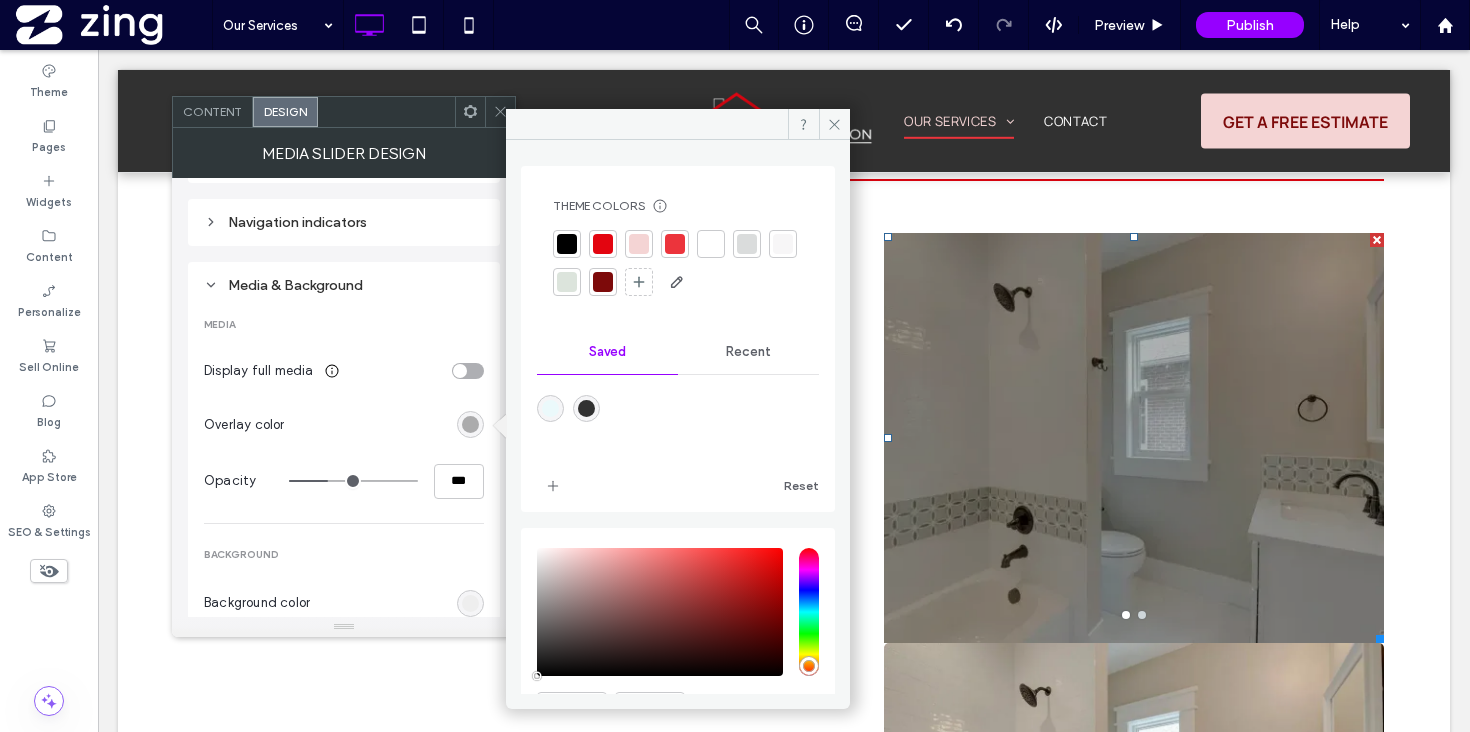 click on "Recent" at bounding box center [748, 352] 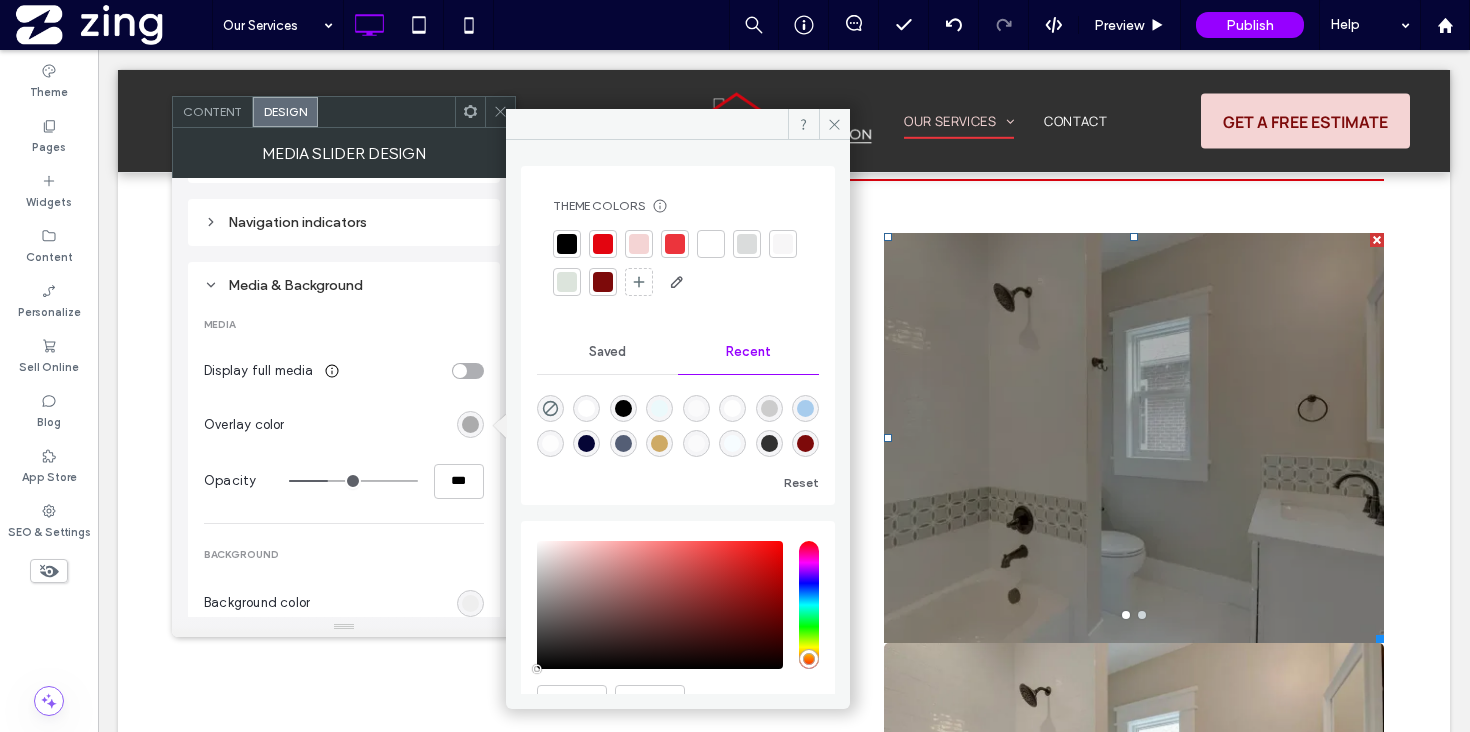 click at bounding box center (550, 408) 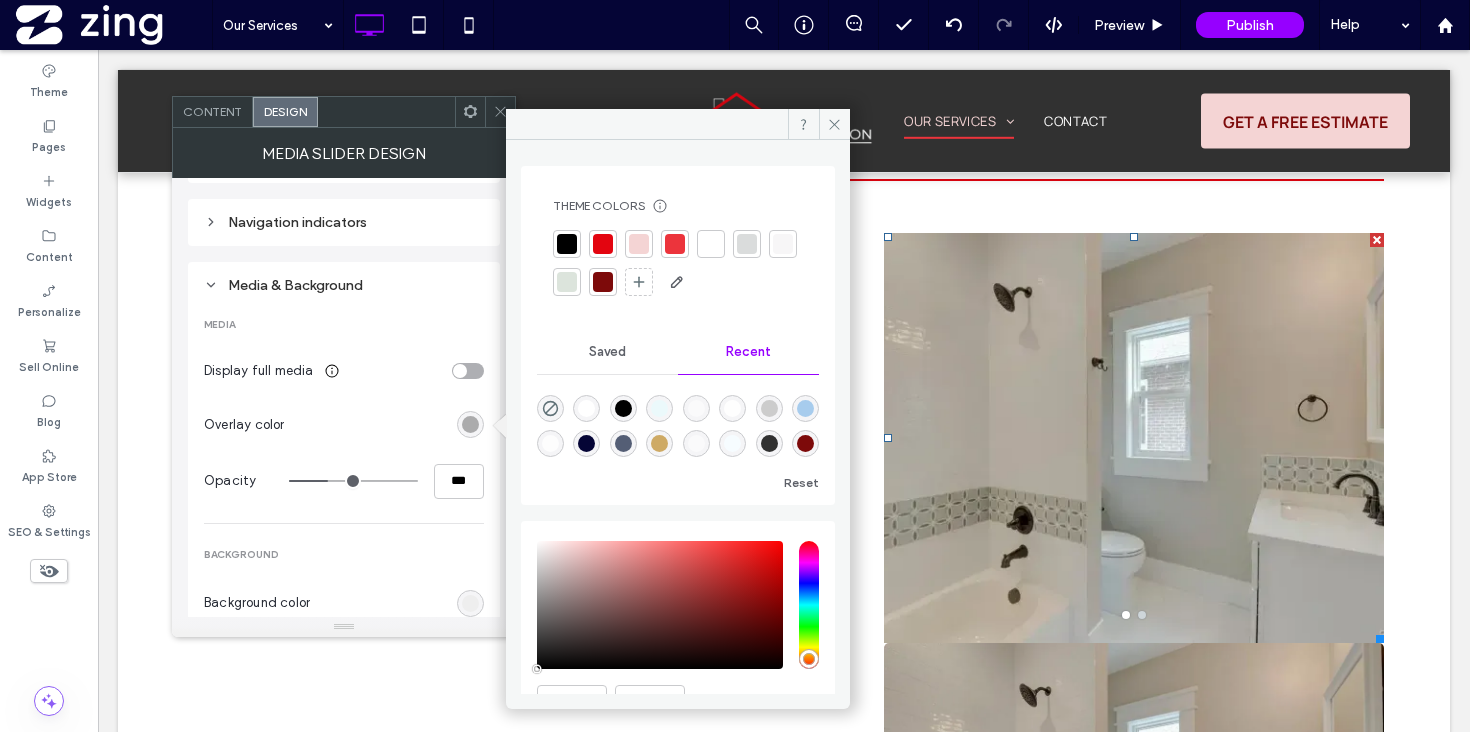 type on "*" 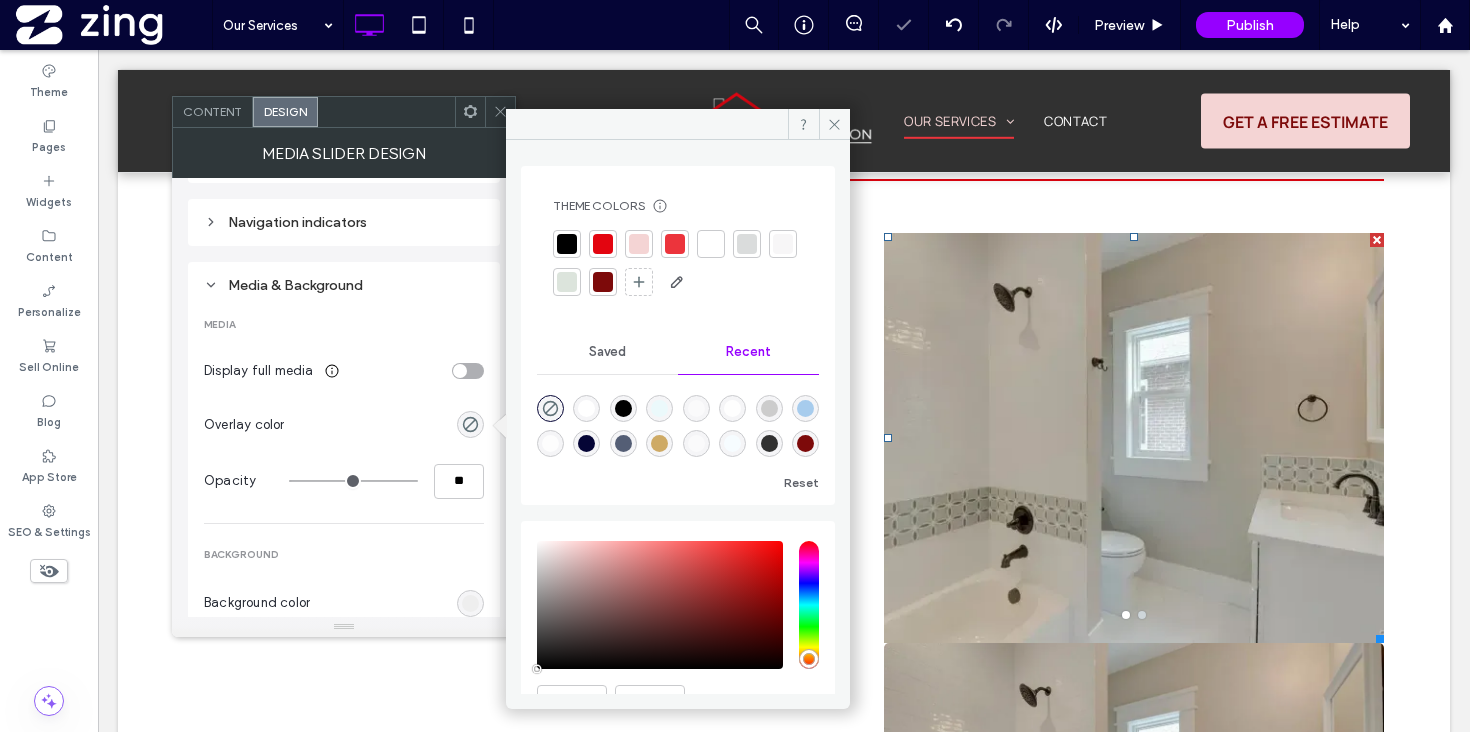 click 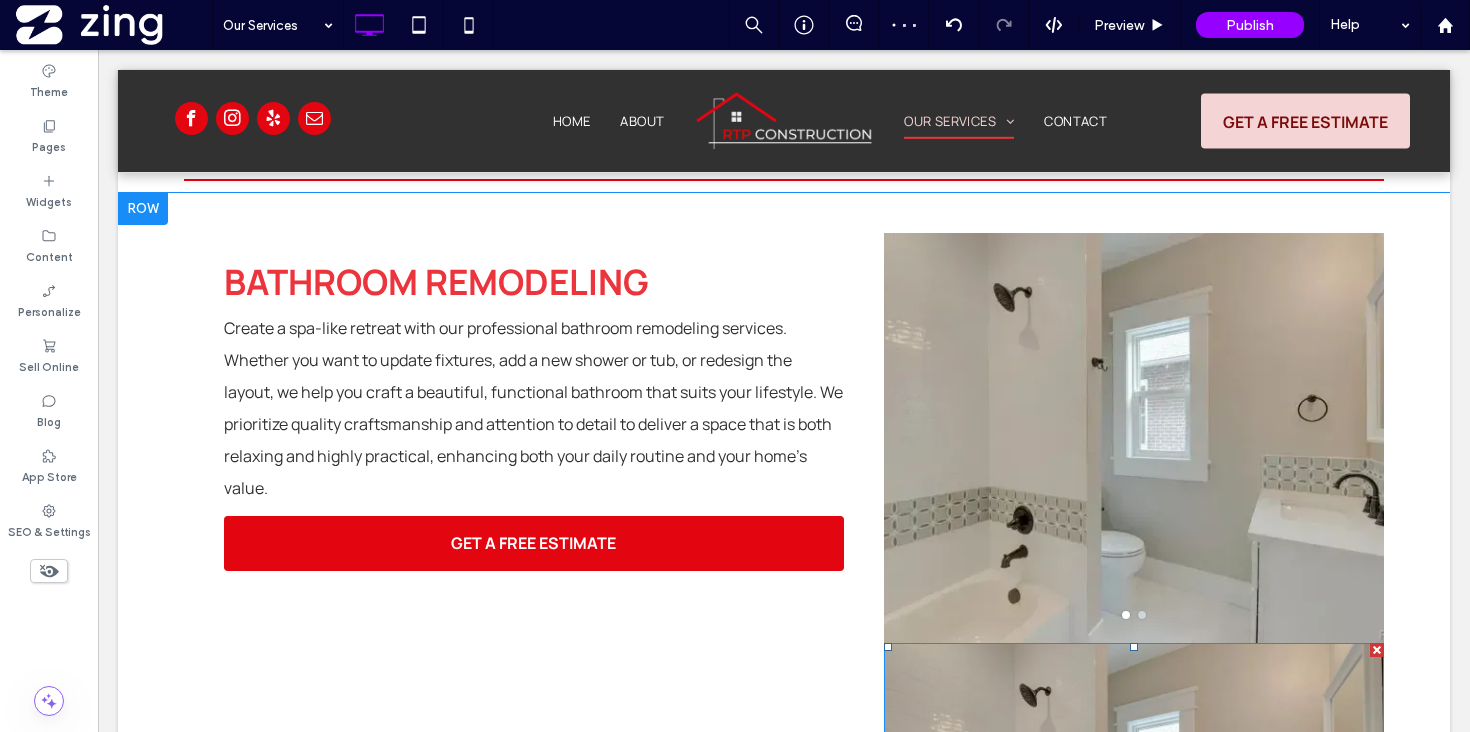 click at bounding box center (1377, 650) 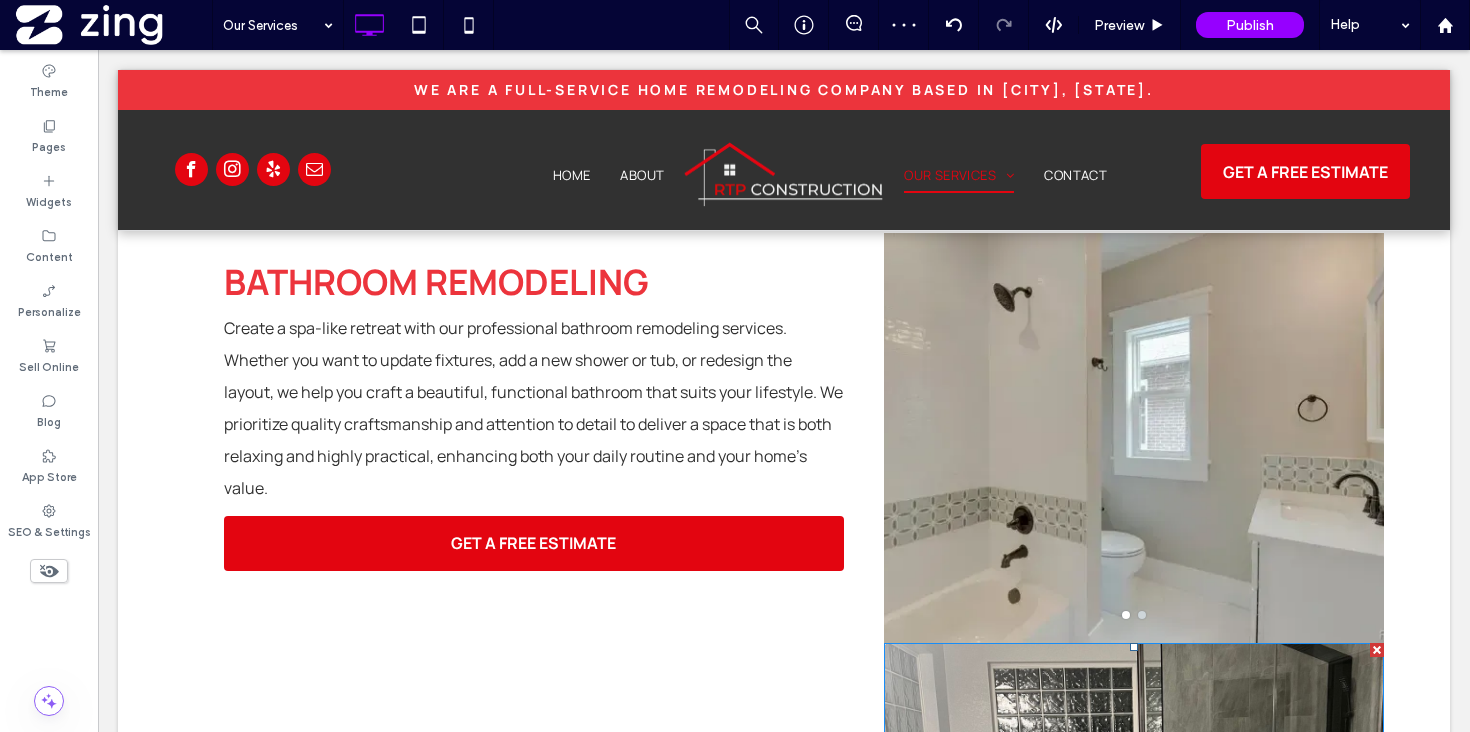 click at bounding box center [1377, 650] 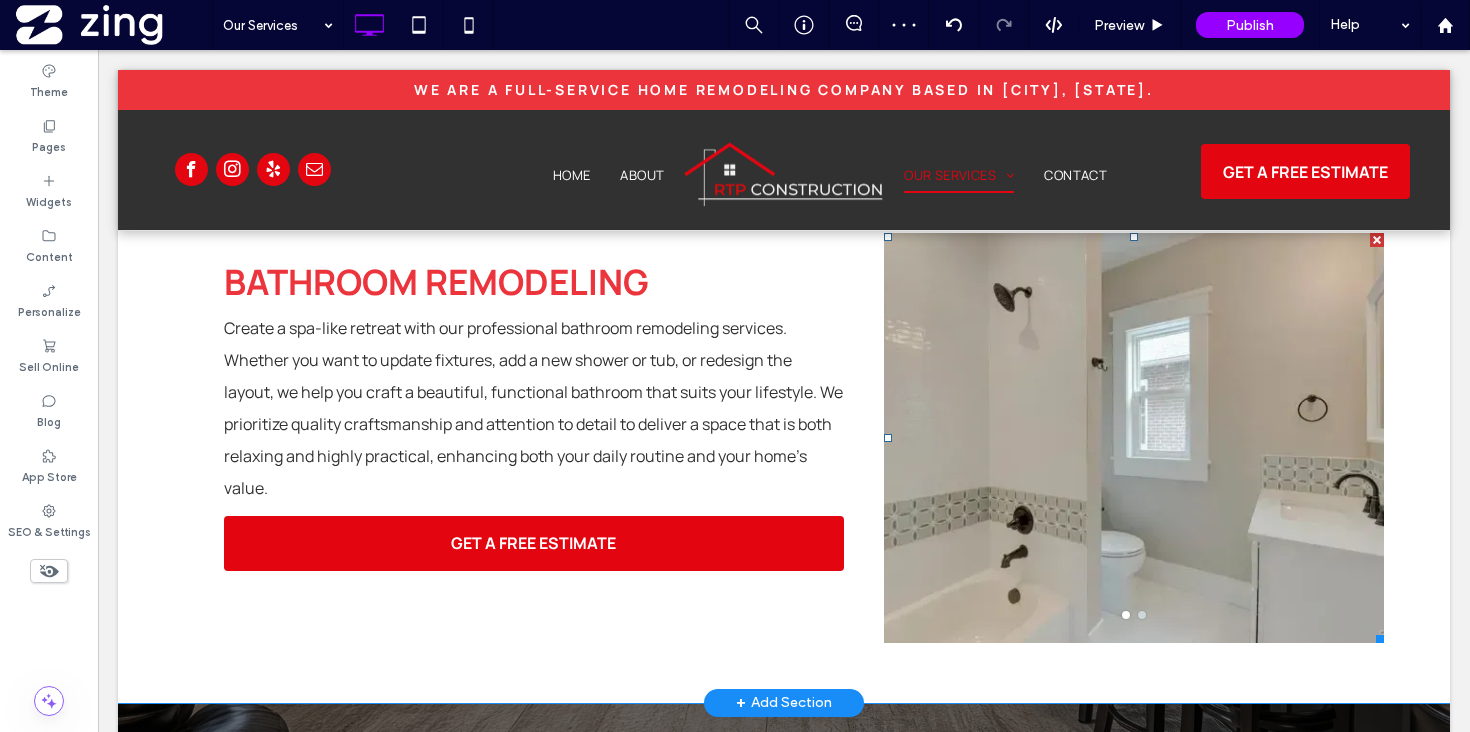 click at bounding box center [1134, 450] 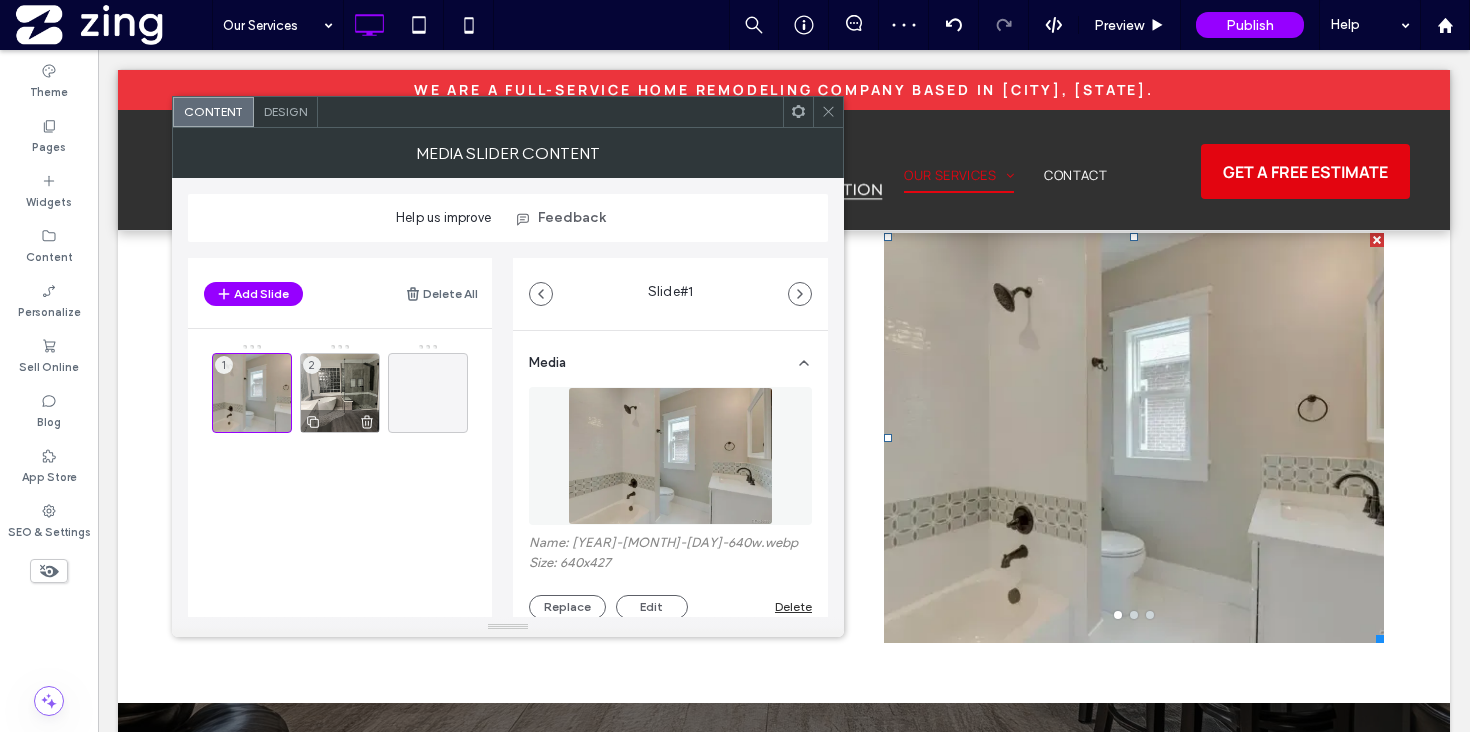 click on "2" at bounding box center [340, 393] 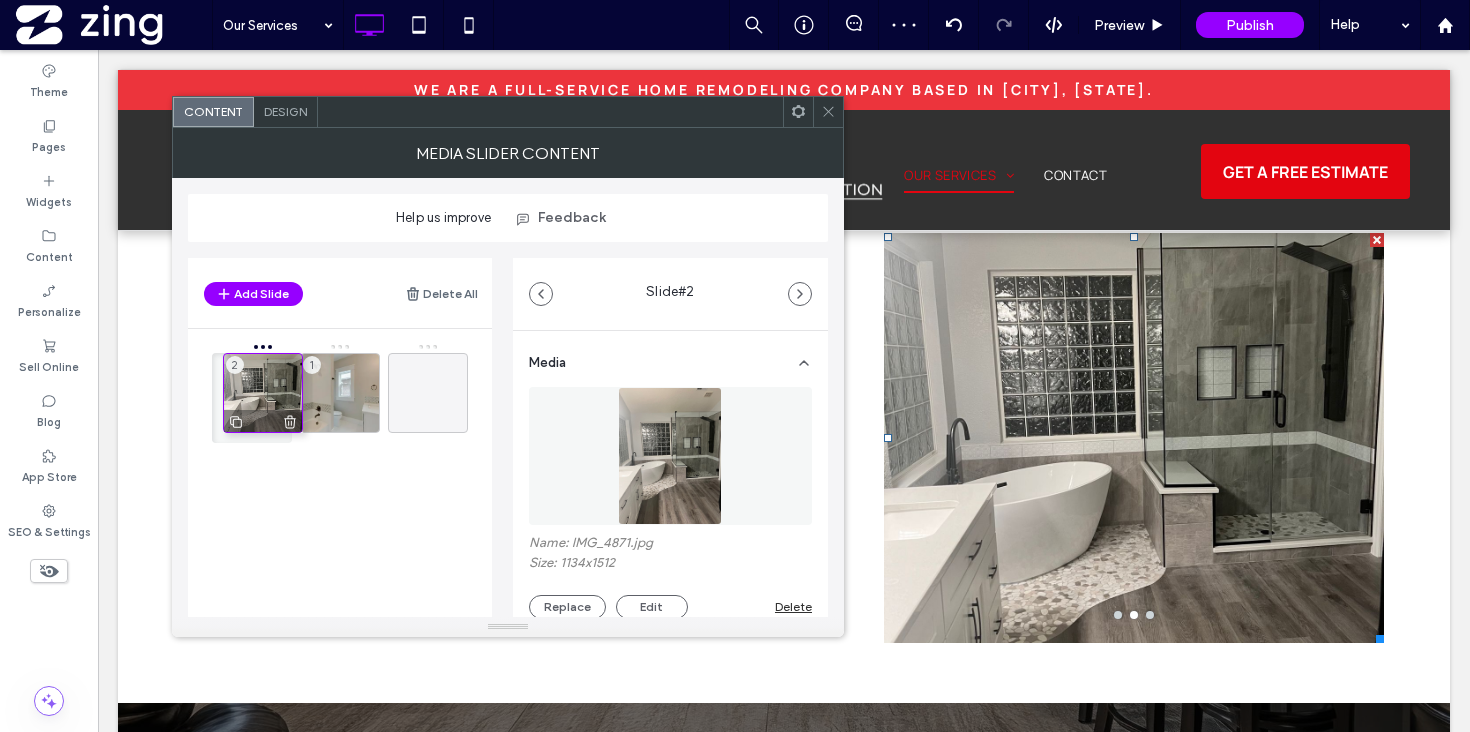 drag, startPoint x: 334, startPoint y: 387, endPoint x: 254, endPoint y: 387, distance: 80 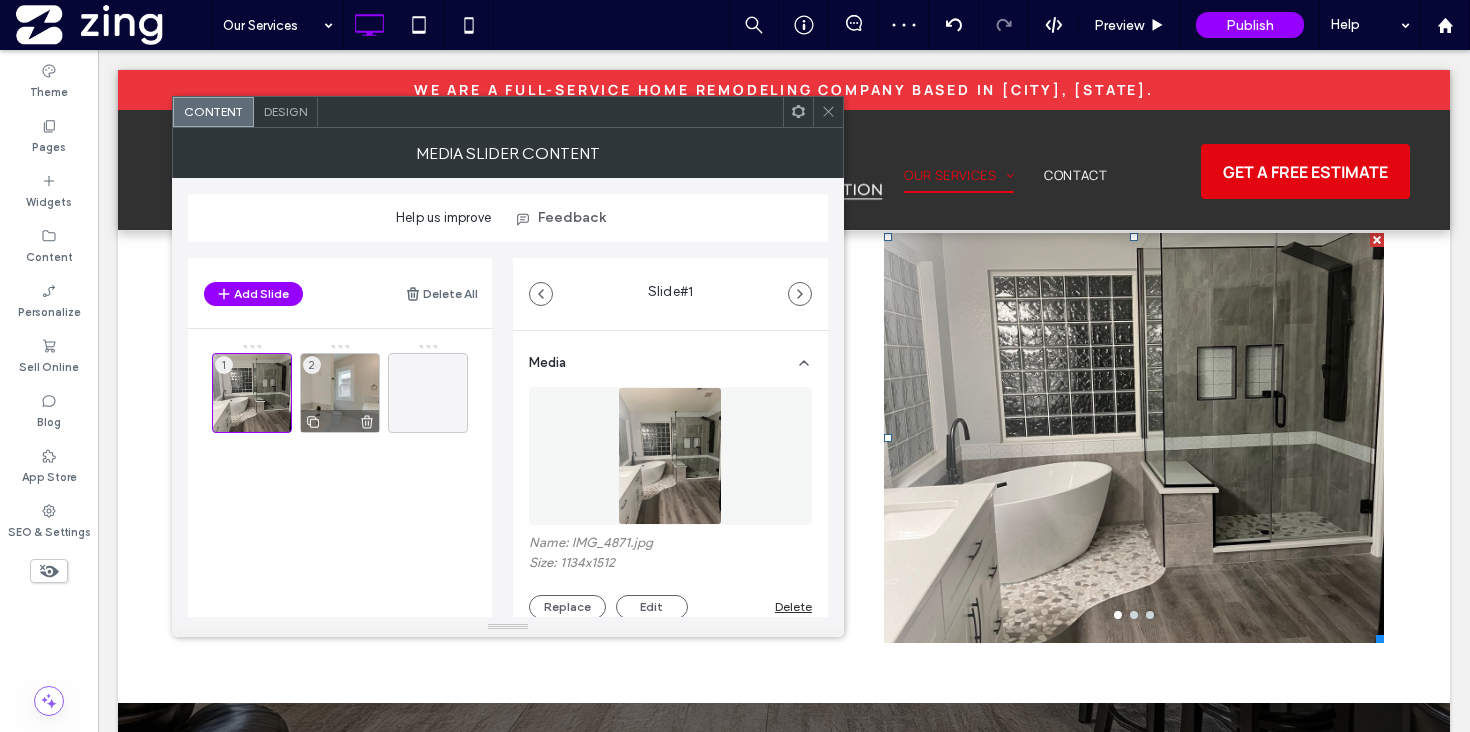 click on "2" at bounding box center (340, 393) 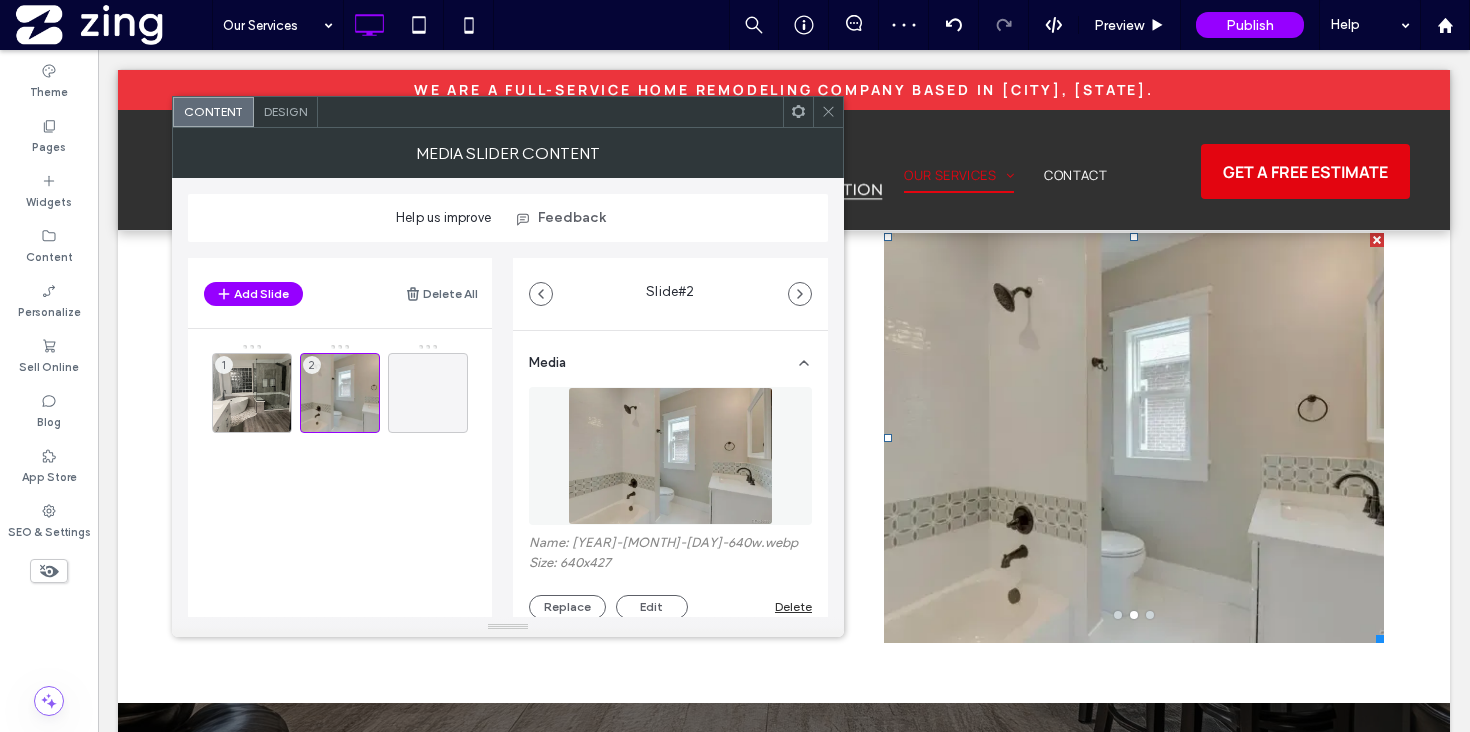 click at bounding box center [828, 112] 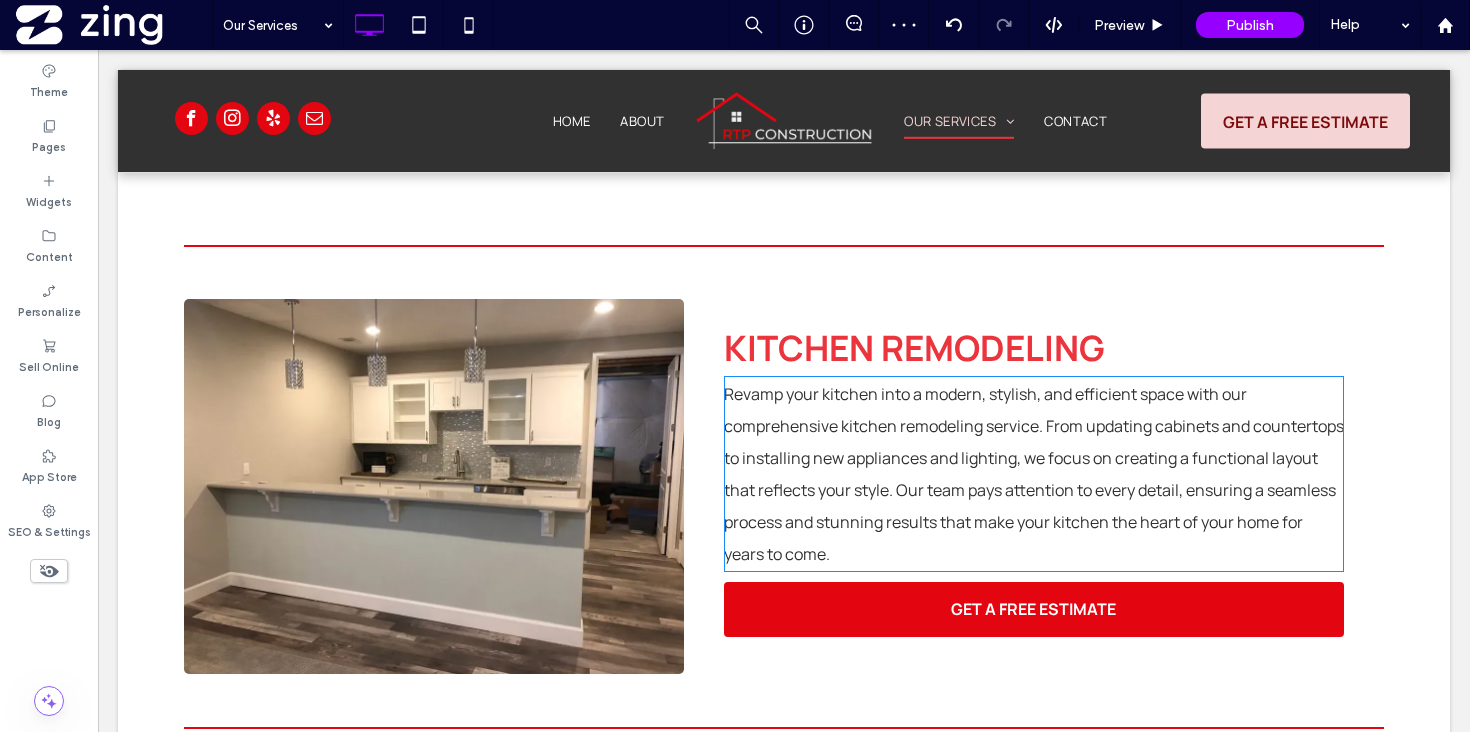 scroll, scrollTop: 1230, scrollLeft: 0, axis: vertical 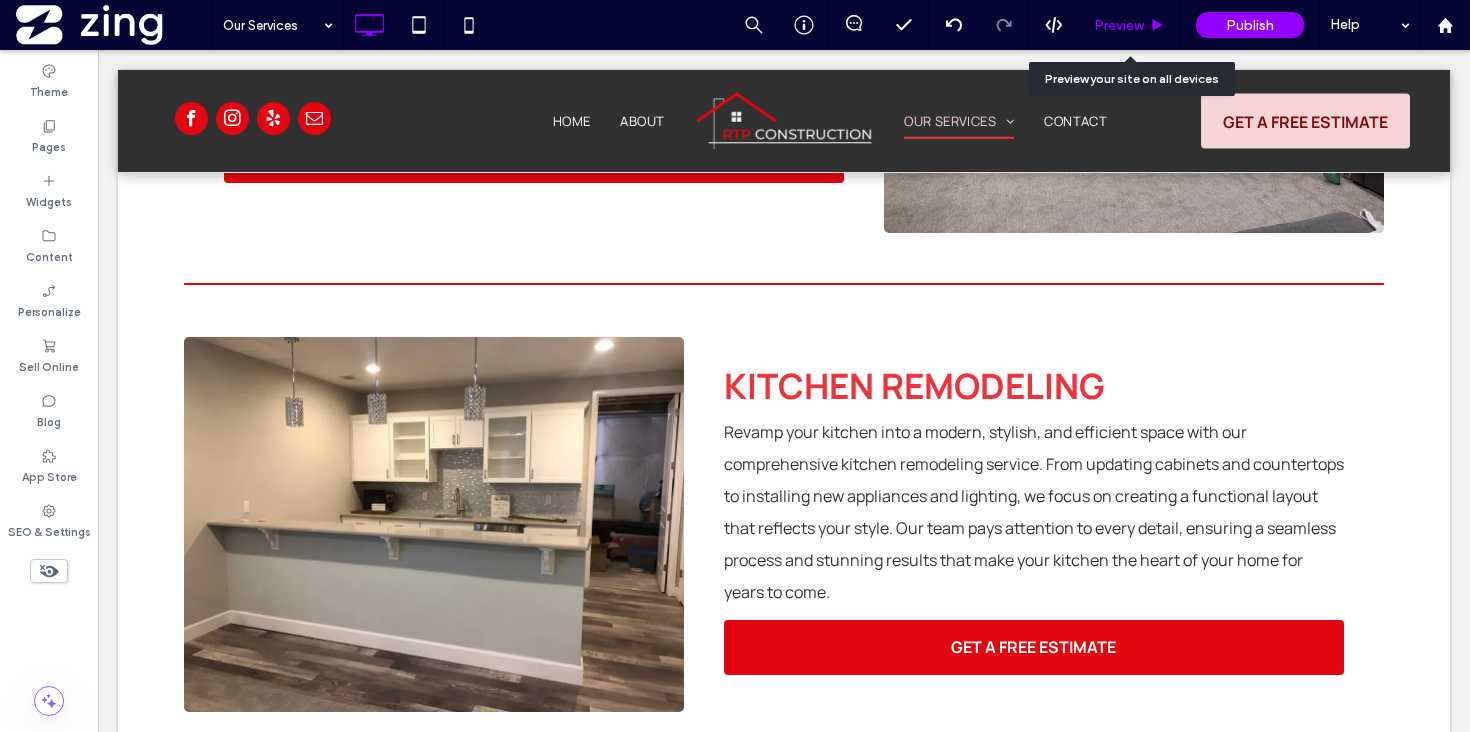 click on "Preview" at bounding box center [1130, 25] 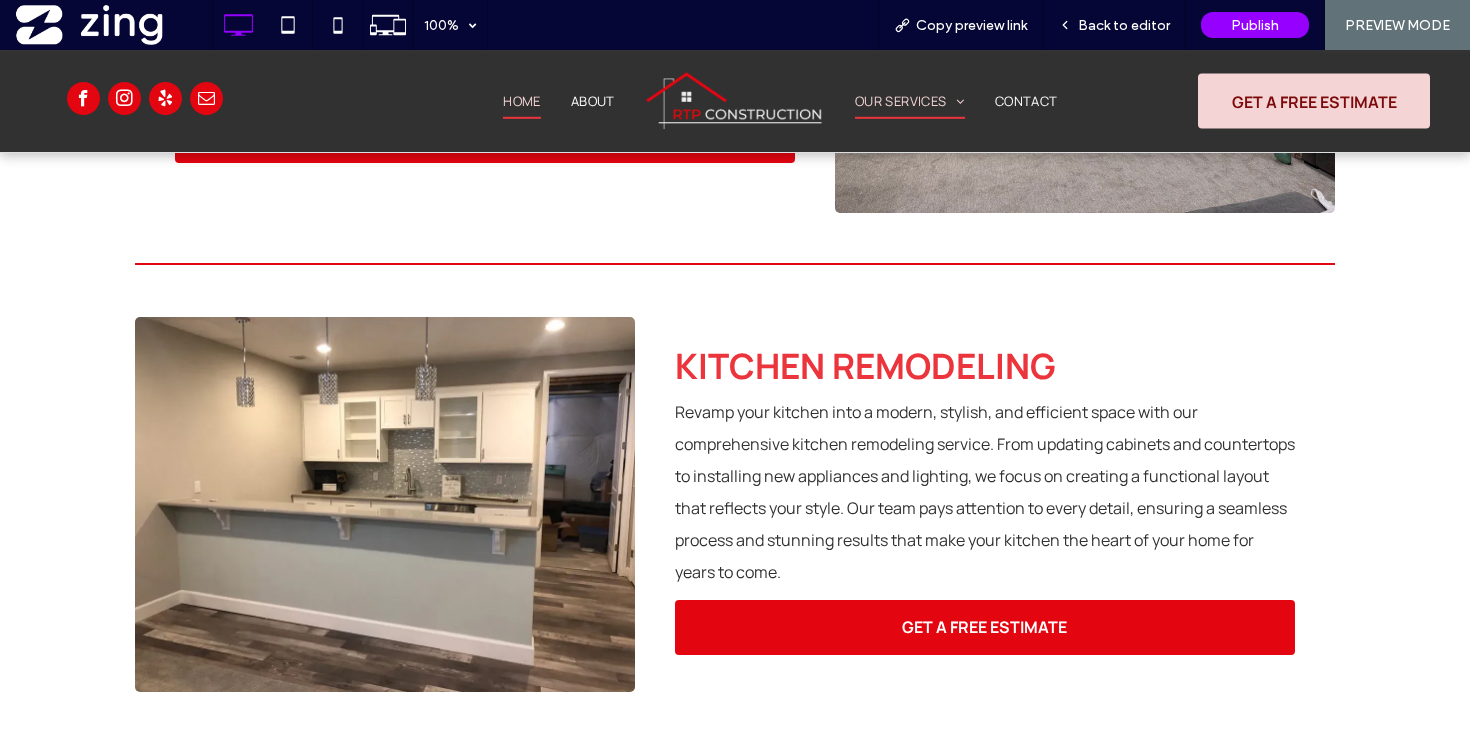 click on "Home" at bounding box center (522, 101) 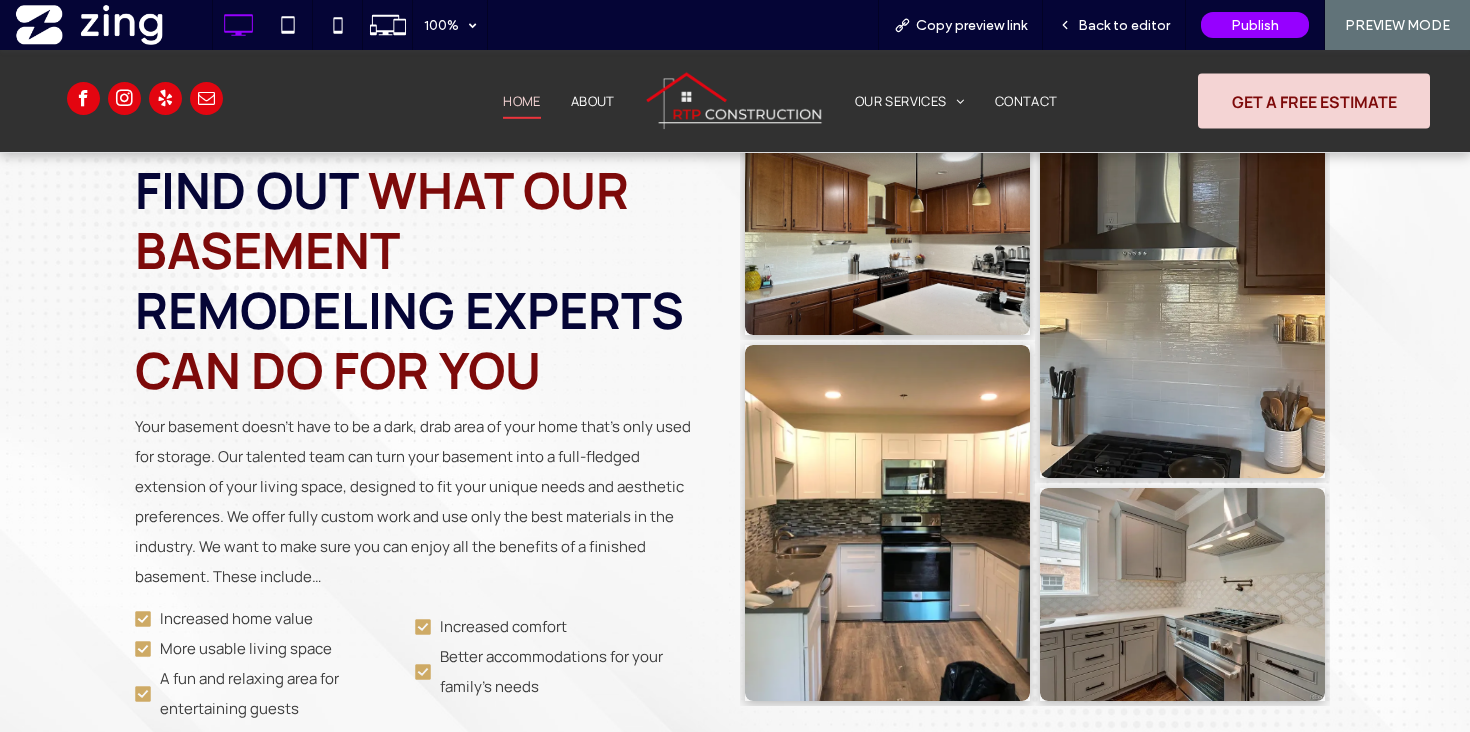 scroll, scrollTop: 3544, scrollLeft: 0, axis: vertical 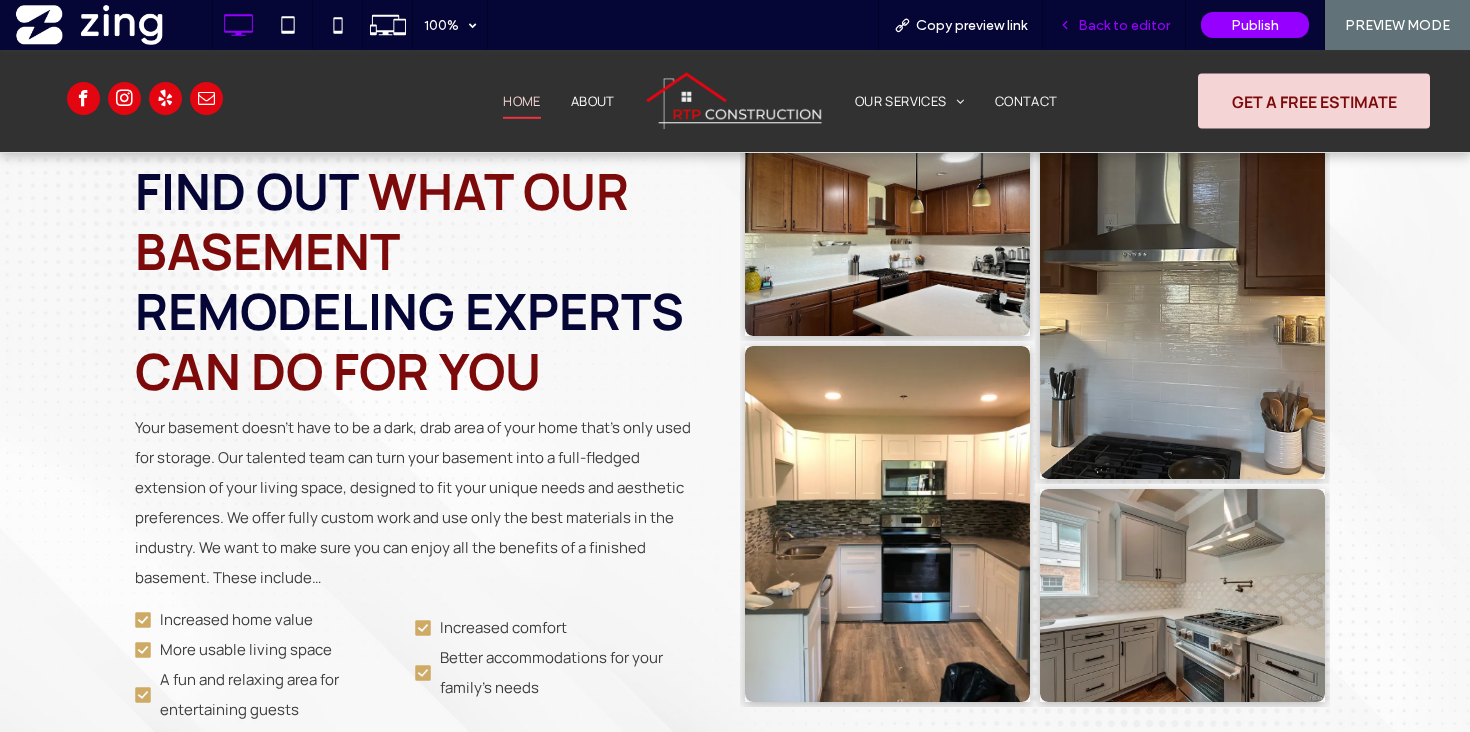 click on "Back to editor" at bounding box center (1114, 25) 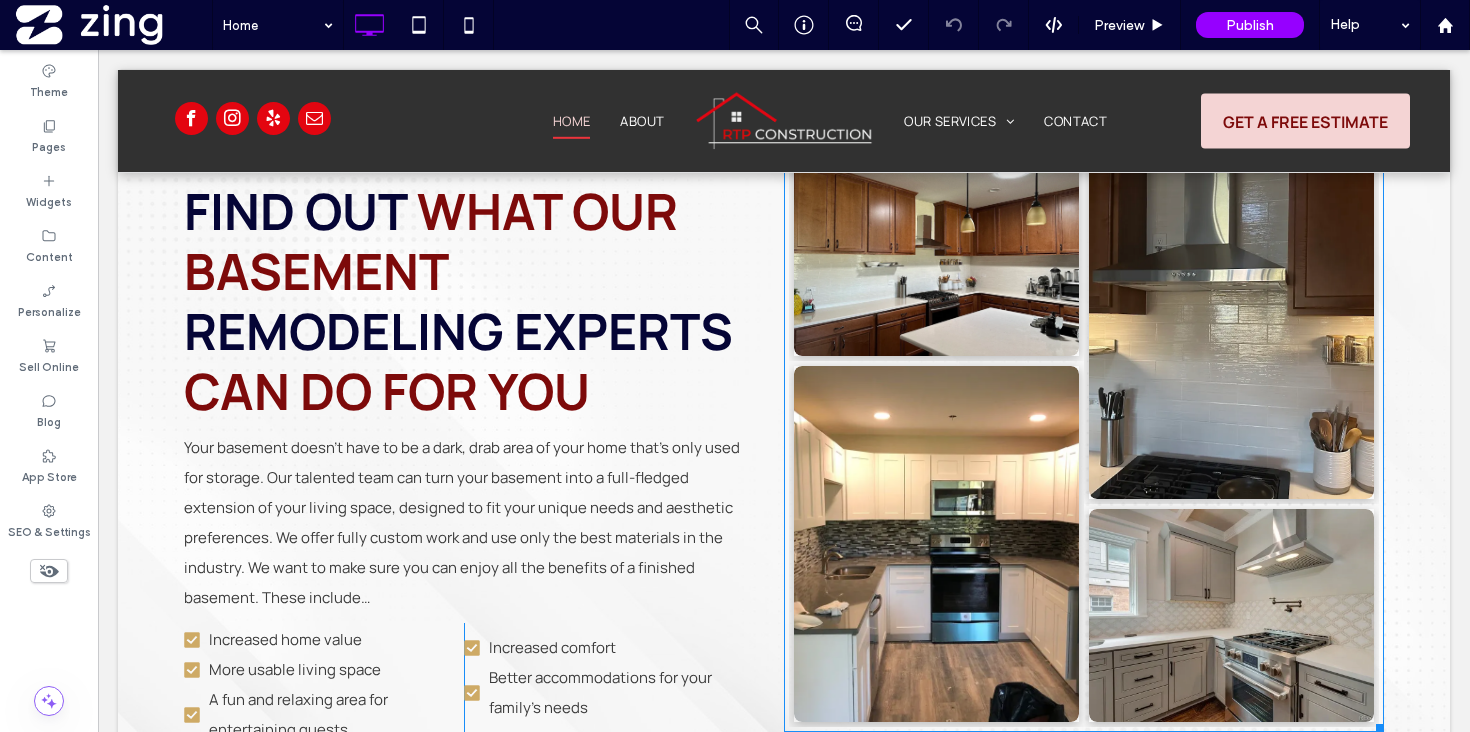 click at bounding box center (936, 249) 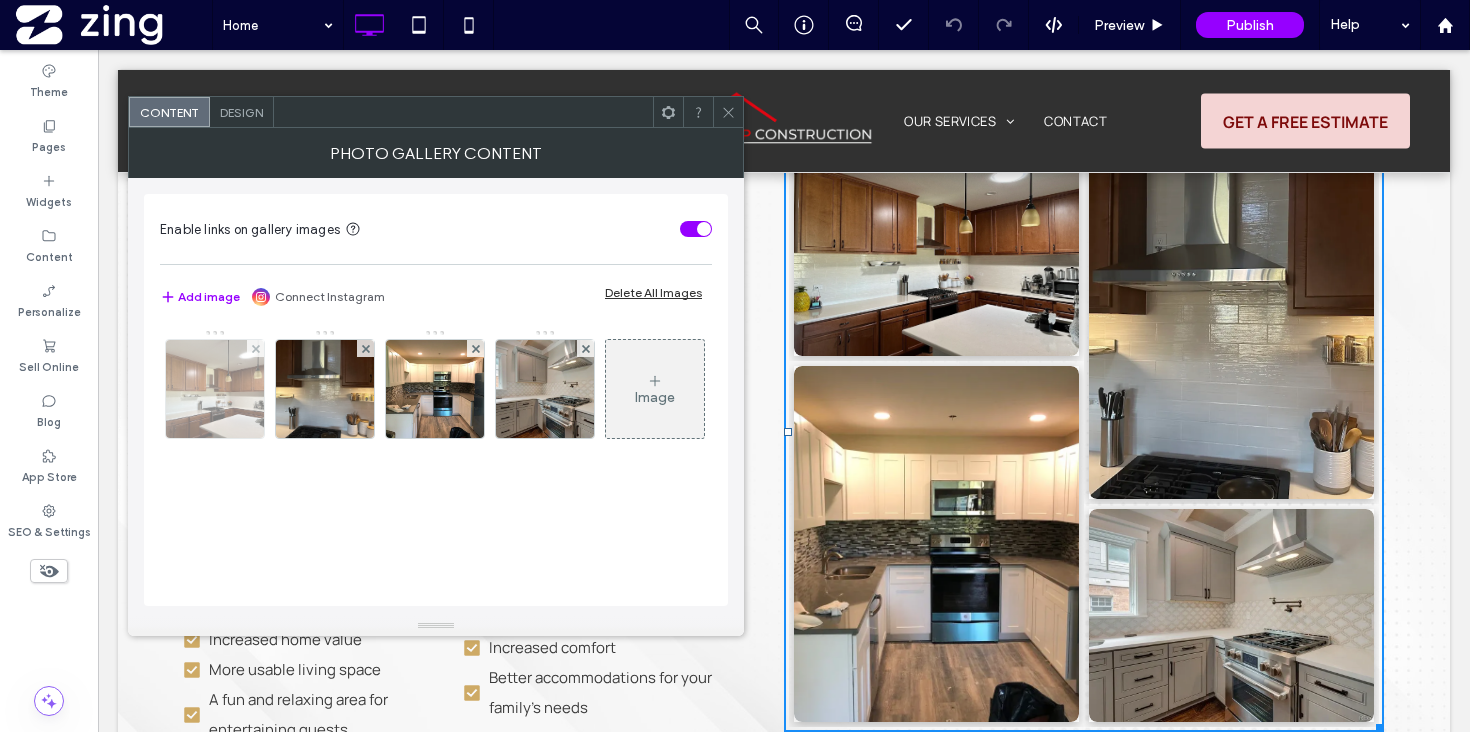 click at bounding box center [215, 389] 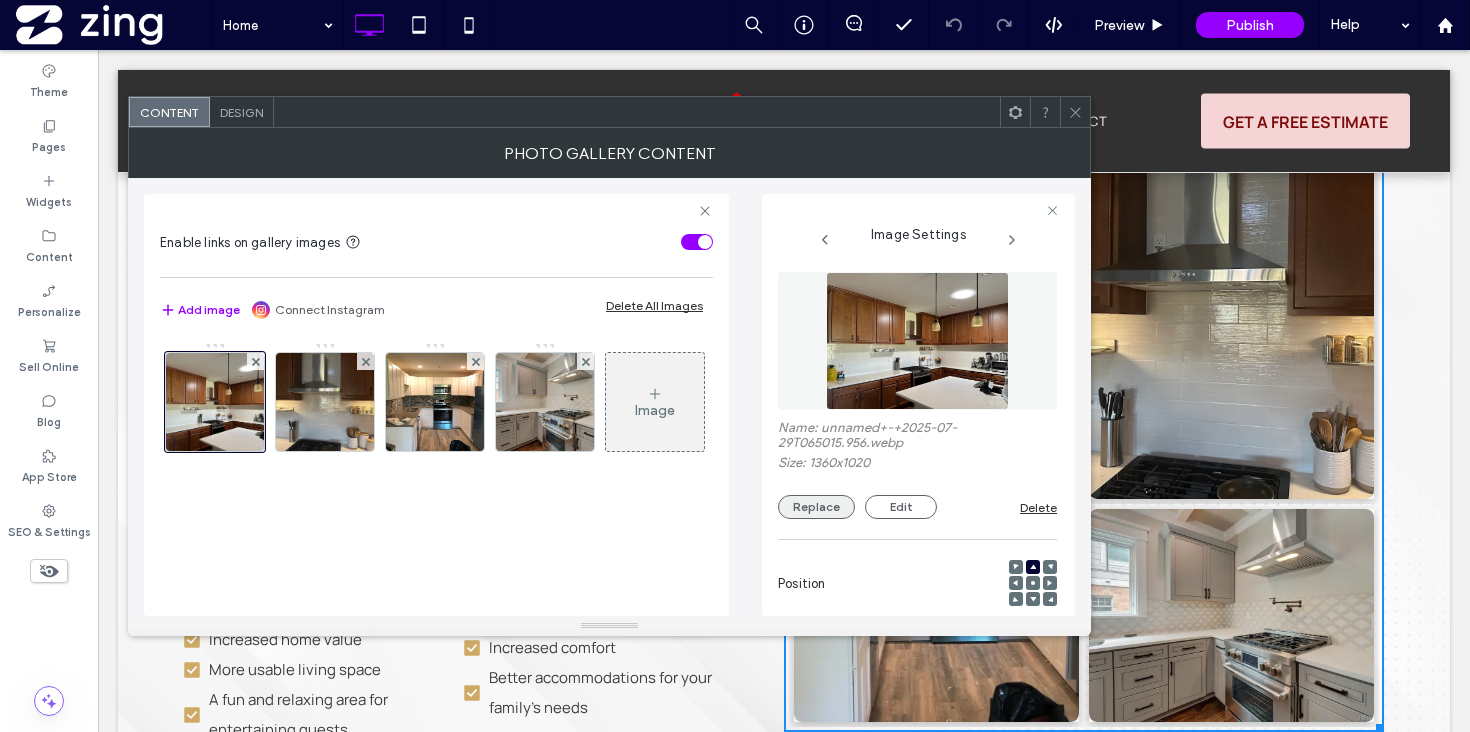 click on "Replace" at bounding box center (816, 507) 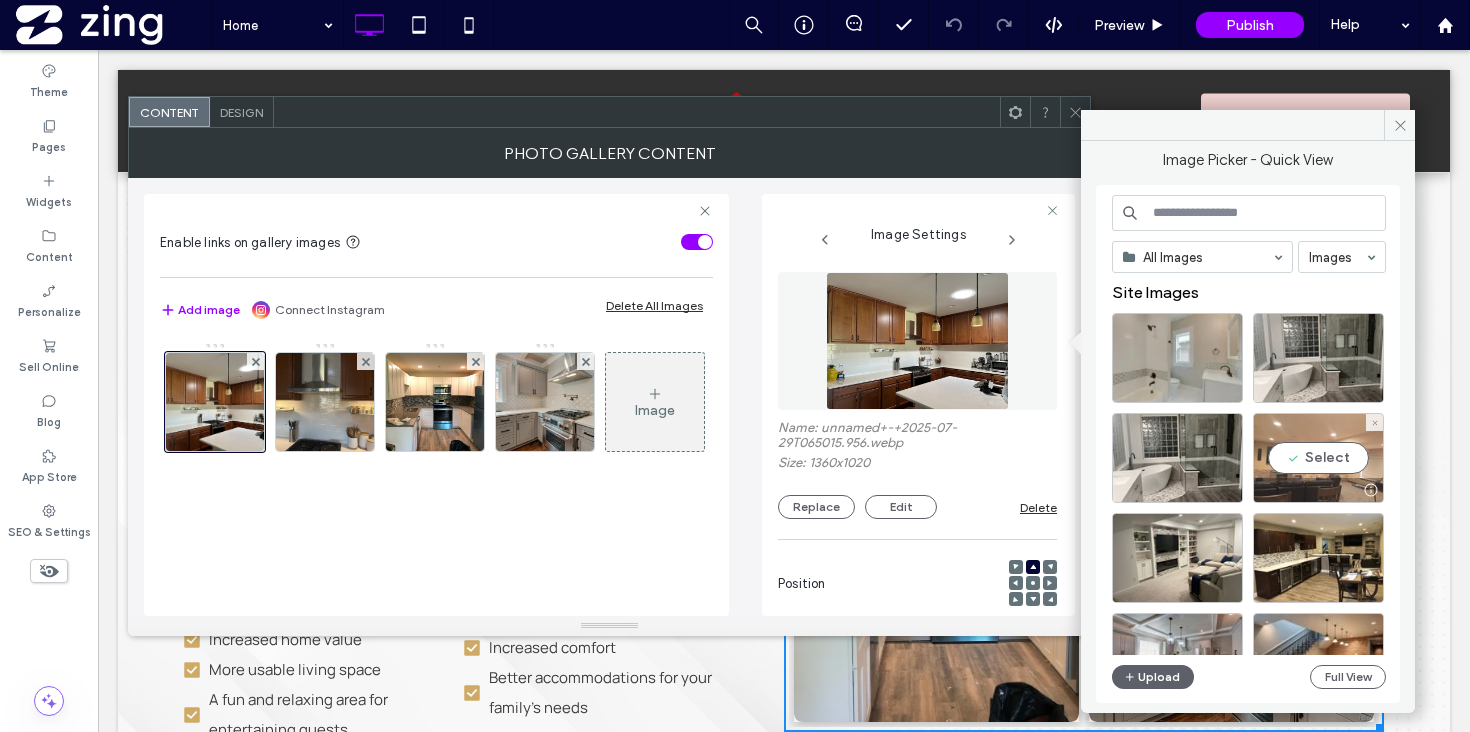 click on "Select" at bounding box center [1318, 458] 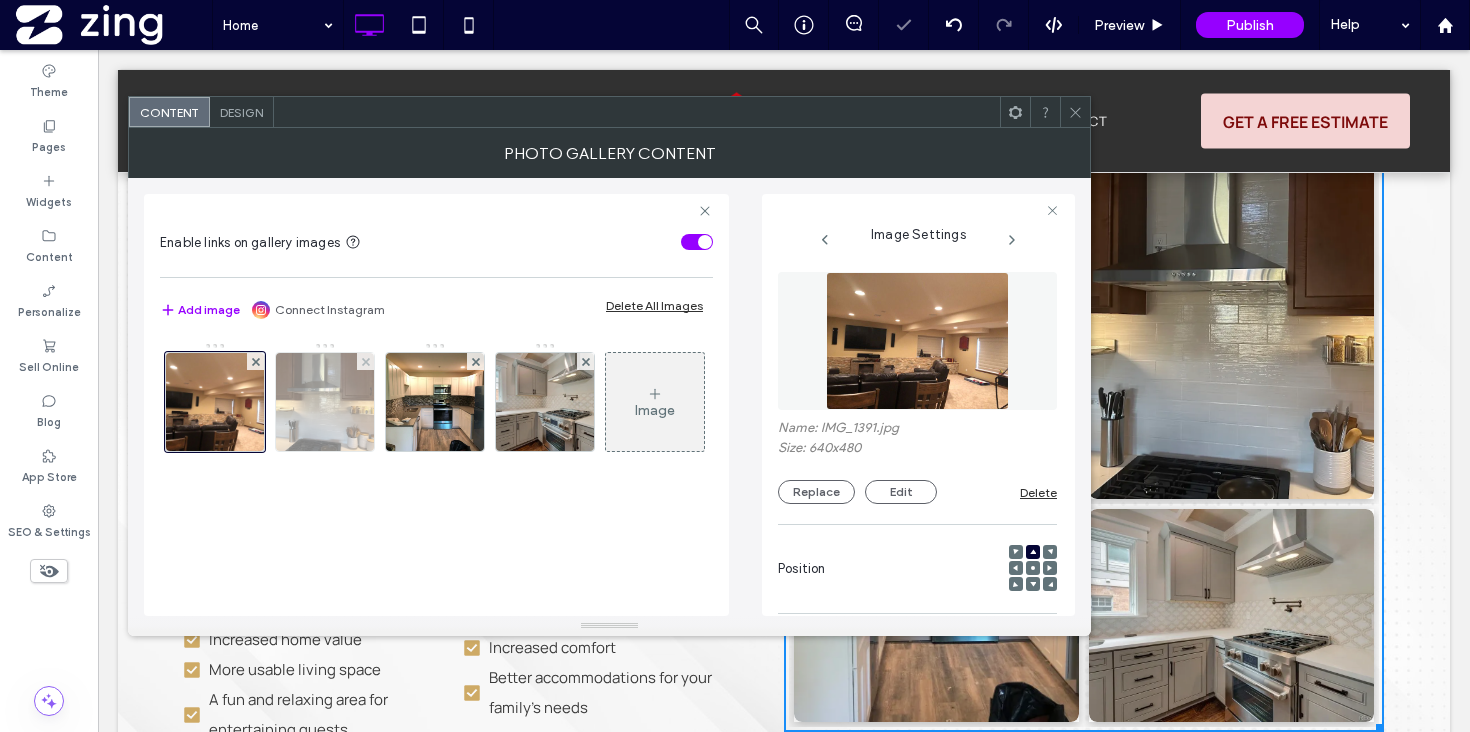 click at bounding box center [325, 402] 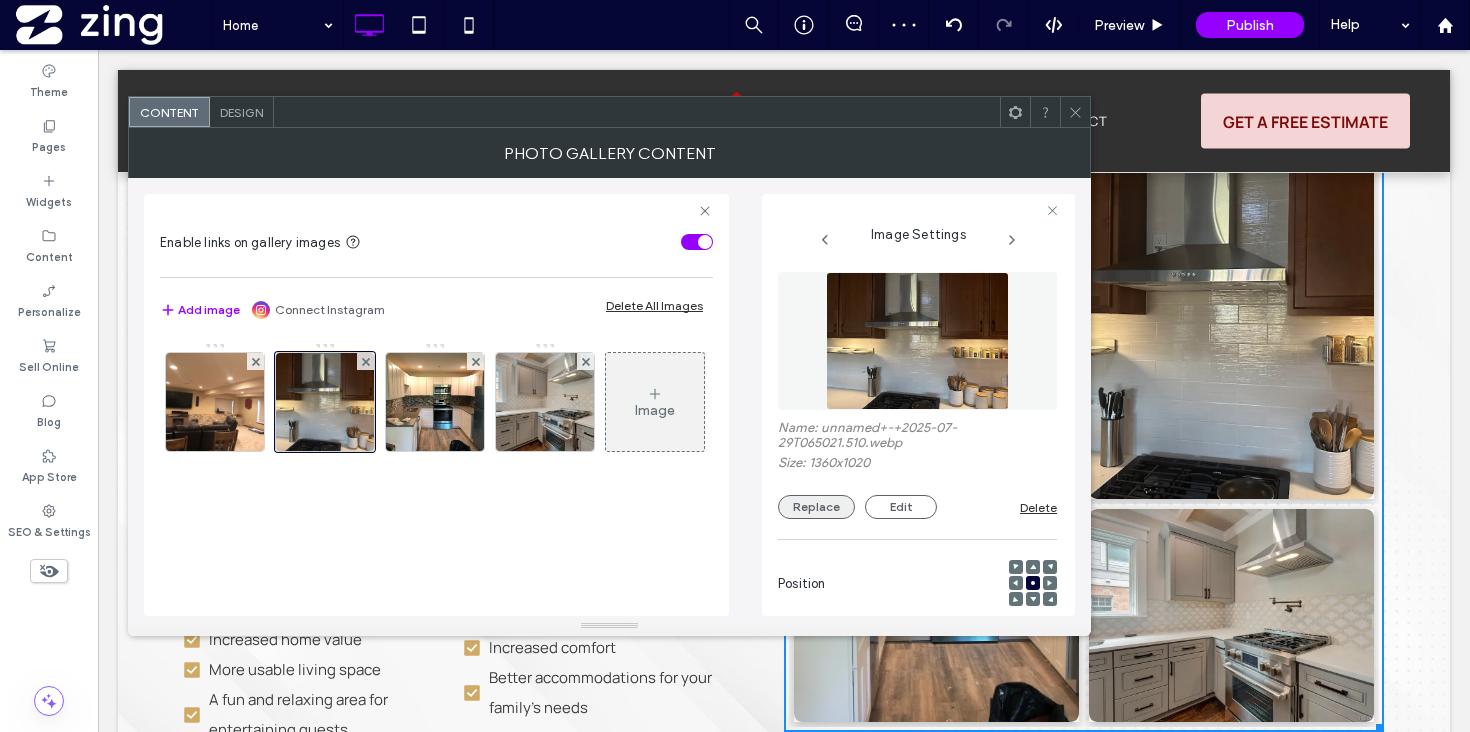 click on "Replace" at bounding box center (816, 507) 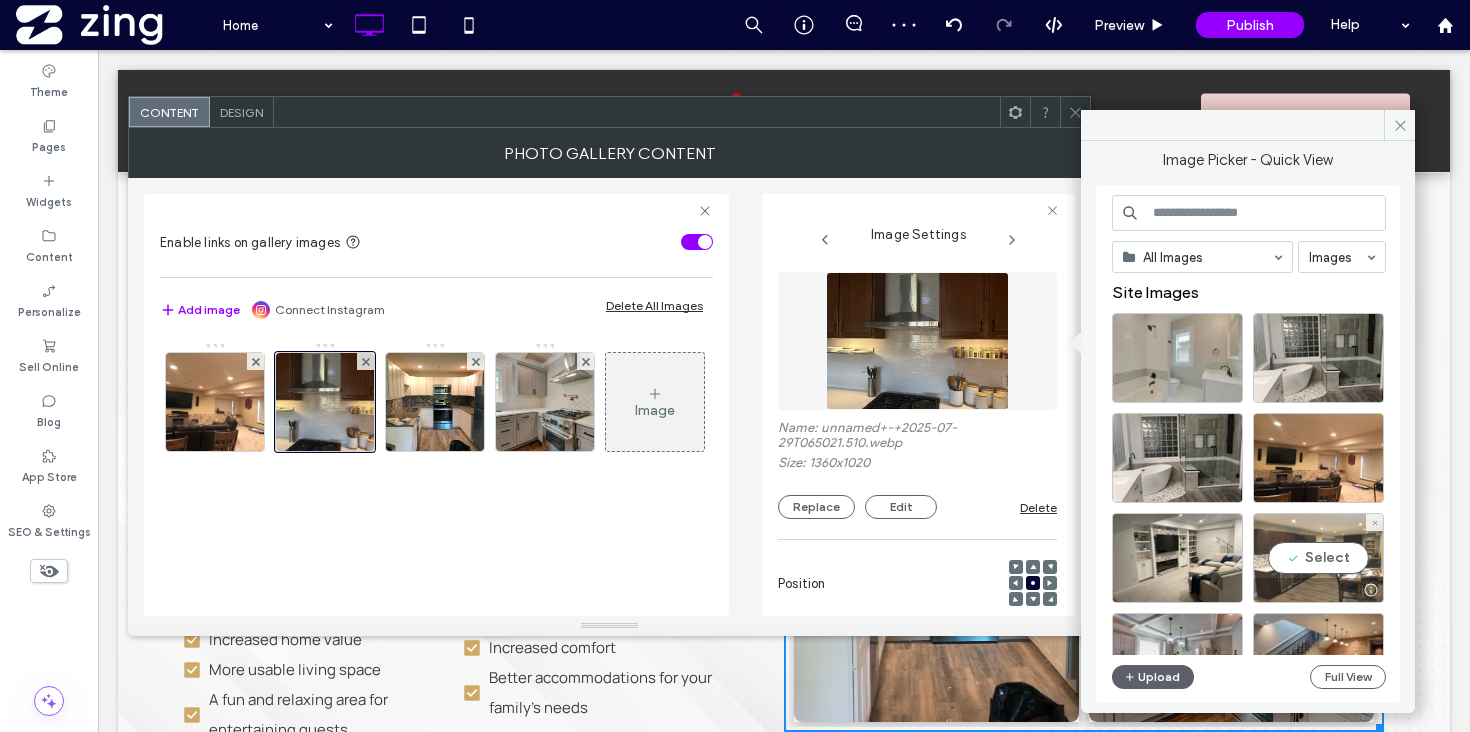 scroll, scrollTop: 63, scrollLeft: 0, axis: vertical 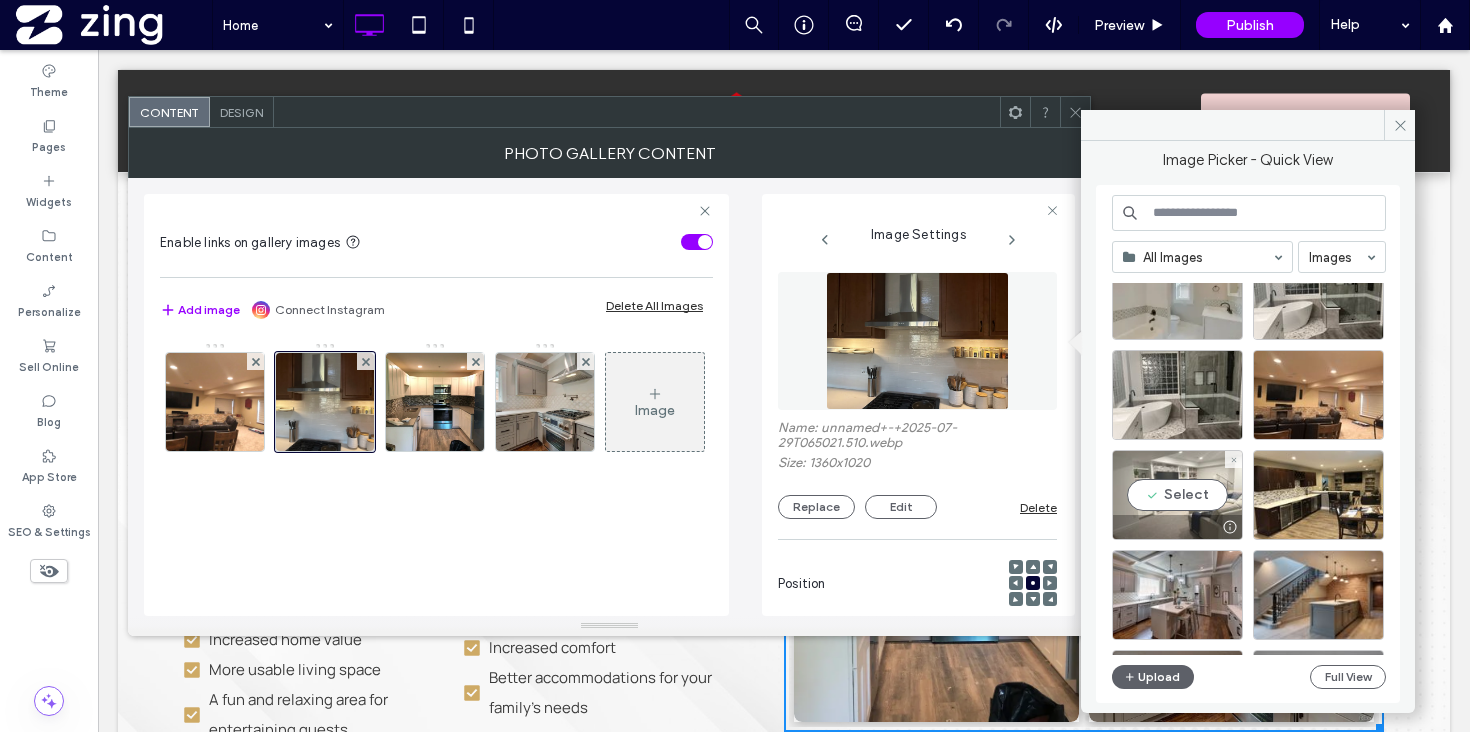 click on "Select" at bounding box center [1177, 495] 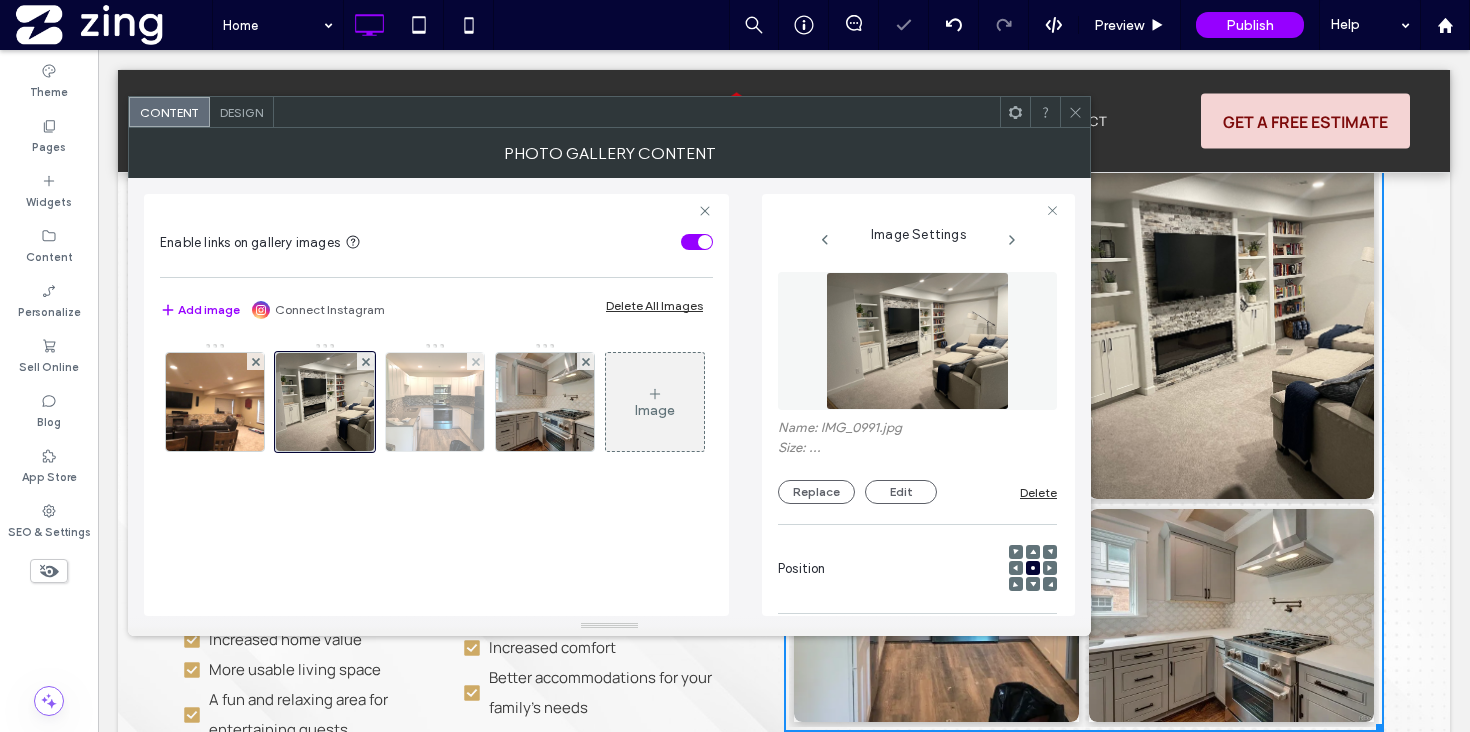 click at bounding box center [435, 402] 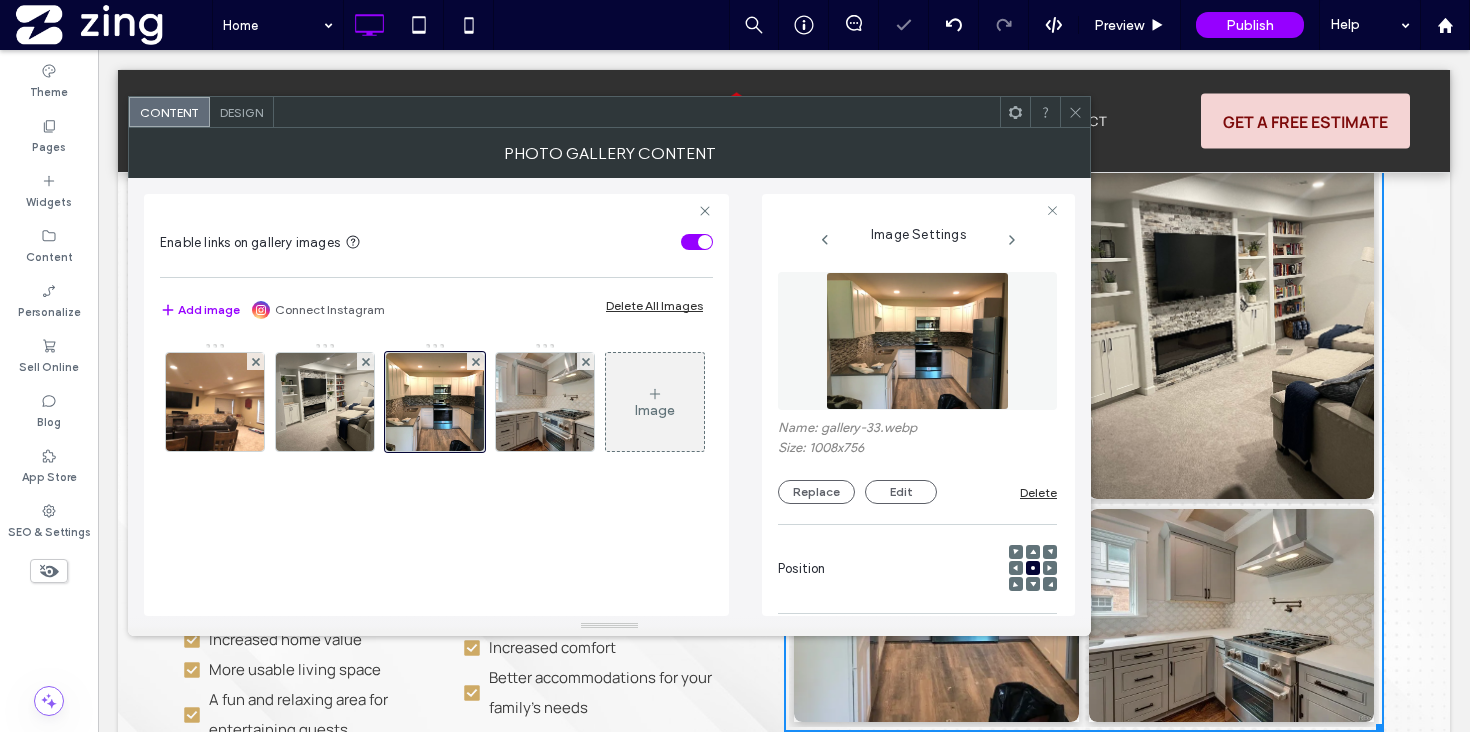 click on "Name: gallery-33.webp Size: 1008x756 Replace Edit Delete" at bounding box center (917, 462) 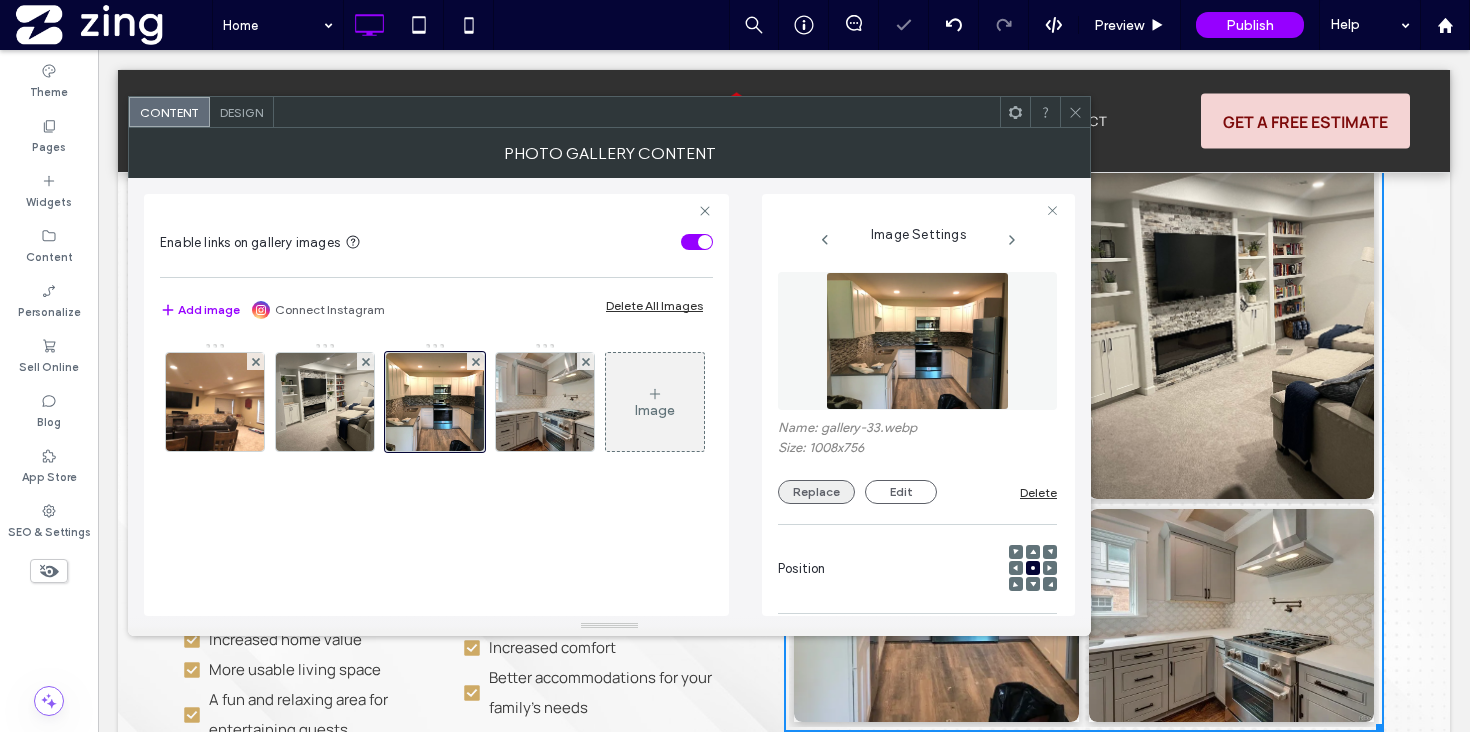 click on "Replace" at bounding box center [816, 492] 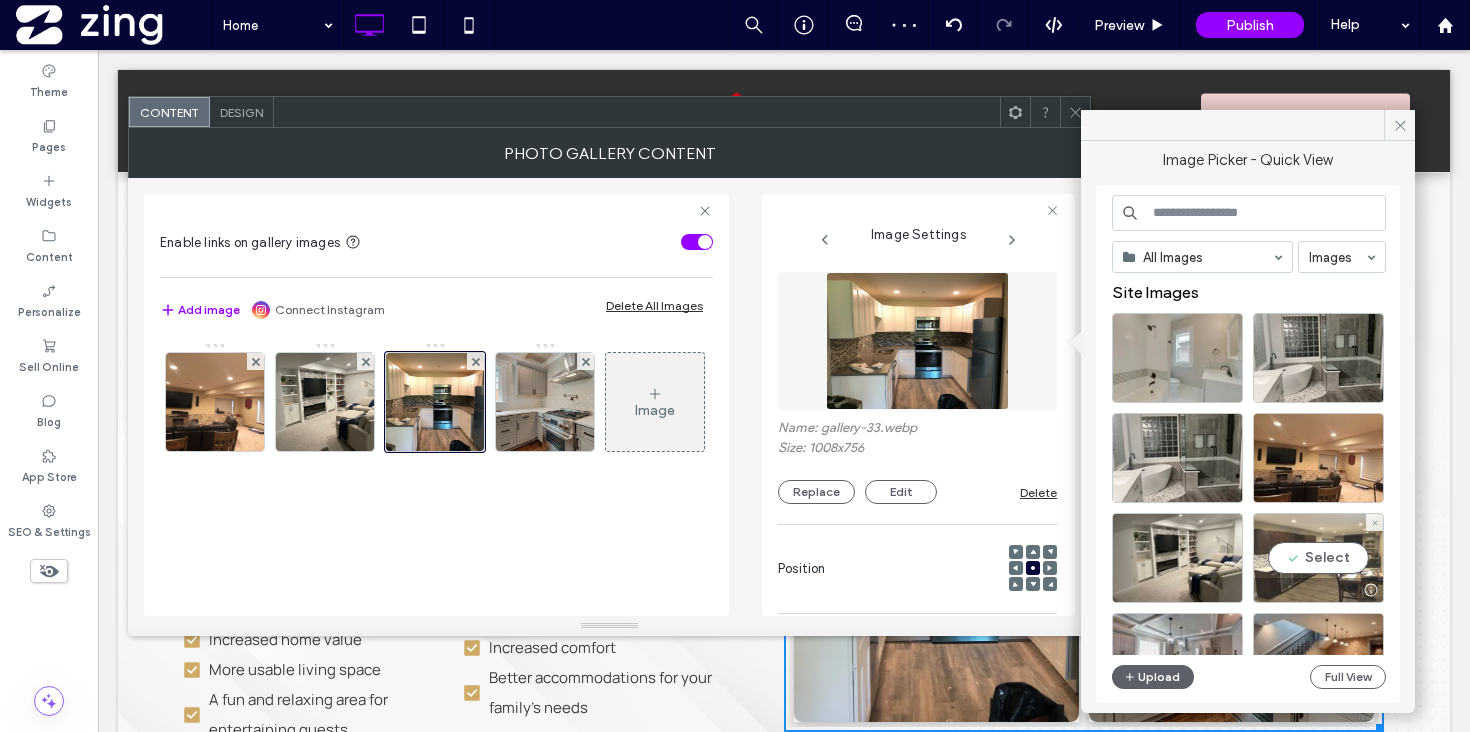 scroll, scrollTop: 33, scrollLeft: 0, axis: vertical 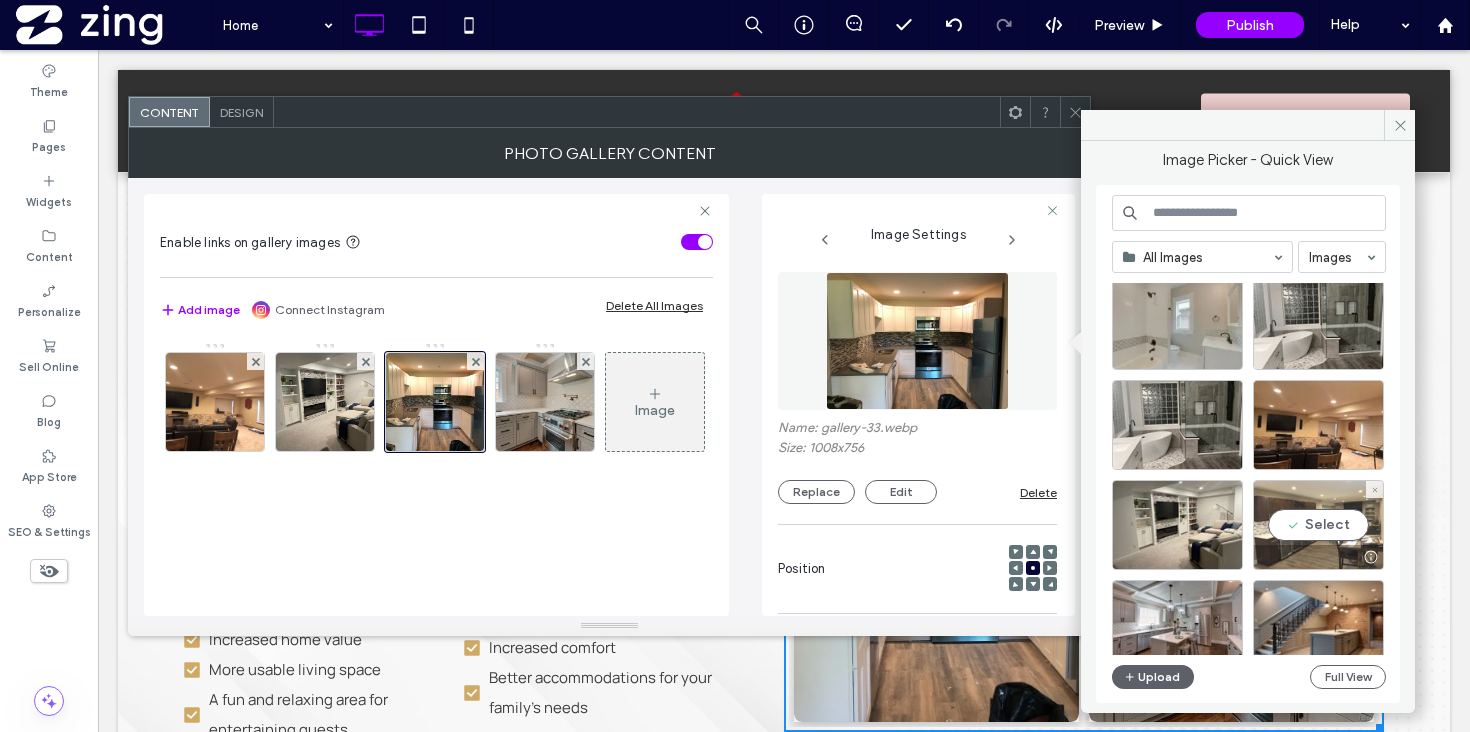click on "Select" at bounding box center (1318, 525) 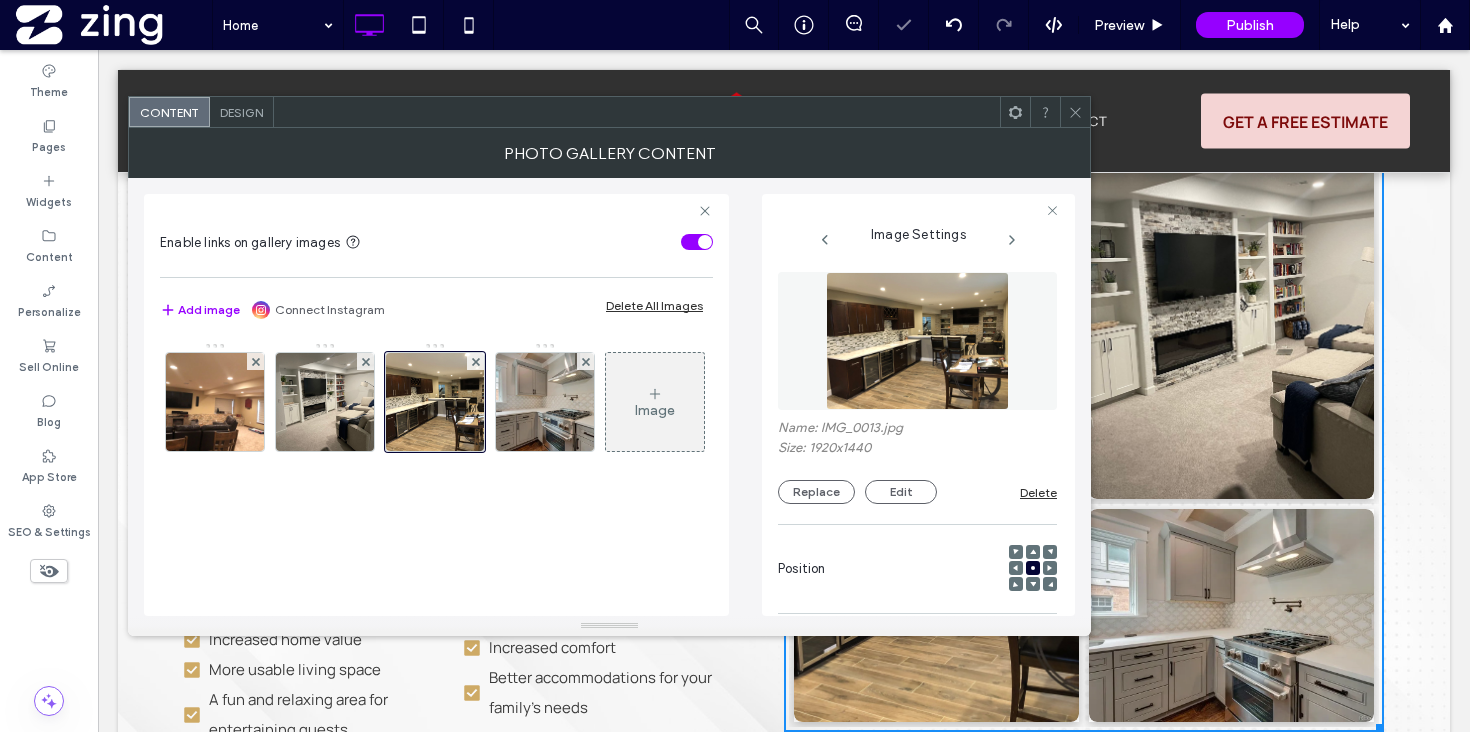 click 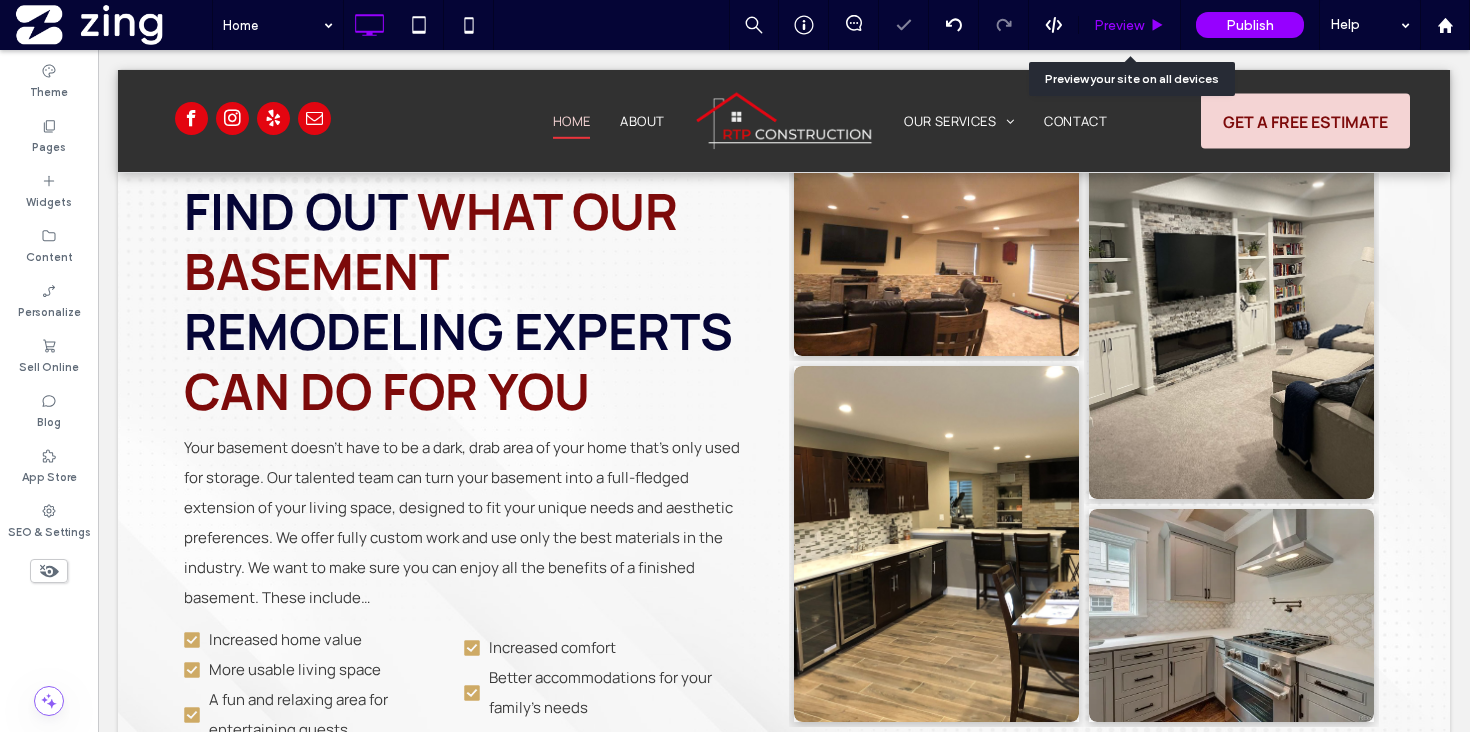 click on "Preview" at bounding box center (1119, 25) 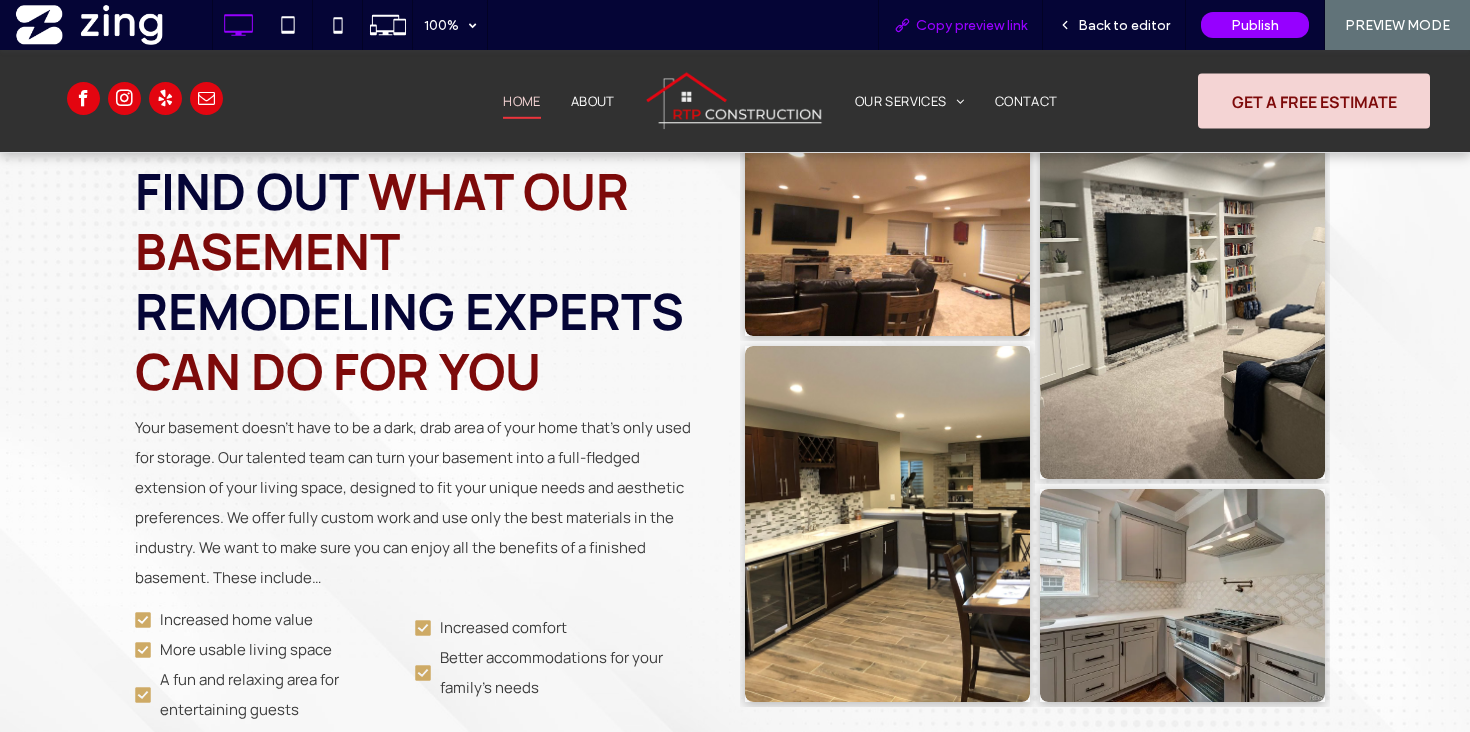 click on "Copy preview link" at bounding box center [971, 25] 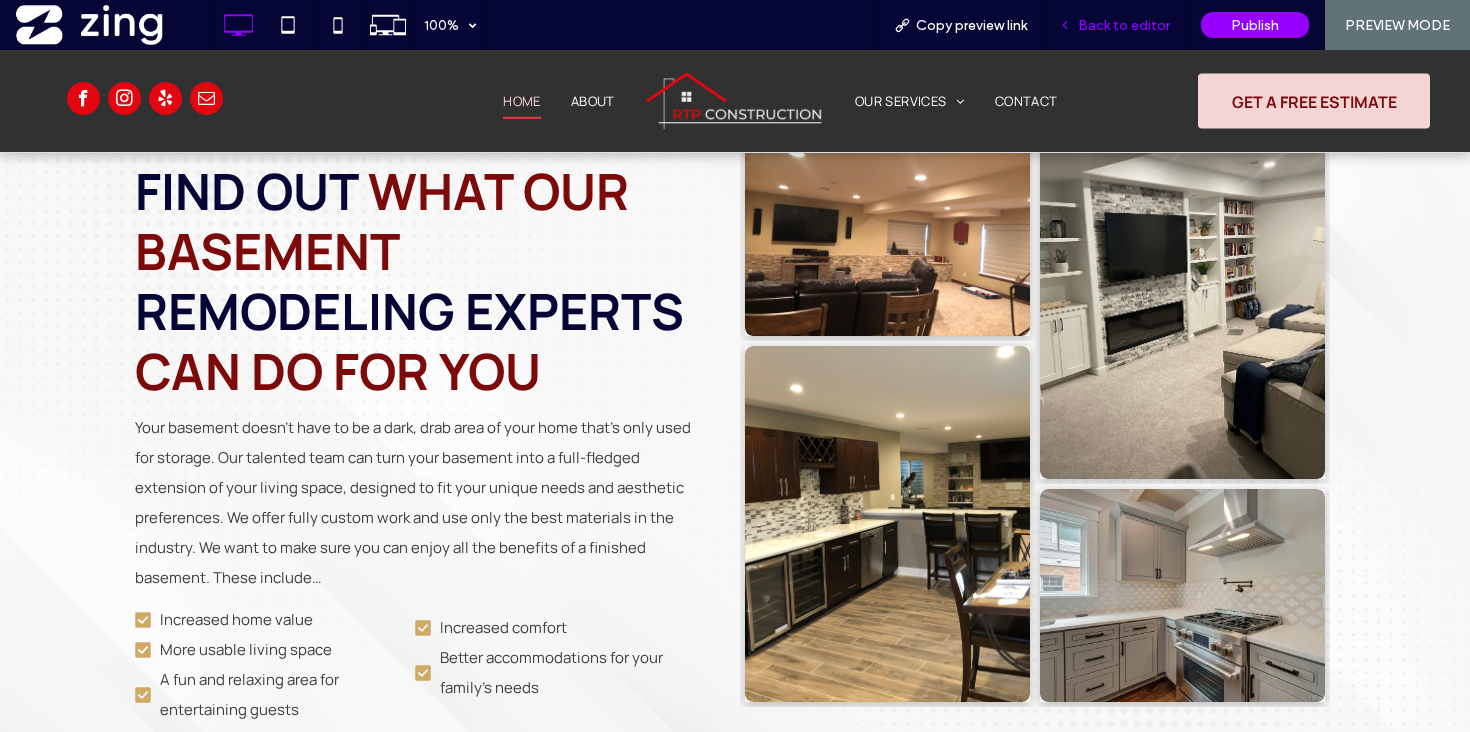 click on "Back to editor" at bounding box center [1114, 25] 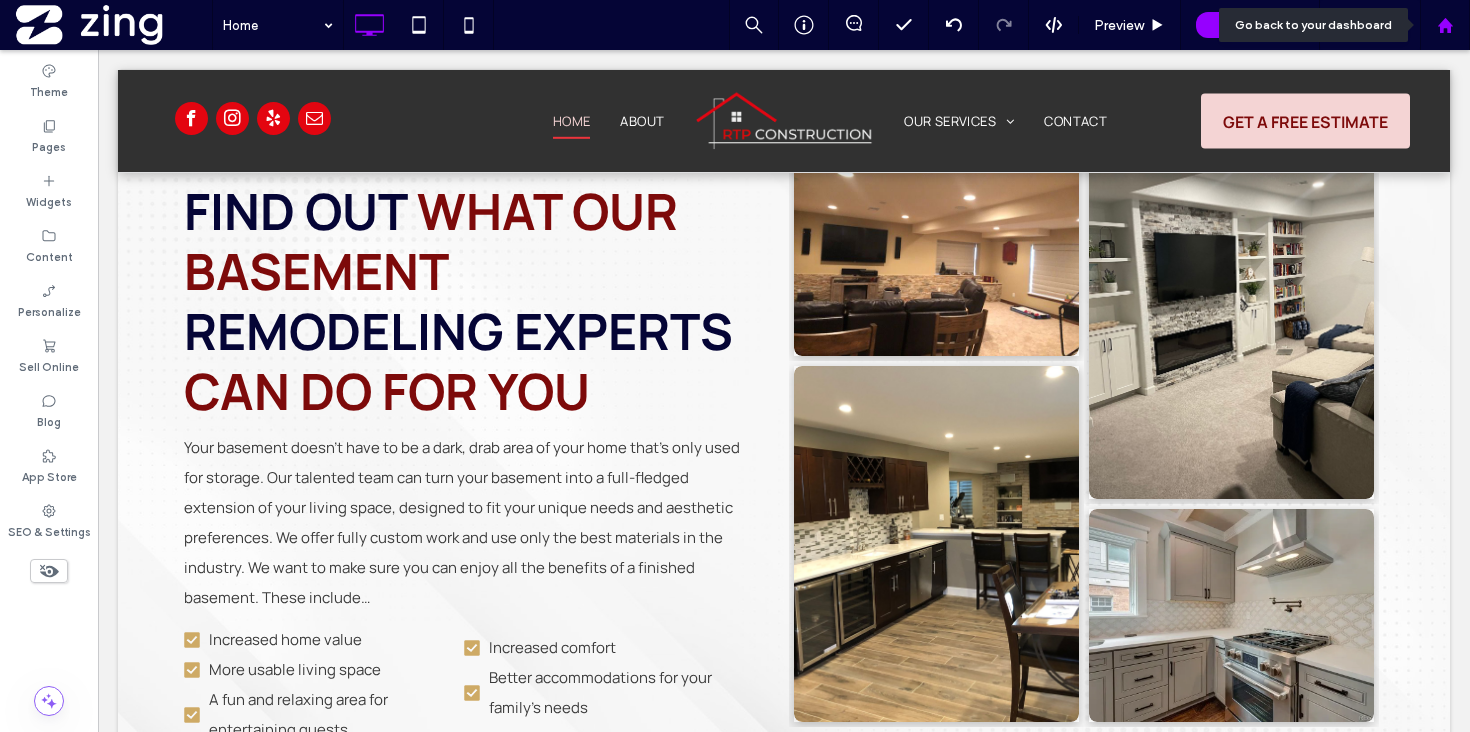 click 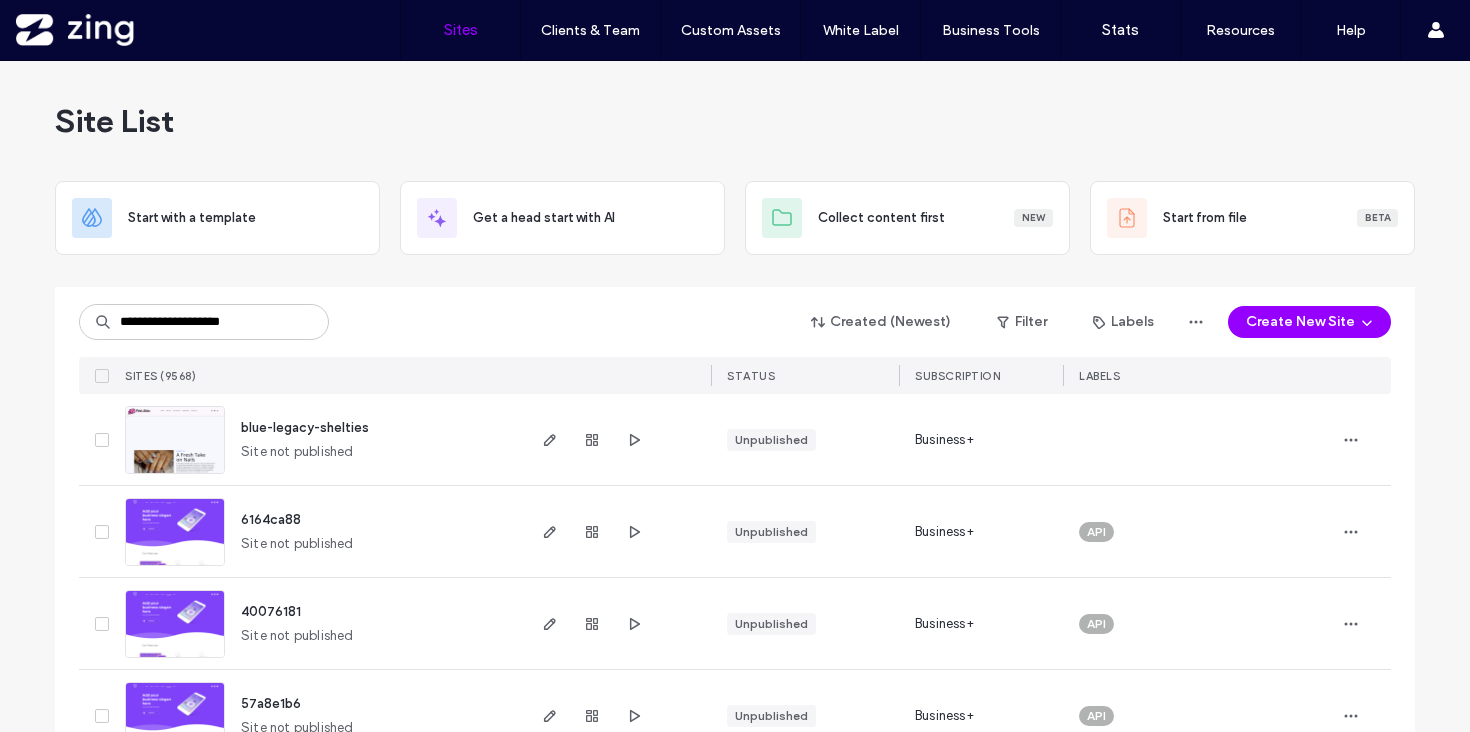 scroll, scrollTop: 0, scrollLeft: 0, axis: both 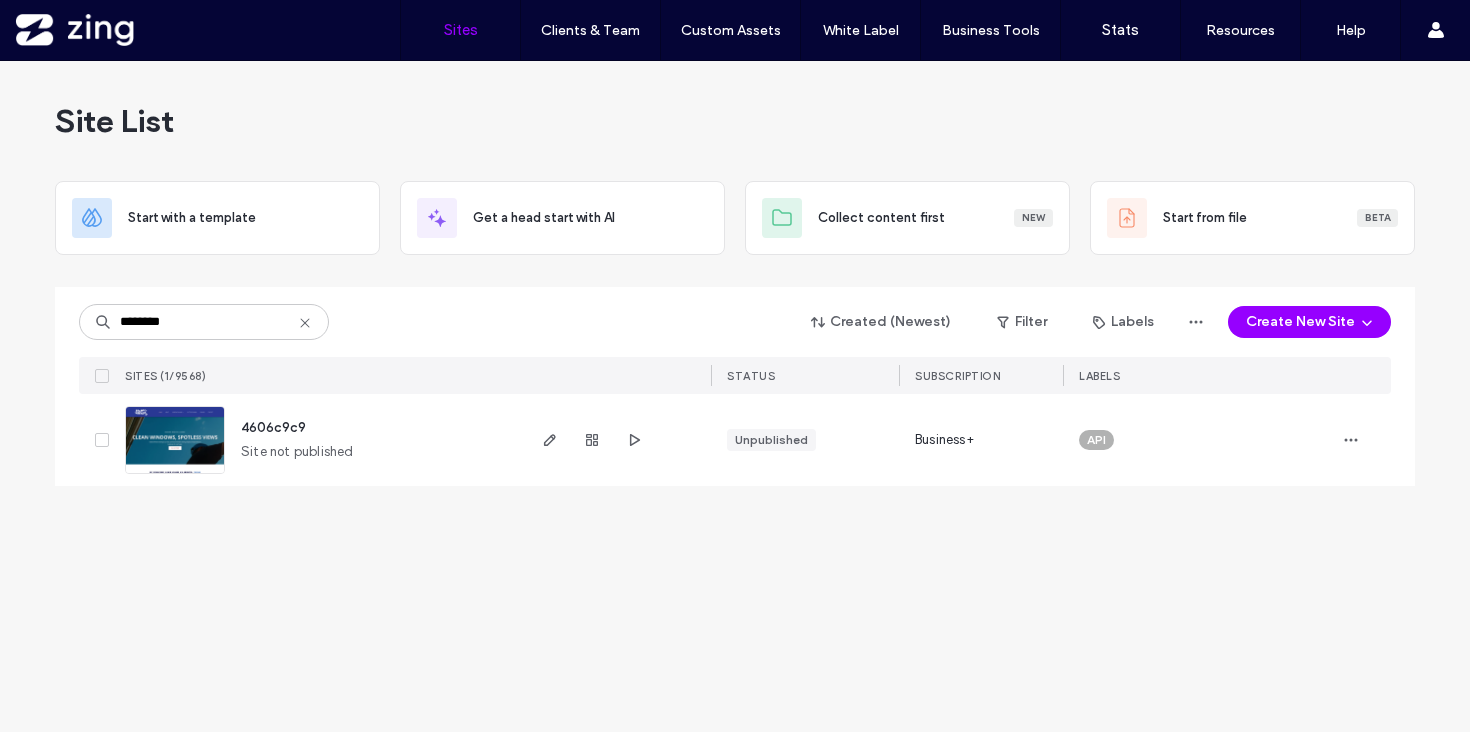type on "********" 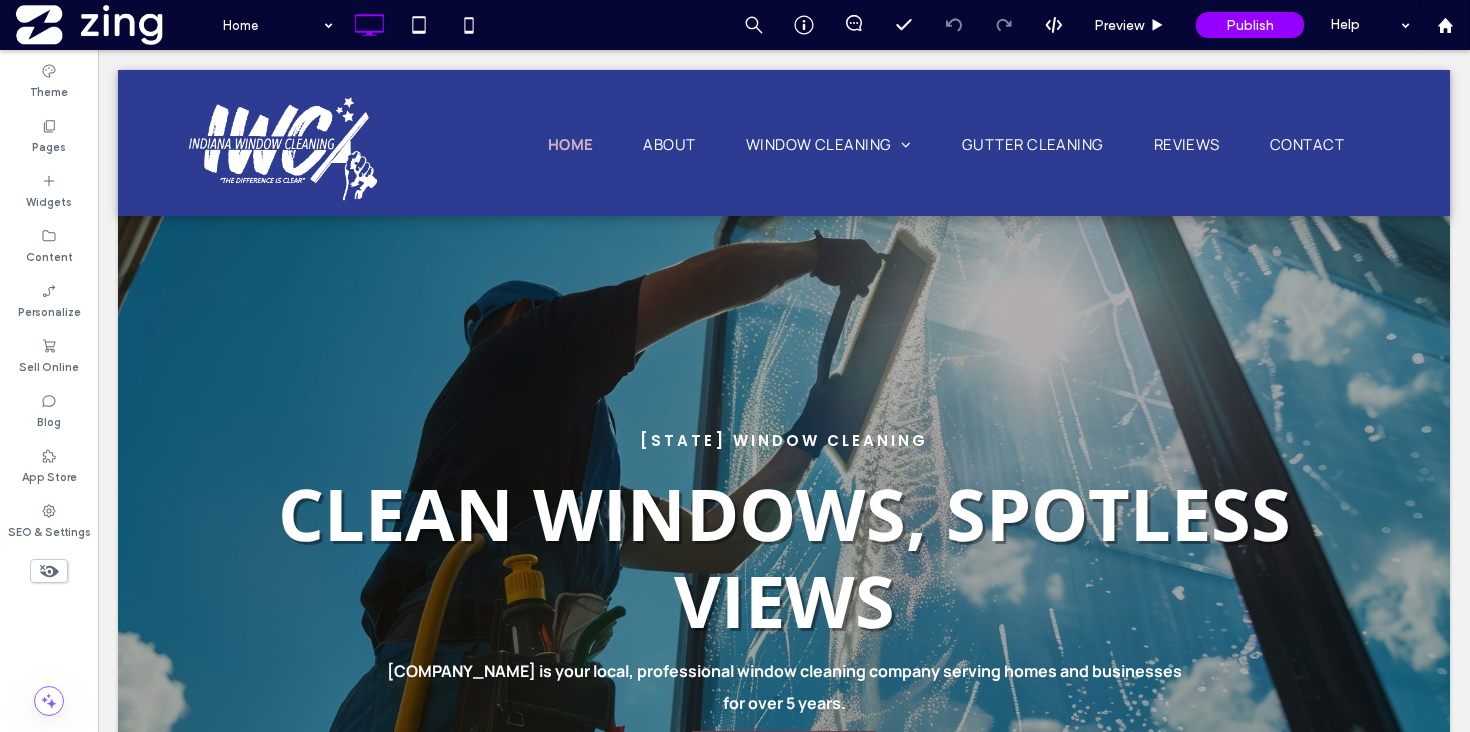 scroll, scrollTop: 0, scrollLeft: 0, axis: both 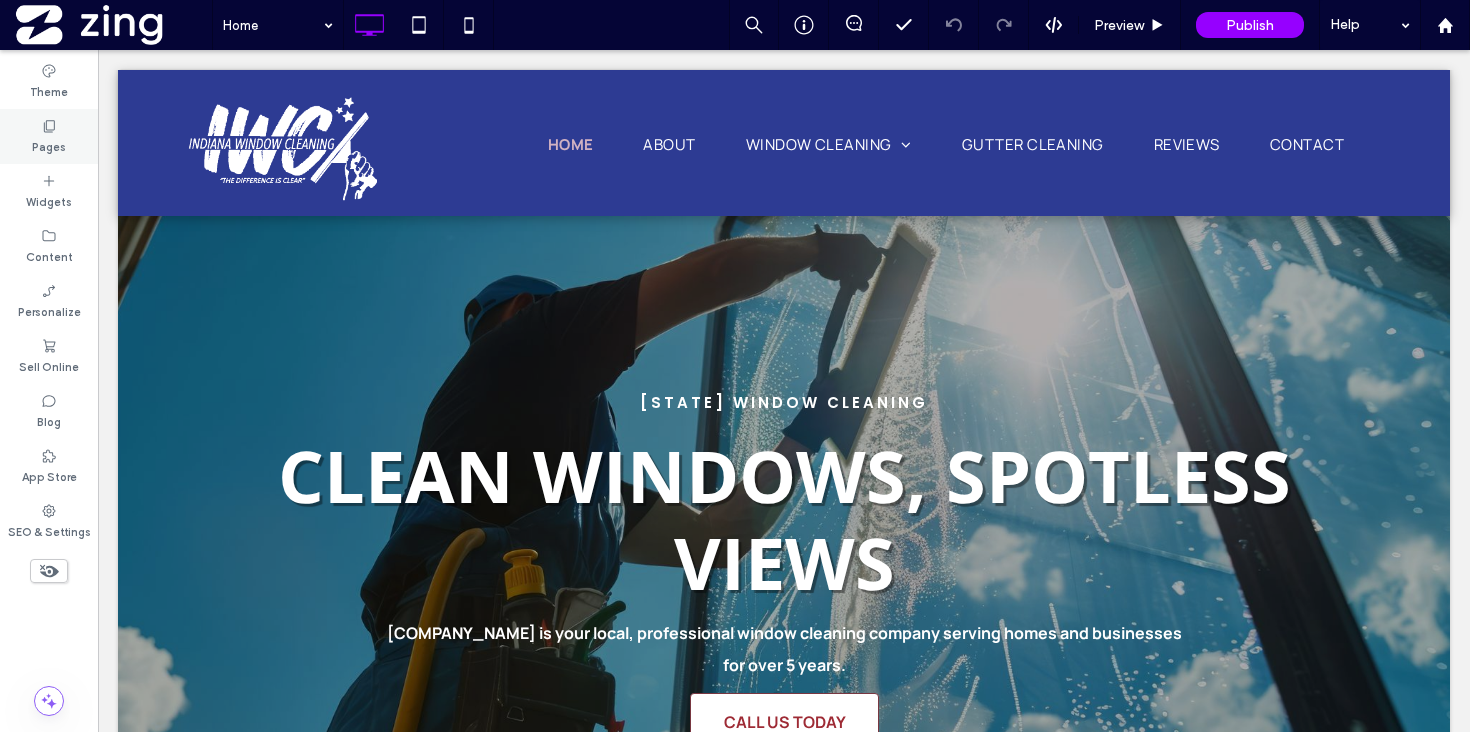 click on "Pages" at bounding box center [49, 136] 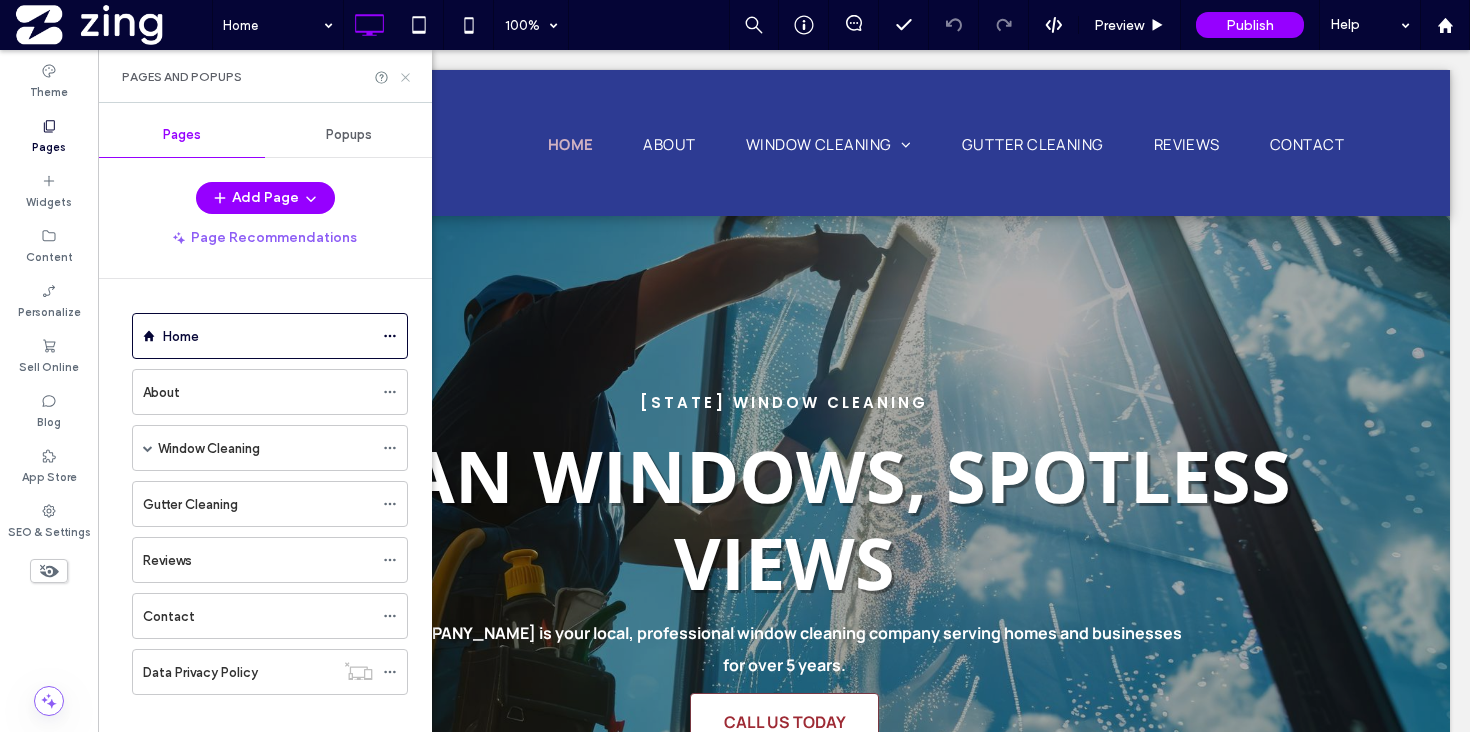 click 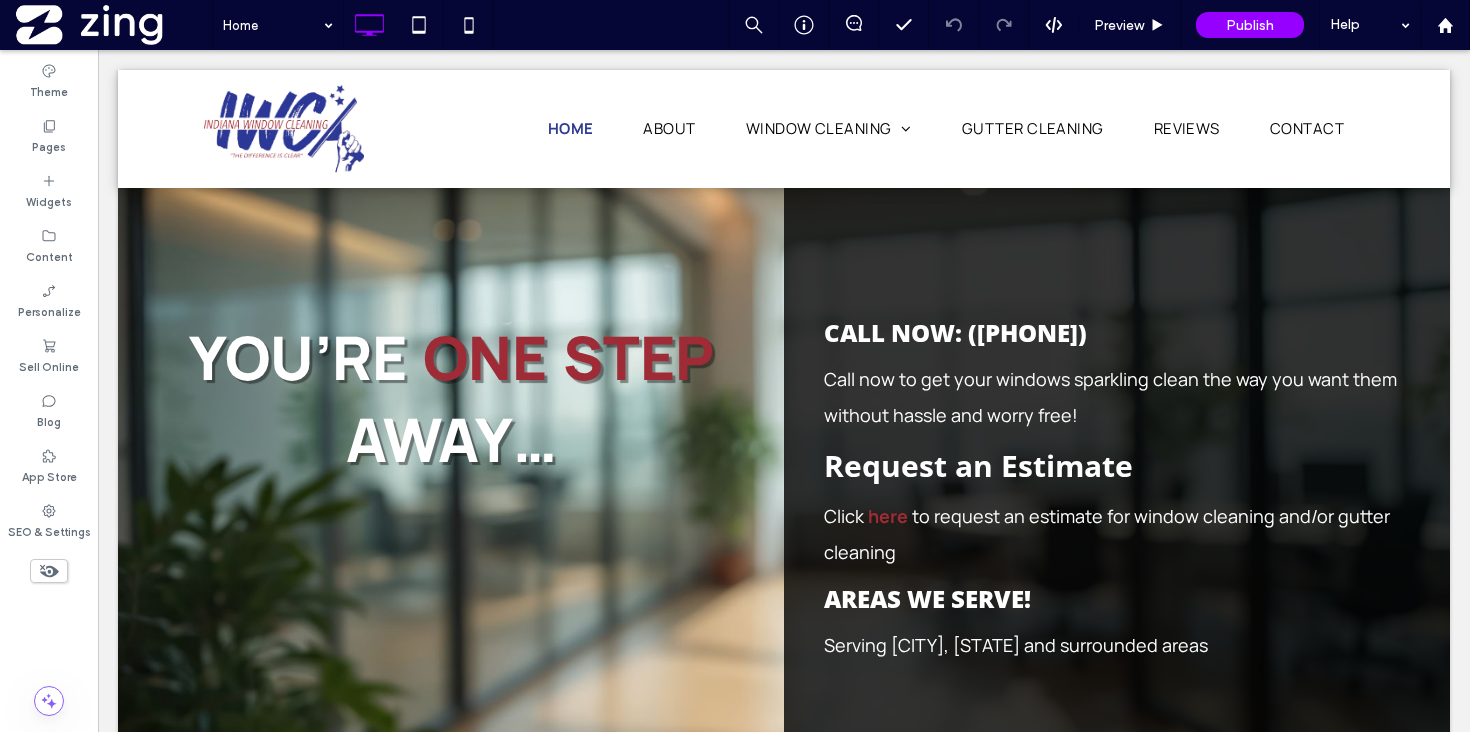 scroll, scrollTop: 2407, scrollLeft: 0, axis: vertical 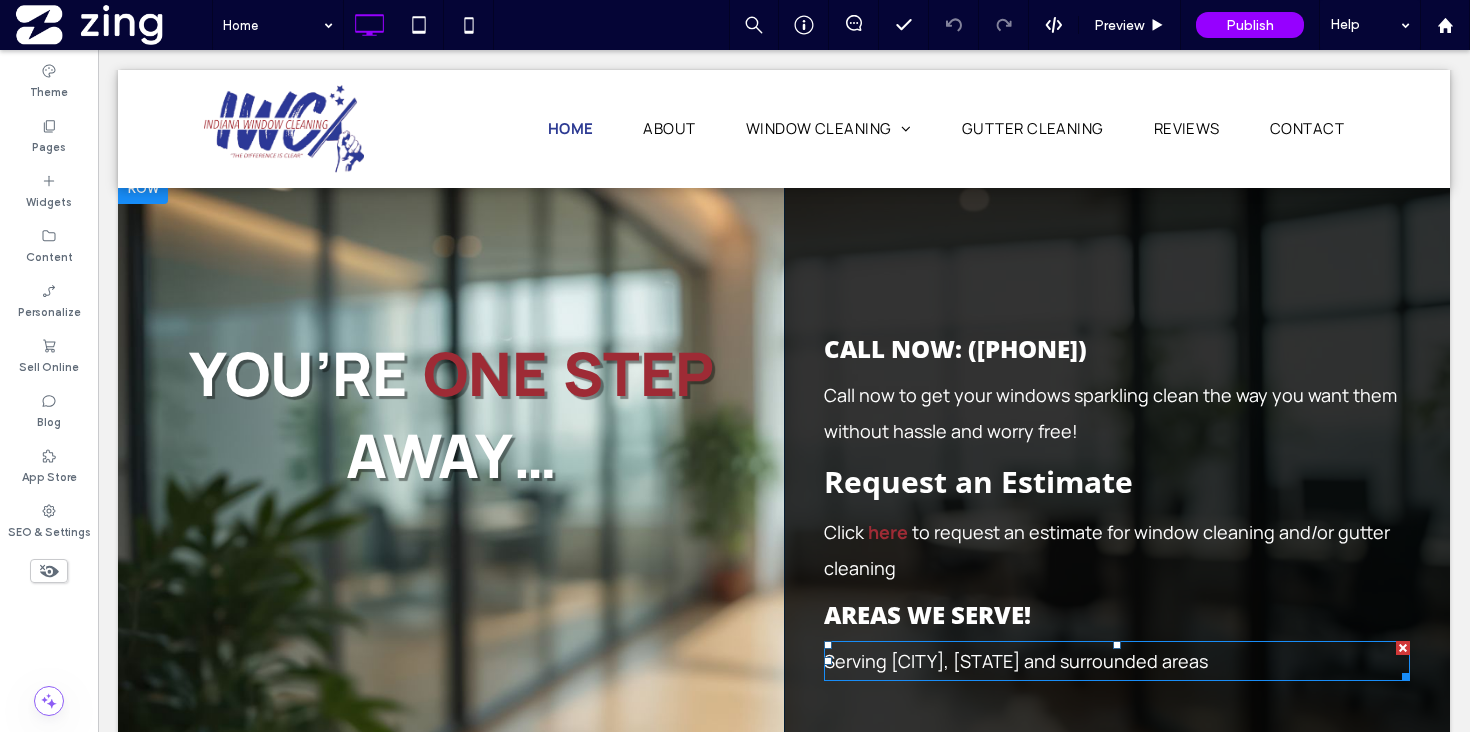 click on "Serving [CITY], [STATE] and surrounded areas" at bounding box center [1016, 661] 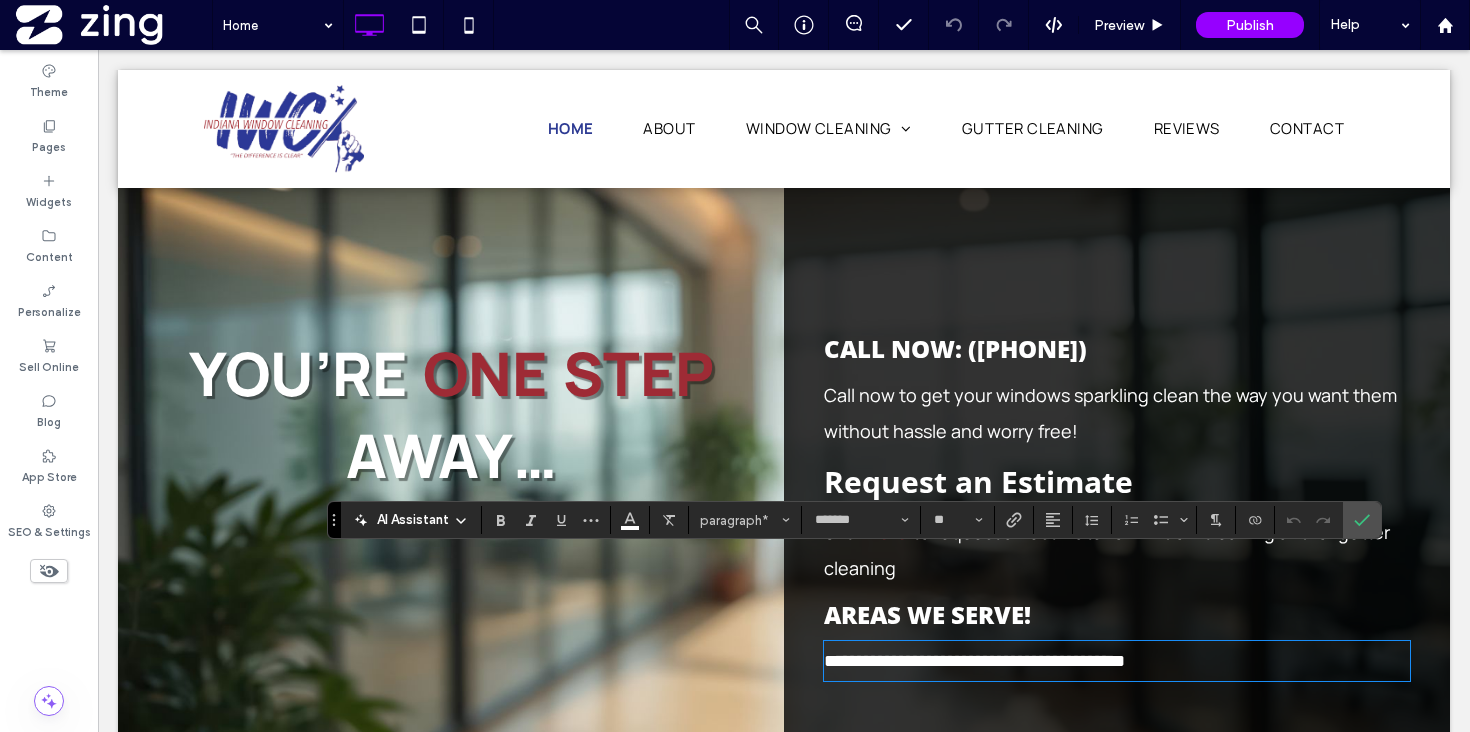scroll, scrollTop: 0, scrollLeft: 0, axis: both 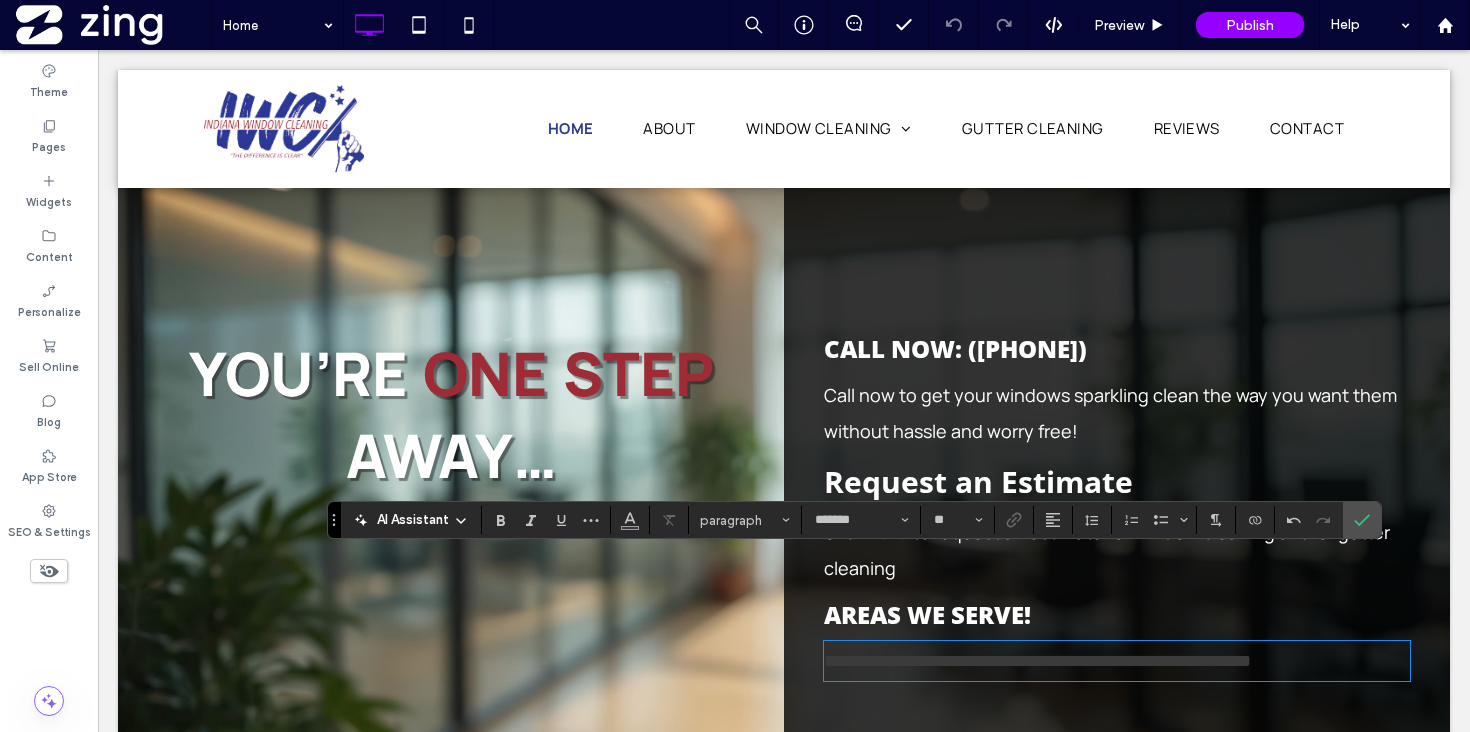 type on "**" 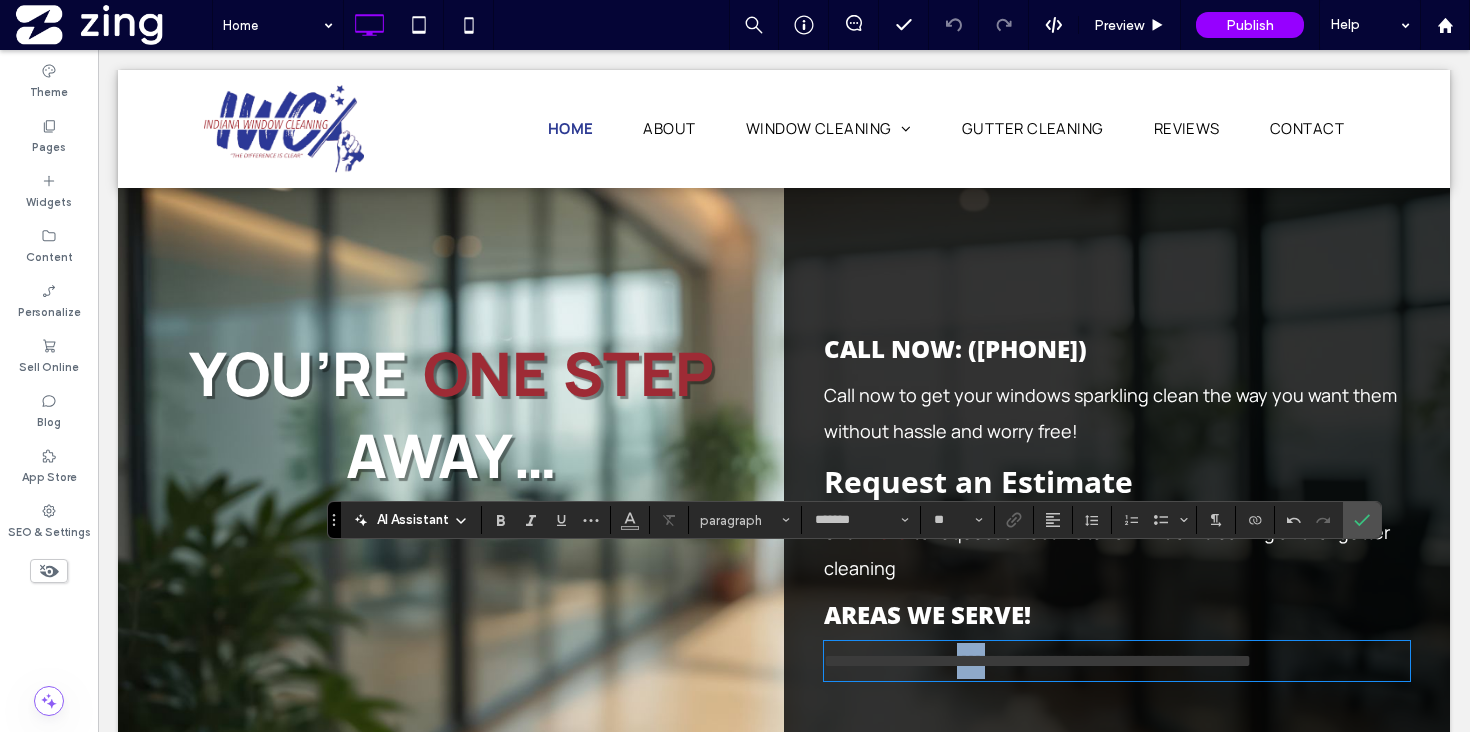 click on "**********" at bounding box center (1037, 661) 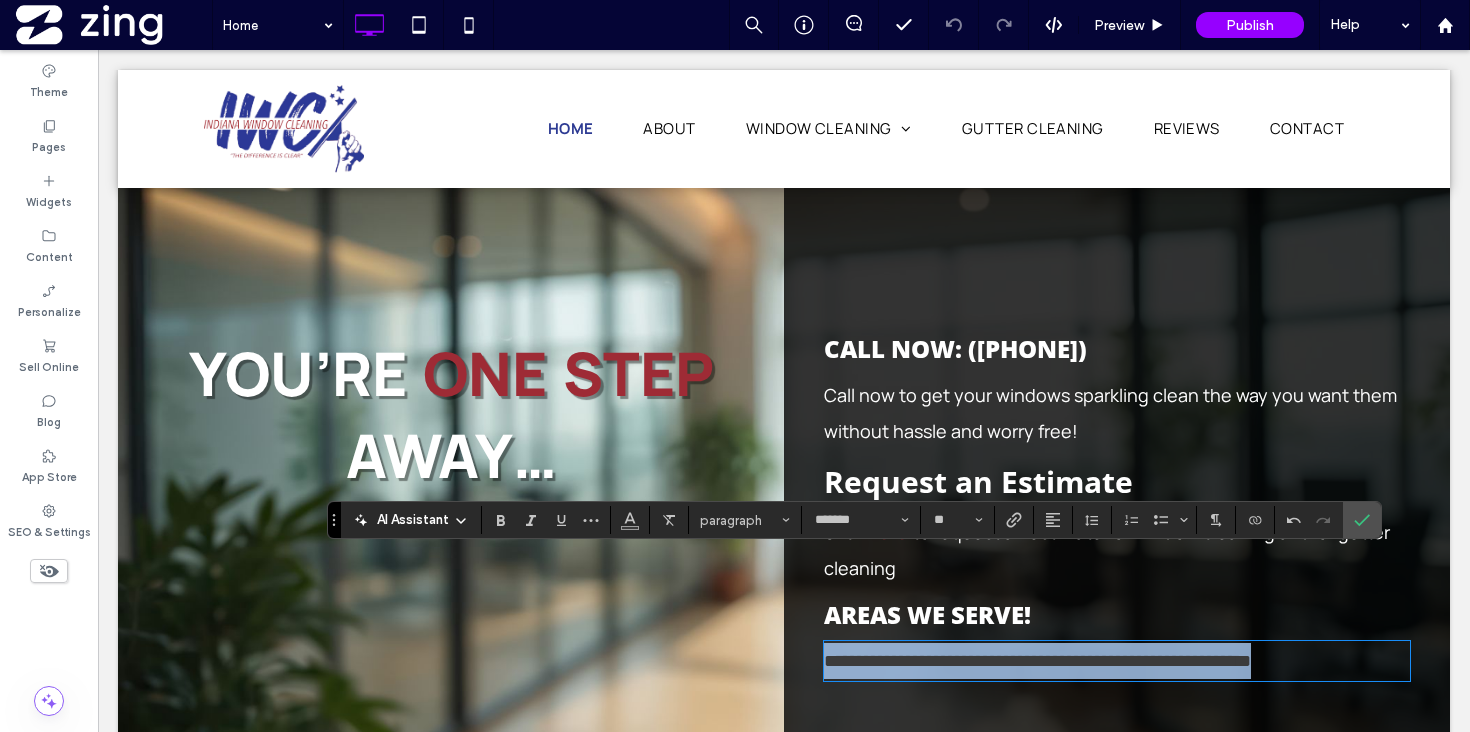 click on "**********" at bounding box center (1037, 661) 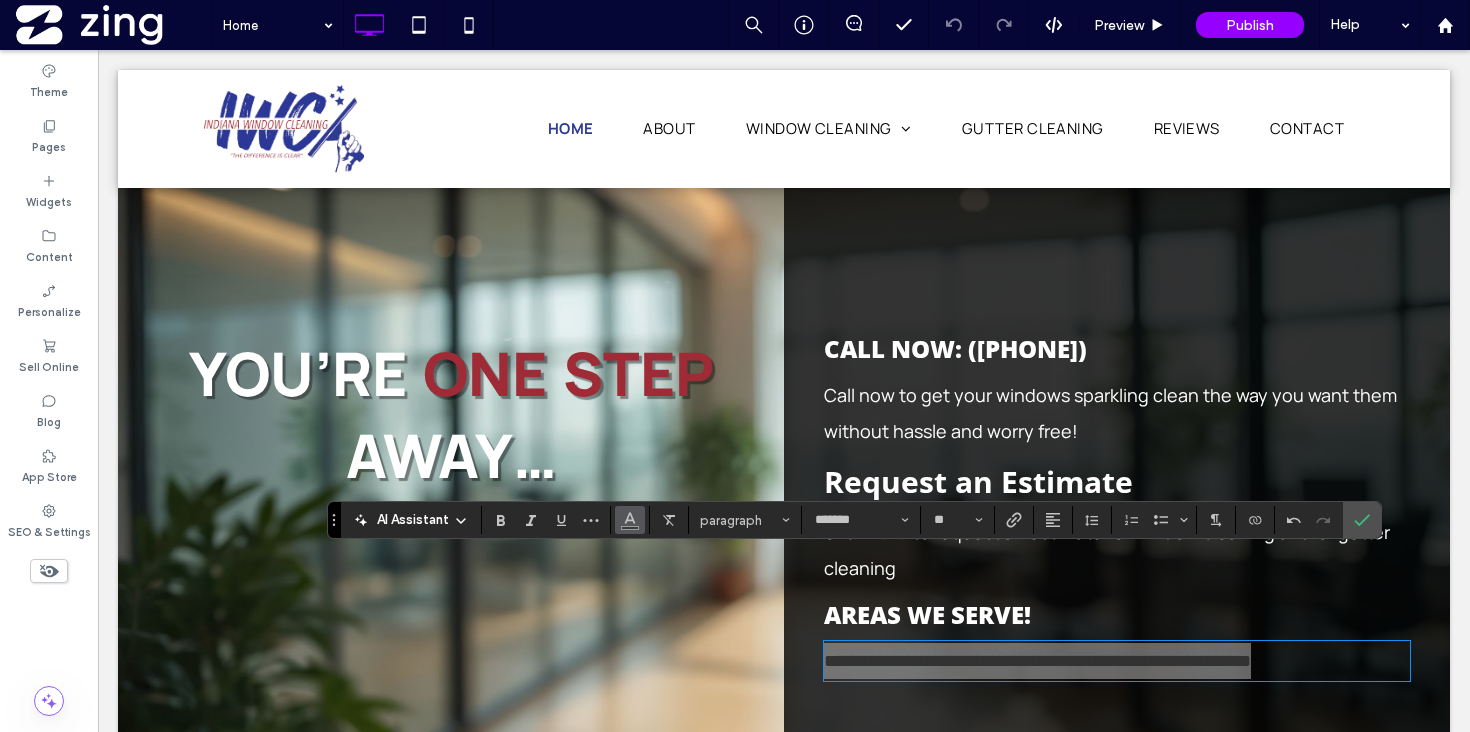 click 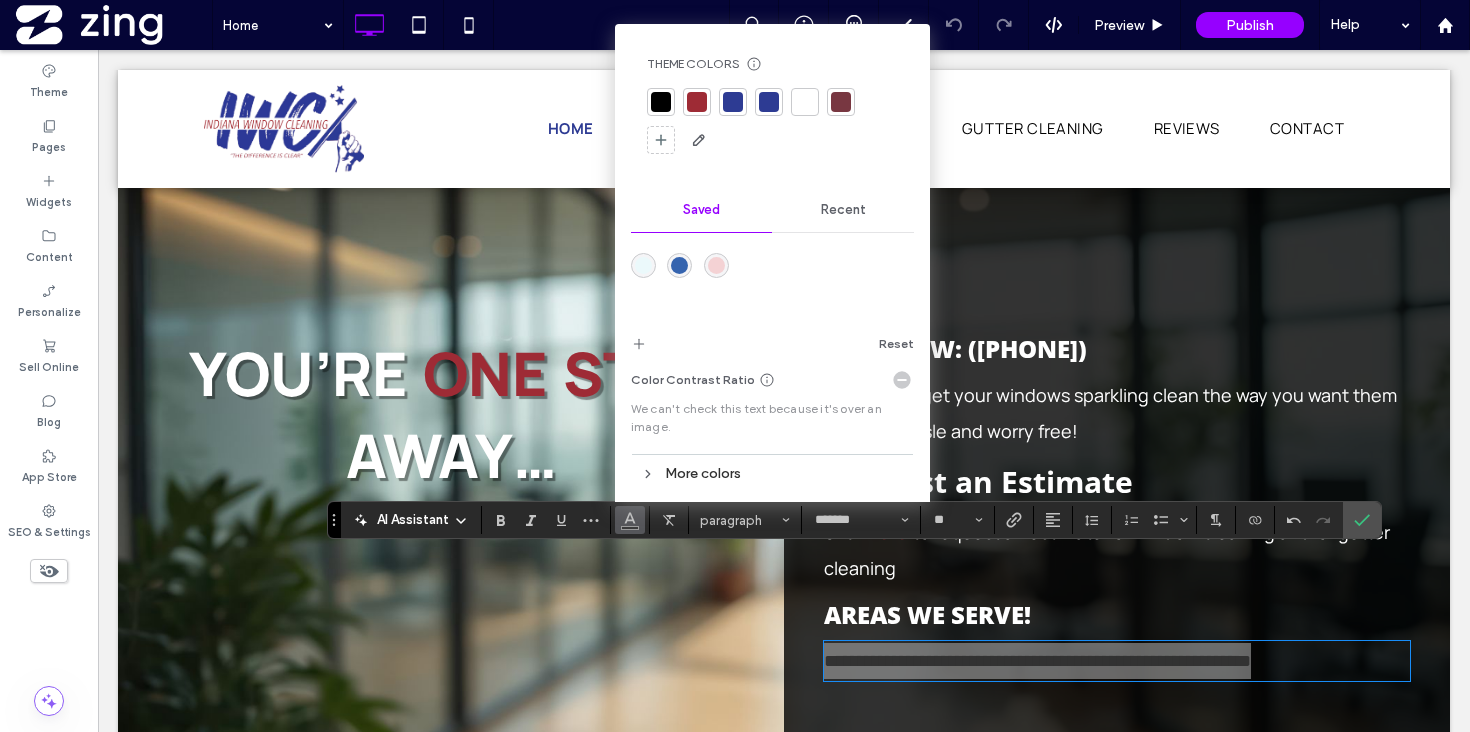 click at bounding box center [805, 102] 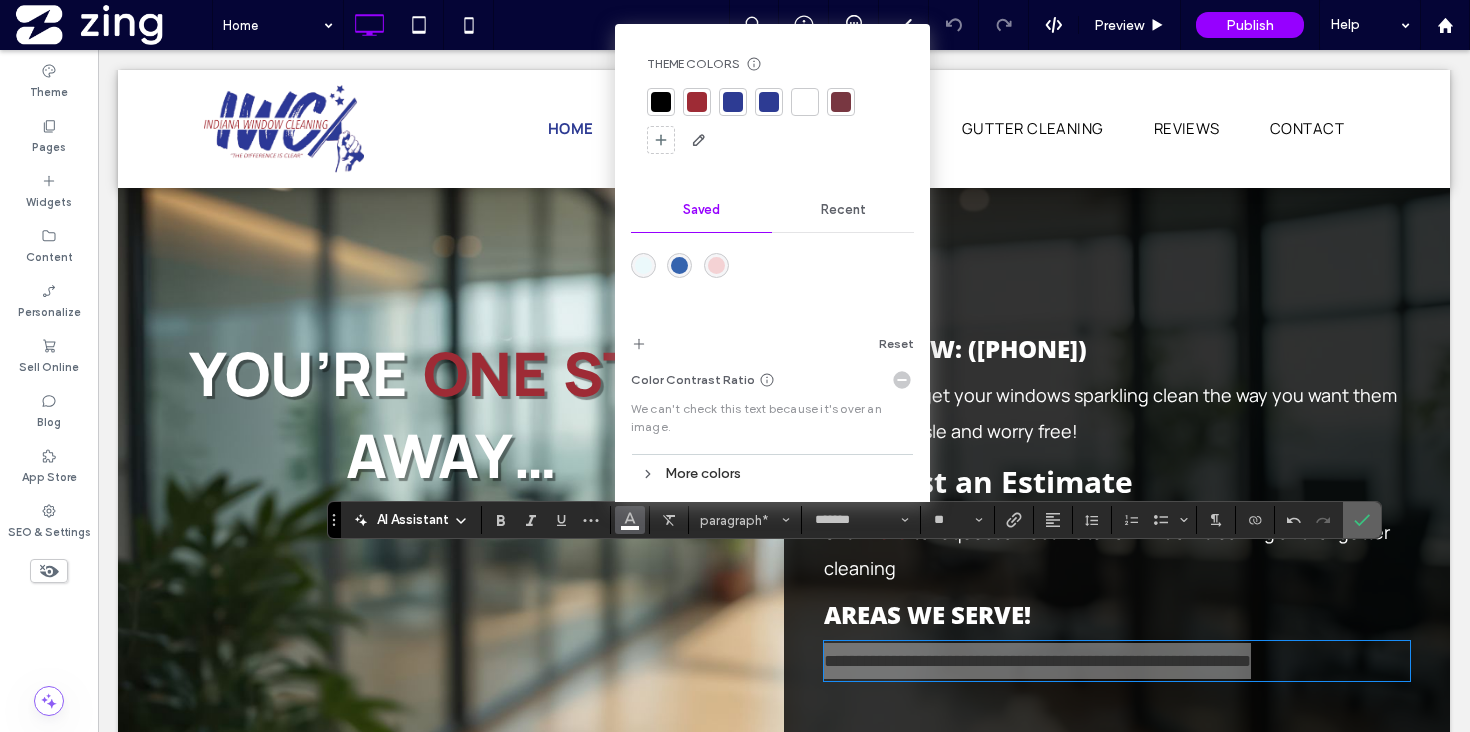click at bounding box center [1358, 520] 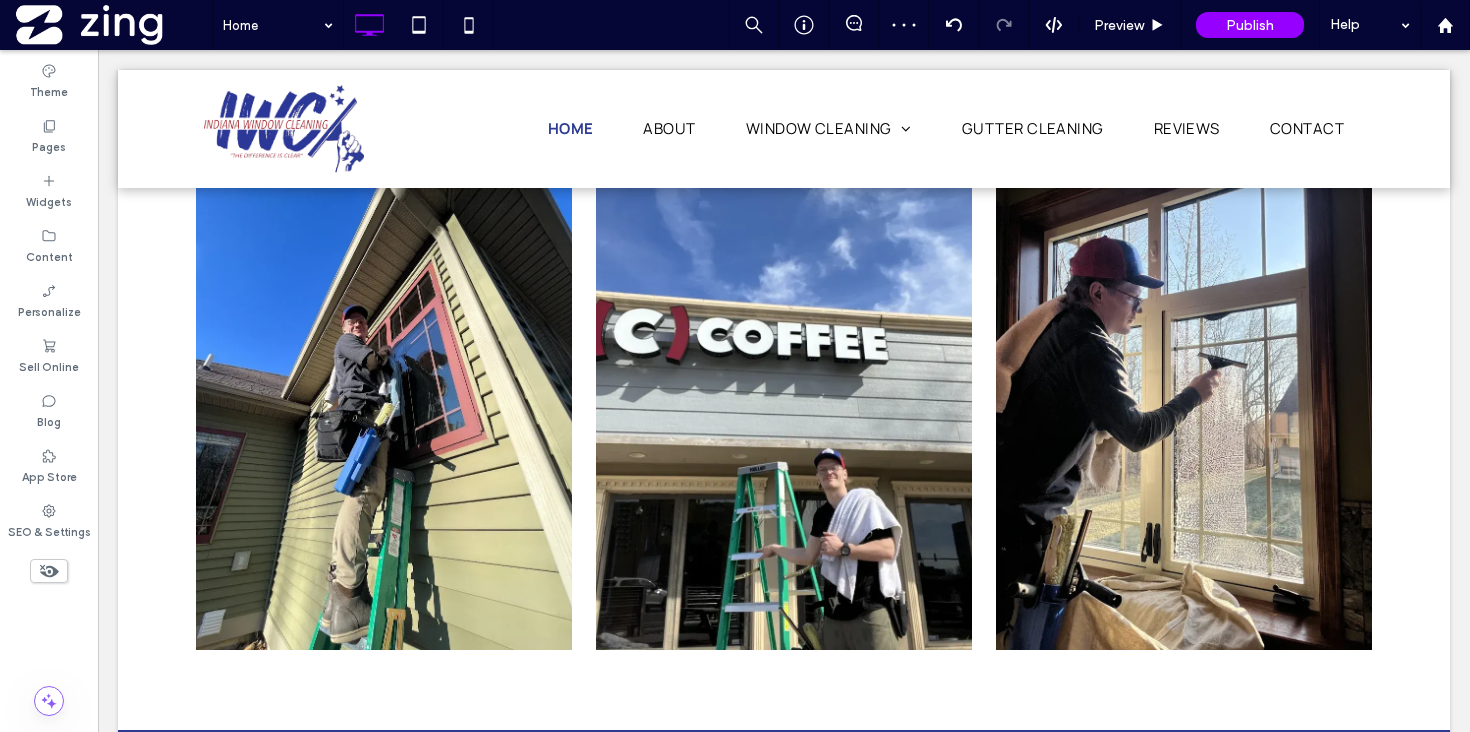 scroll, scrollTop: 3179, scrollLeft: 0, axis: vertical 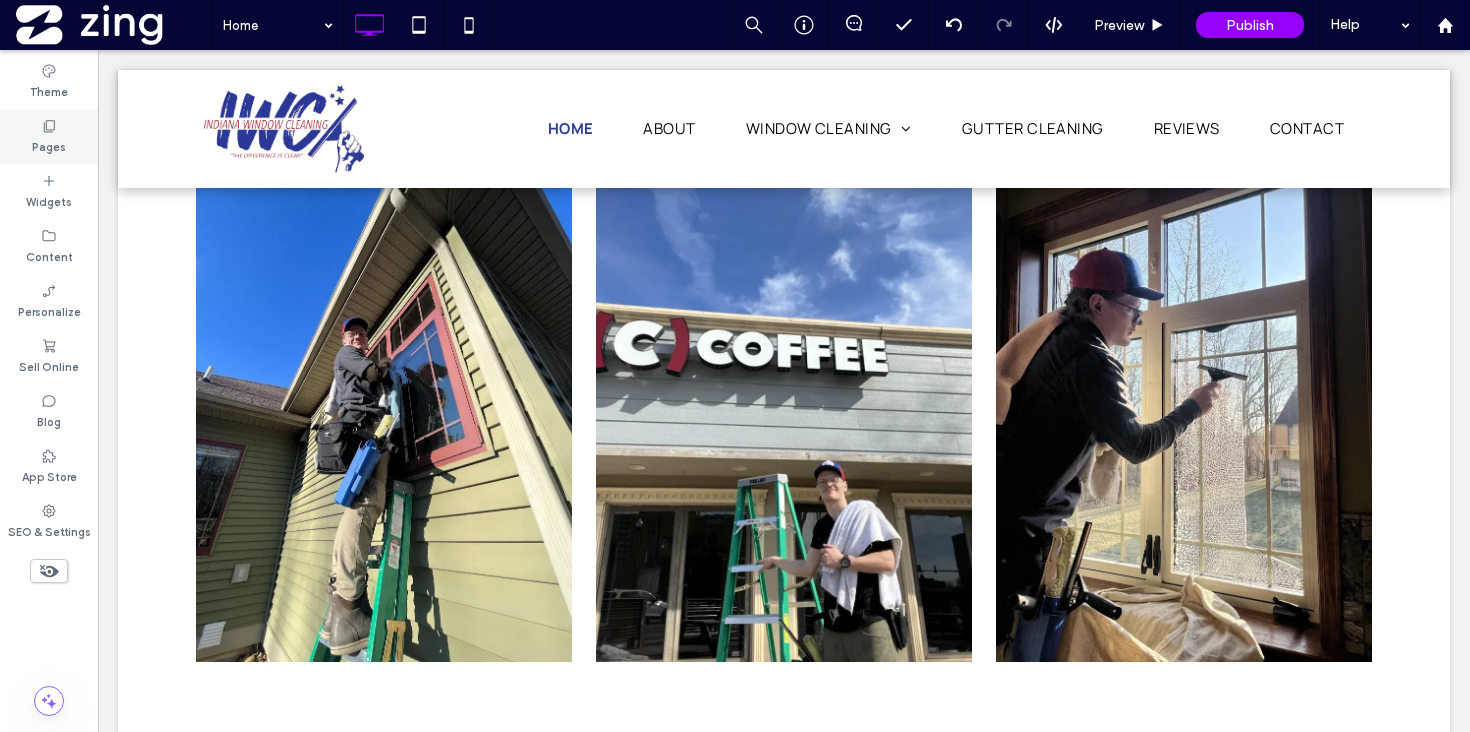 click on "Pages" at bounding box center (49, 136) 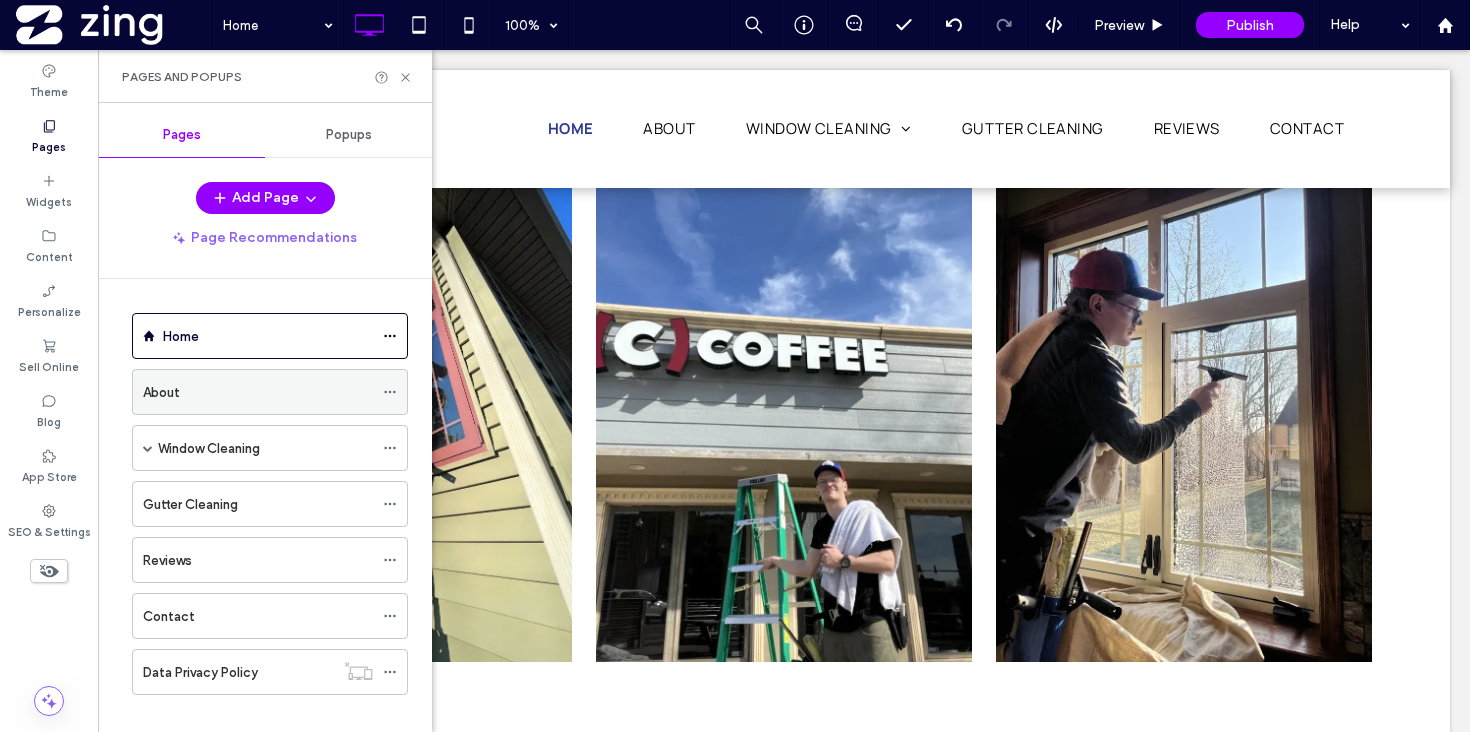 click on "About" at bounding box center (258, 392) 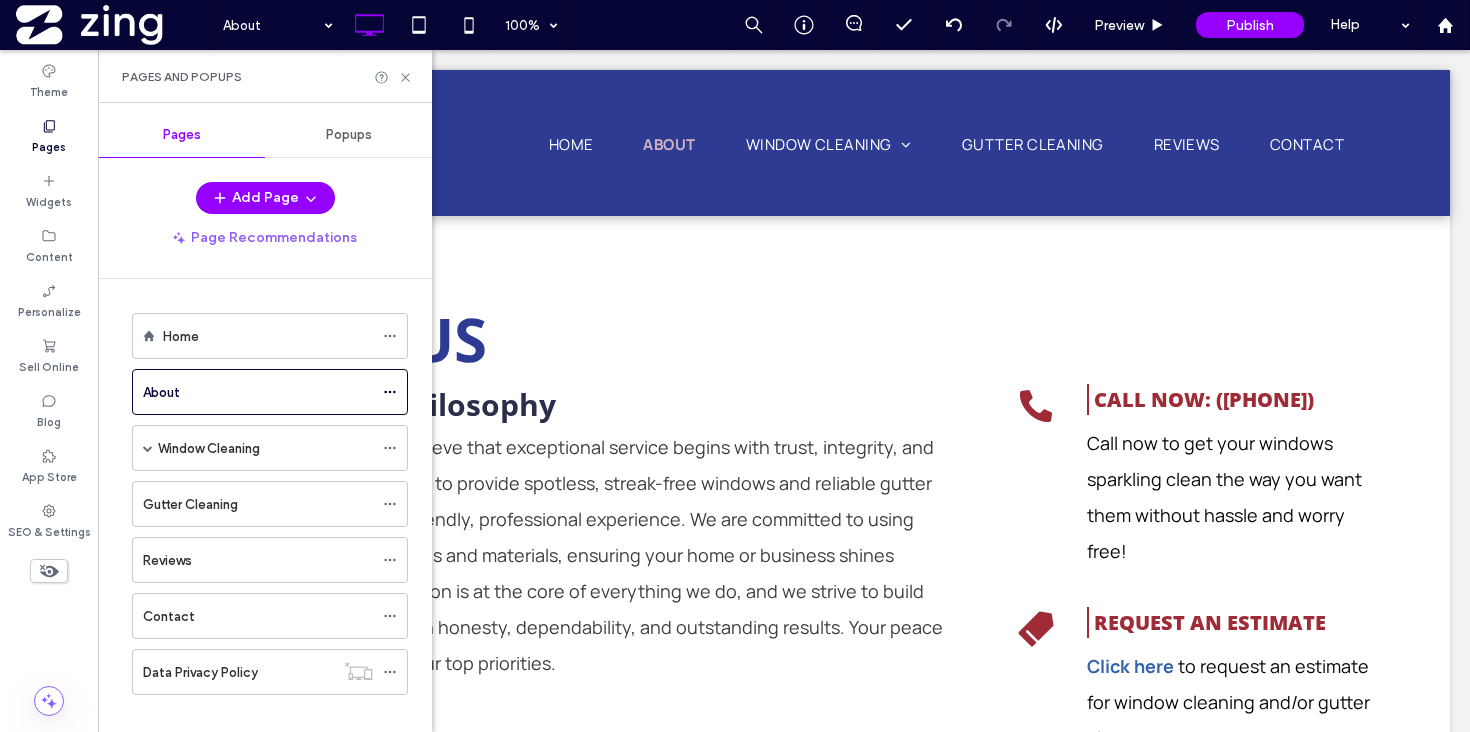 scroll, scrollTop: 0, scrollLeft: 0, axis: both 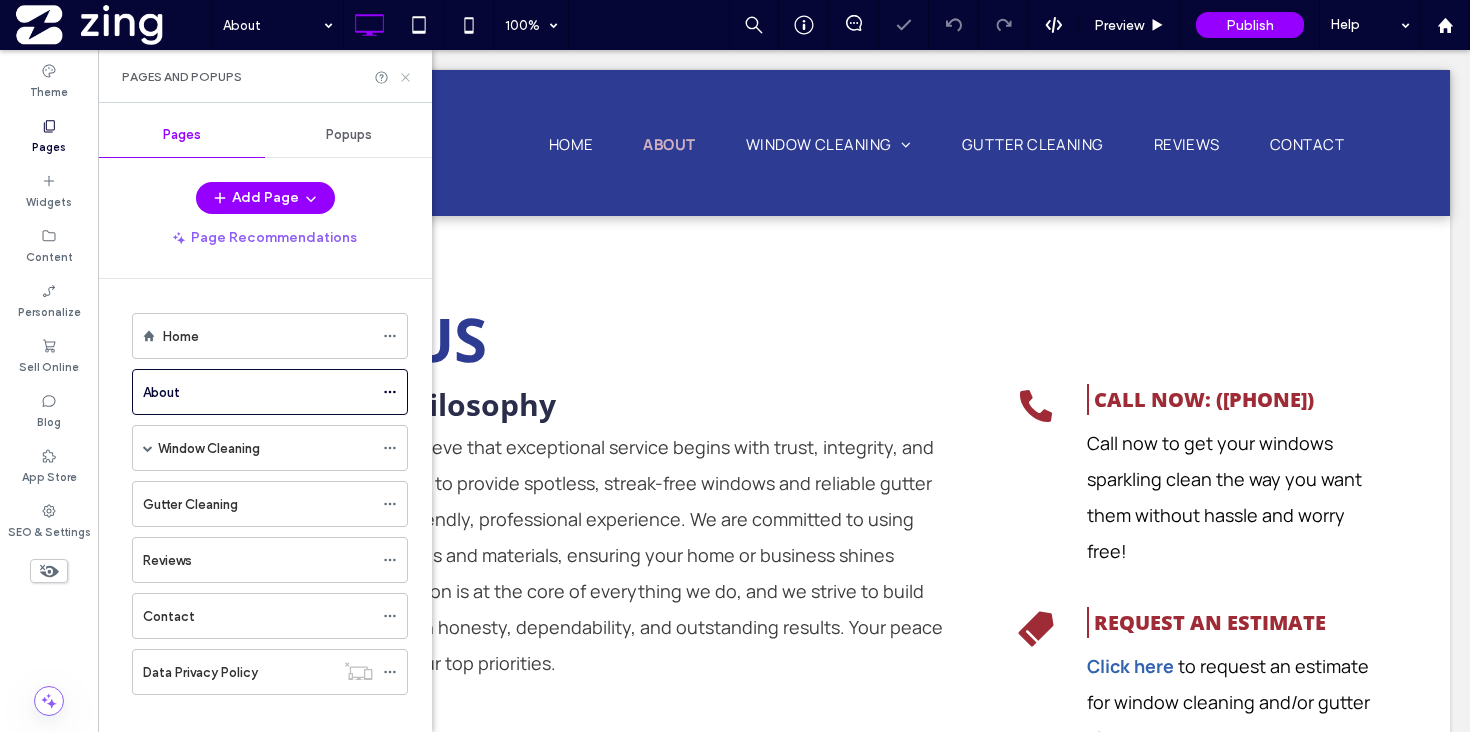 click 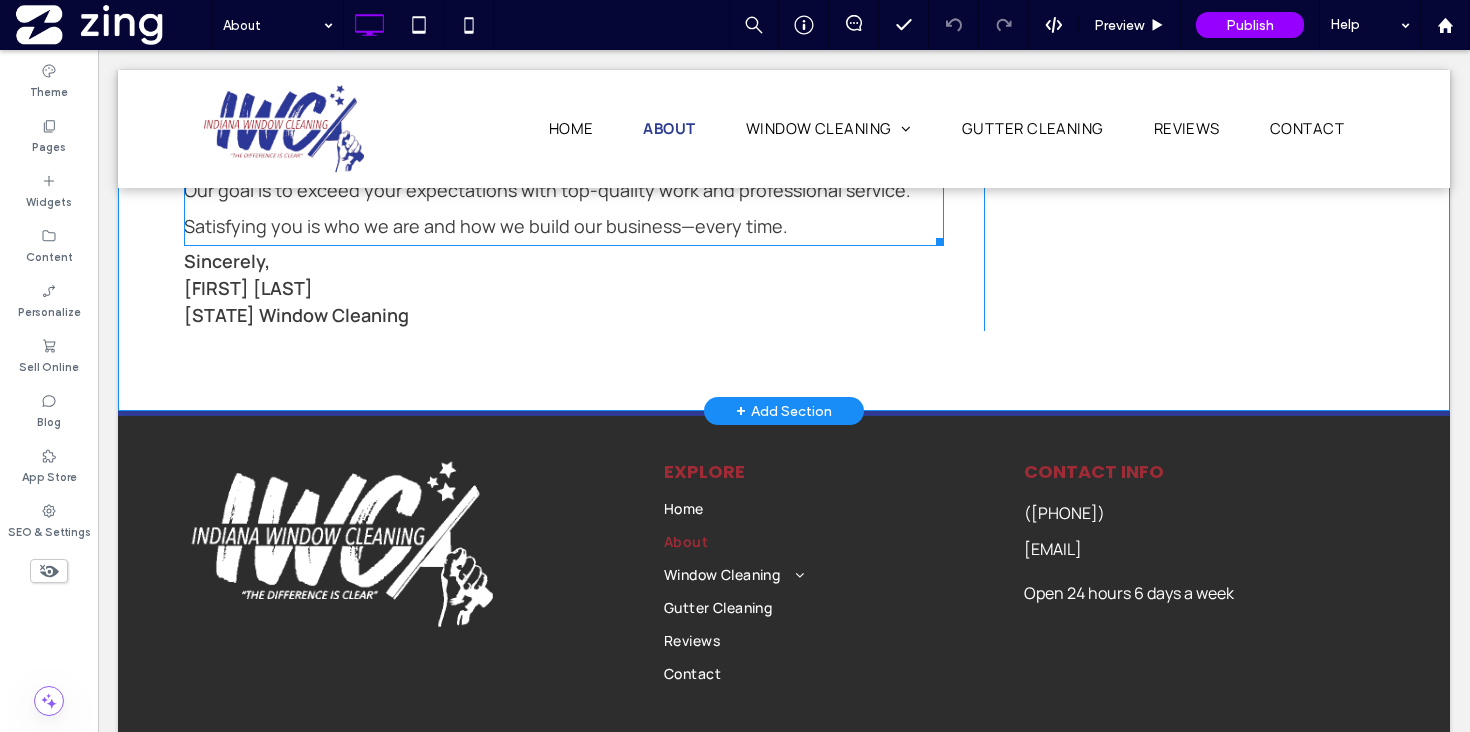 scroll, scrollTop: 1408, scrollLeft: 0, axis: vertical 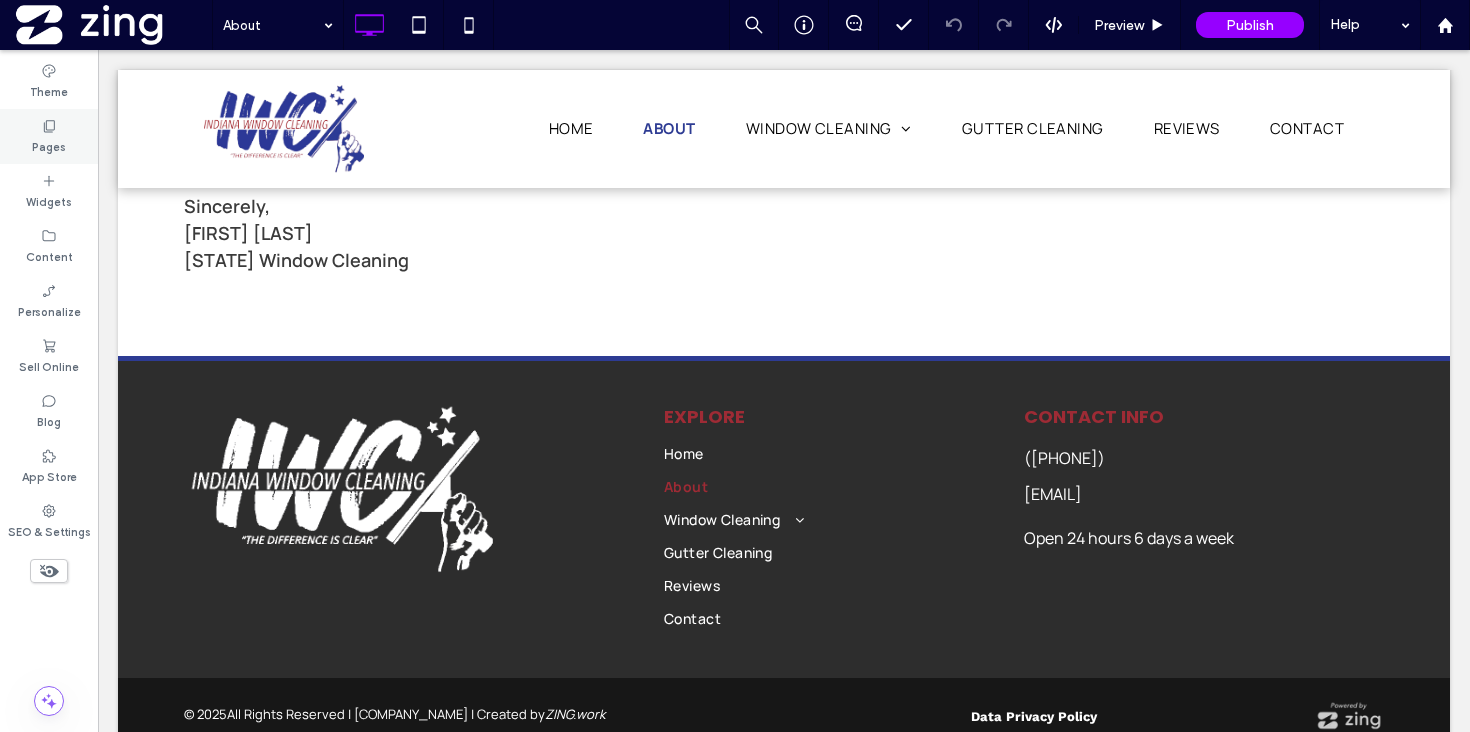 click on "Pages" at bounding box center (49, 145) 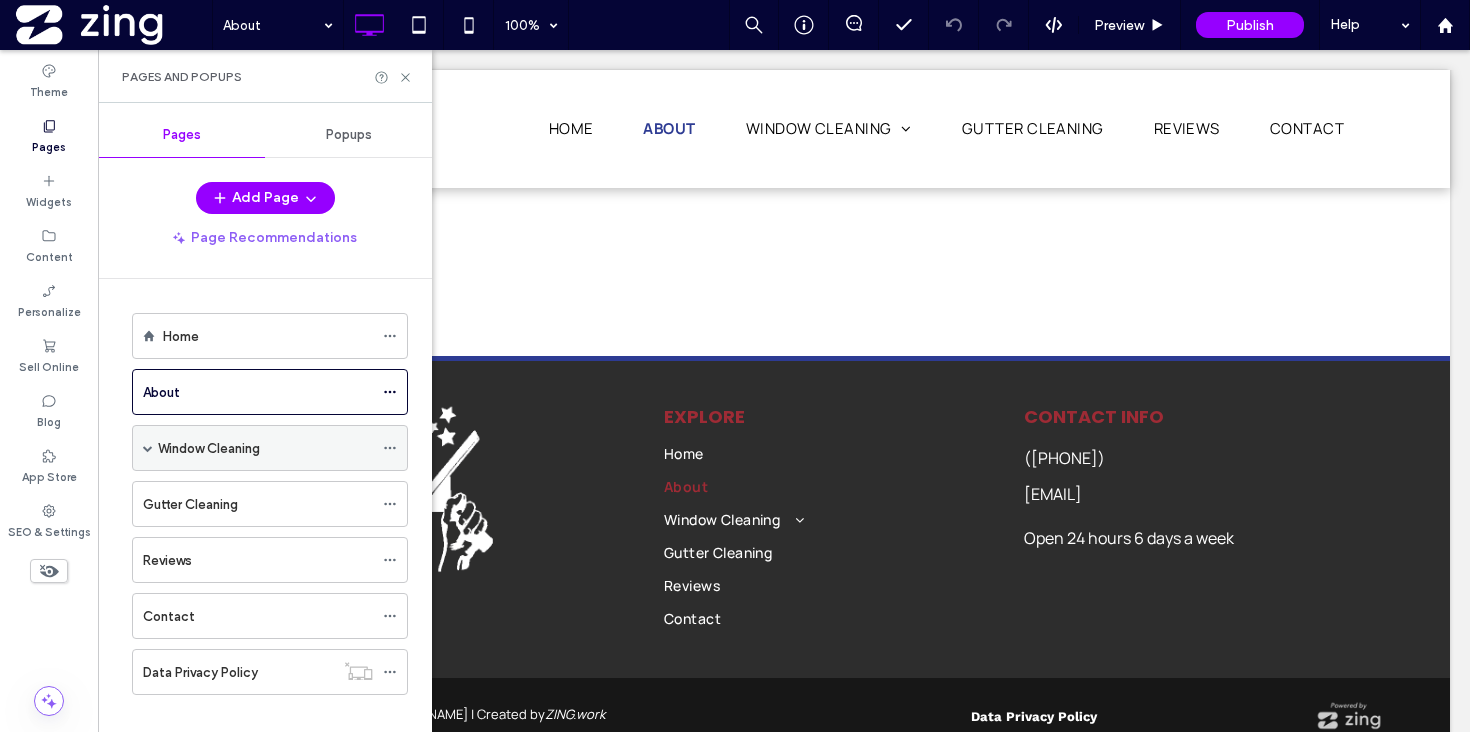 click on "Window Cleaning" at bounding box center (265, 448) 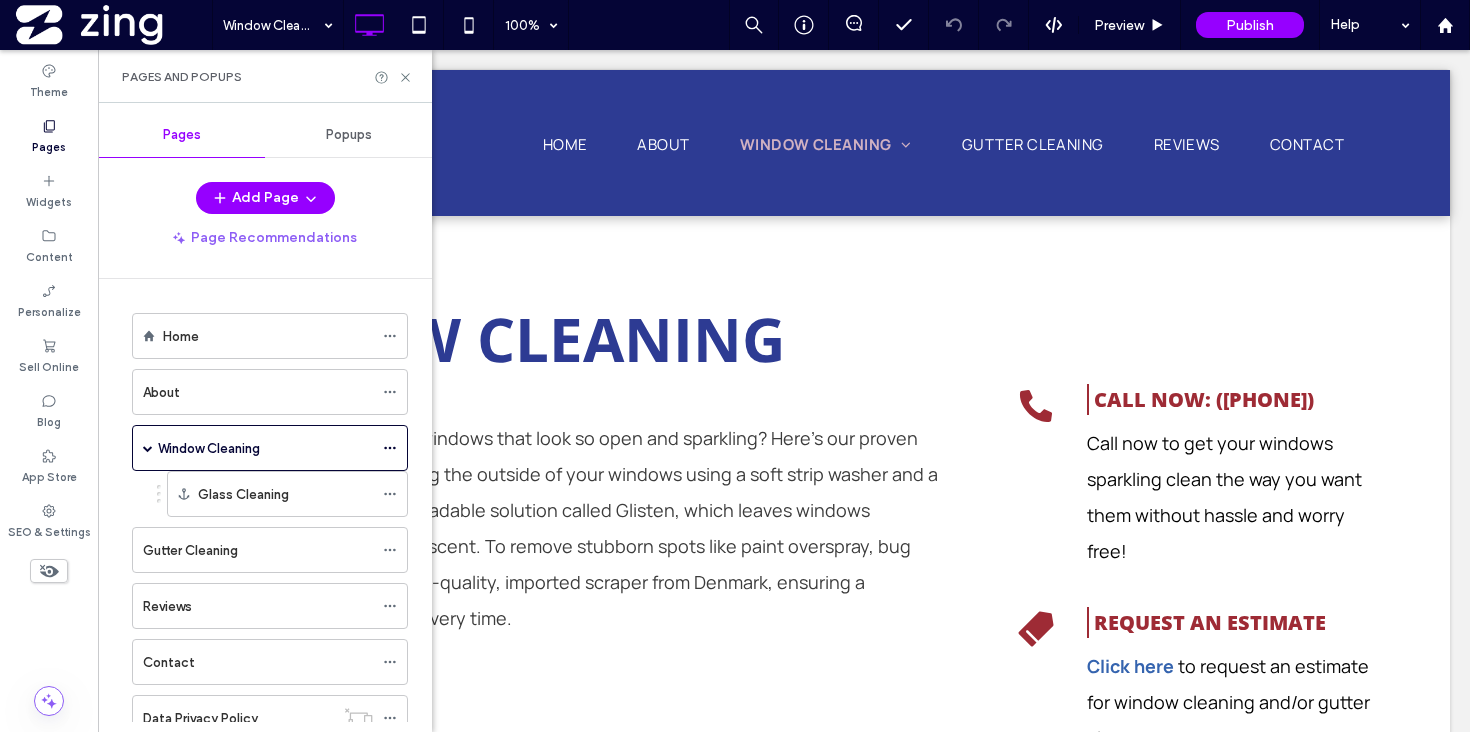 scroll, scrollTop: 0, scrollLeft: 0, axis: both 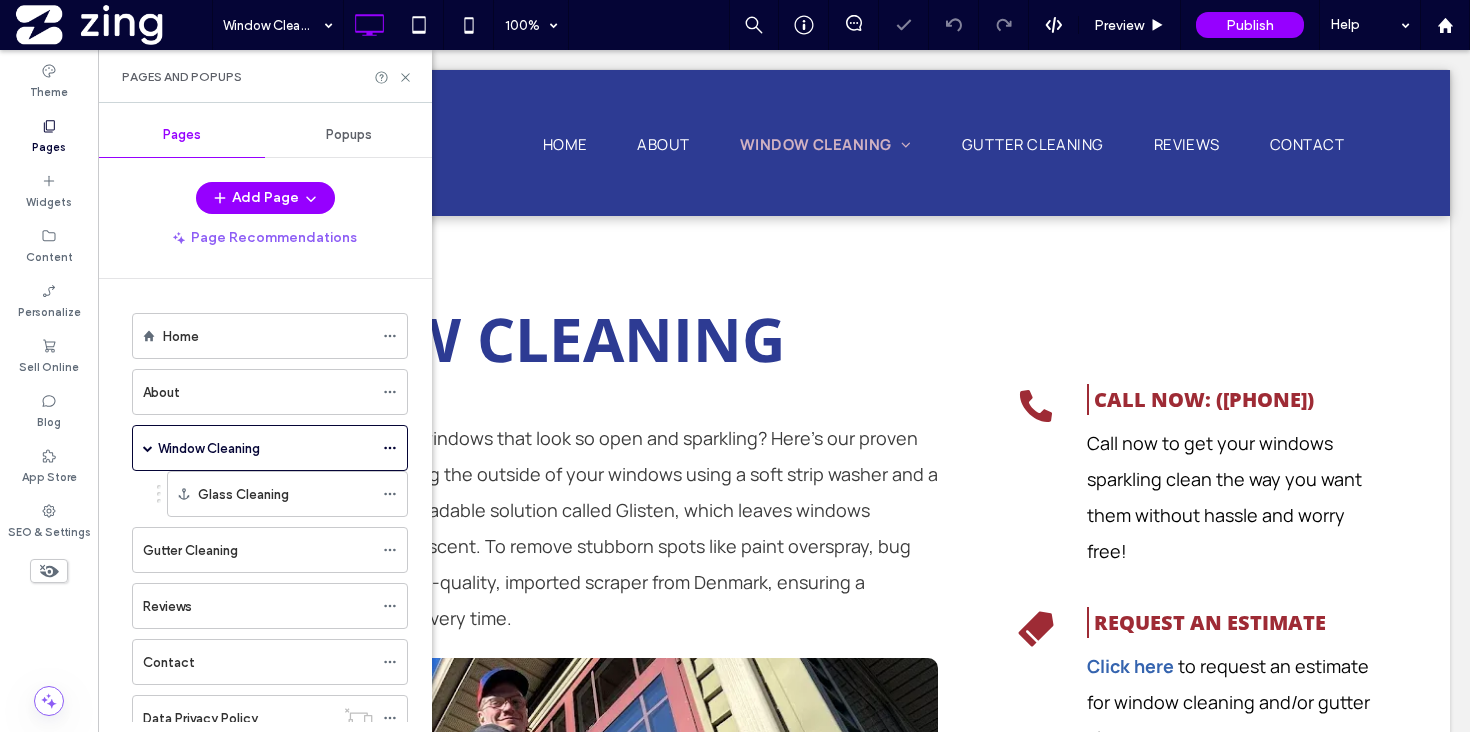 click on "Pages and Popups" at bounding box center (265, 76) 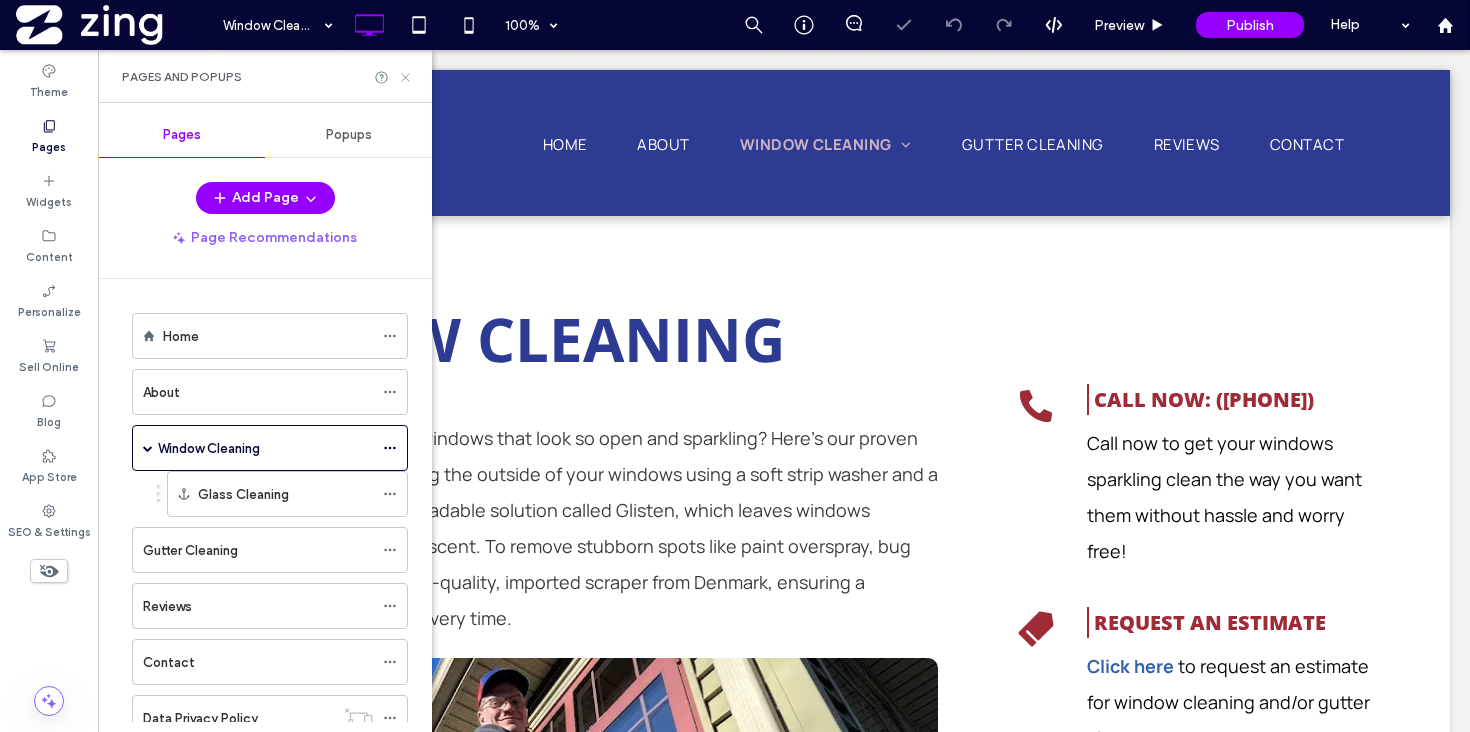 click 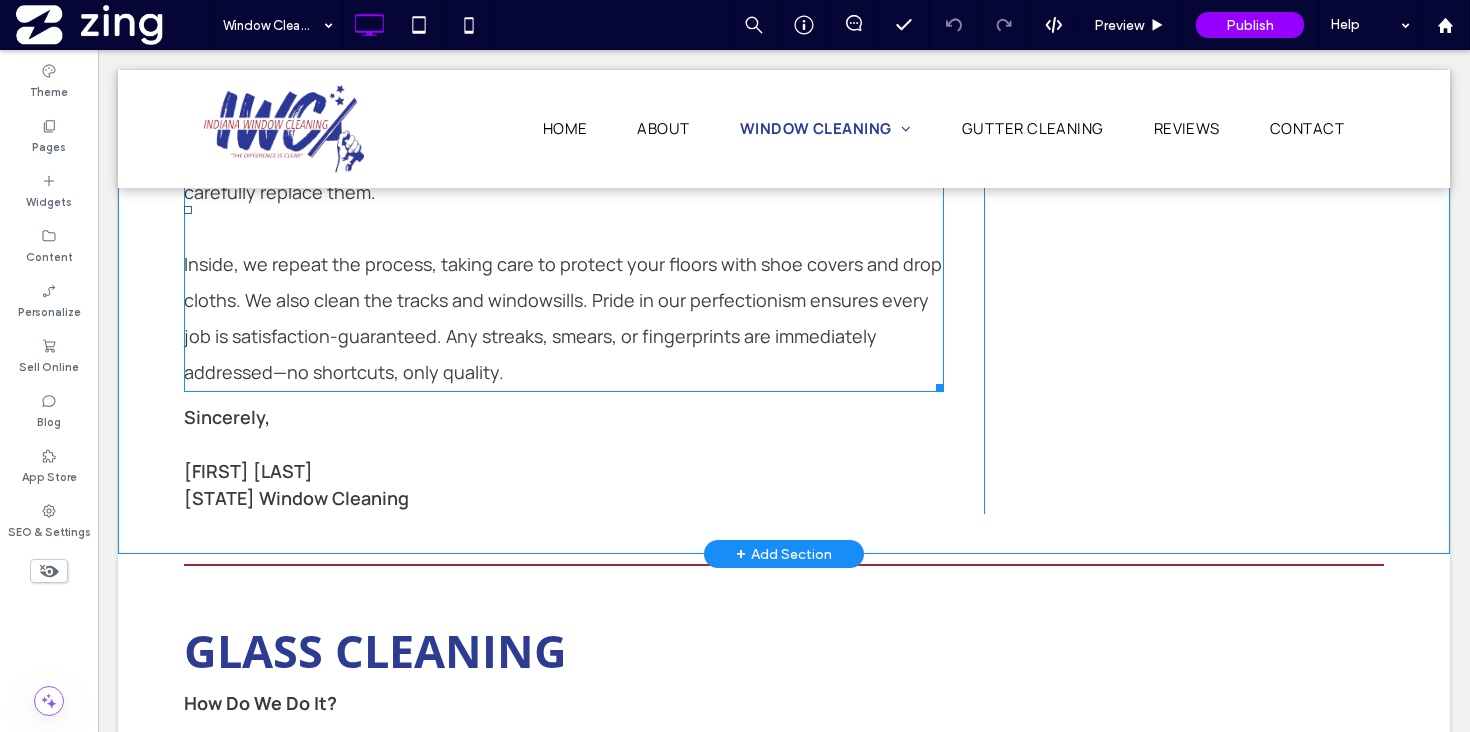 scroll, scrollTop: 1083, scrollLeft: 0, axis: vertical 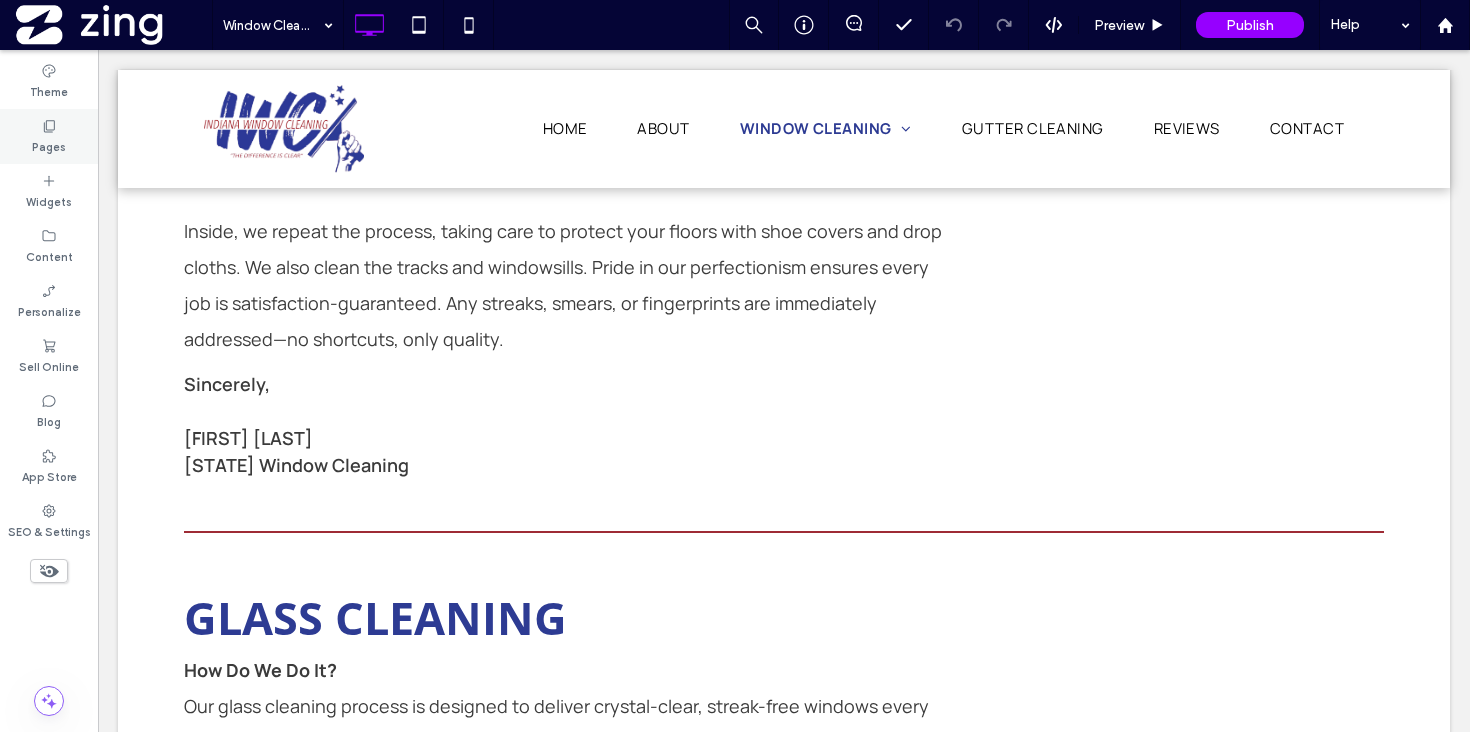 click on "Pages" at bounding box center (49, 136) 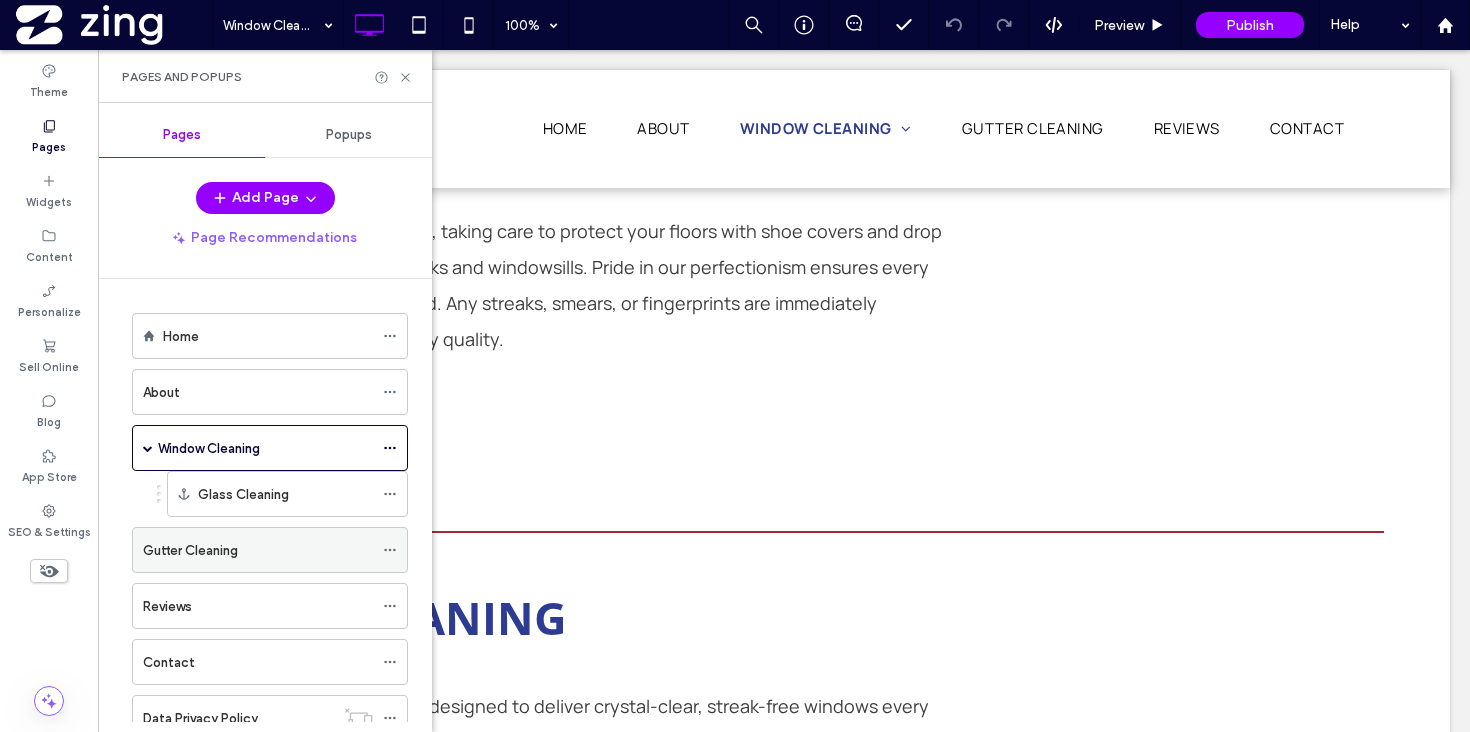 scroll, scrollTop: 69, scrollLeft: 0, axis: vertical 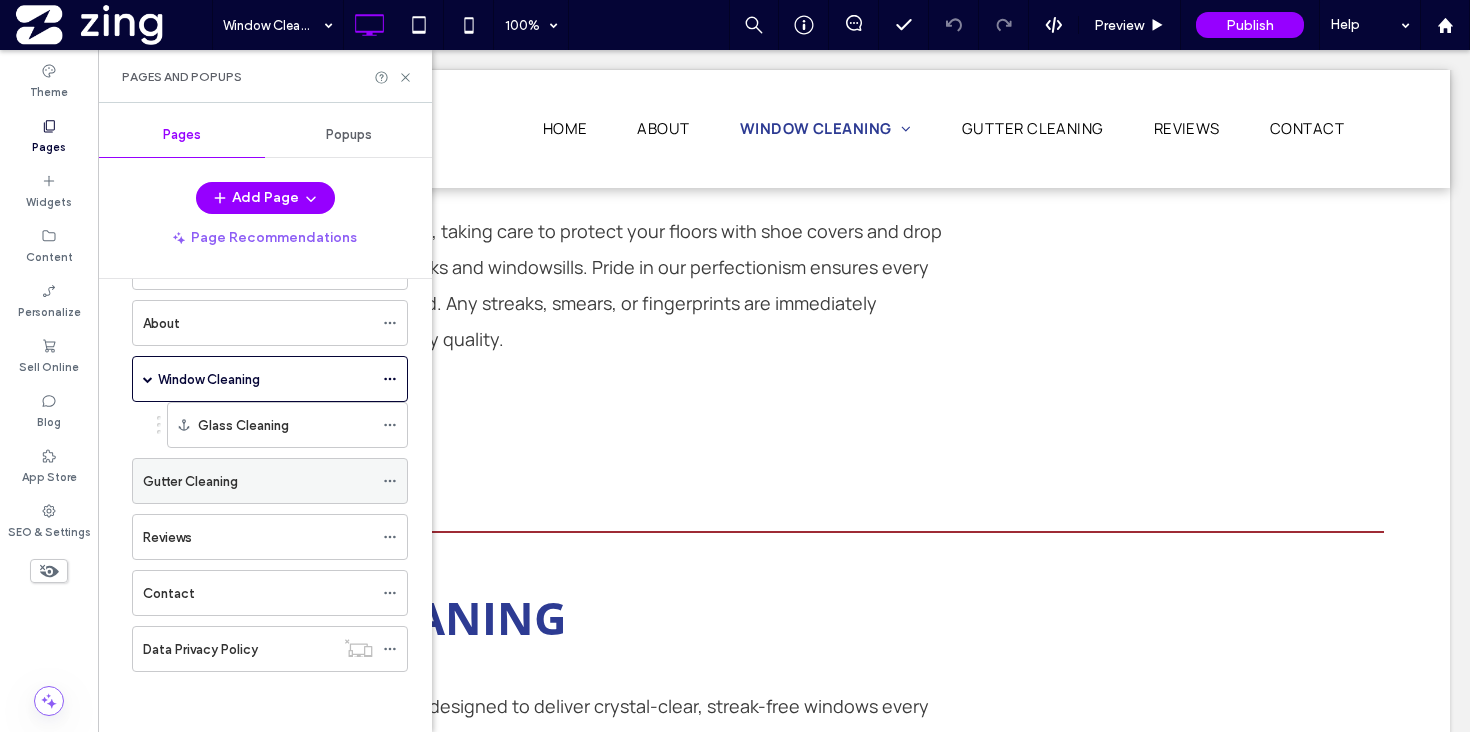 click on "Gutter Cleaning" at bounding box center (258, 481) 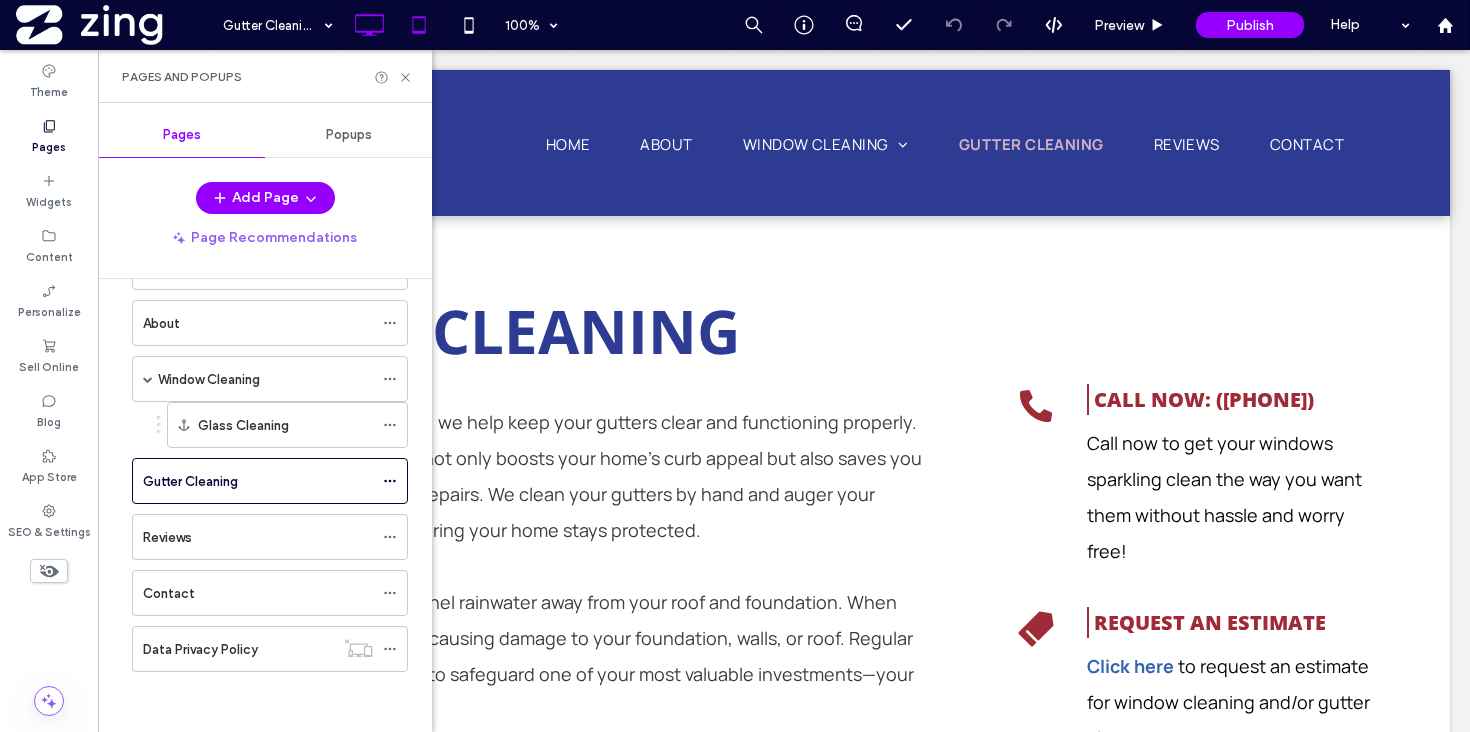 scroll, scrollTop: 0, scrollLeft: 0, axis: both 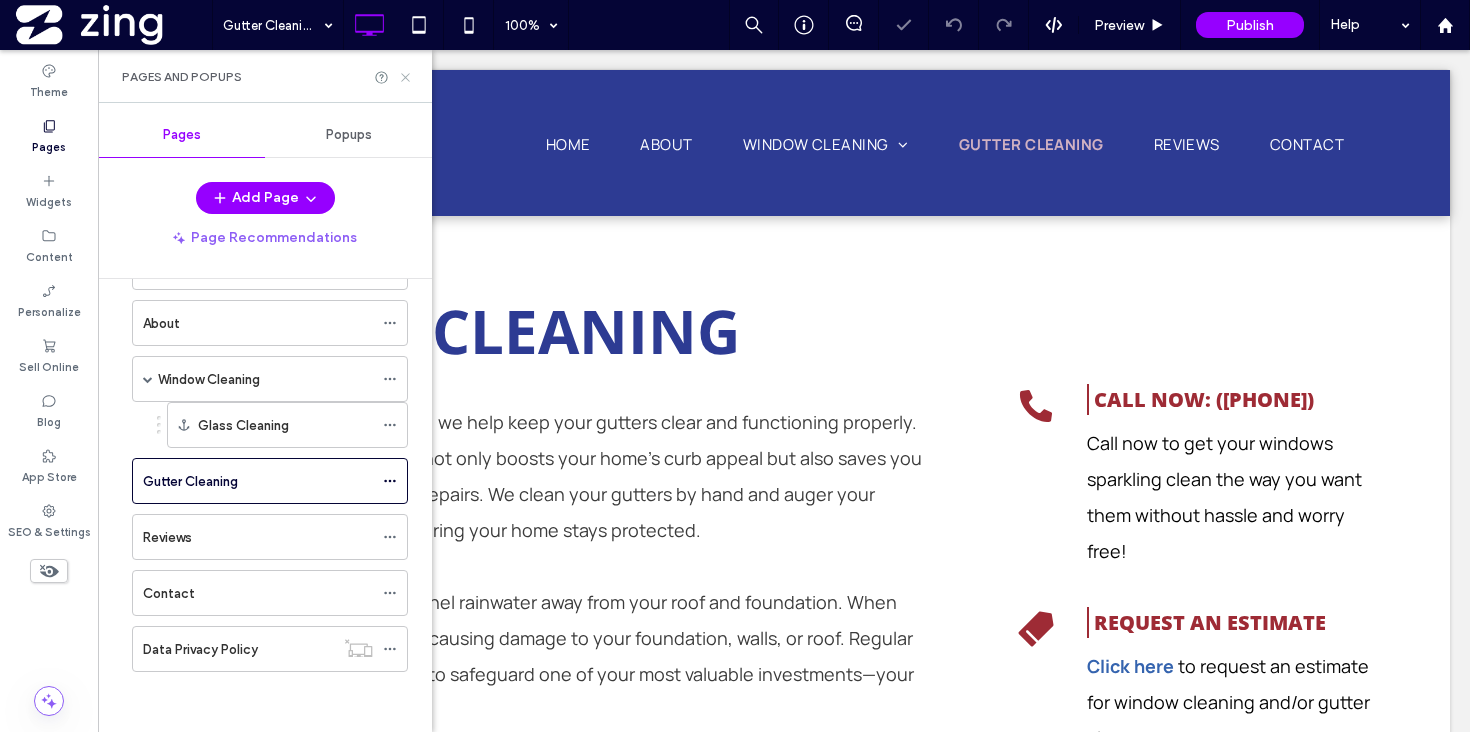 click 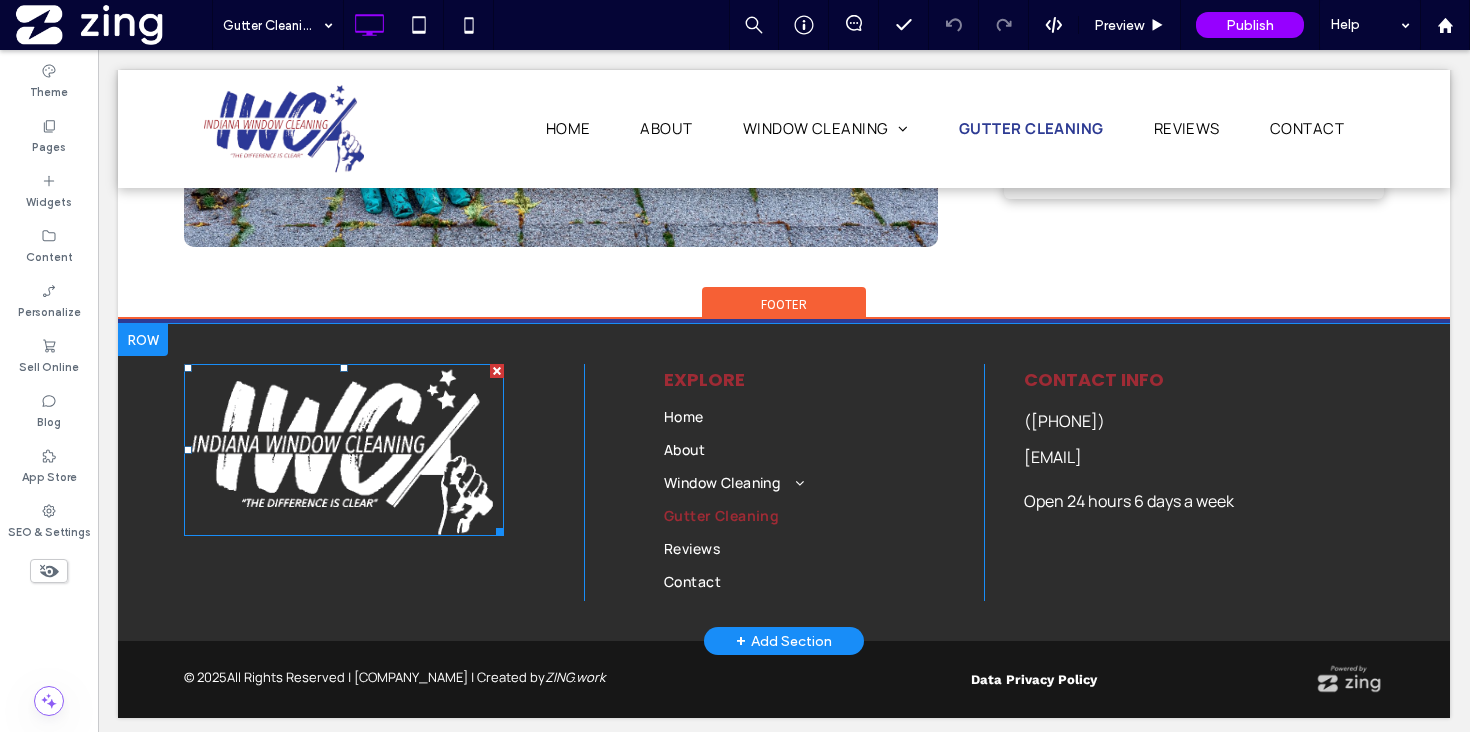 scroll, scrollTop: 1018, scrollLeft: 0, axis: vertical 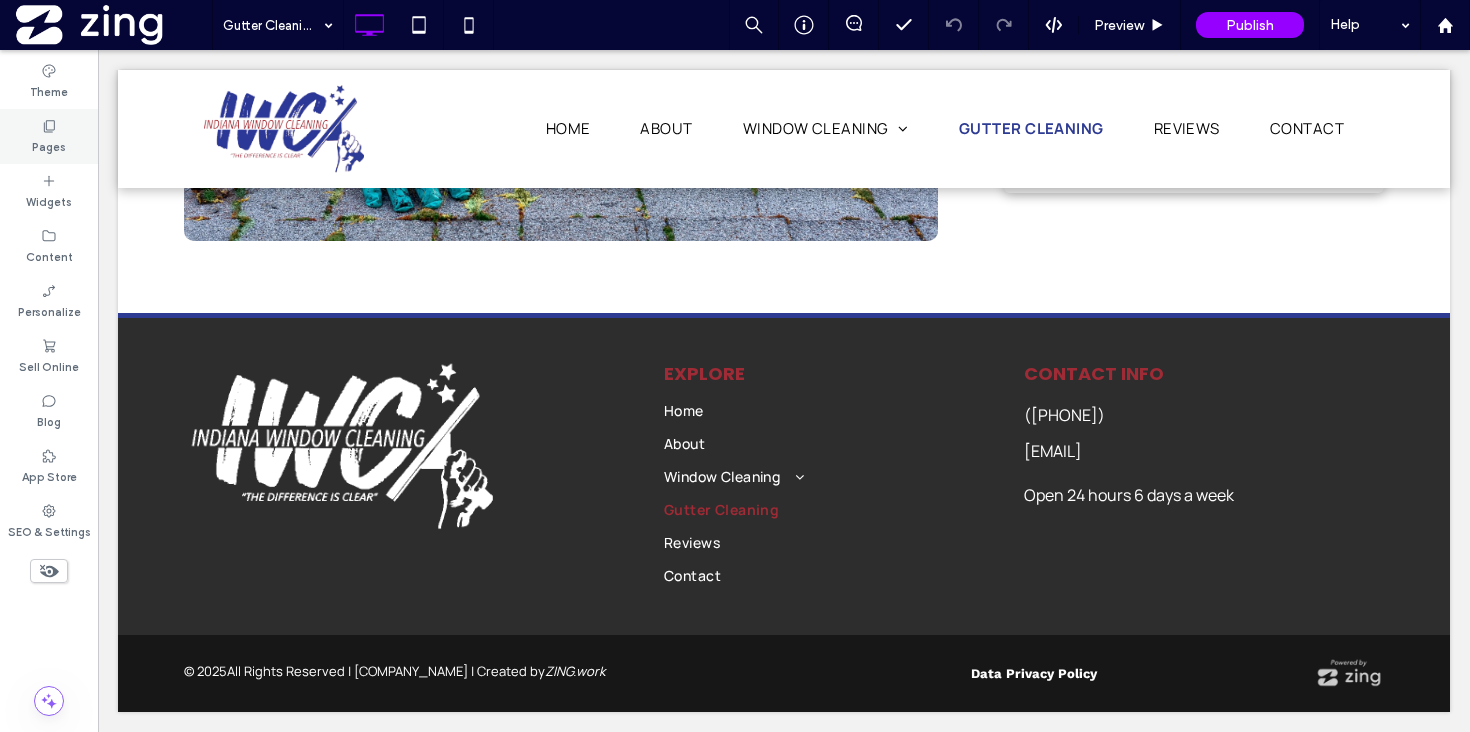click on "Pages" at bounding box center (49, 136) 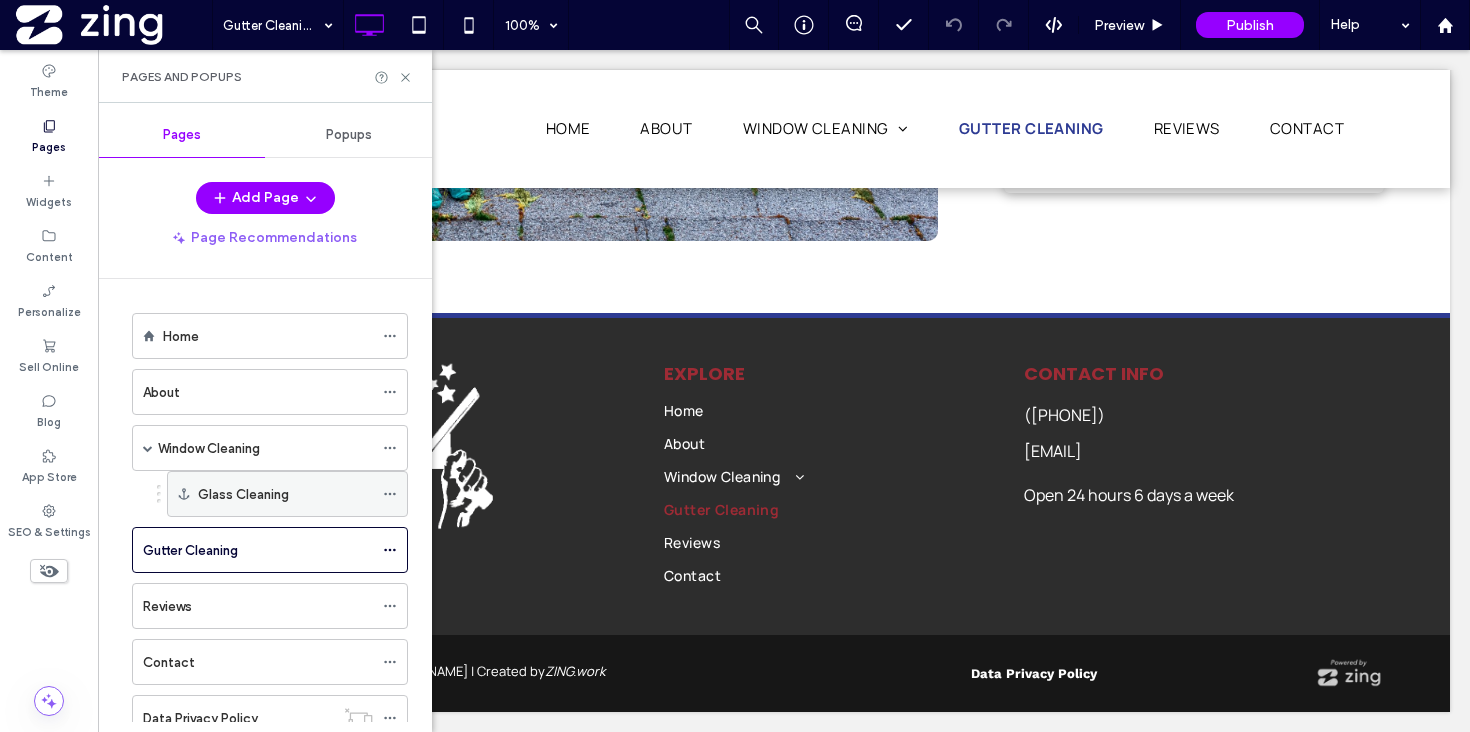 scroll, scrollTop: 69, scrollLeft: 0, axis: vertical 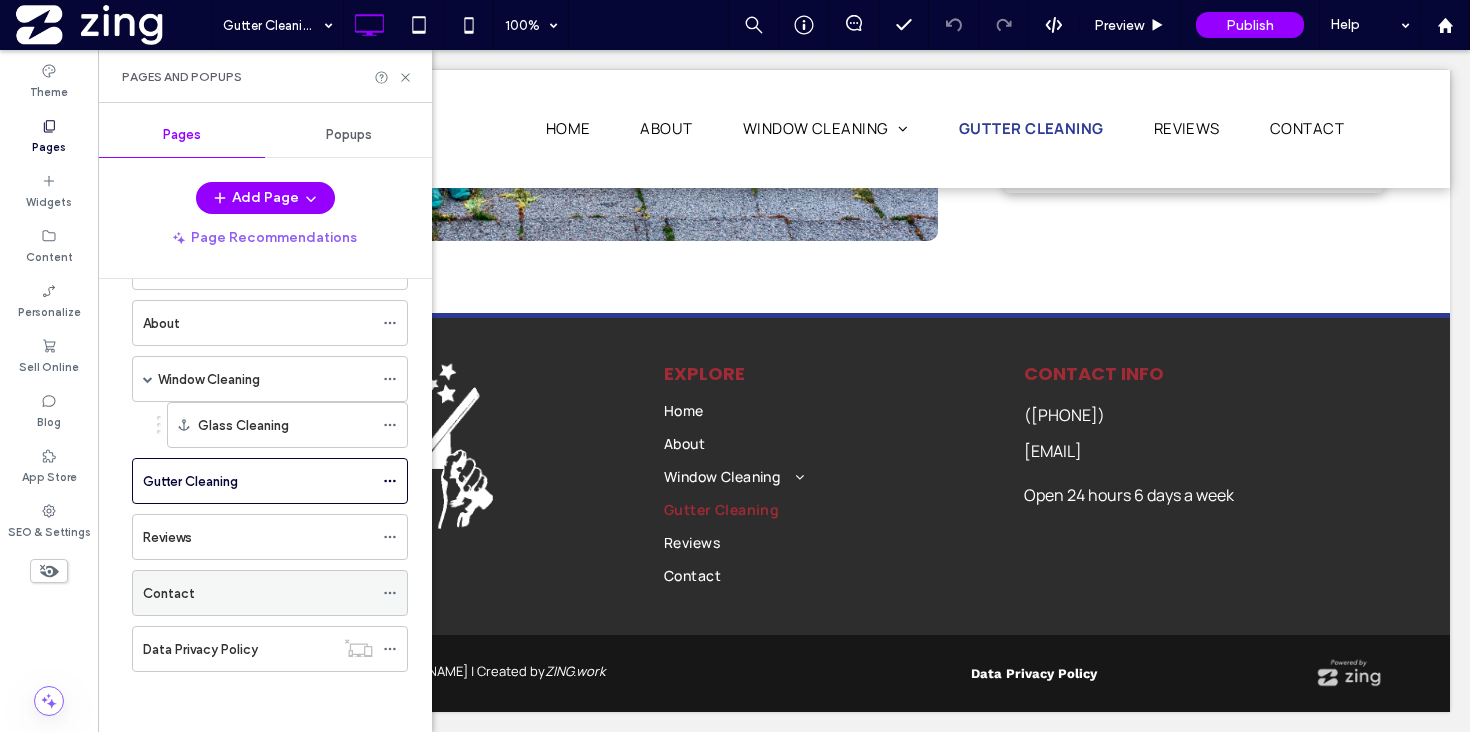 click on "Contact" at bounding box center [258, 593] 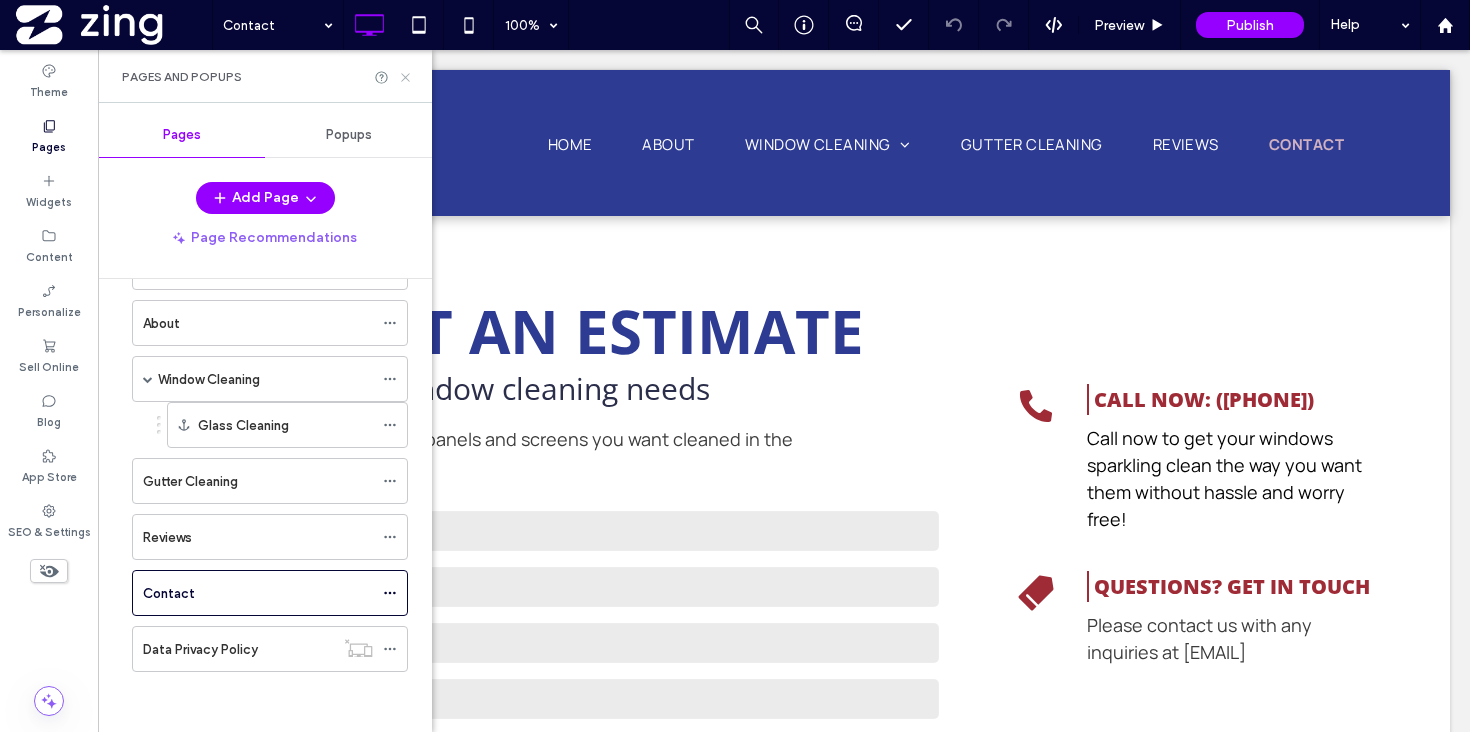 scroll, scrollTop: 0, scrollLeft: 0, axis: both 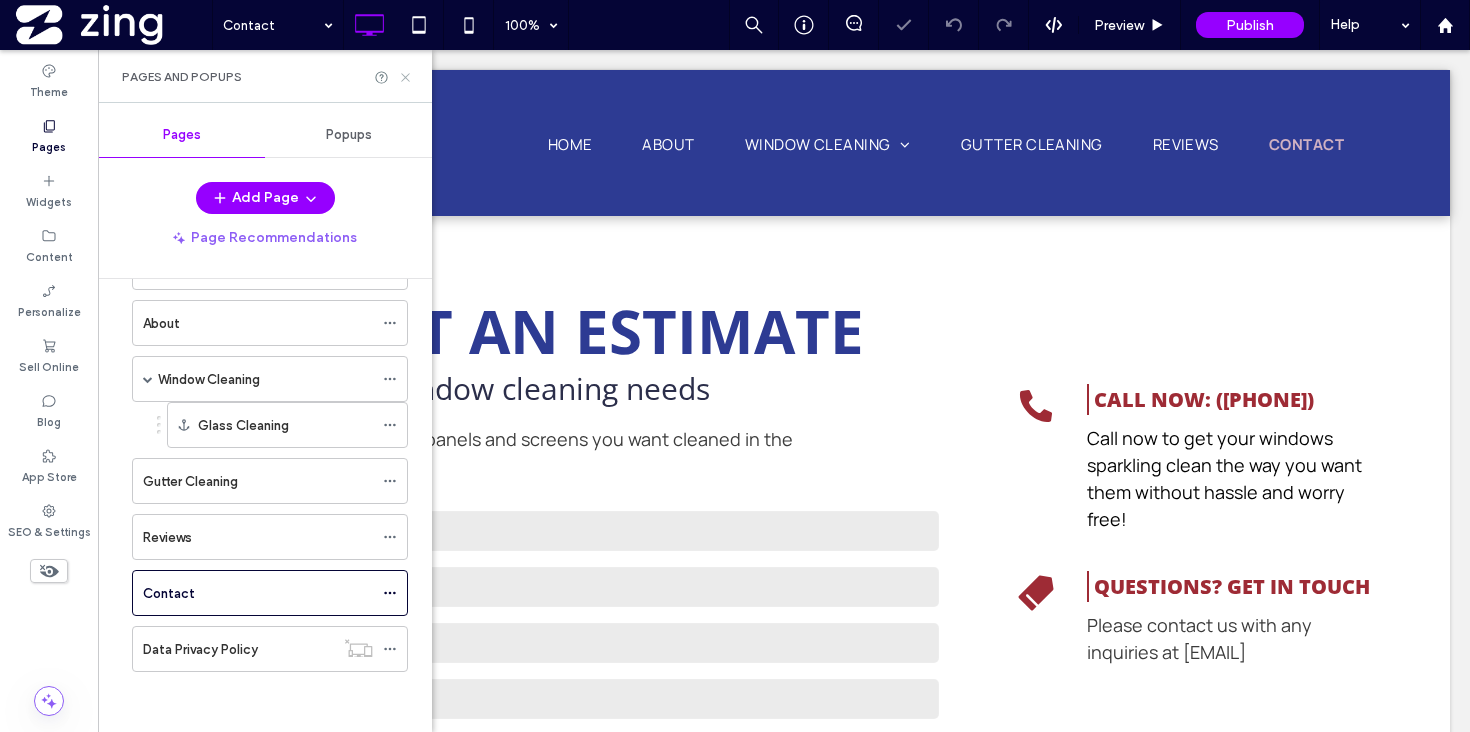 click 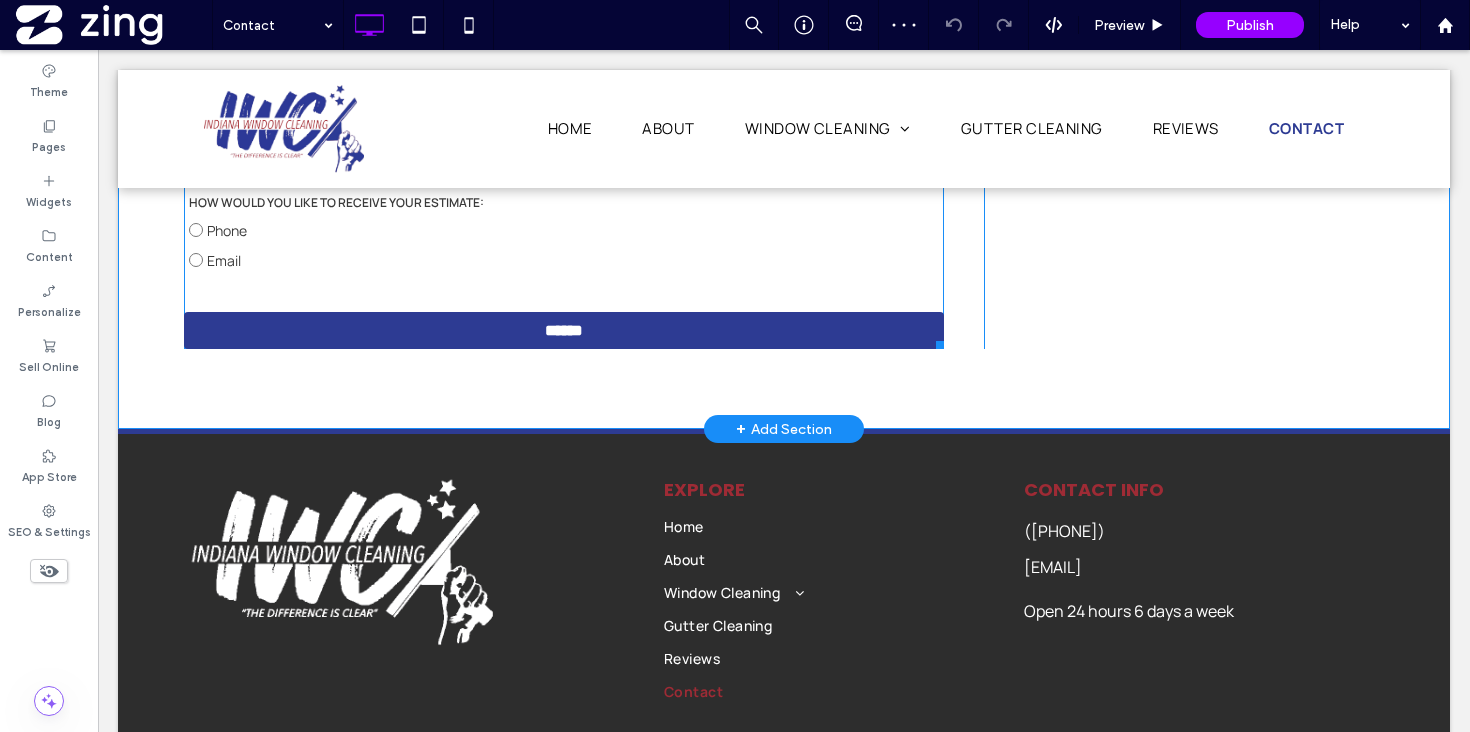 scroll, scrollTop: 1212, scrollLeft: 0, axis: vertical 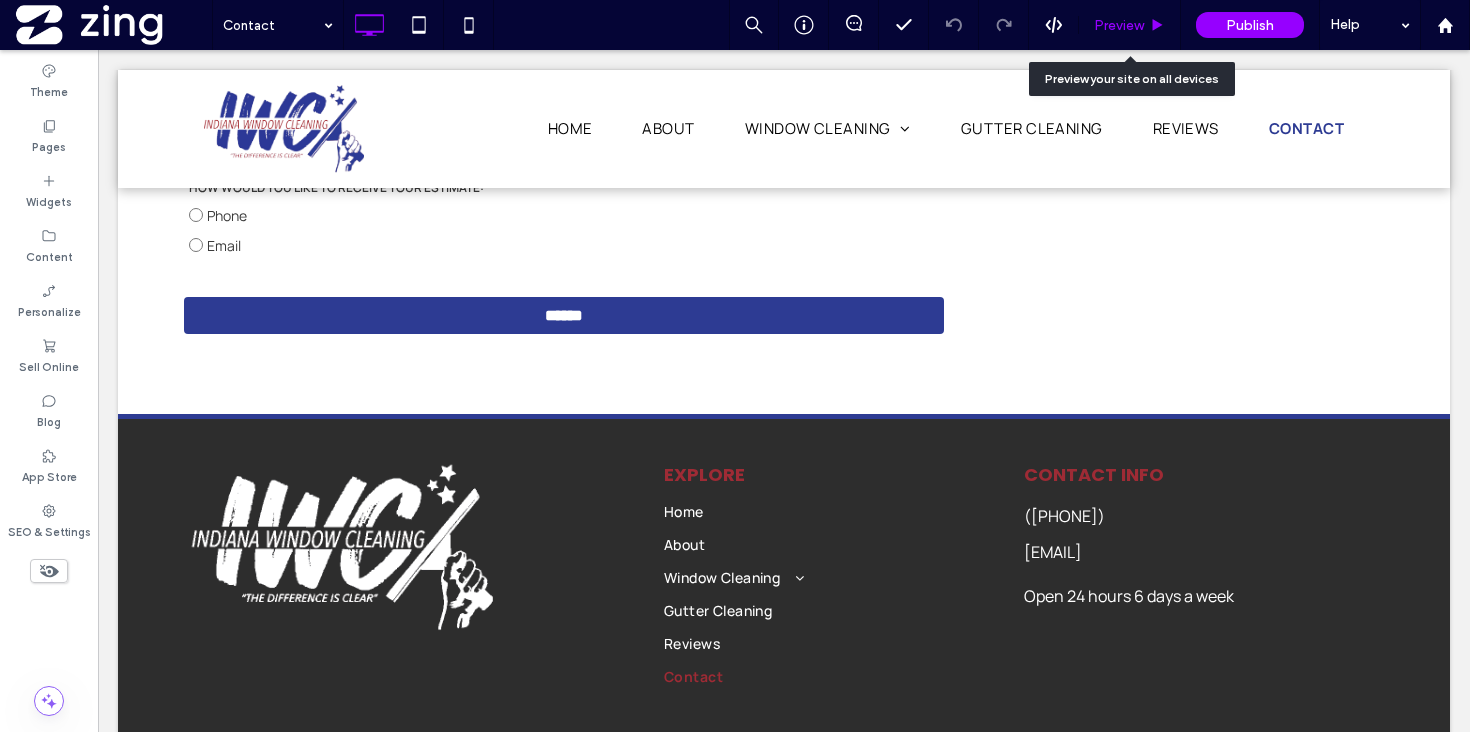click on "Preview" at bounding box center (1119, 25) 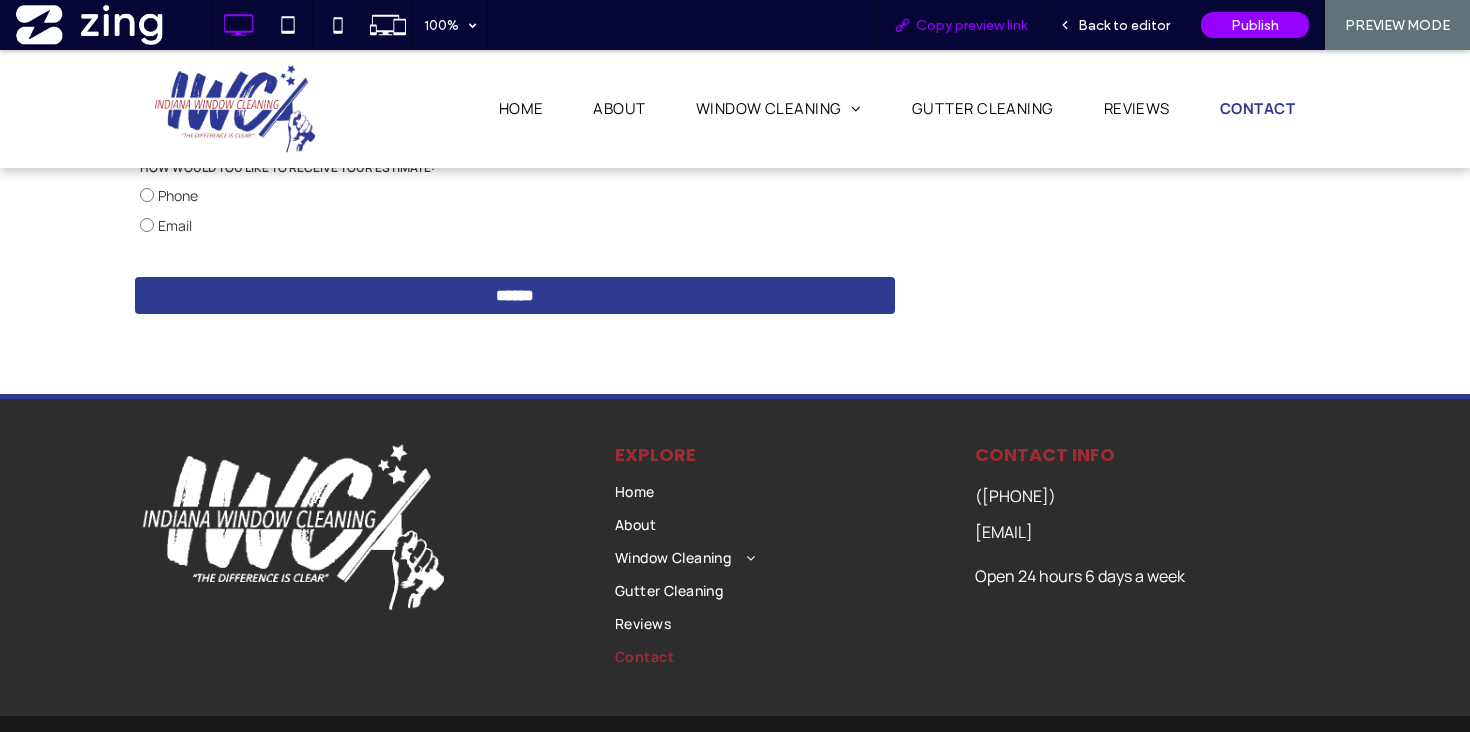 click on "Copy preview link" at bounding box center (971, 25) 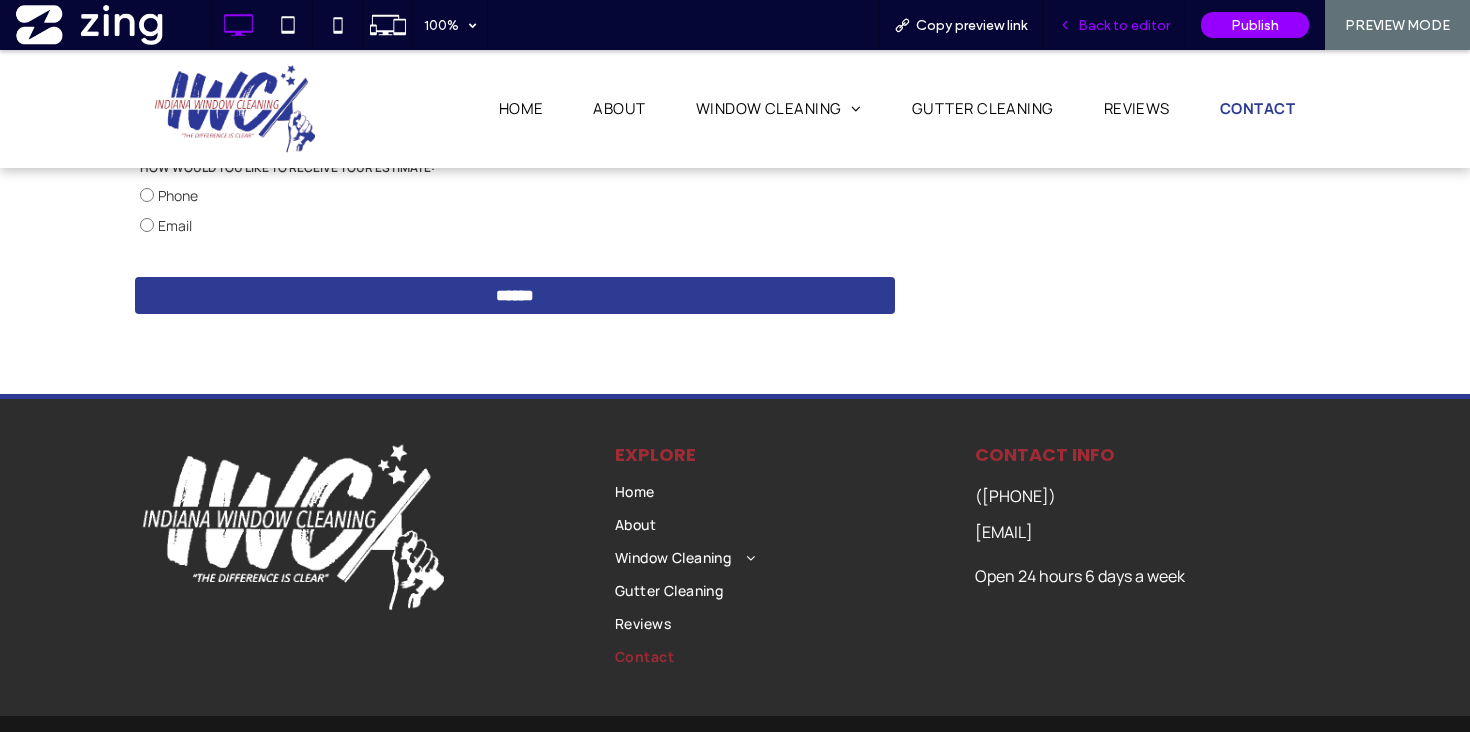 click on "Back to editor" at bounding box center (1124, 25) 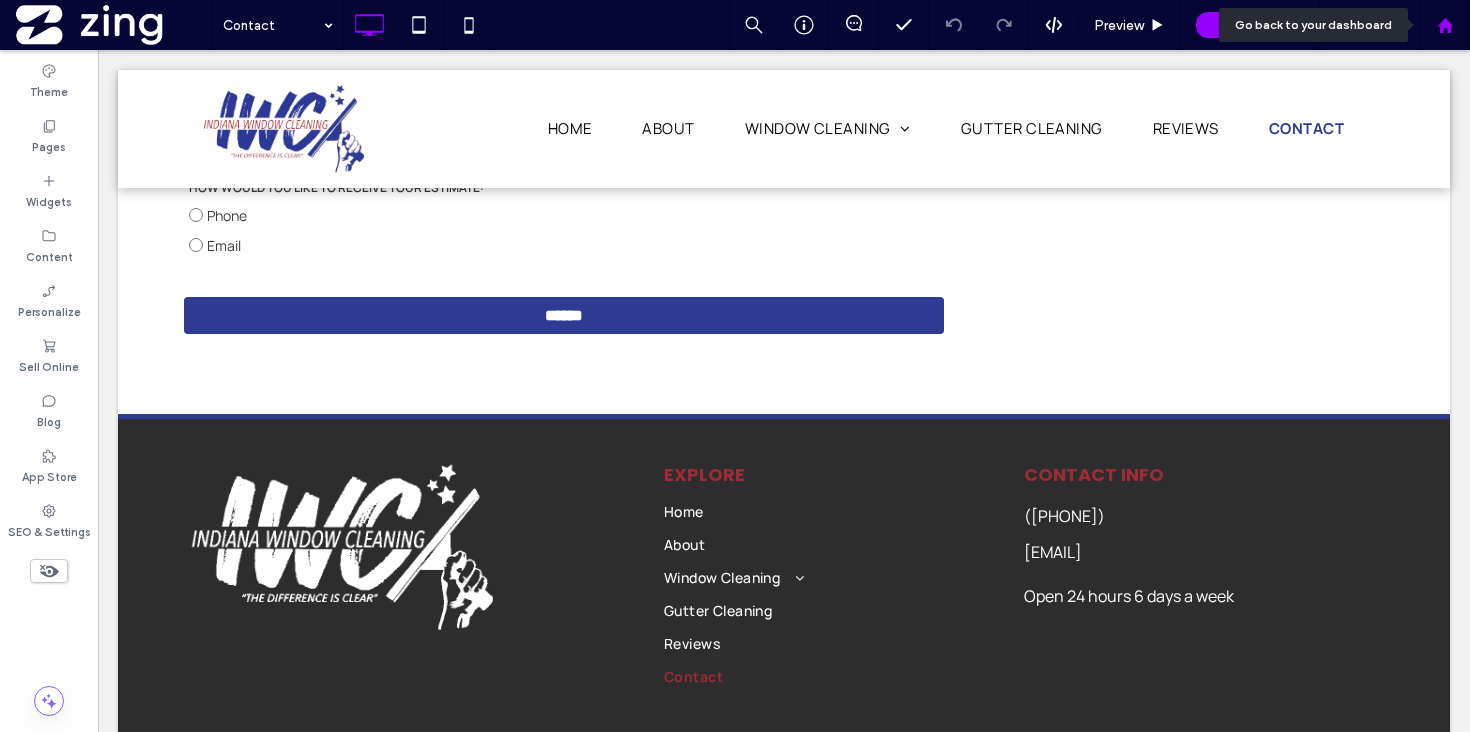 click at bounding box center (1445, 25) 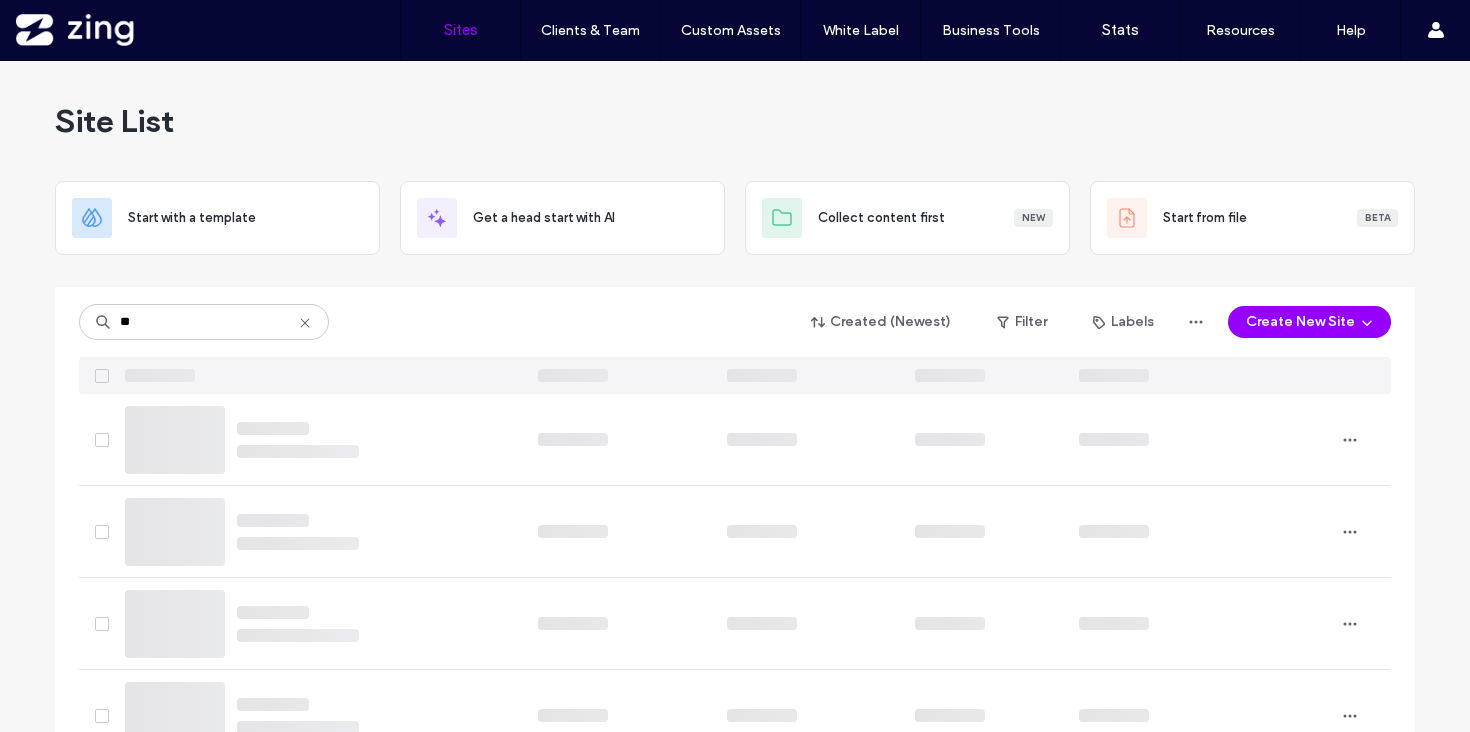 scroll, scrollTop: 0, scrollLeft: 0, axis: both 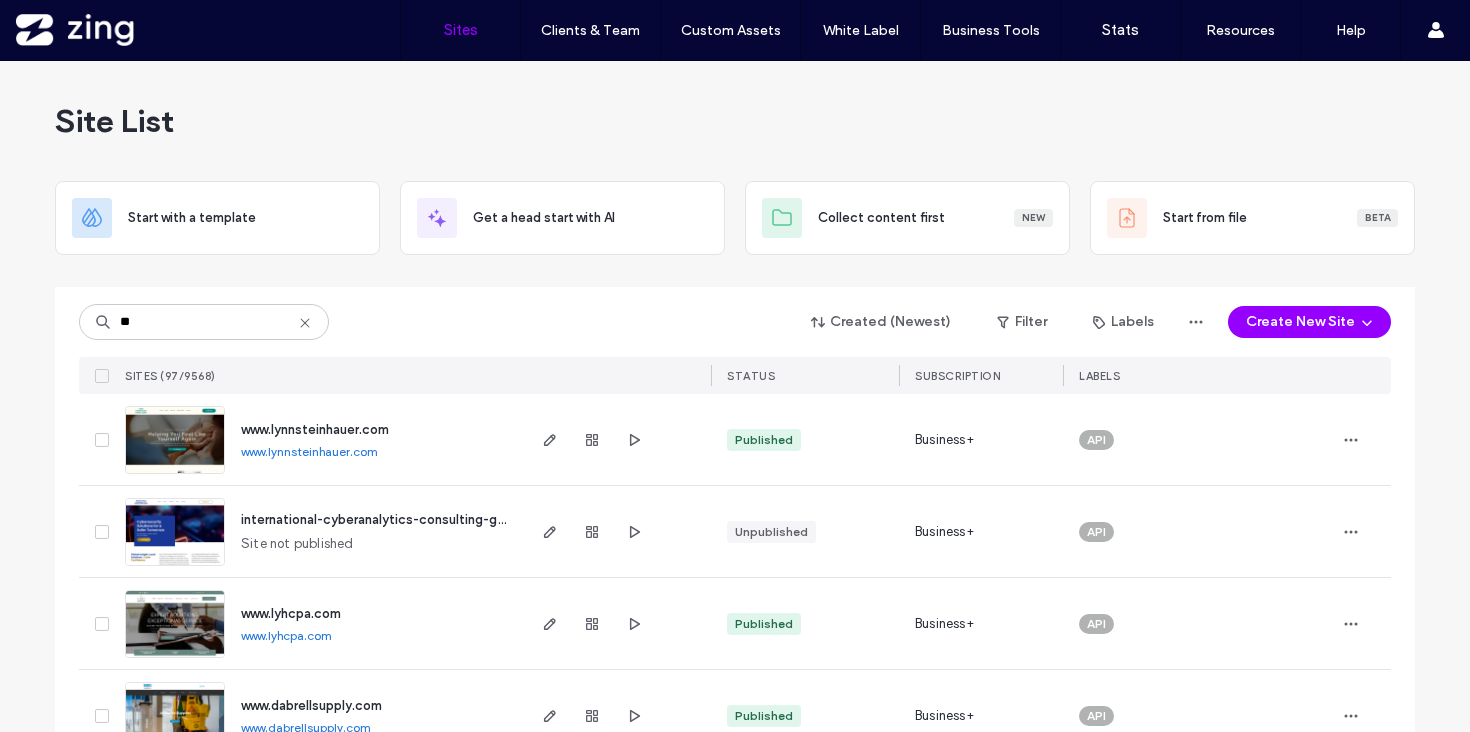 type on "**" 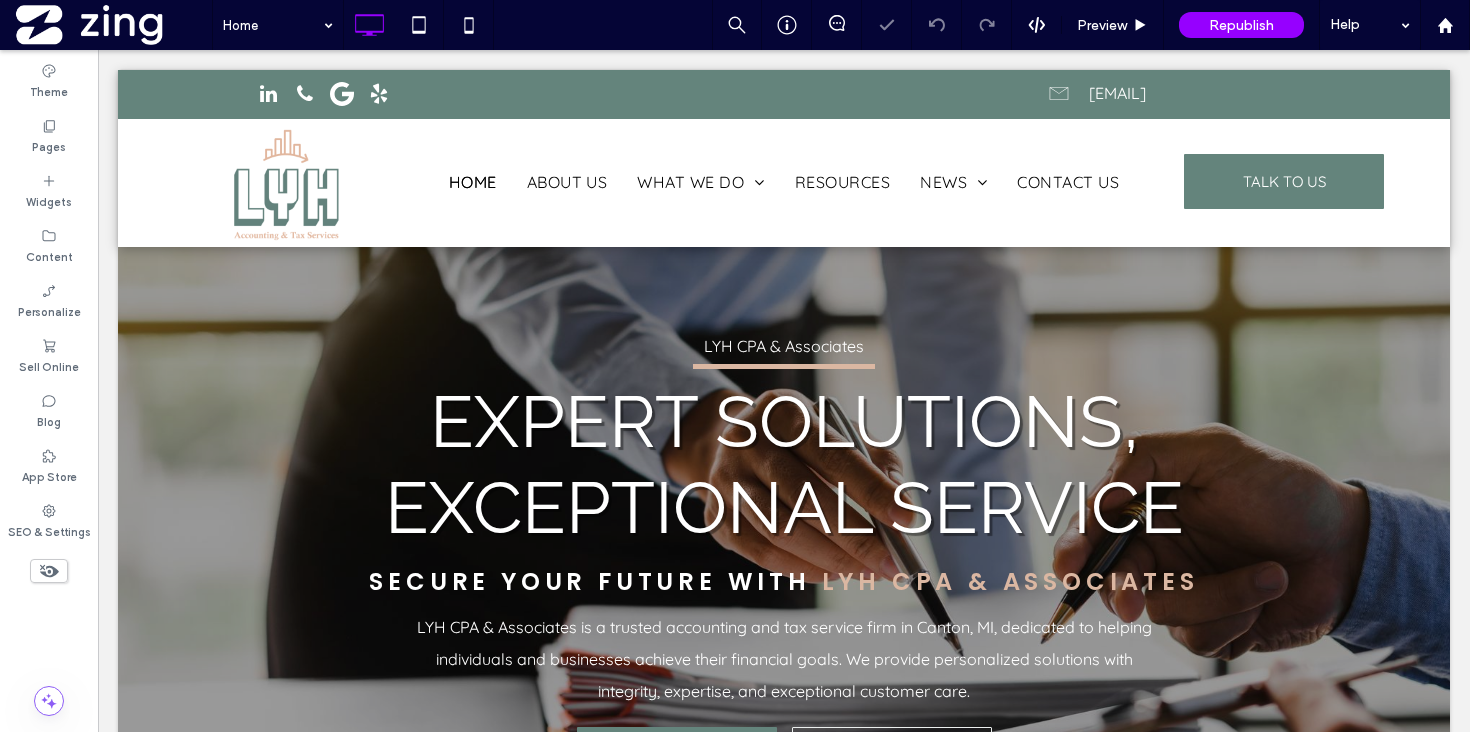 scroll, scrollTop: 0, scrollLeft: 0, axis: both 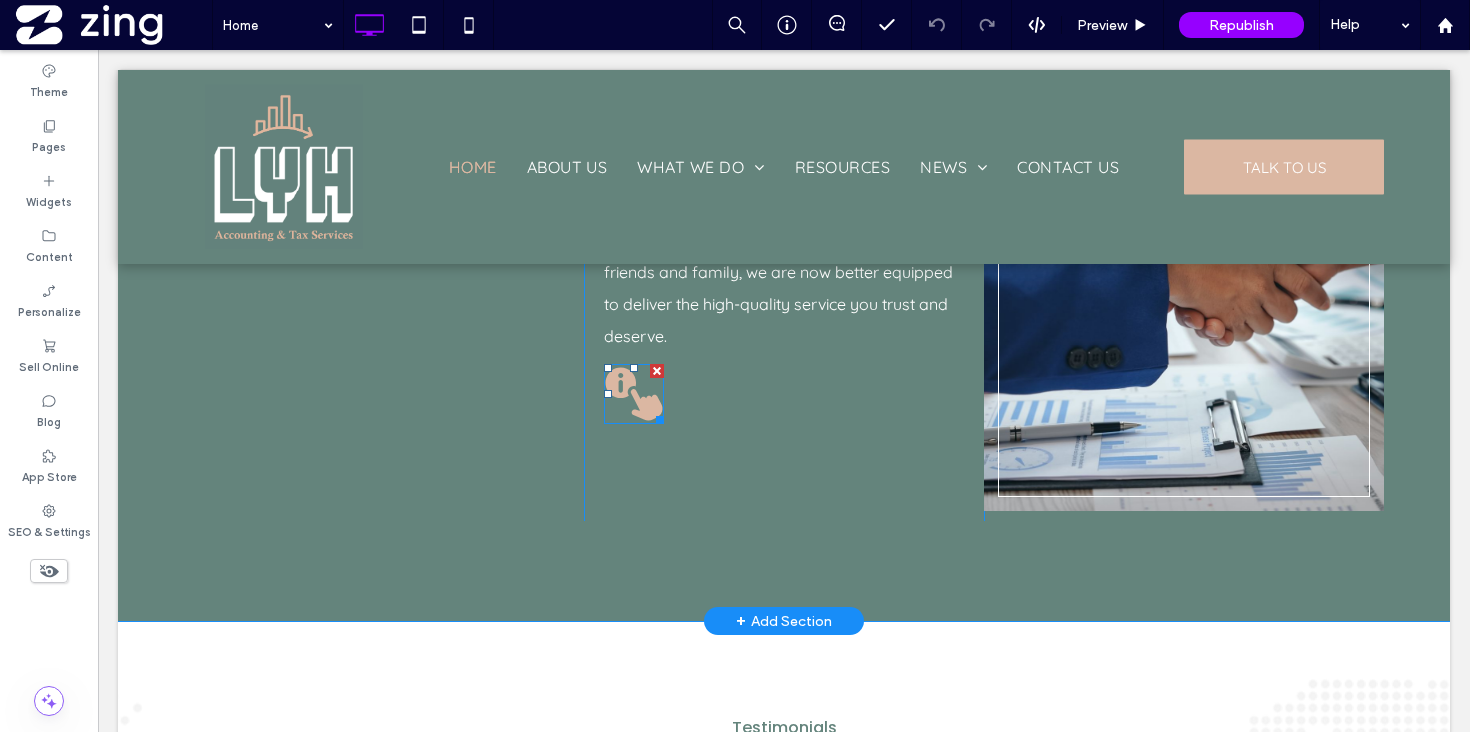 click at bounding box center [657, 371] 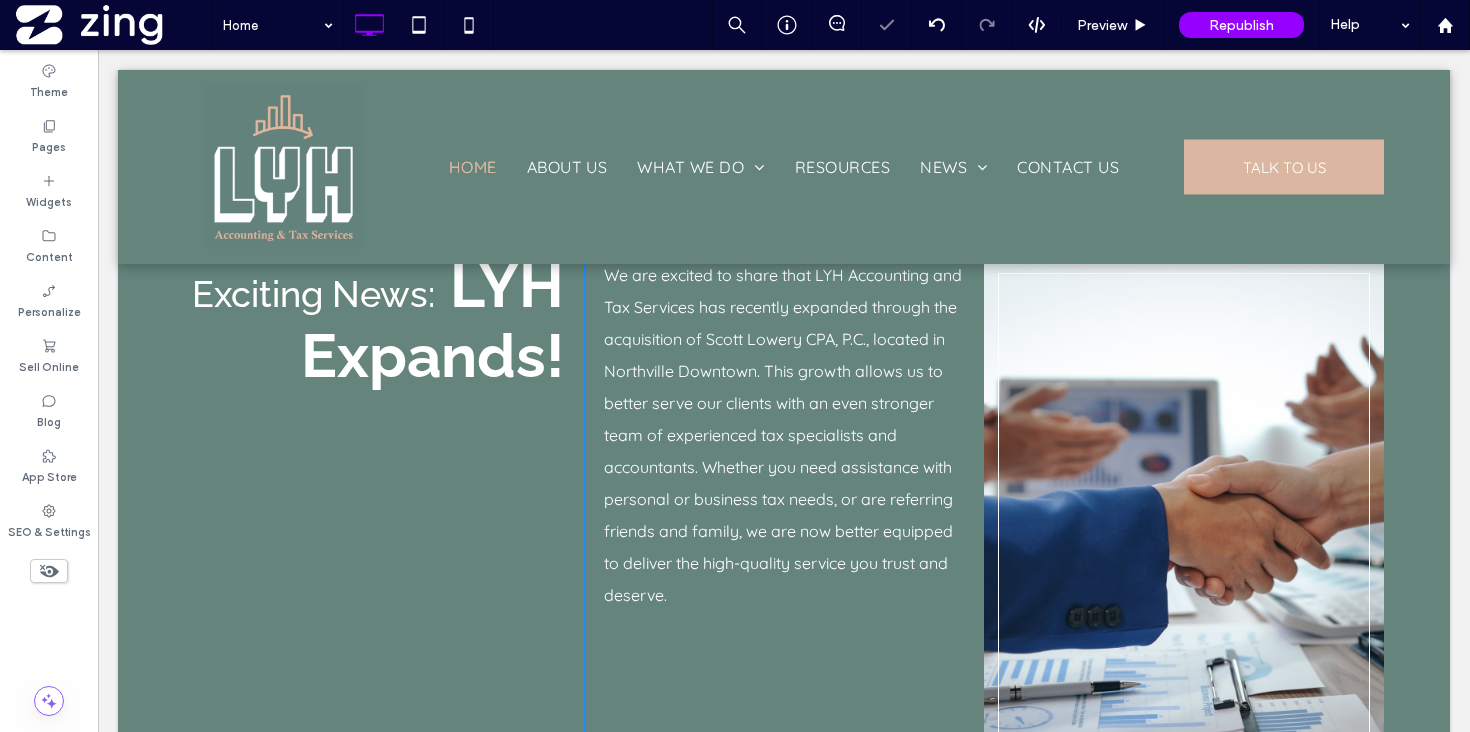 scroll, scrollTop: 3633, scrollLeft: 0, axis: vertical 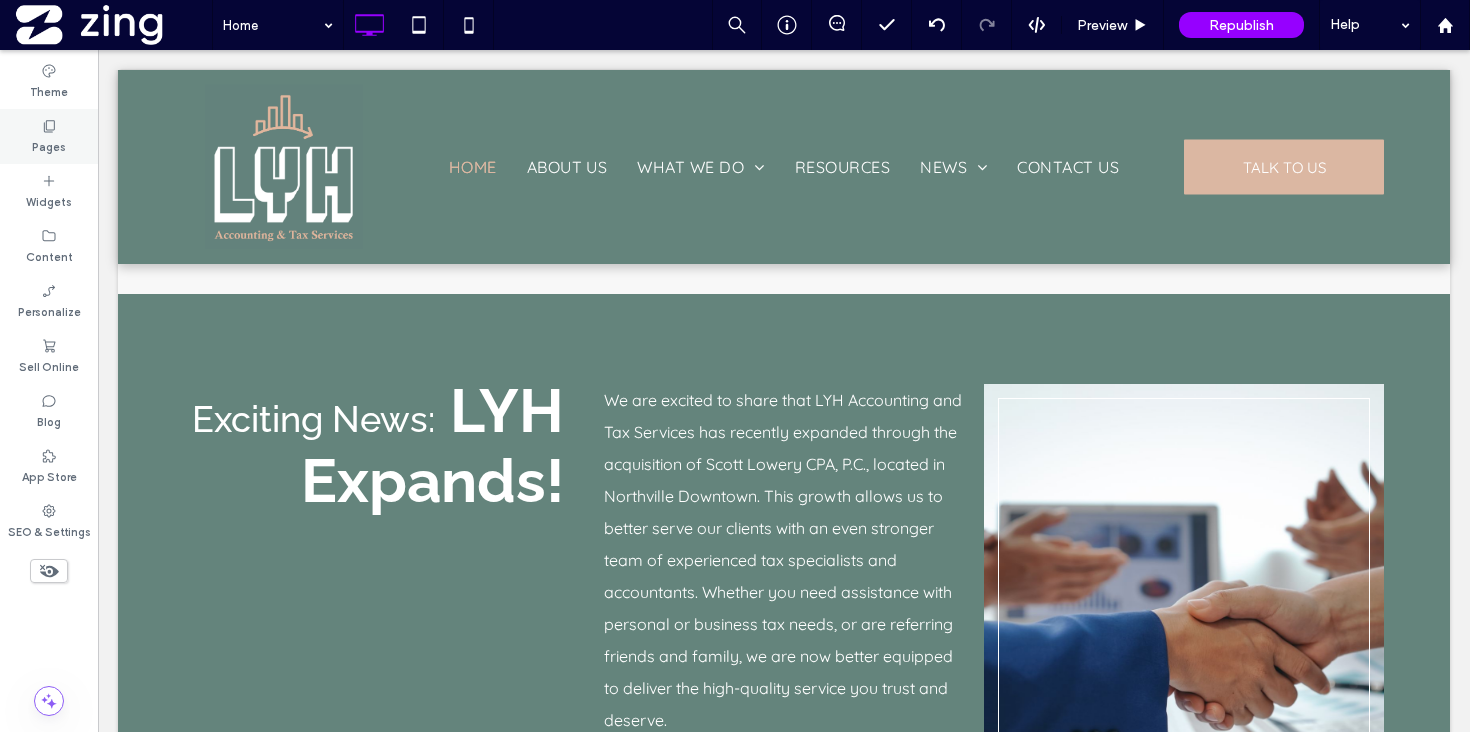 click on "Pages" at bounding box center [49, 136] 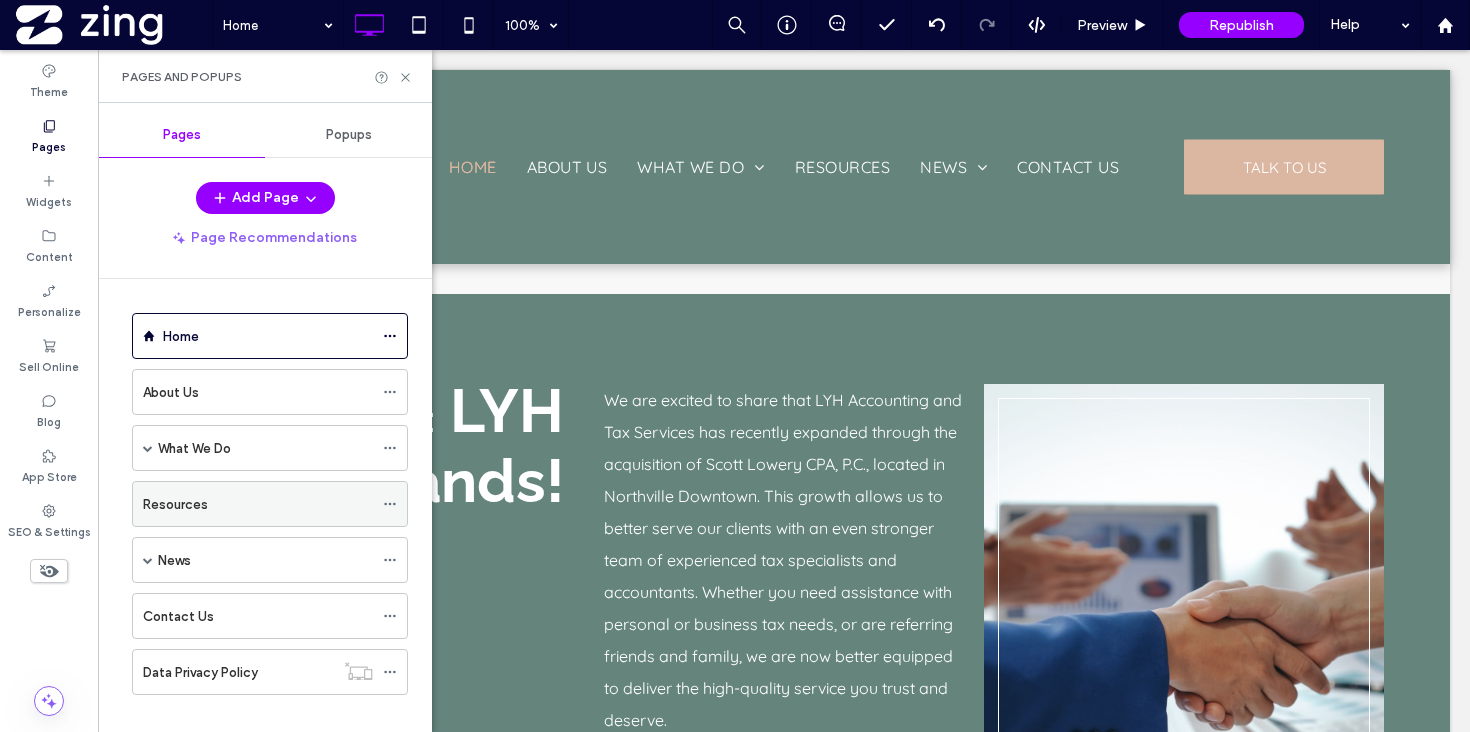 scroll, scrollTop: 23, scrollLeft: 0, axis: vertical 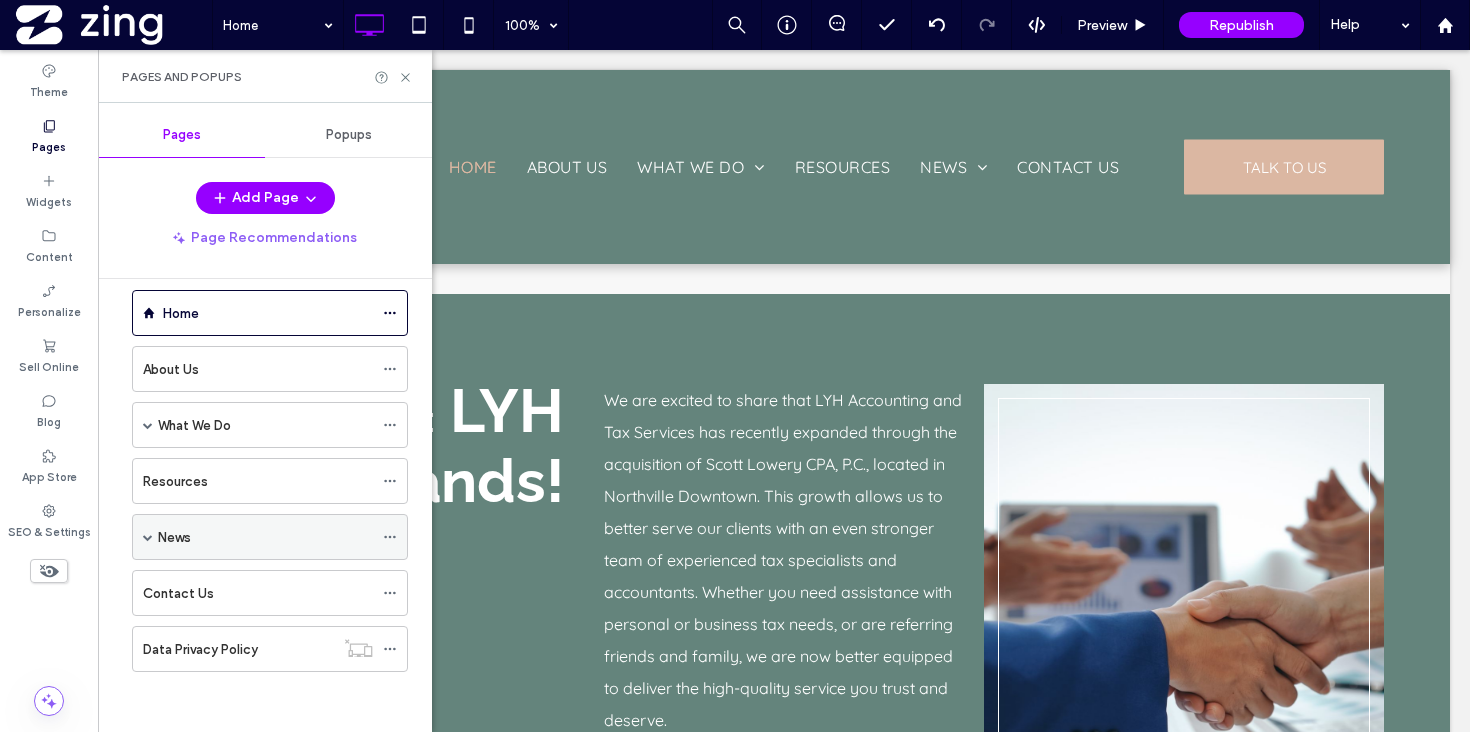 click at bounding box center (148, 537) 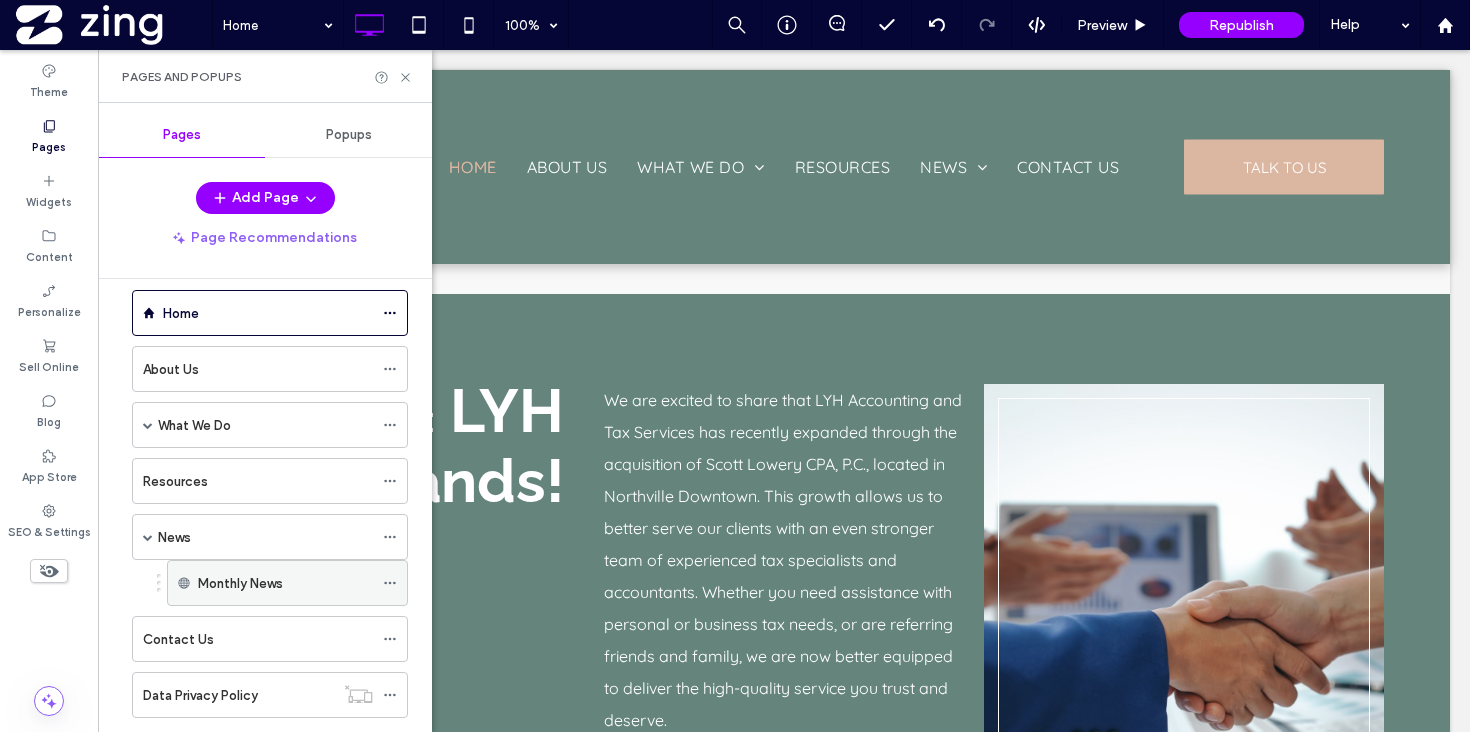 click 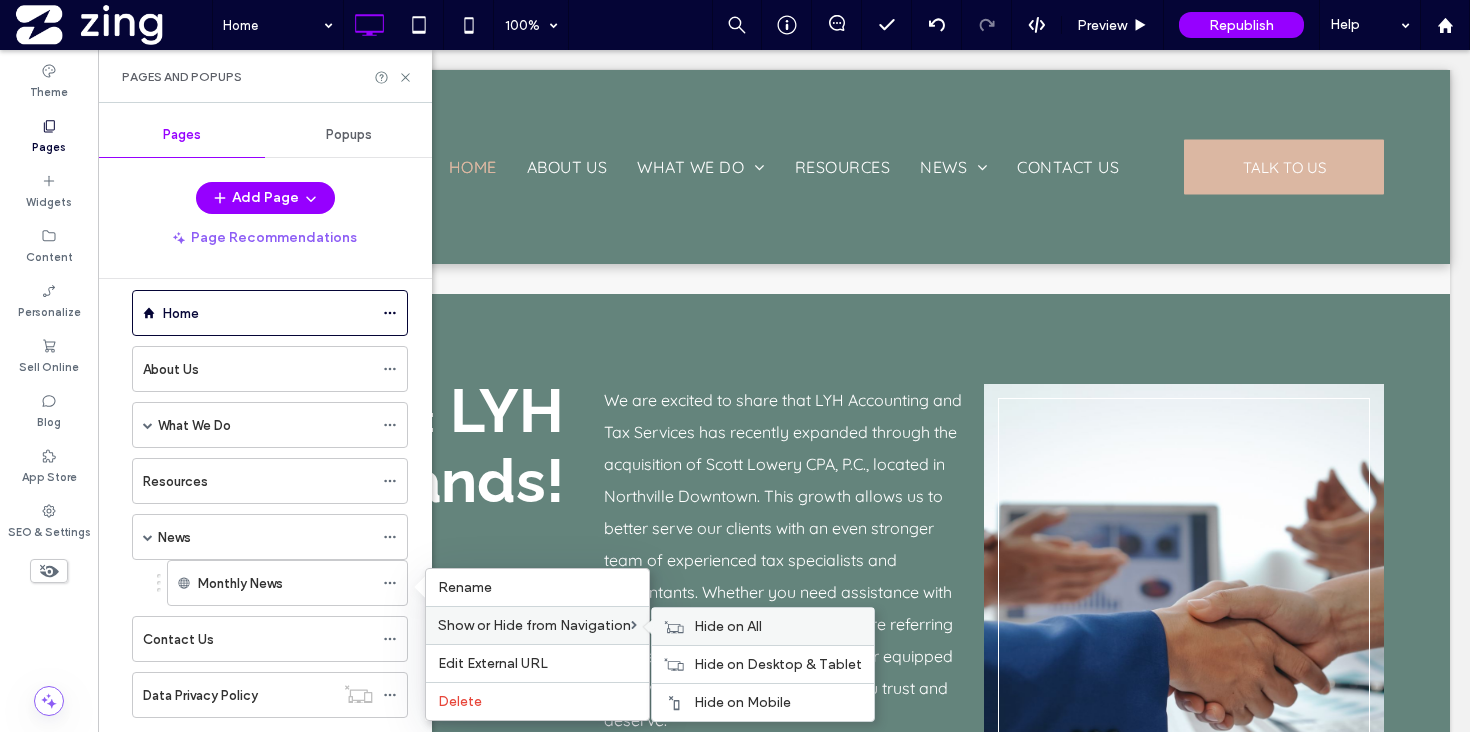 click on "Hide on All" at bounding box center [728, 626] 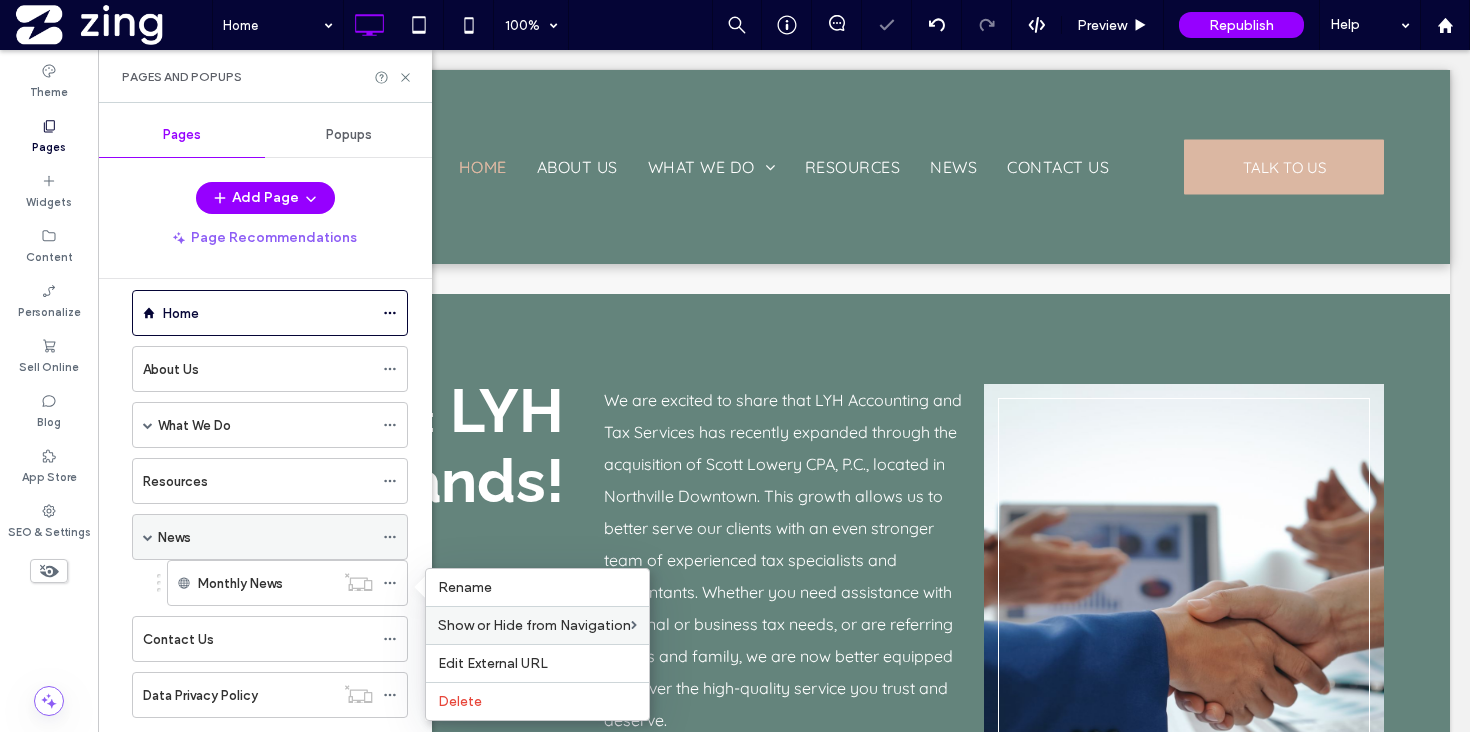 click on "News" at bounding box center (265, 537) 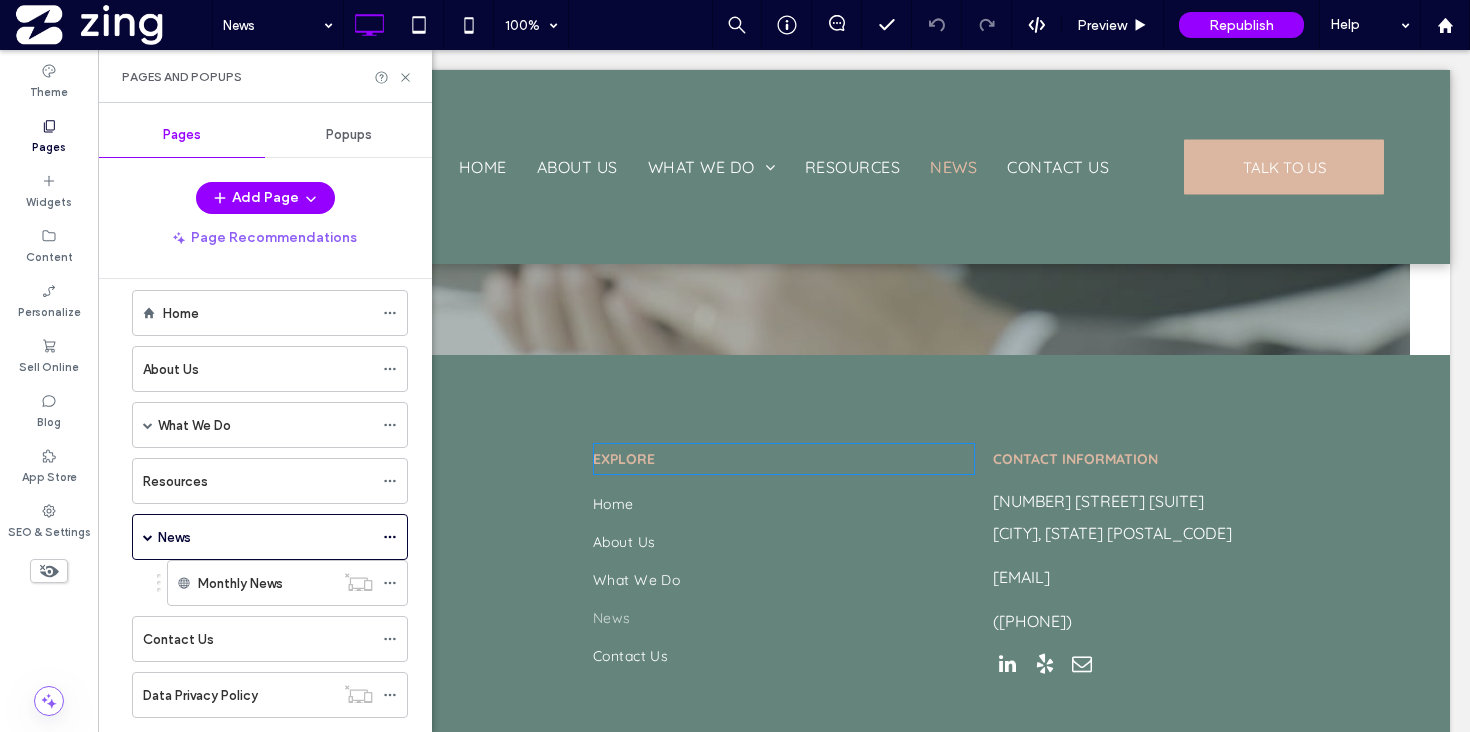 scroll, scrollTop: 2199, scrollLeft: 0, axis: vertical 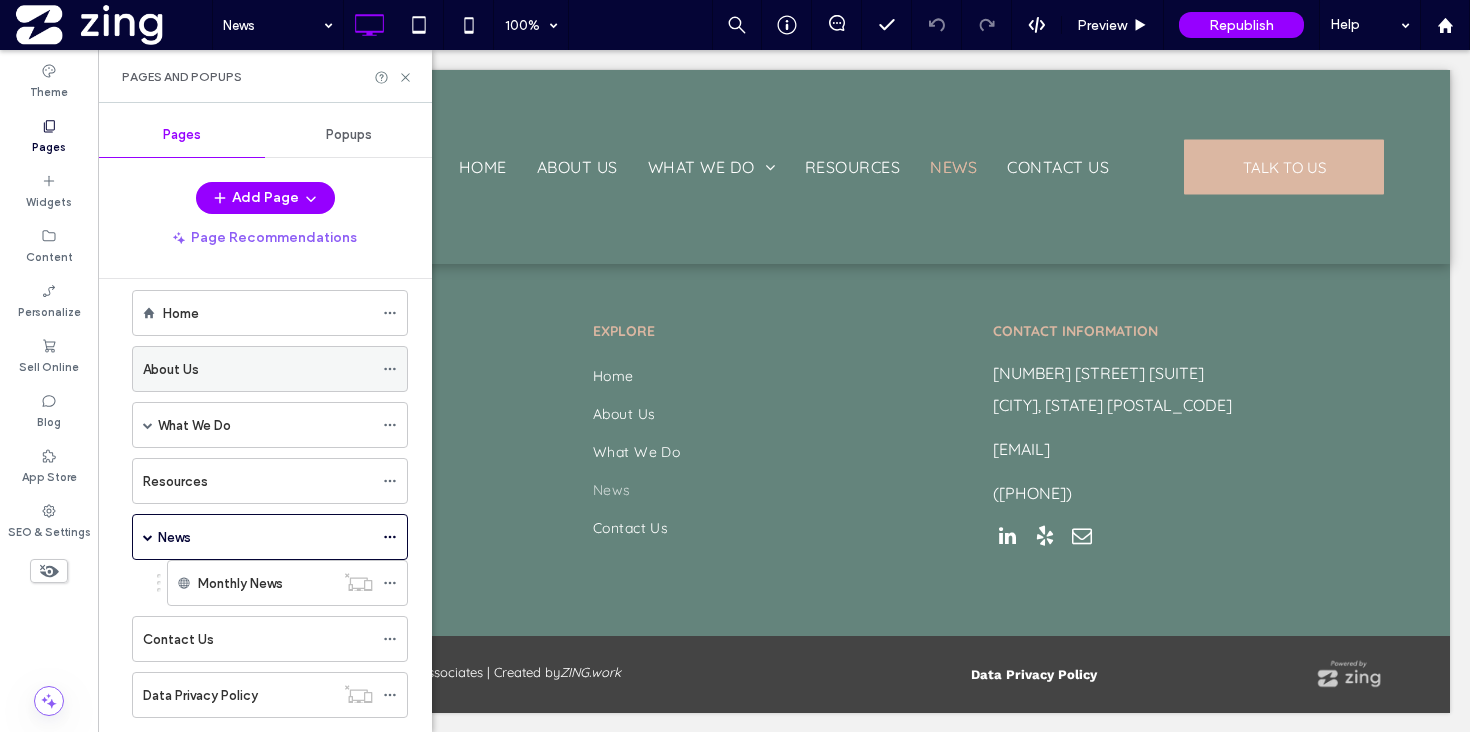 click on "About Us" at bounding box center (258, 369) 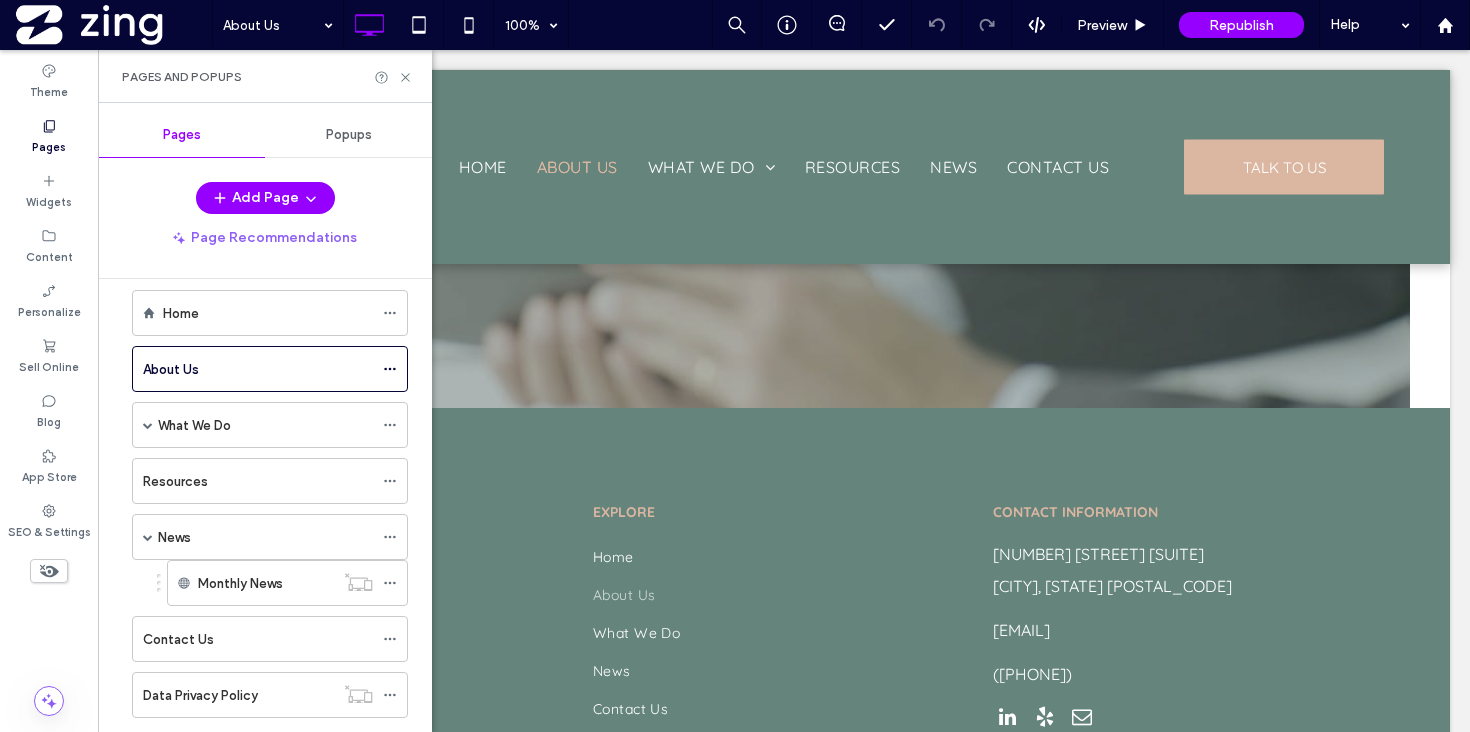 scroll, scrollTop: 2683, scrollLeft: 0, axis: vertical 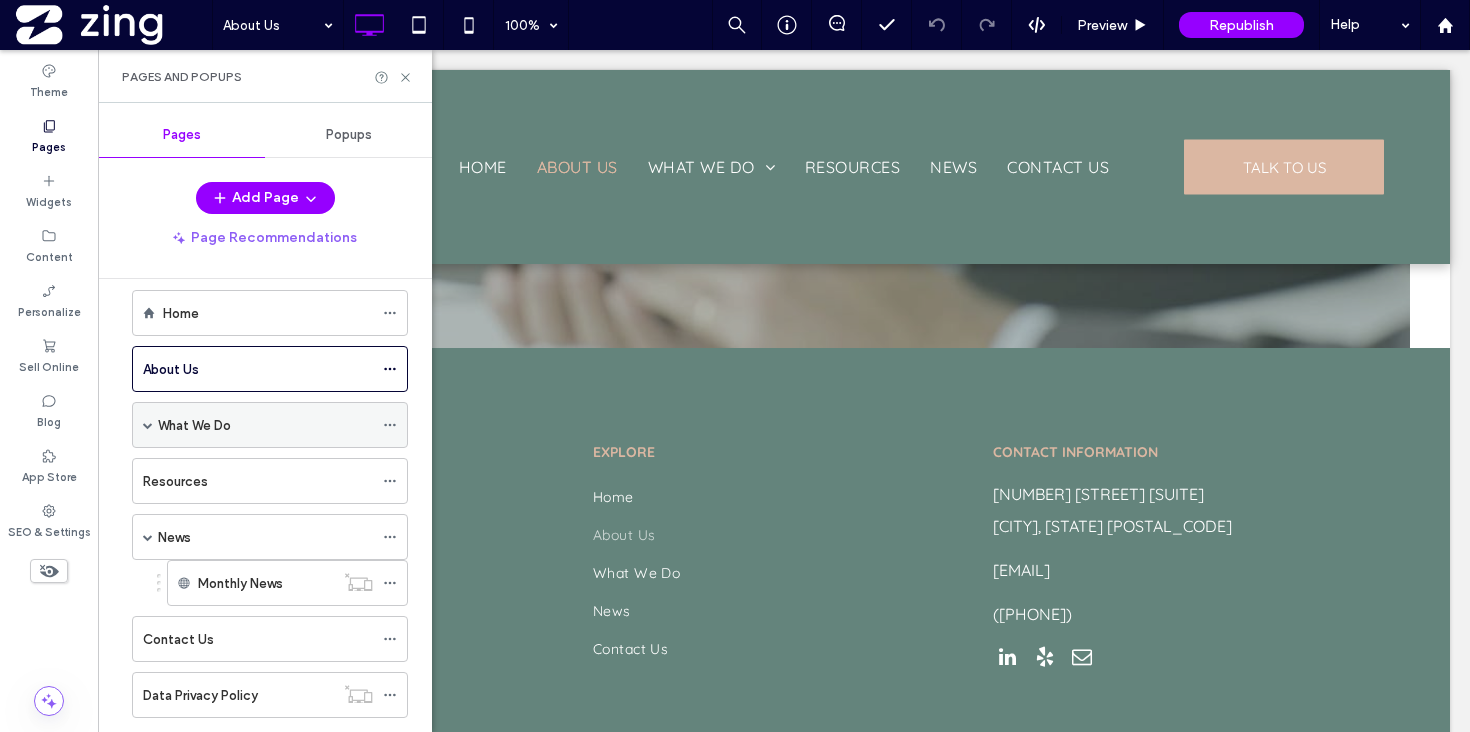 click on "What We Do" at bounding box center [265, 425] 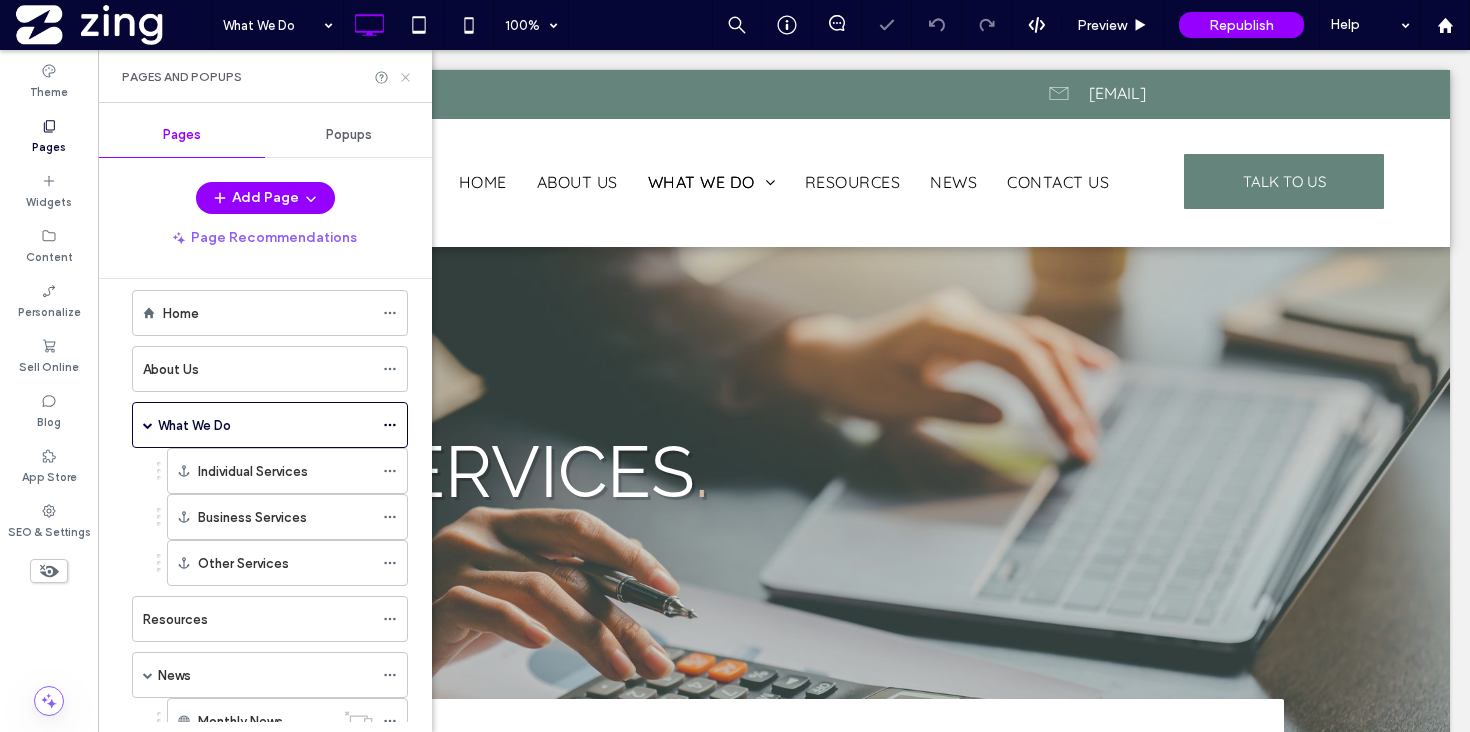 click 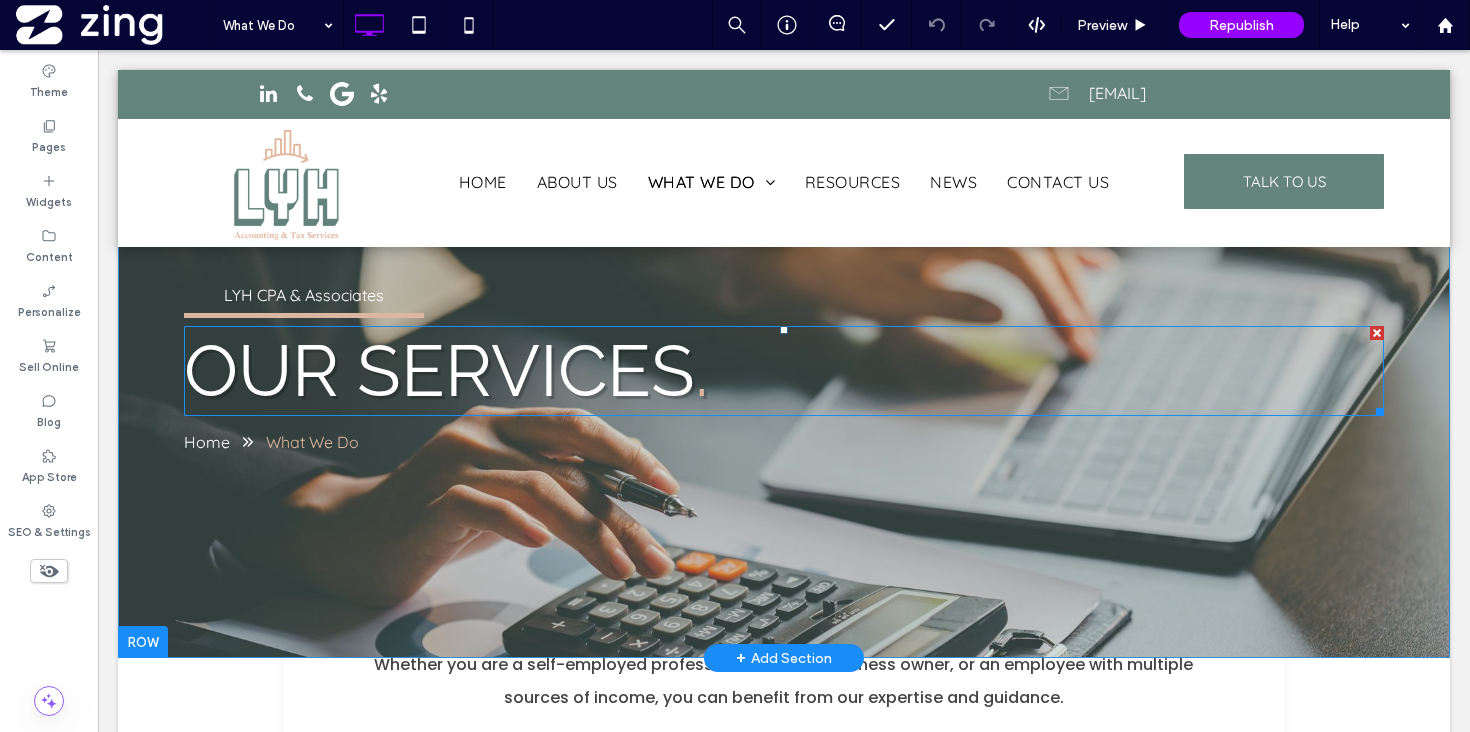 scroll, scrollTop: 0, scrollLeft: 0, axis: both 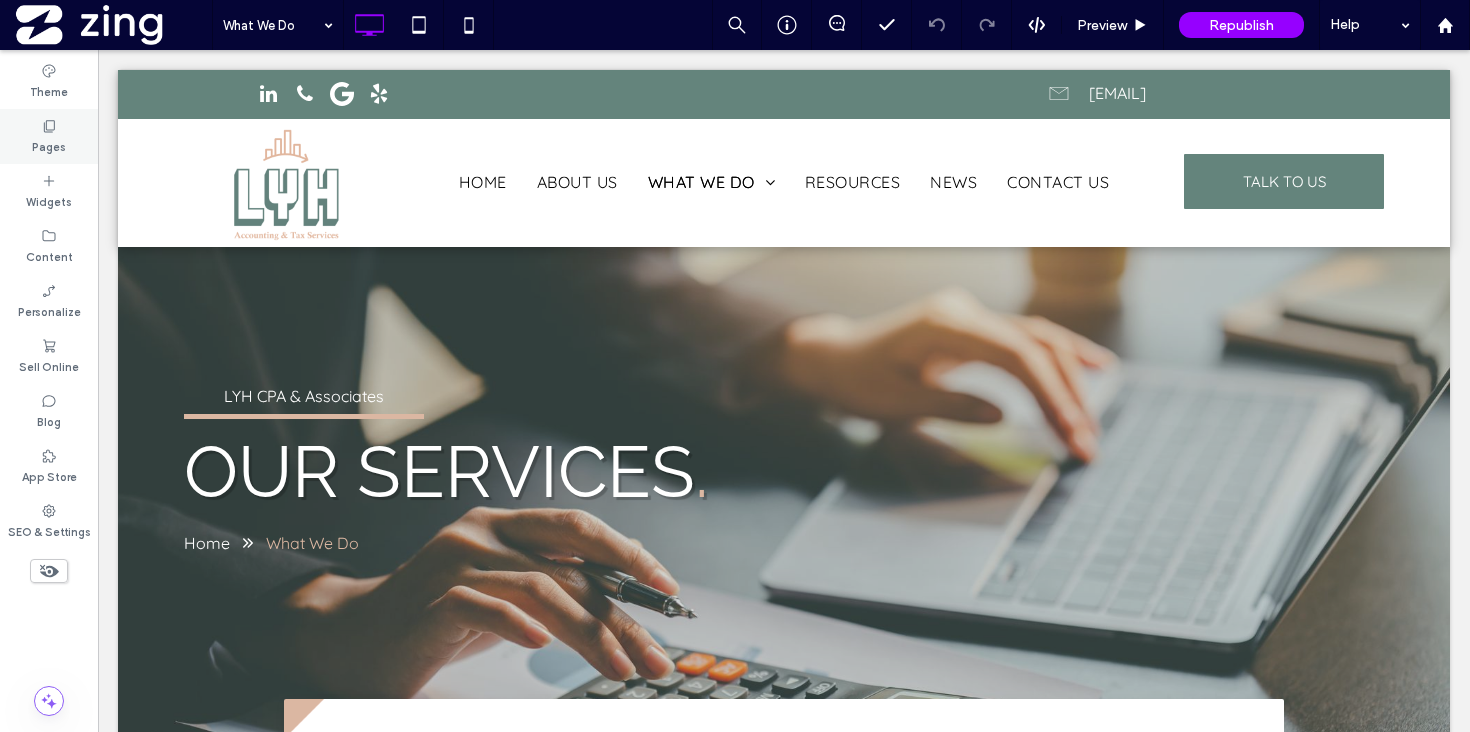 click on "Pages" at bounding box center (49, 136) 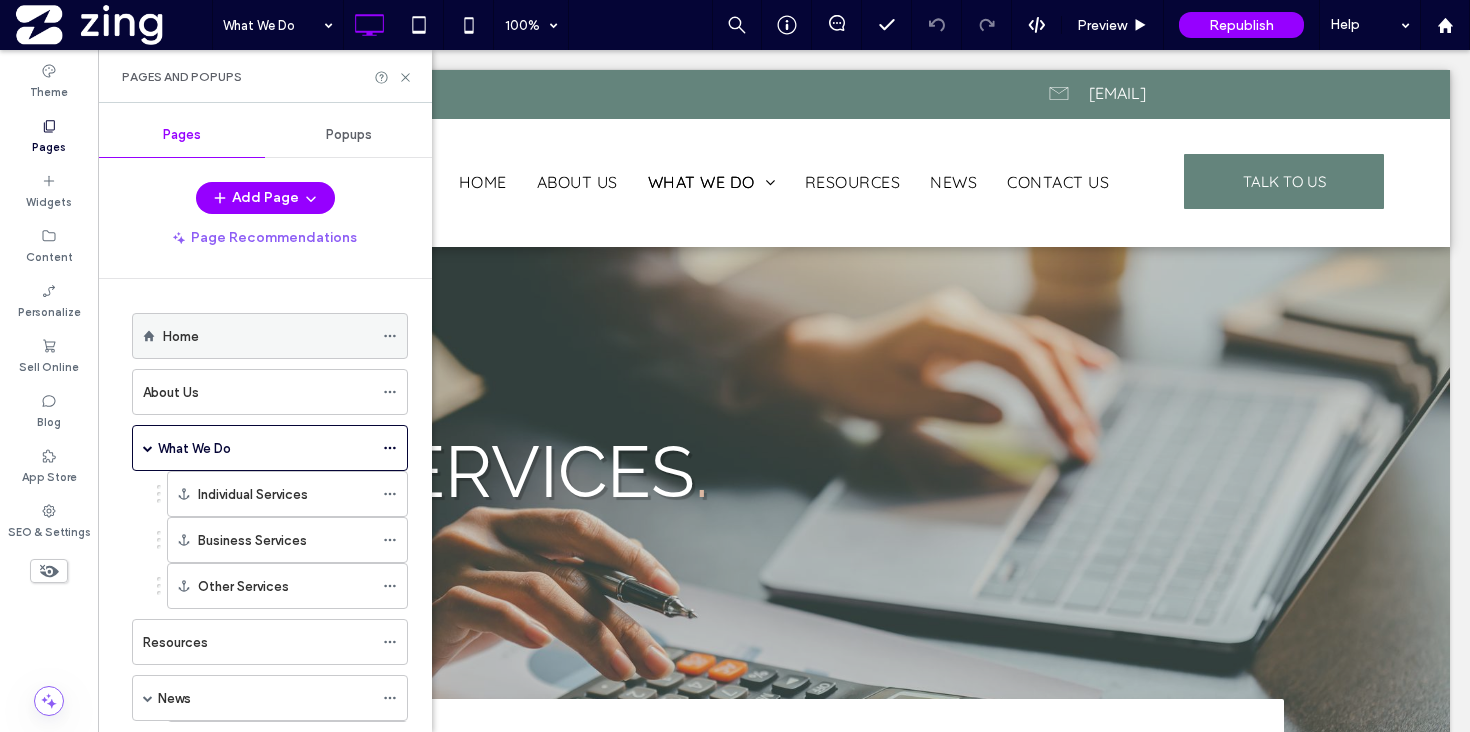 click on "Home" at bounding box center (268, 336) 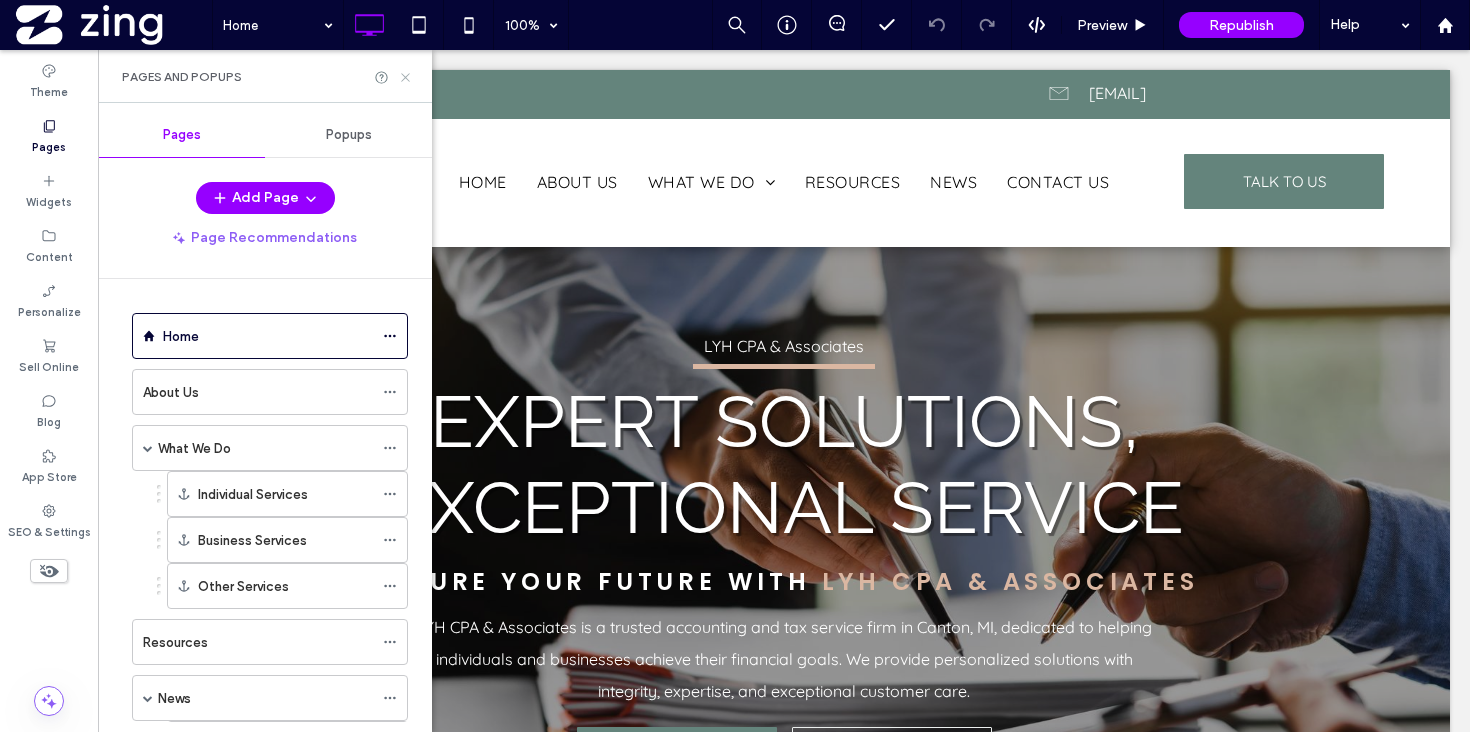 scroll, scrollTop: 0, scrollLeft: 0, axis: both 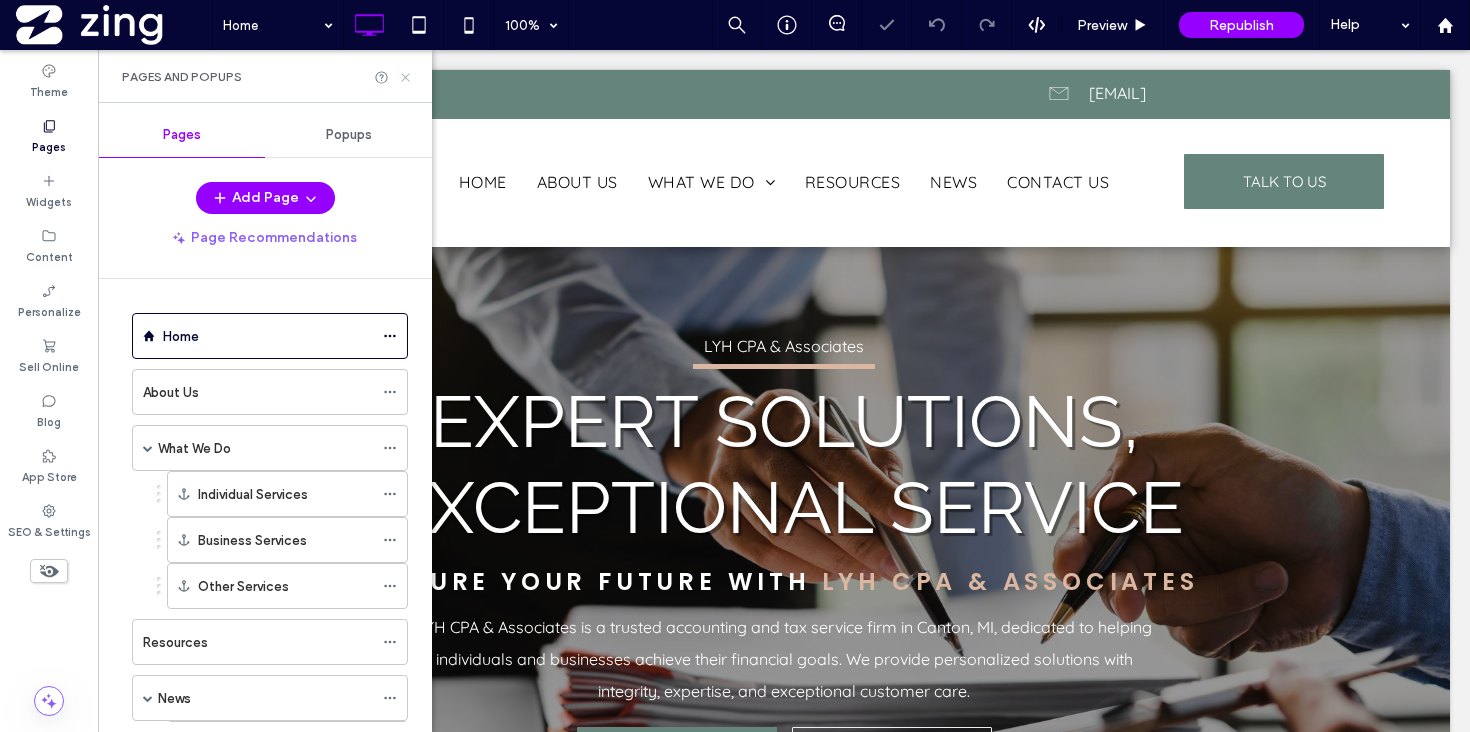 click 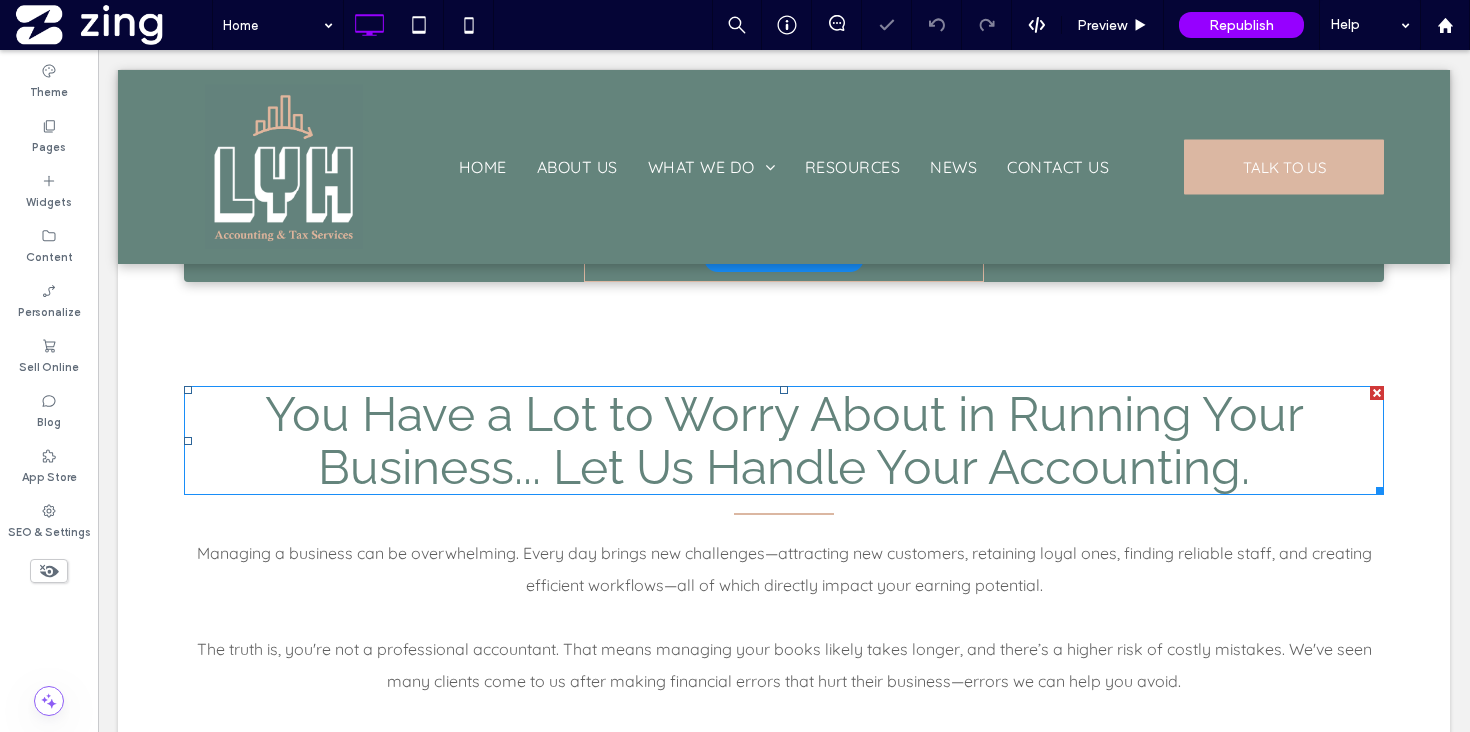 scroll, scrollTop: 644, scrollLeft: 0, axis: vertical 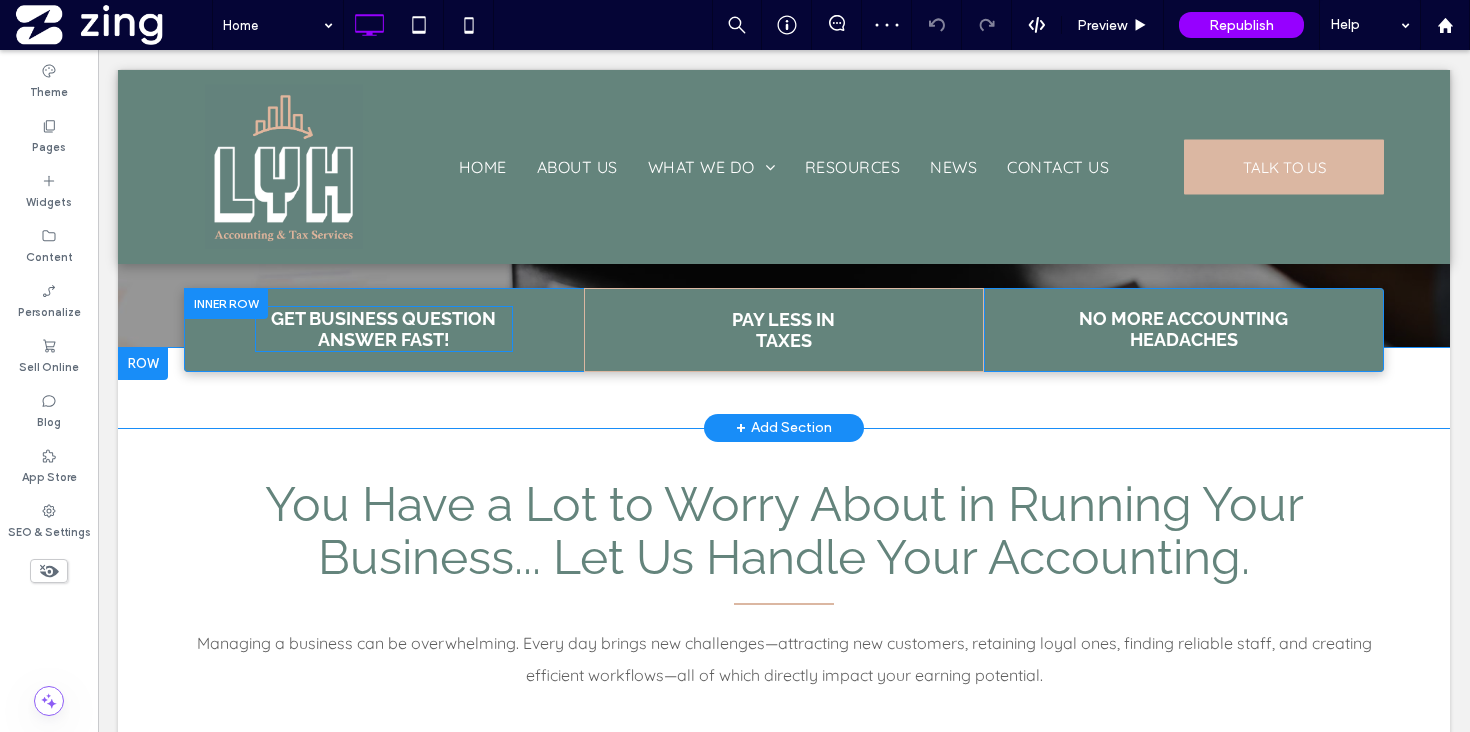 click on "Get Business Question Answer Fast!" at bounding box center (383, 329) 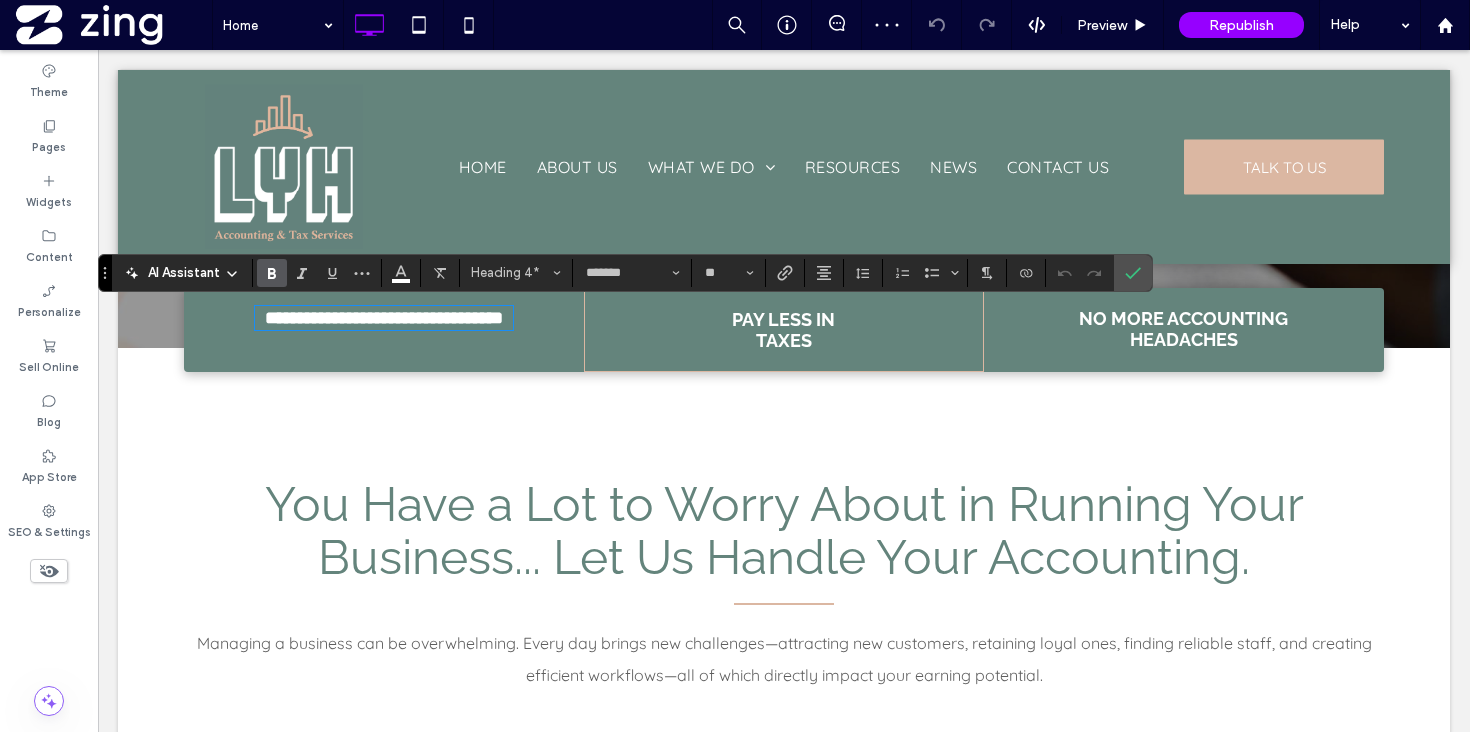 click on "**********" at bounding box center (384, 318) 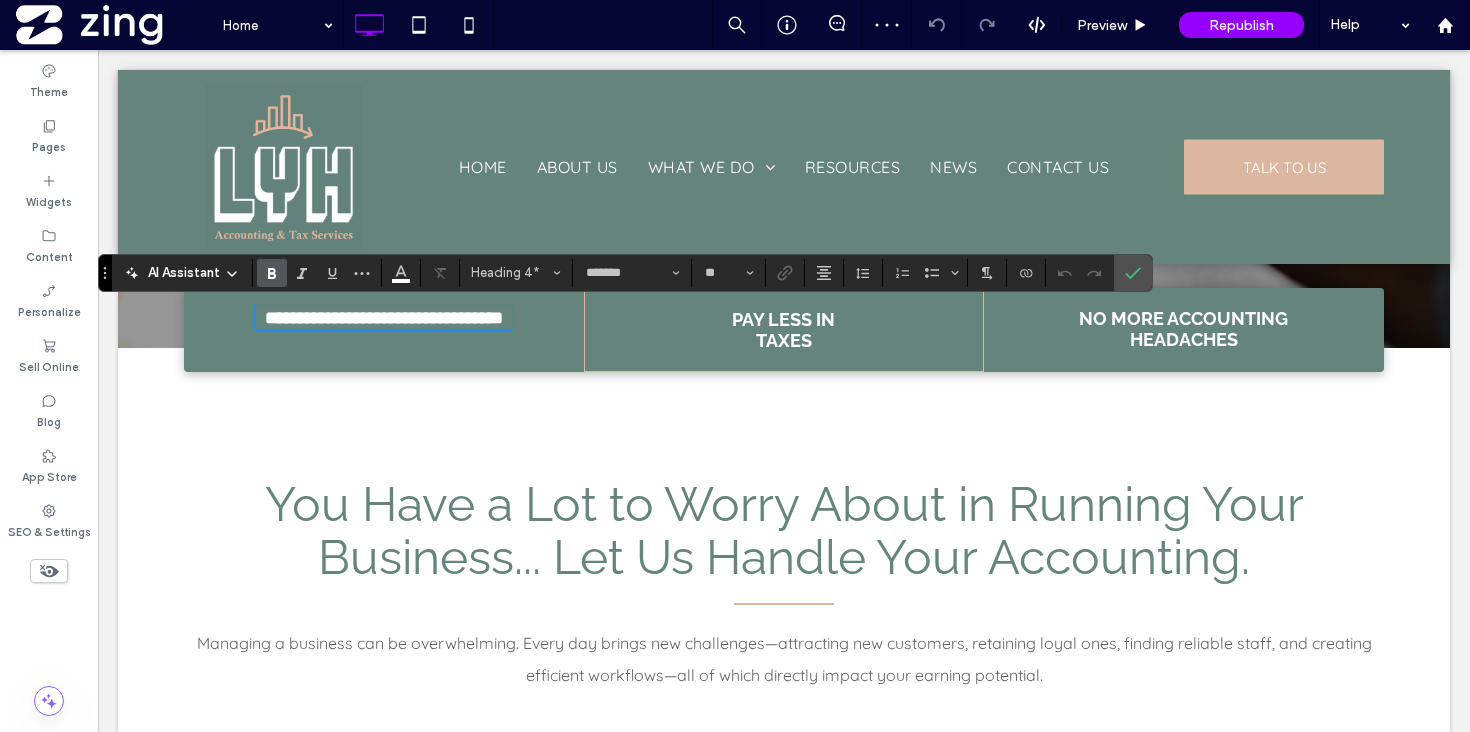 type 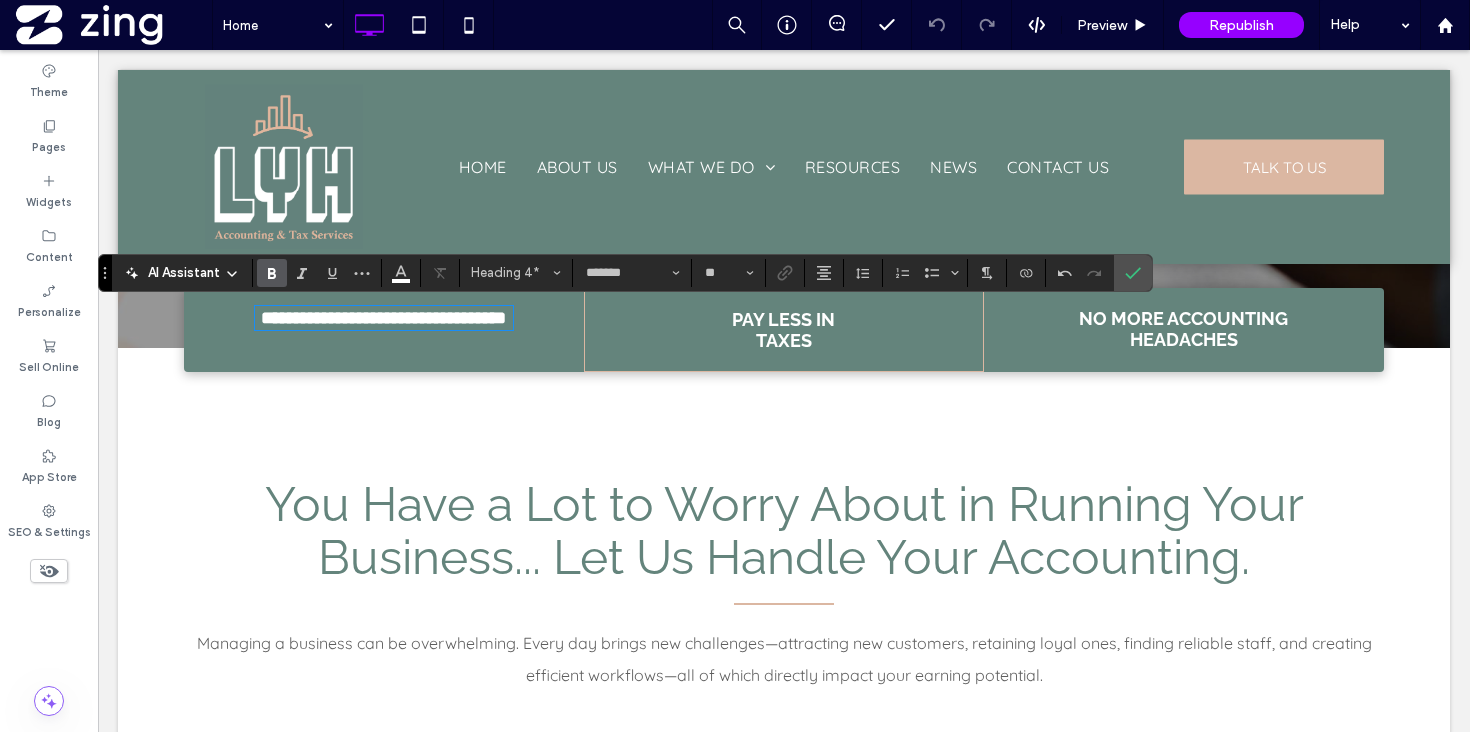 click on "**********" at bounding box center [383, 318] 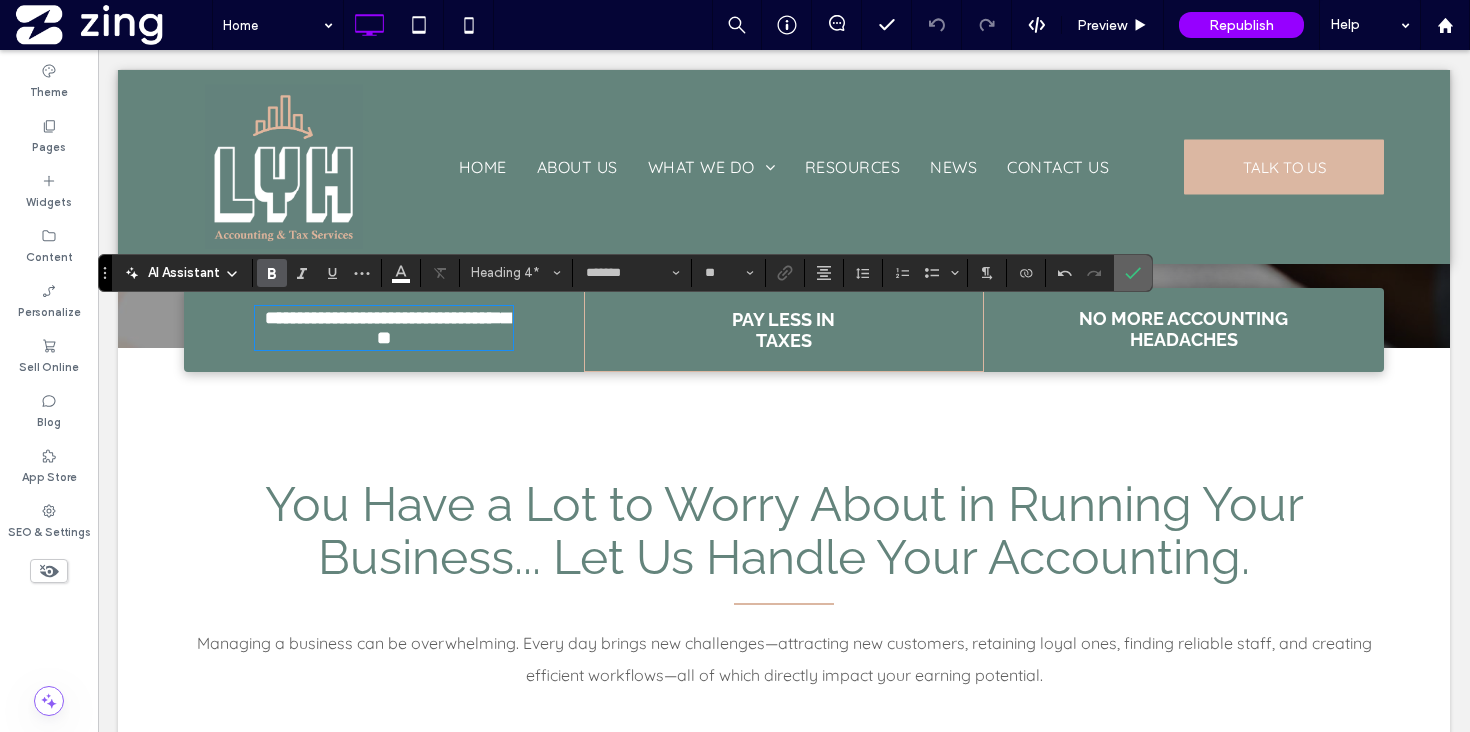 click 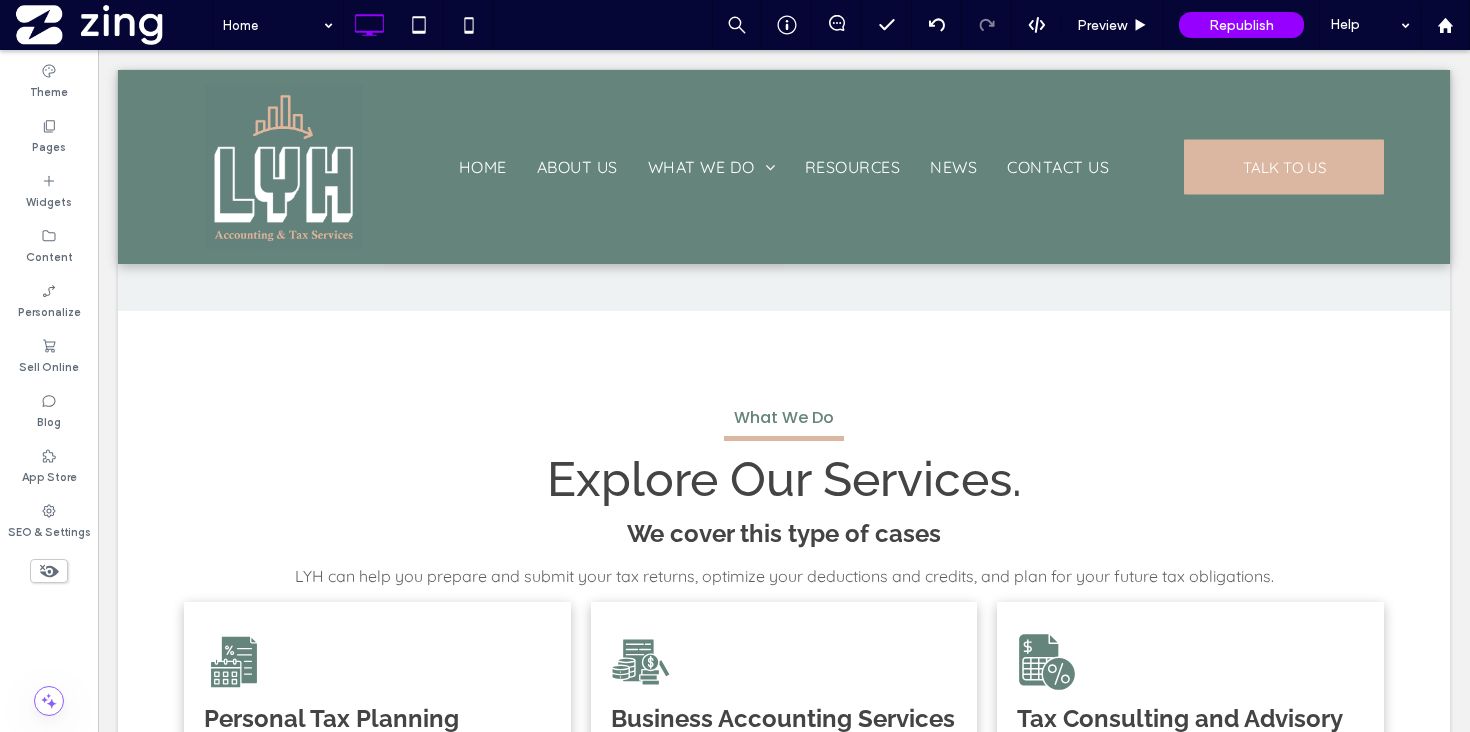 scroll, scrollTop: 2286, scrollLeft: 0, axis: vertical 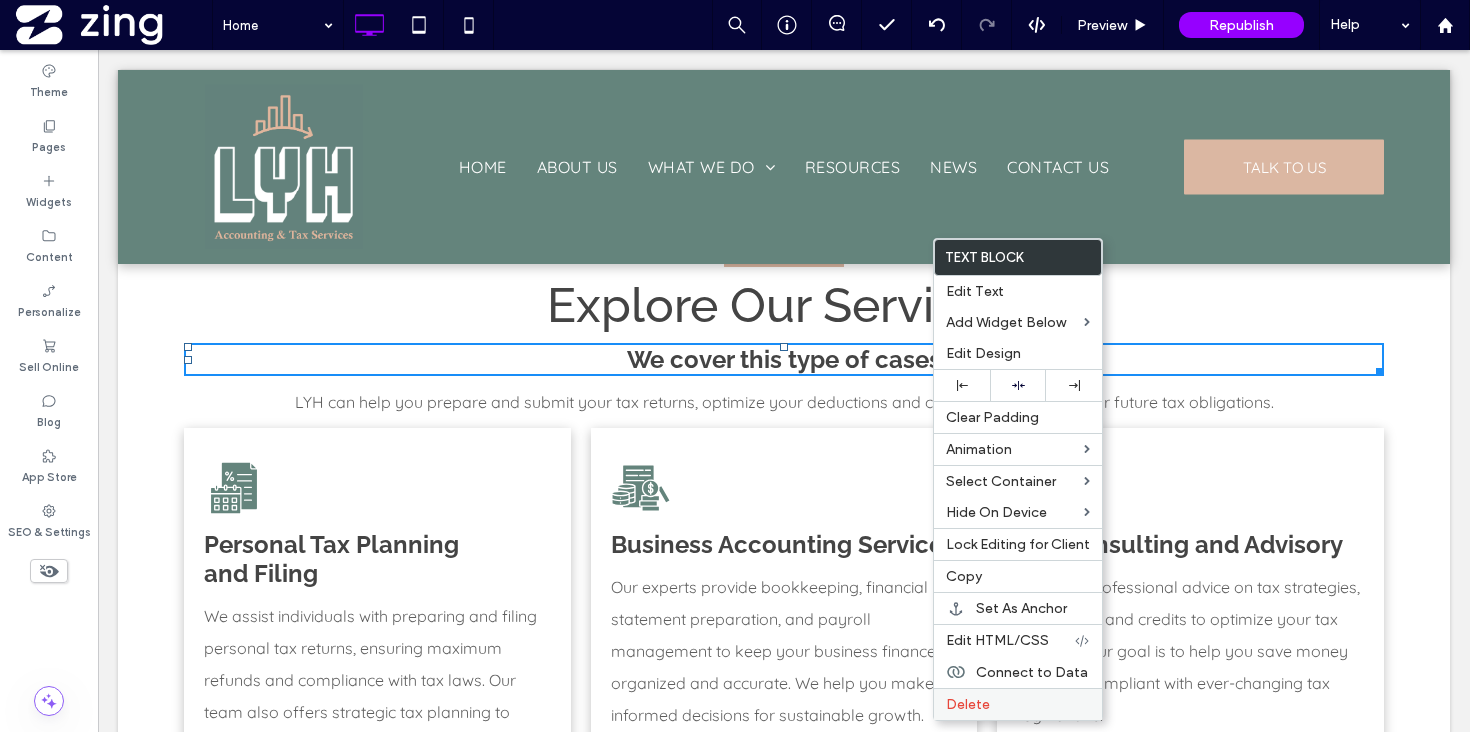 click on "Delete" at bounding box center [1018, 704] 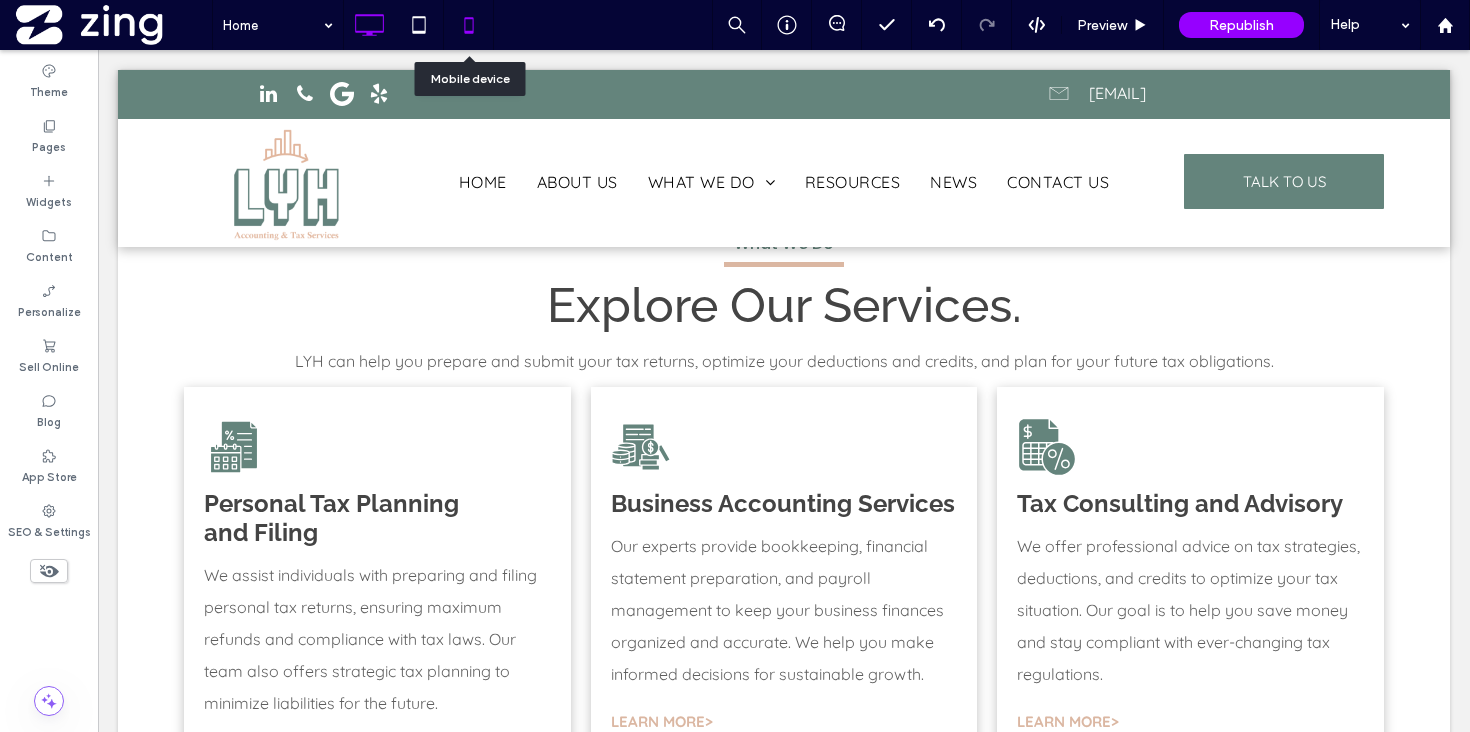 click 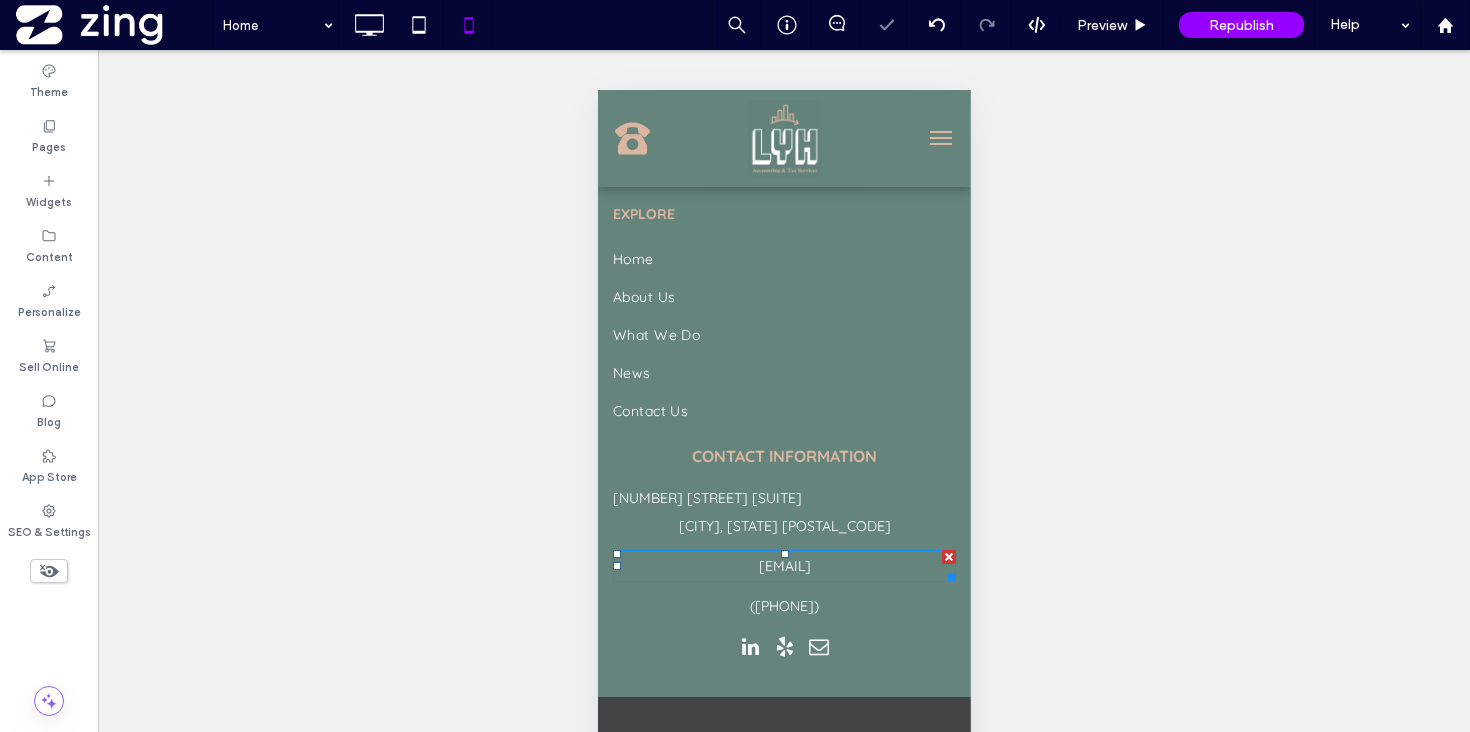 scroll, scrollTop: 7869, scrollLeft: 0, axis: vertical 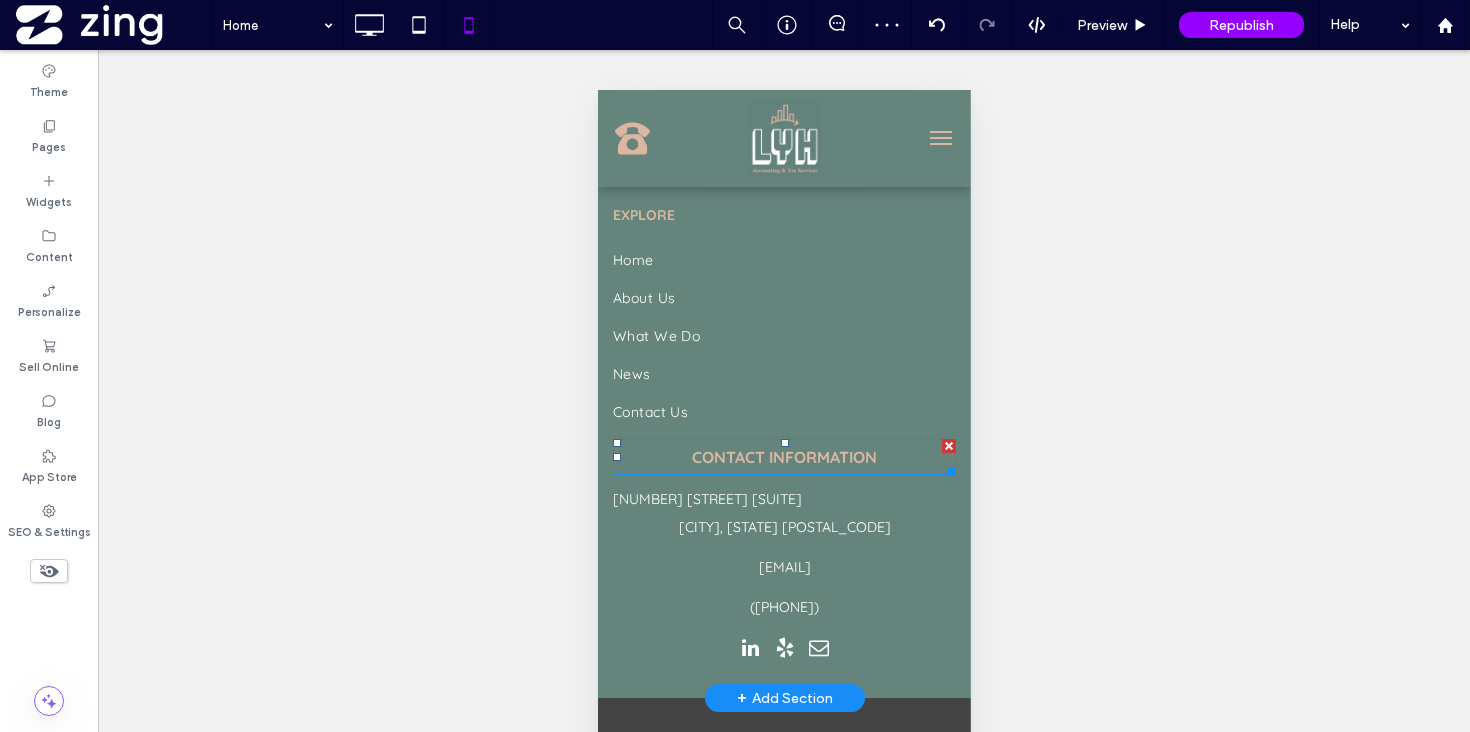 click on "Contact Information" at bounding box center [783, 457] 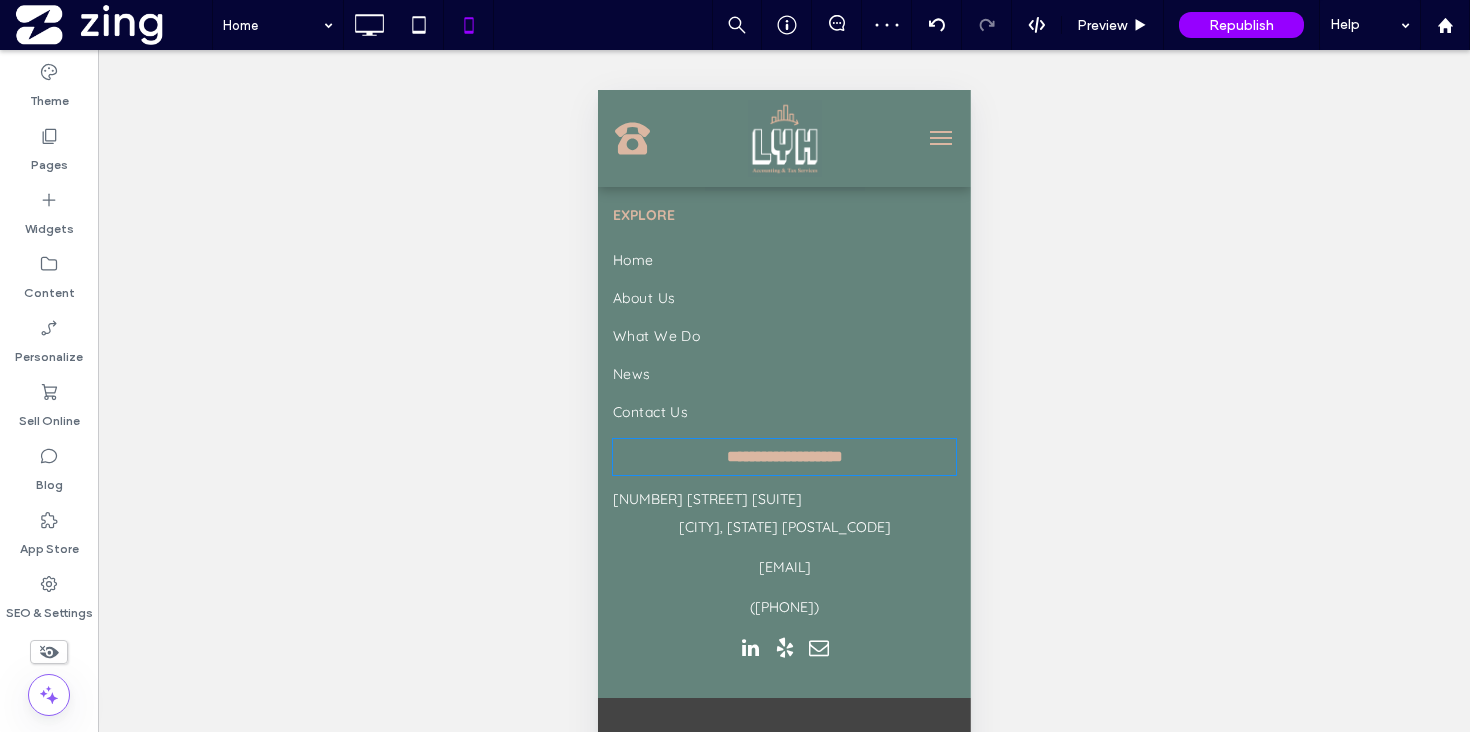 type on "*********" 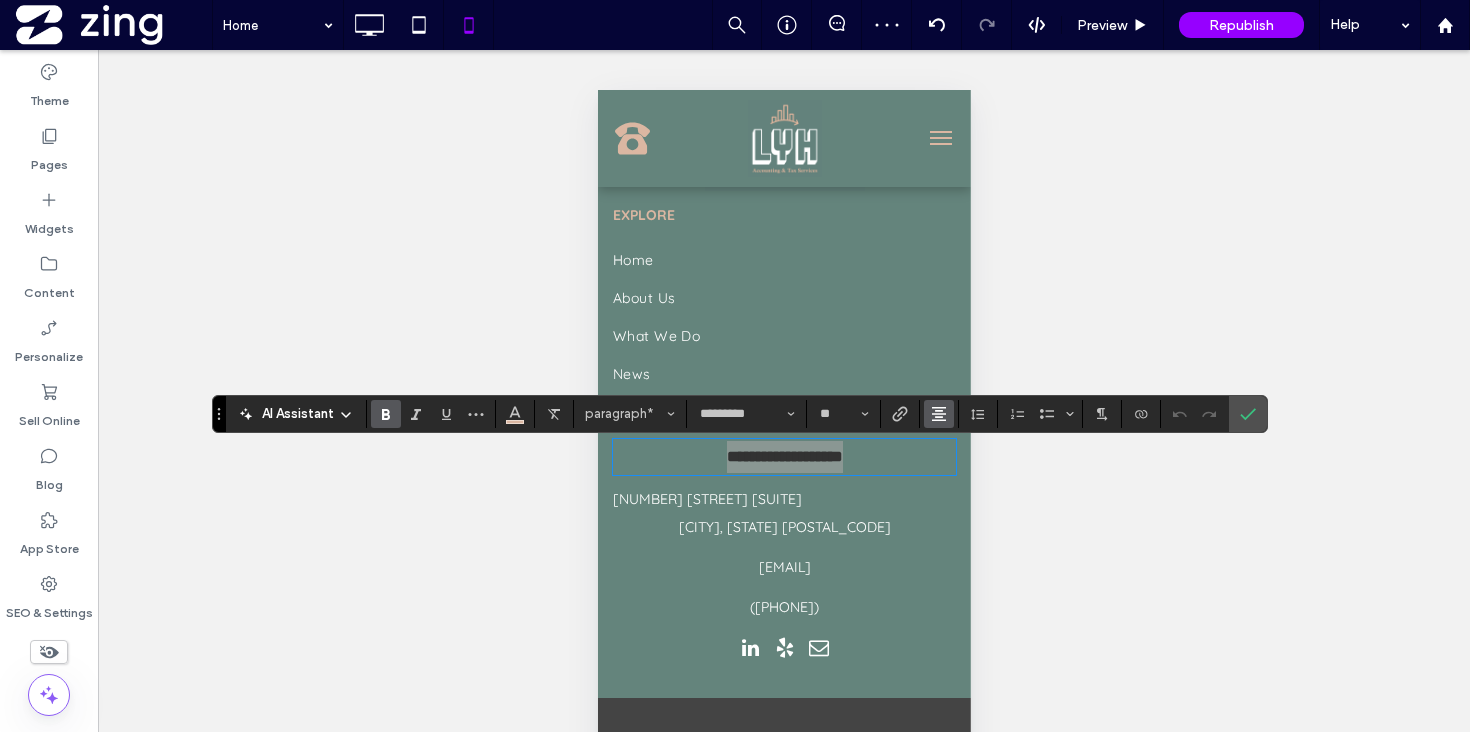 click at bounding box center [939, 414] 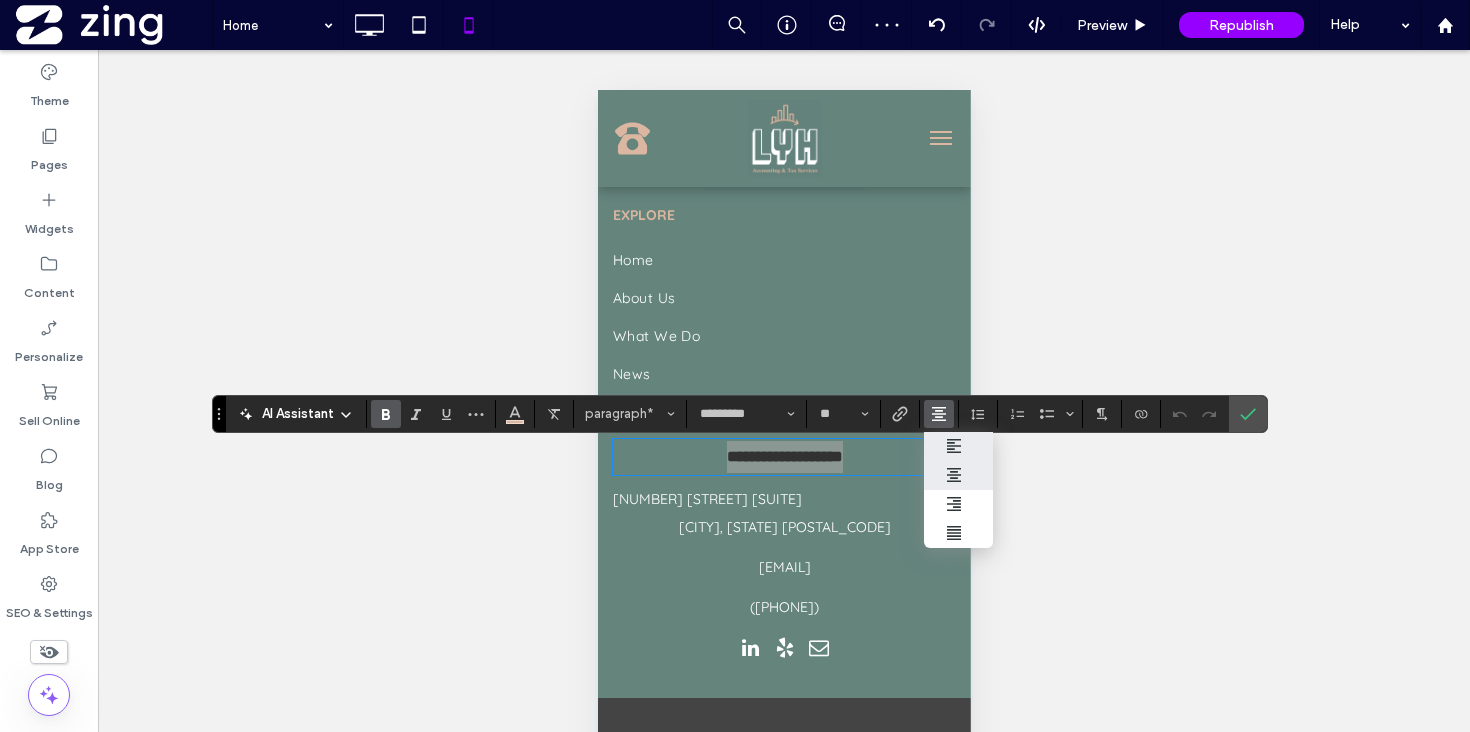 click 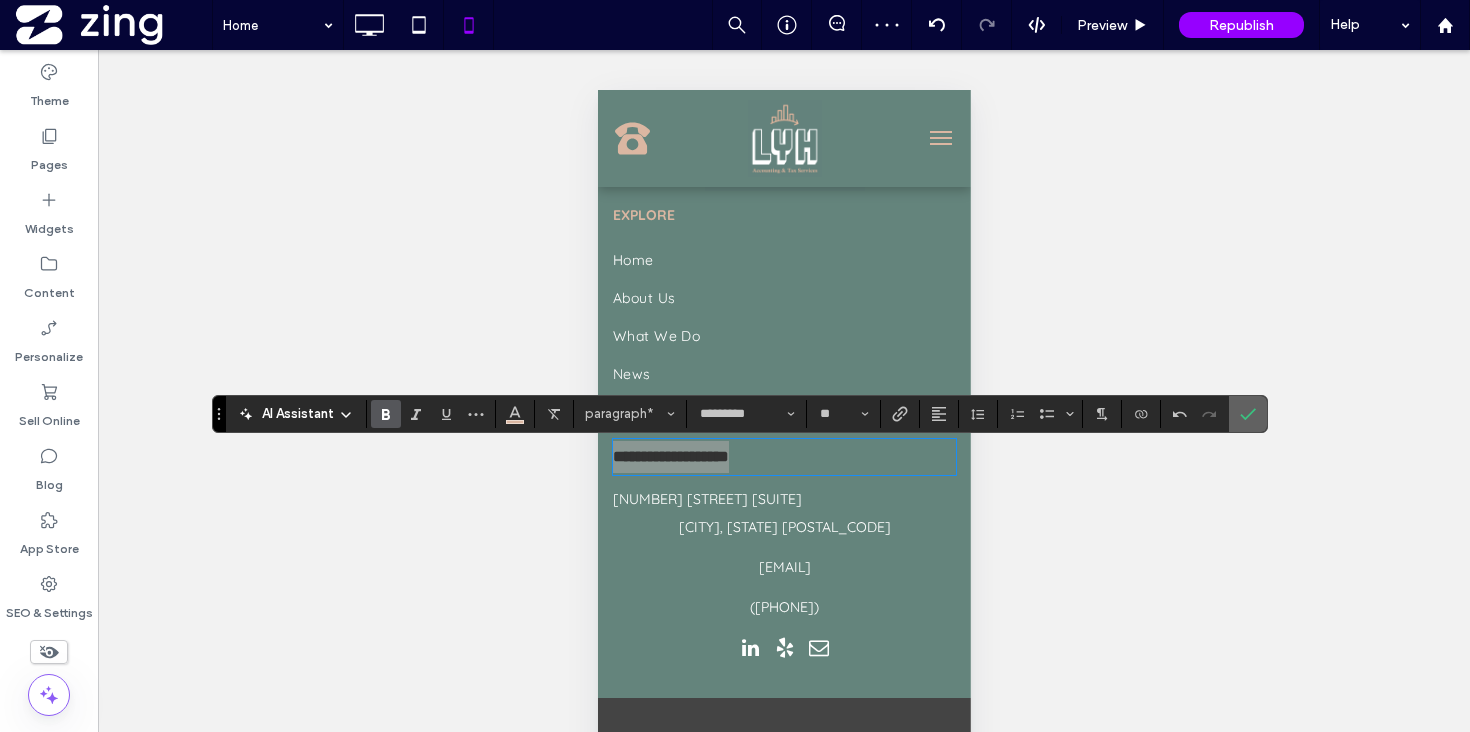 click at bounding box center (1248, 414) 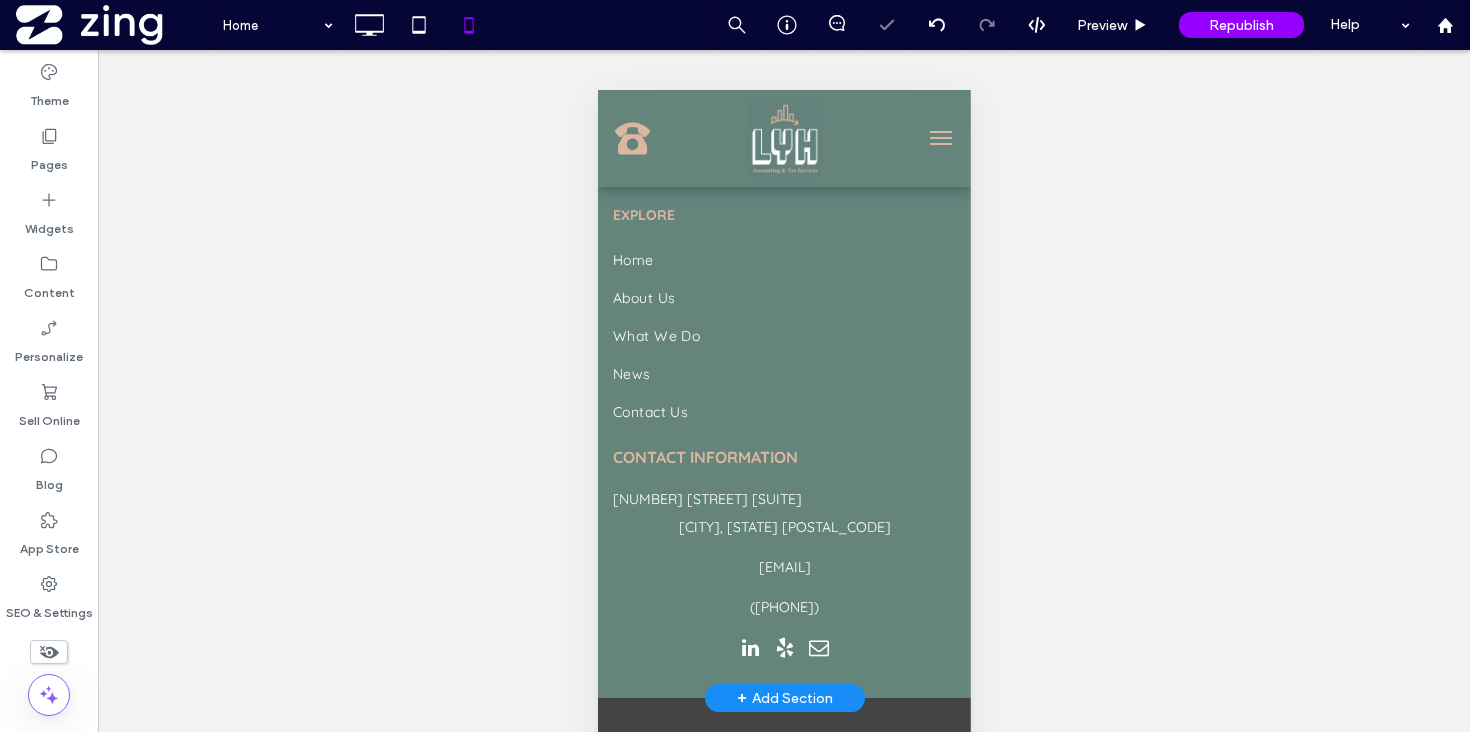 click on "Northville, MI 48167" at bounding box center (784, 527) 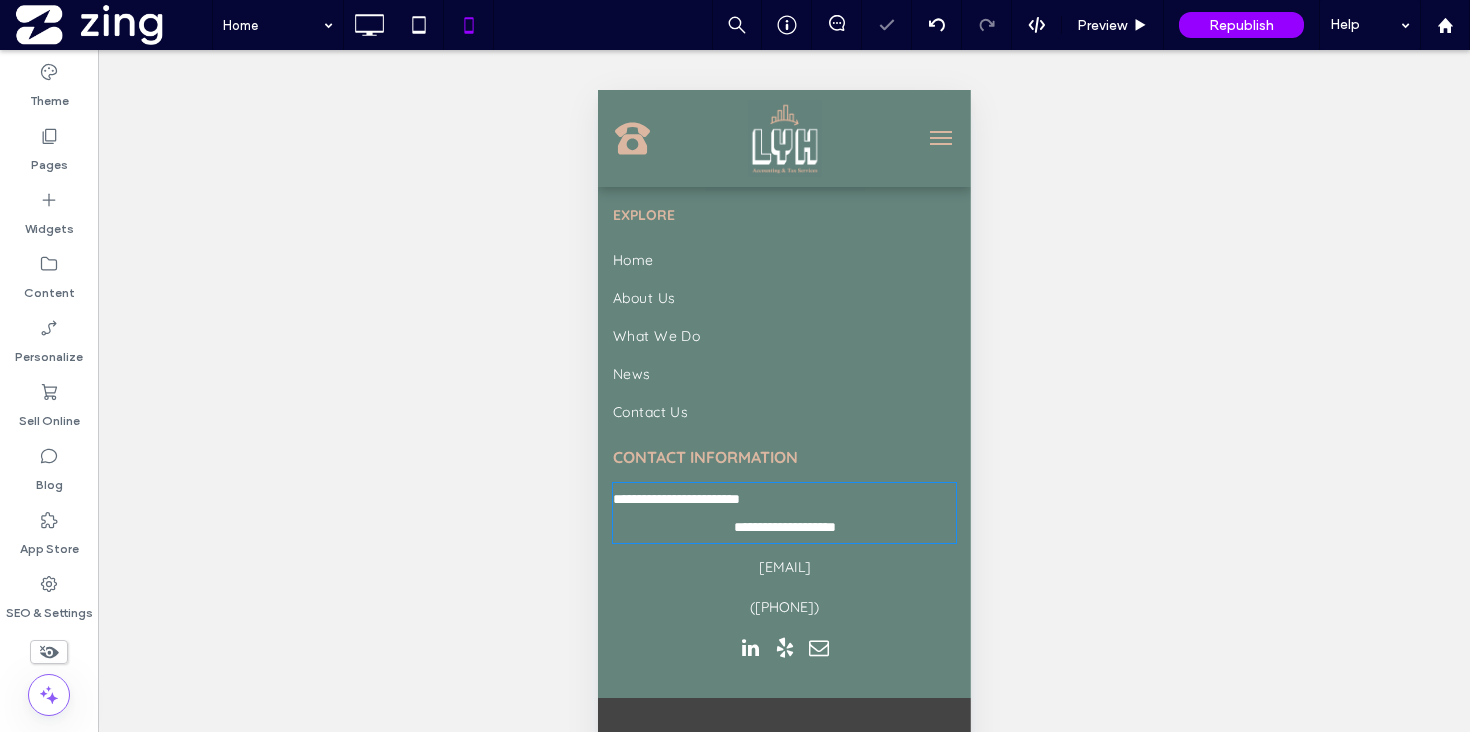 type on "*********" 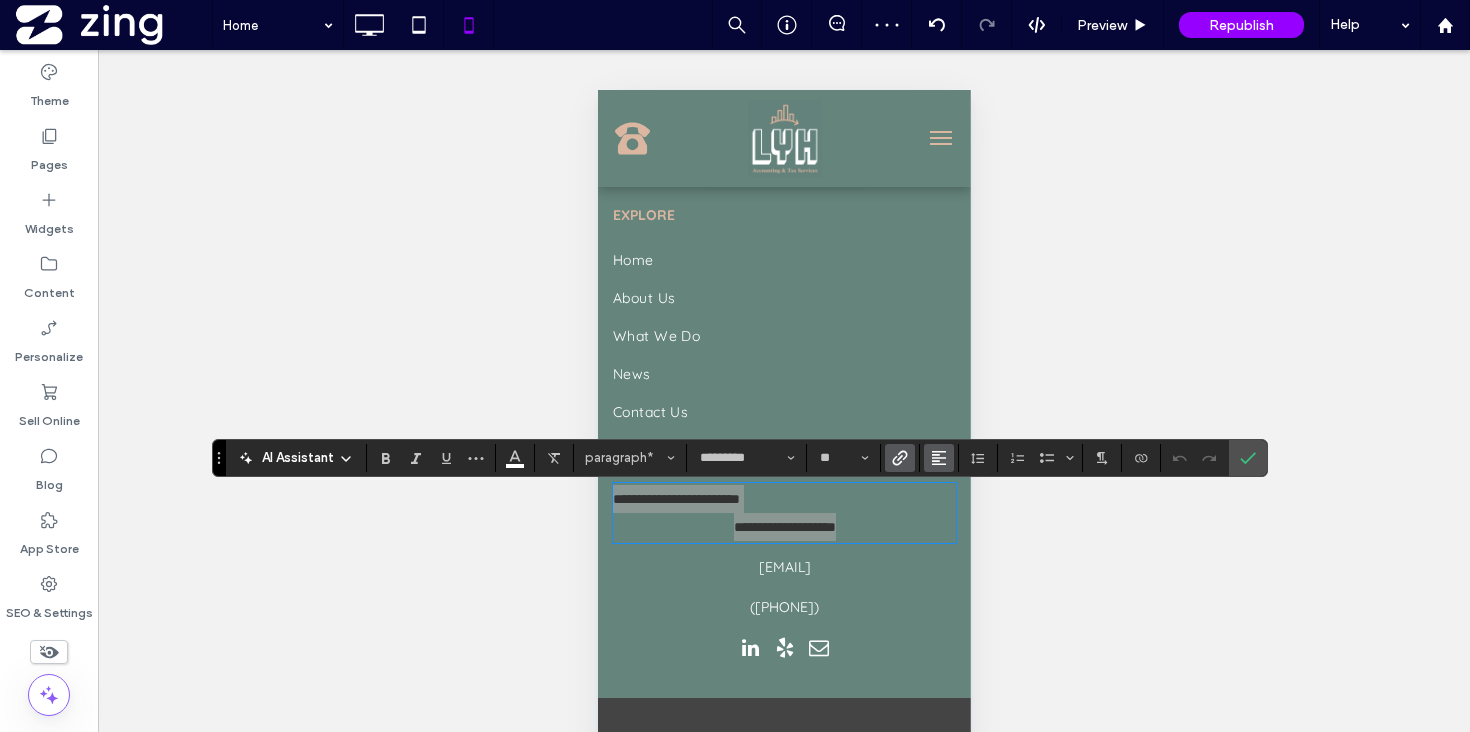 click at bounding box center (939, 458) 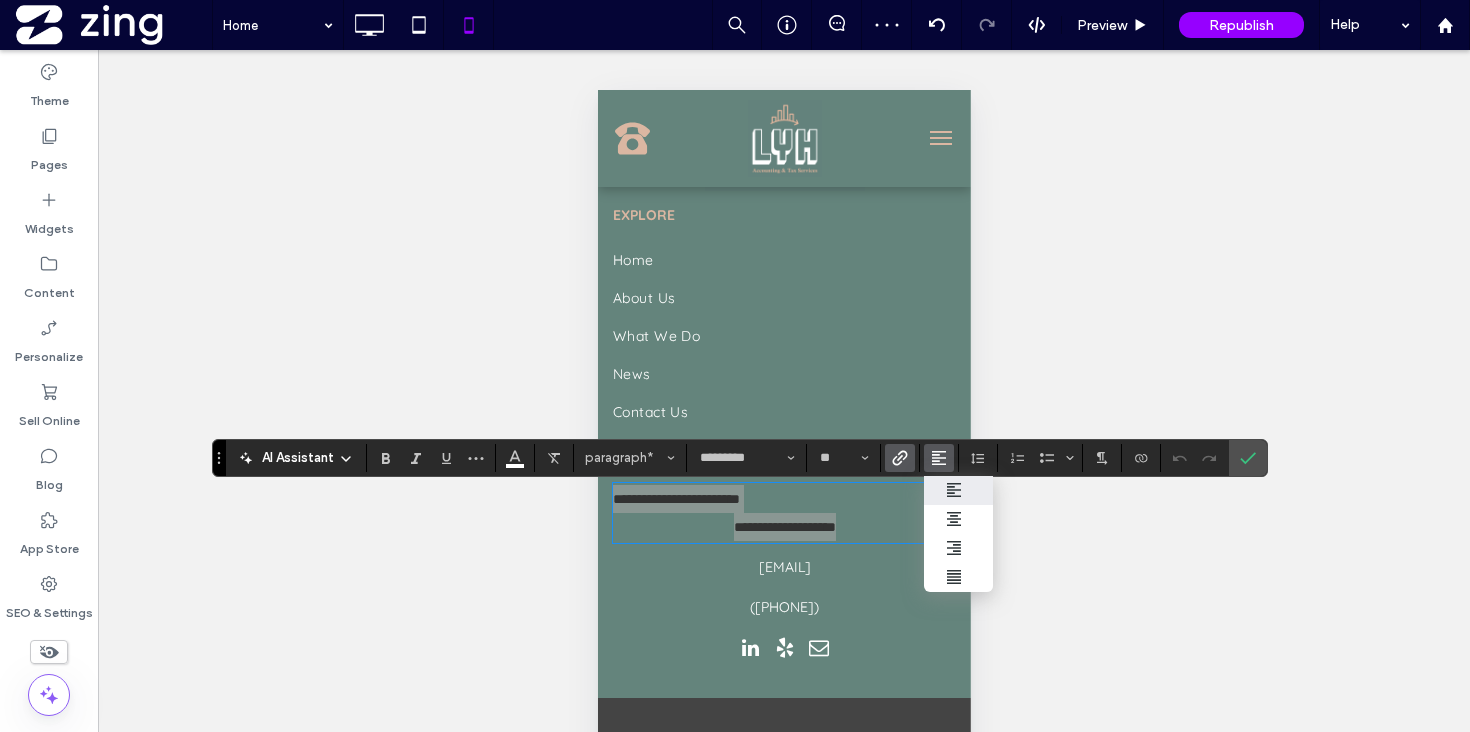 click at bounding box center (959, 490) 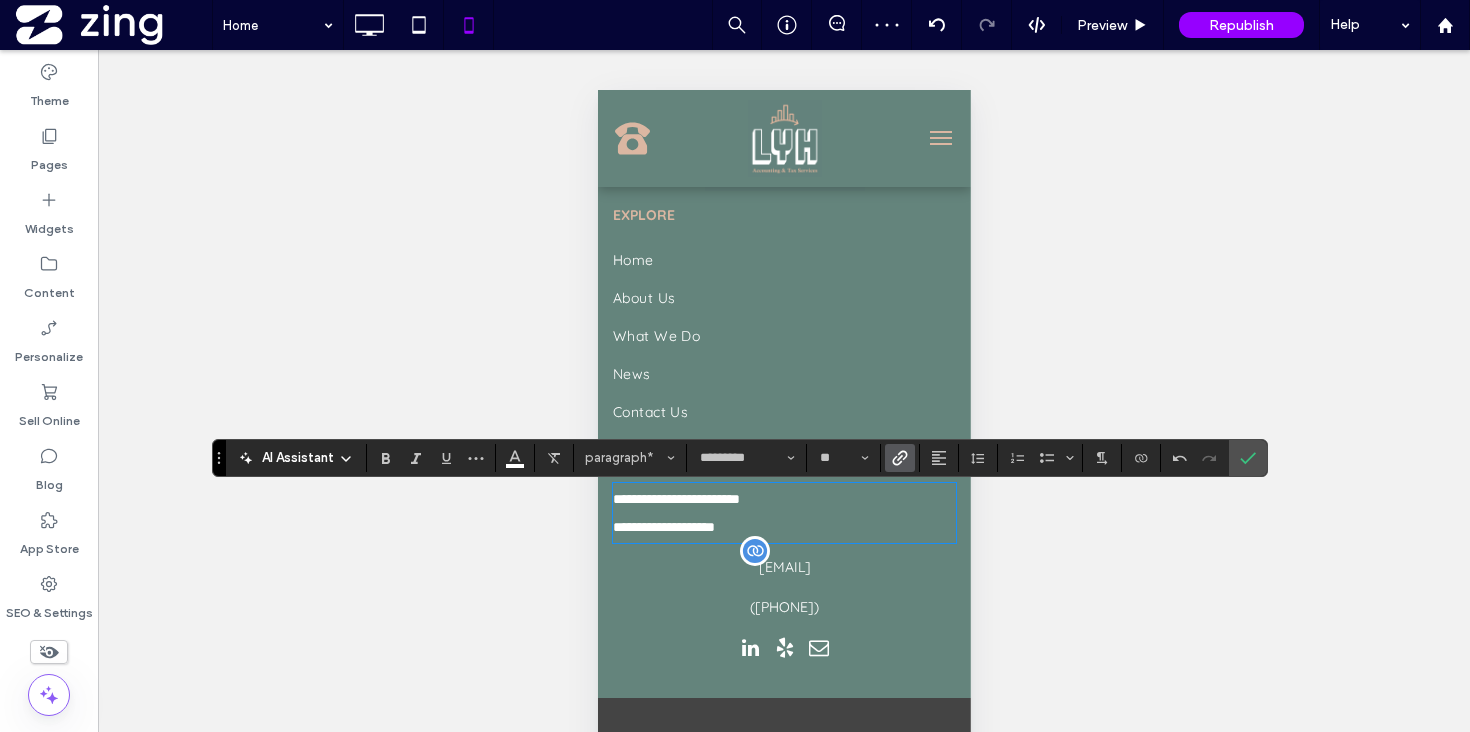 click on "info@lyhcpa.com" at bounding box center [783, 567] 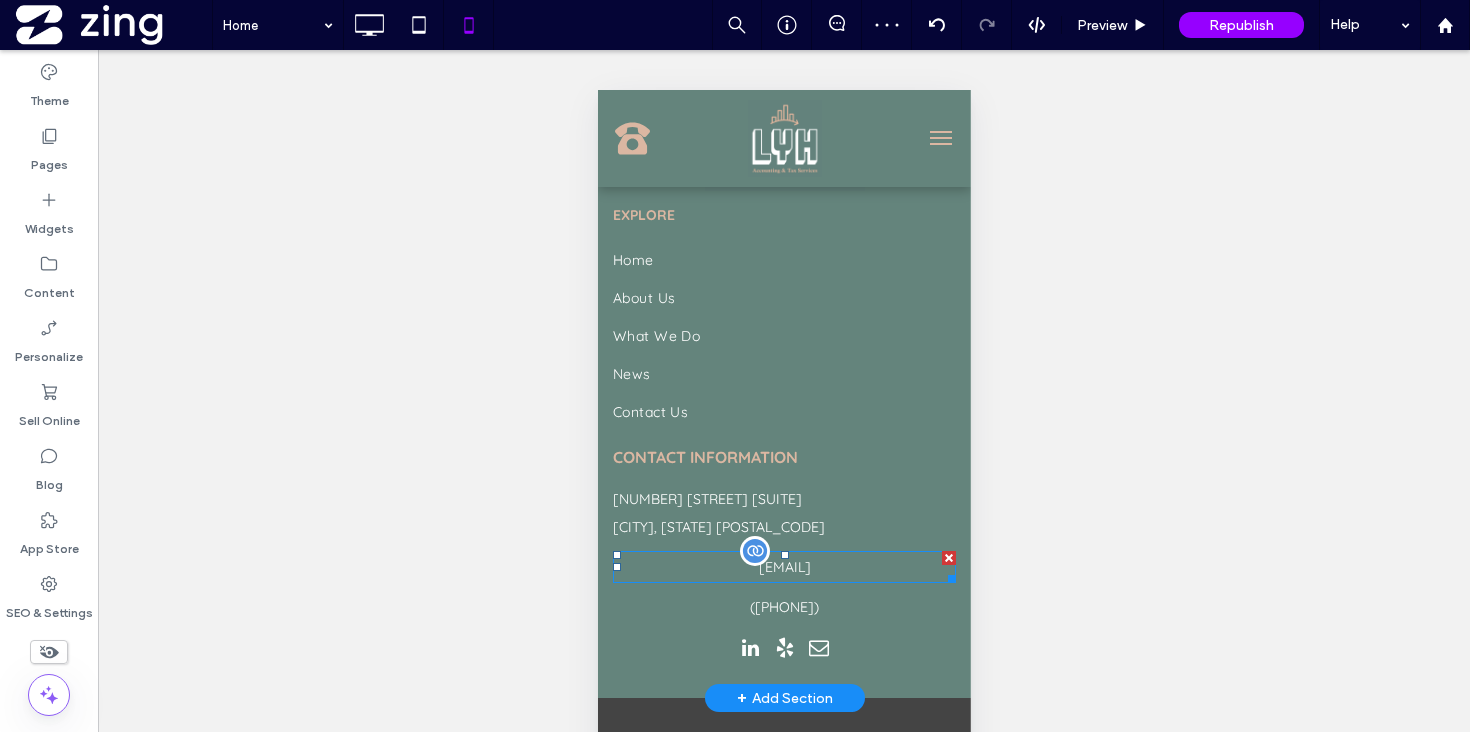 click on "info@lyhcpa.com" at bounding box center [783, 567] 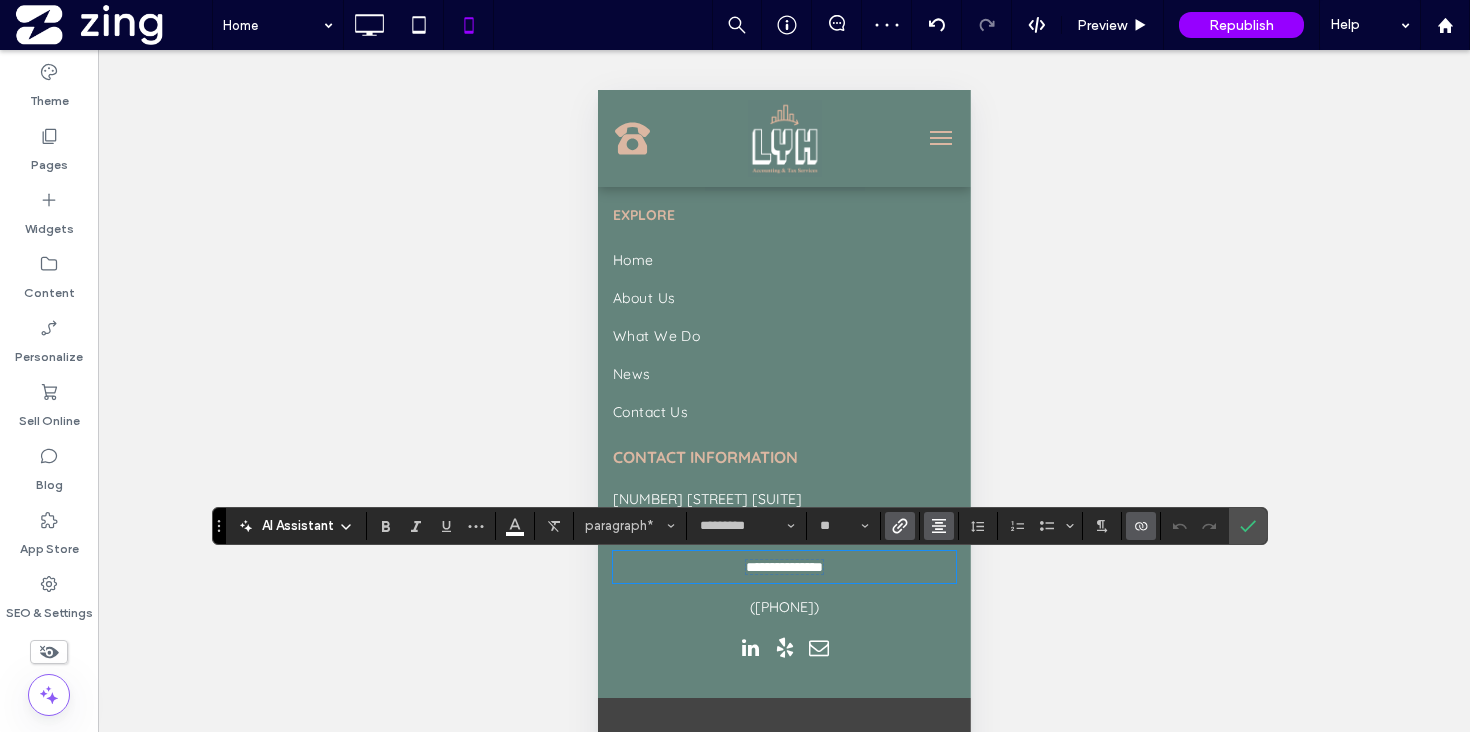 click at bounding box center (939, 526) 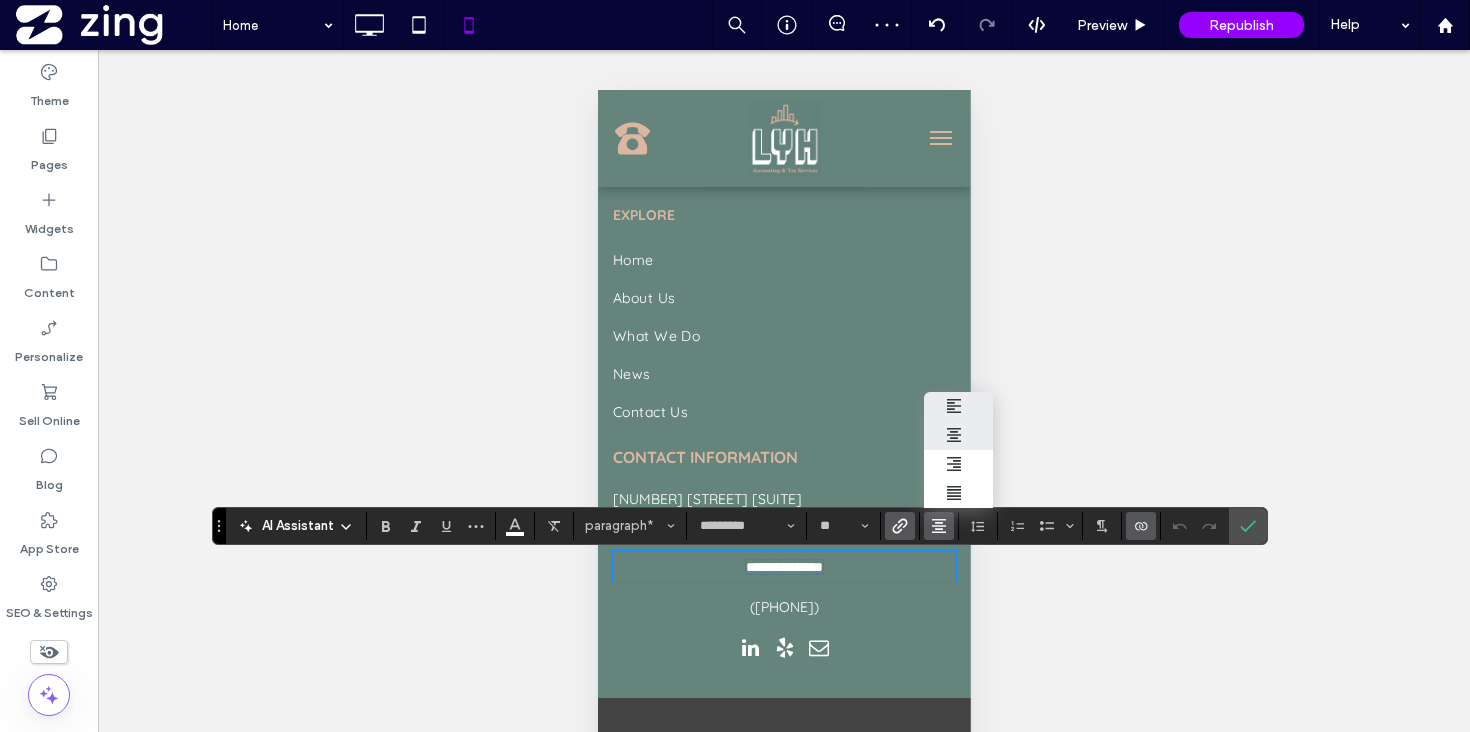 click 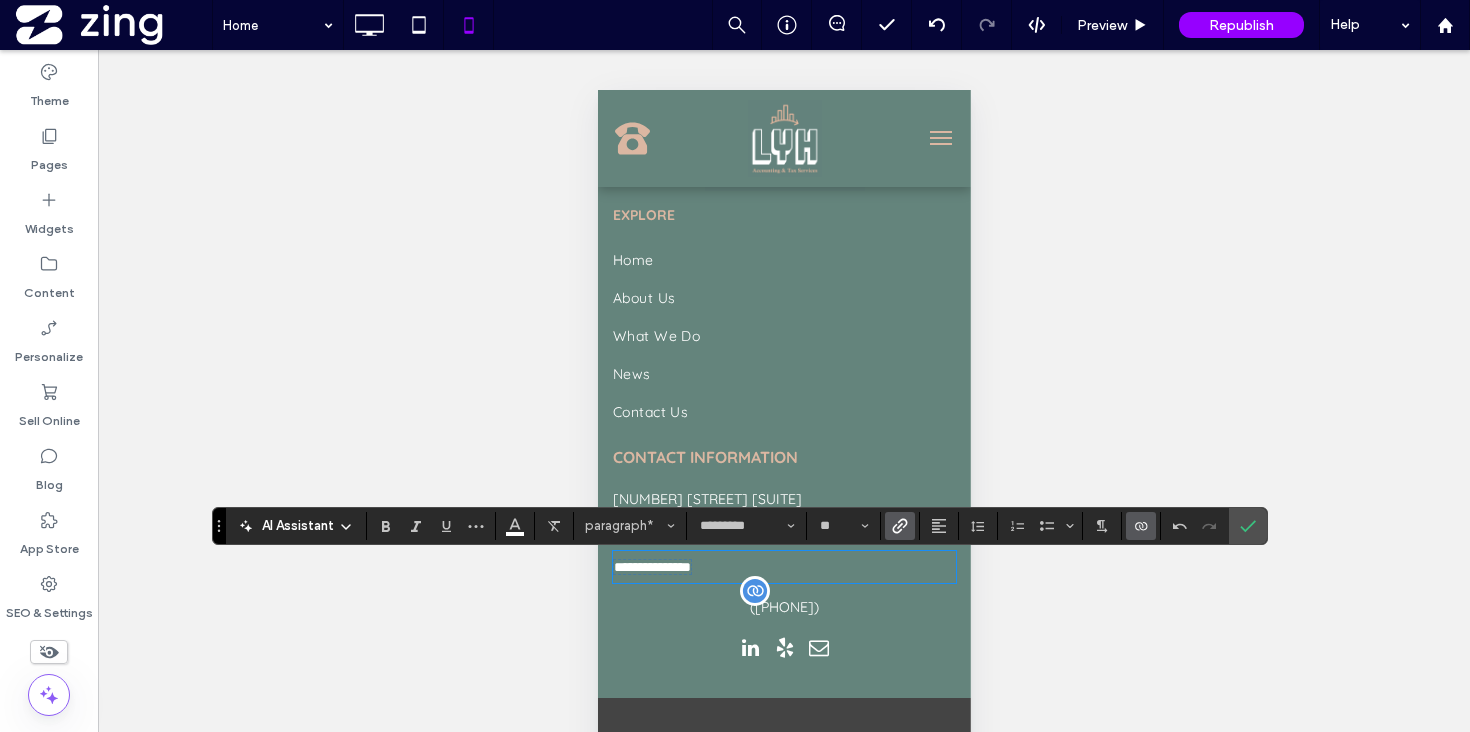 click on "(248) 916-1800" at bounding box center (783, 607) 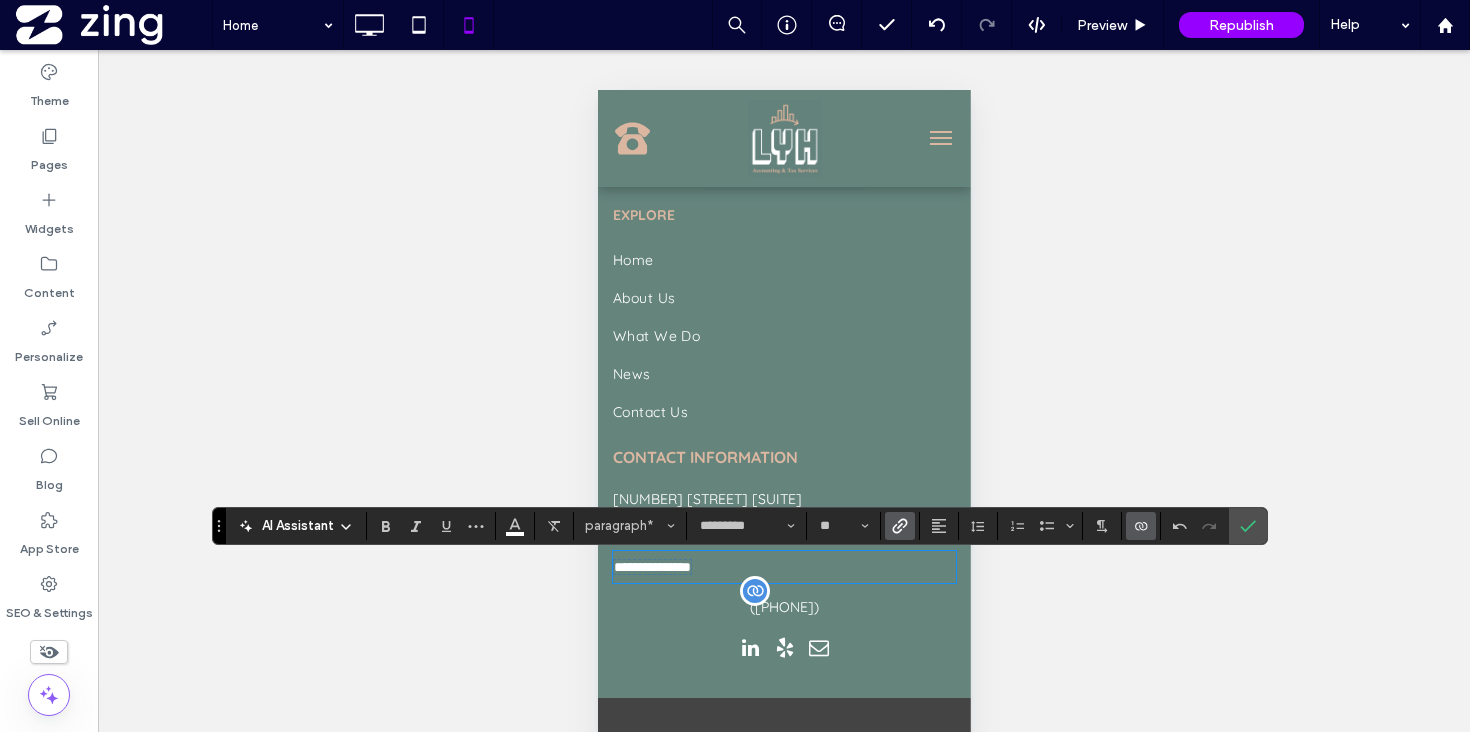 click on "(248) 916-1800" at bounding box center (783, 607) 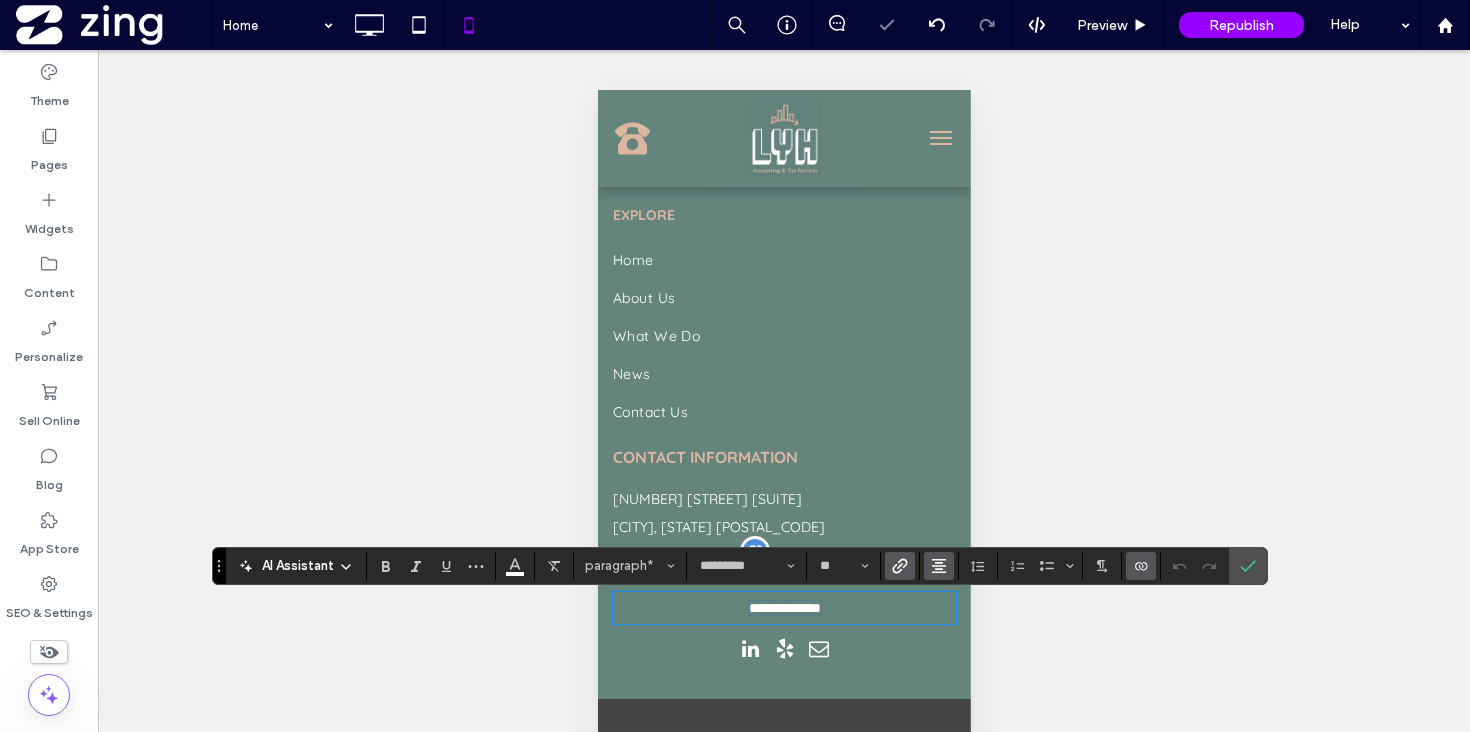 click 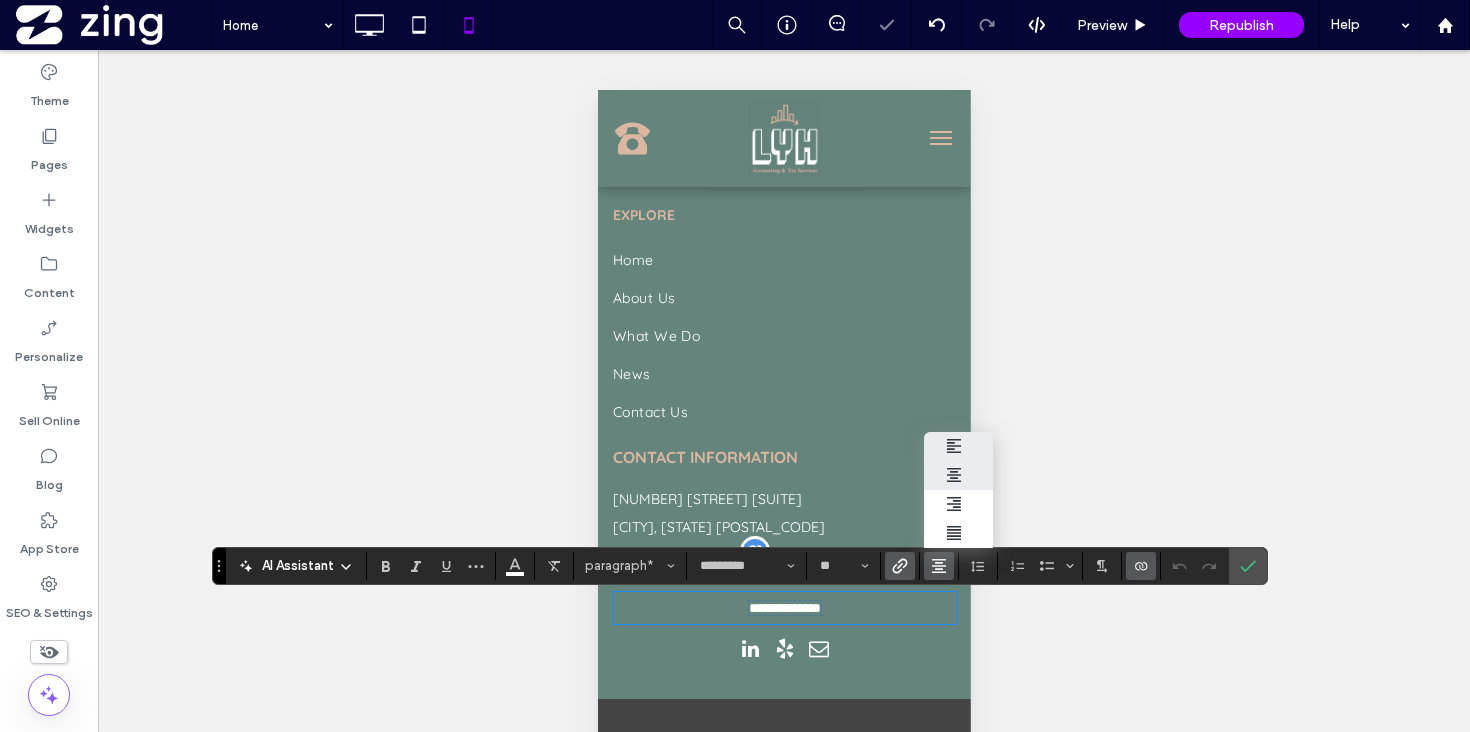 drag, startPoint x: 954, startPoint y: 437, endPoint x: 362, endPoint y: 349, distance: 598.5048 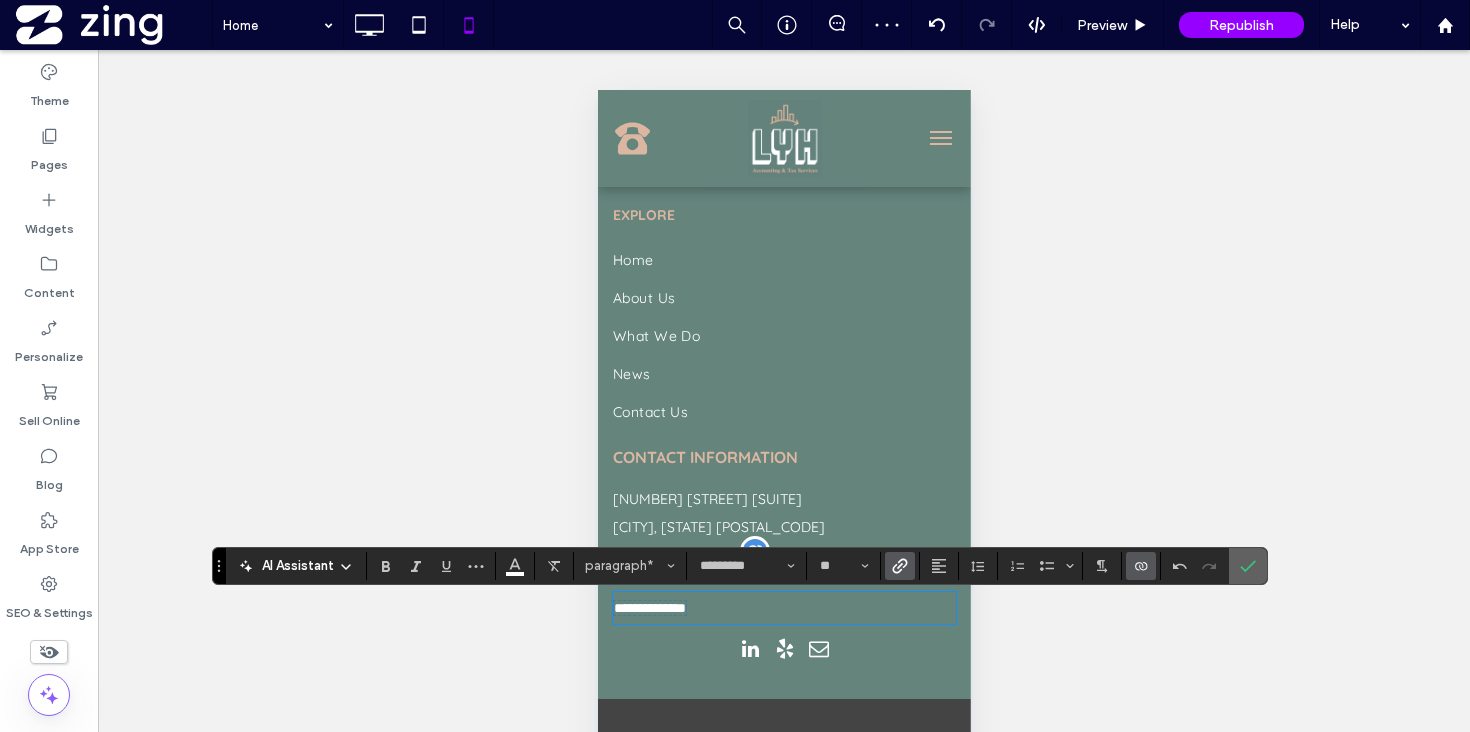click 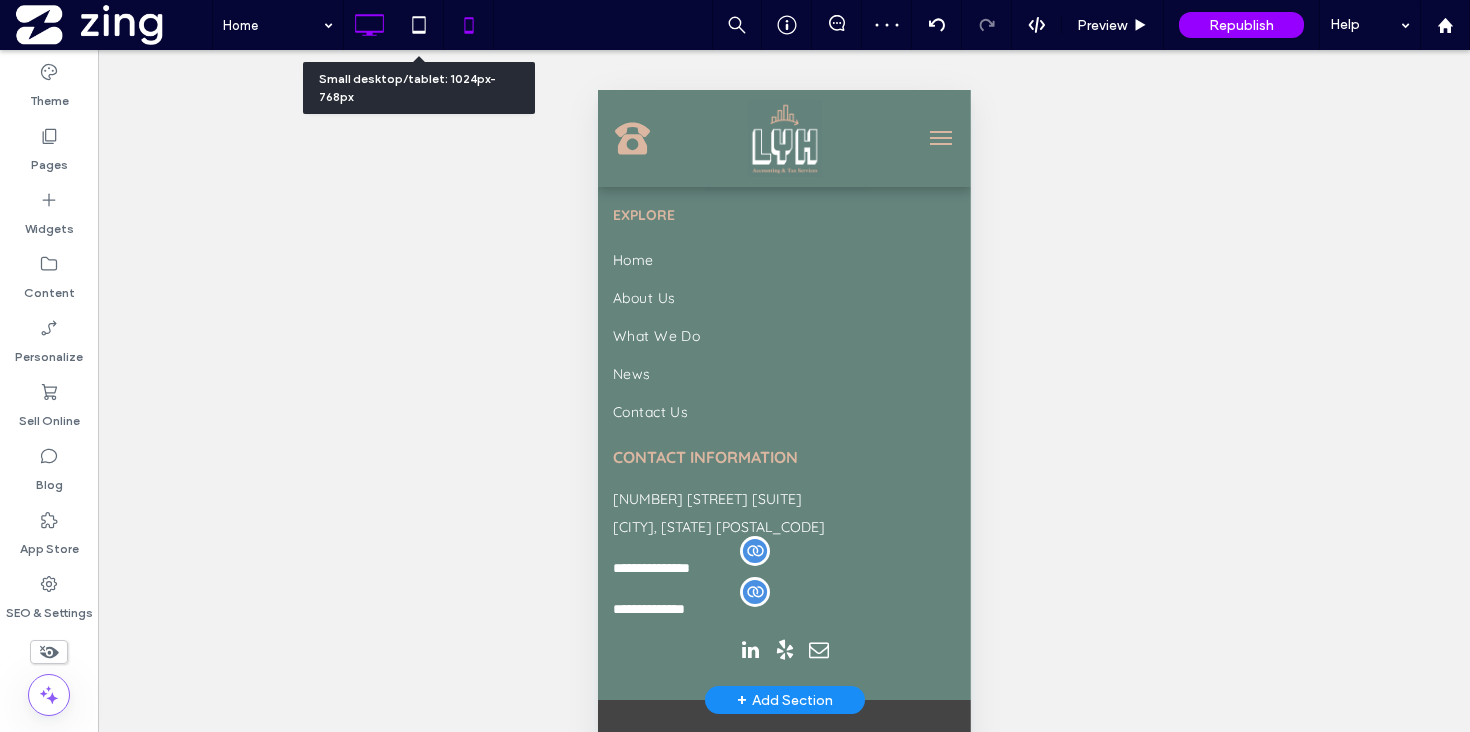 click at bounding box center [369, 25] 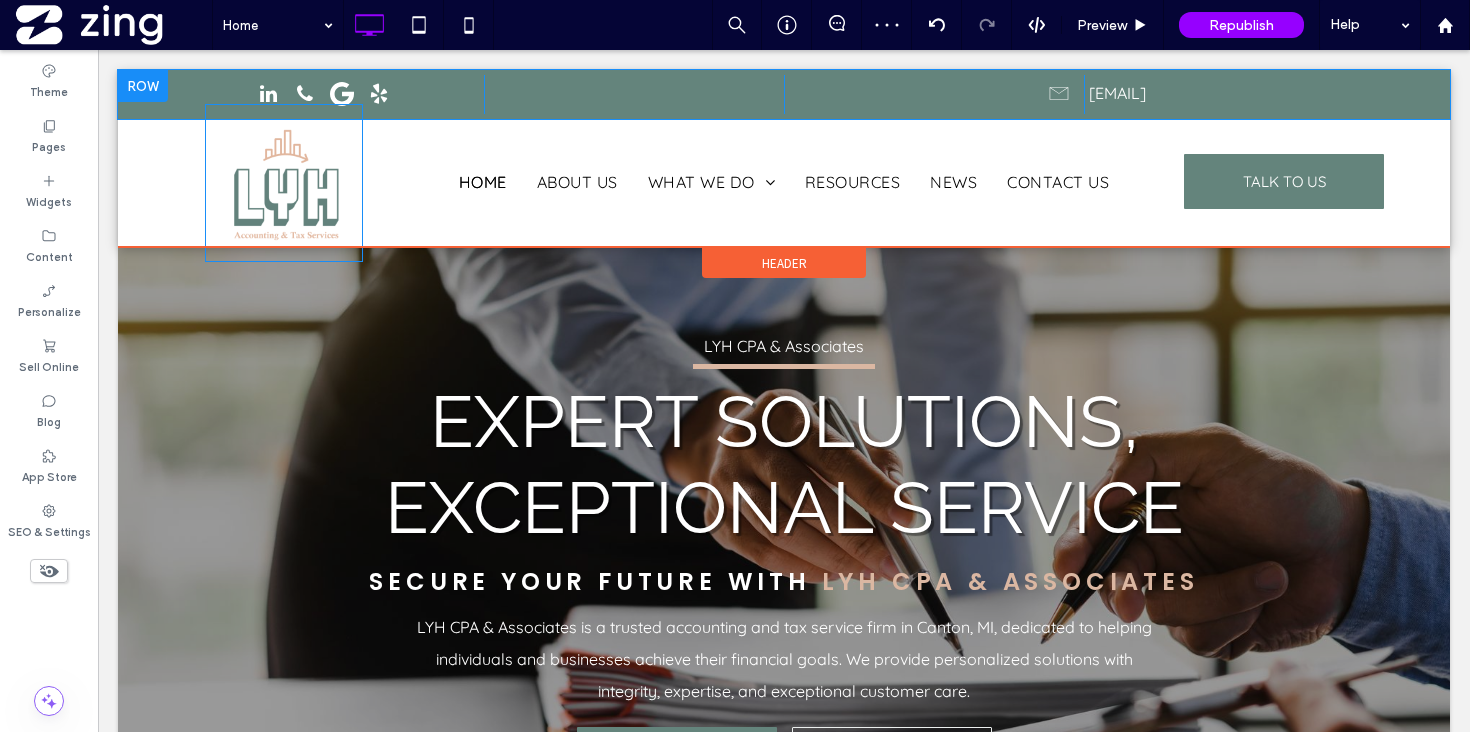 scroll, scrollTop: 0, scrollLeft: 0, axis: both 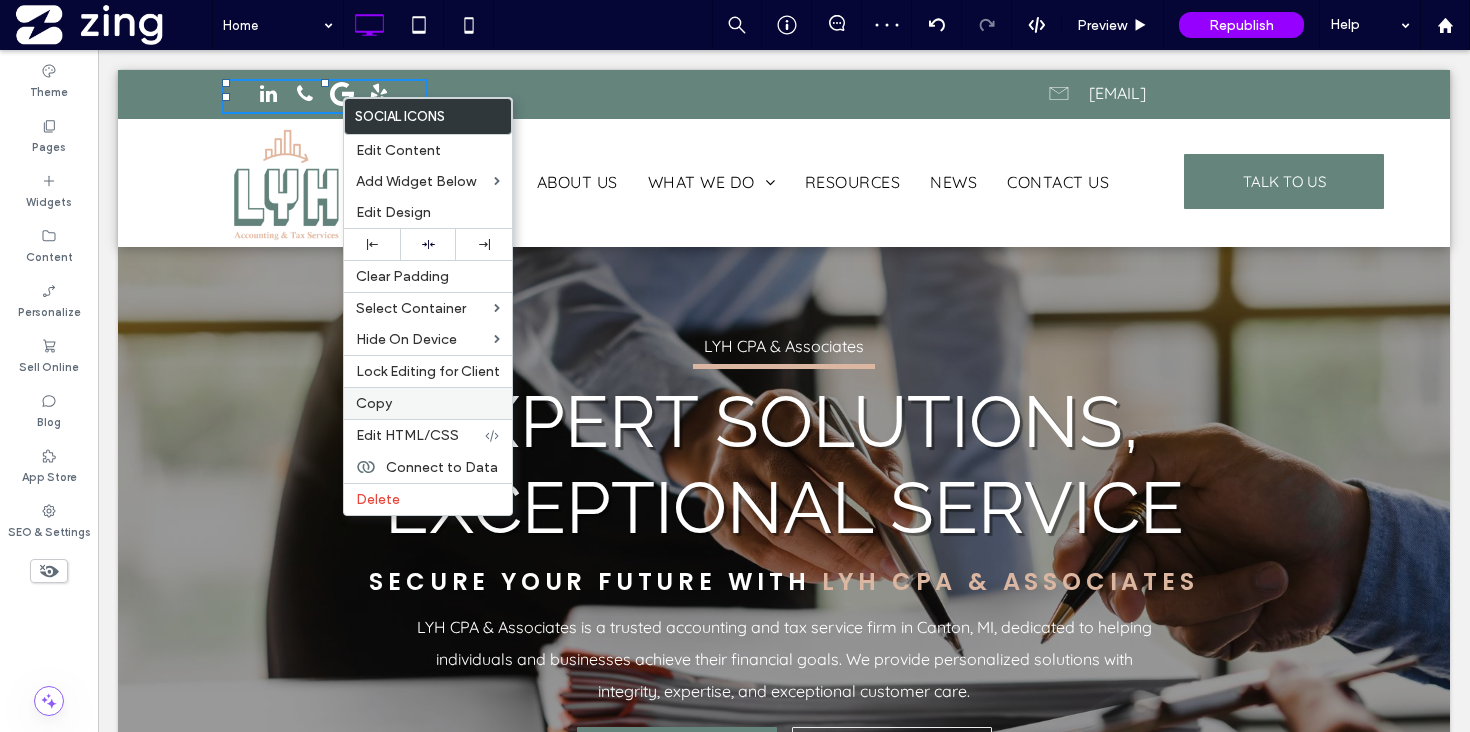 click on "Copy" at bounding box center (428, 403) 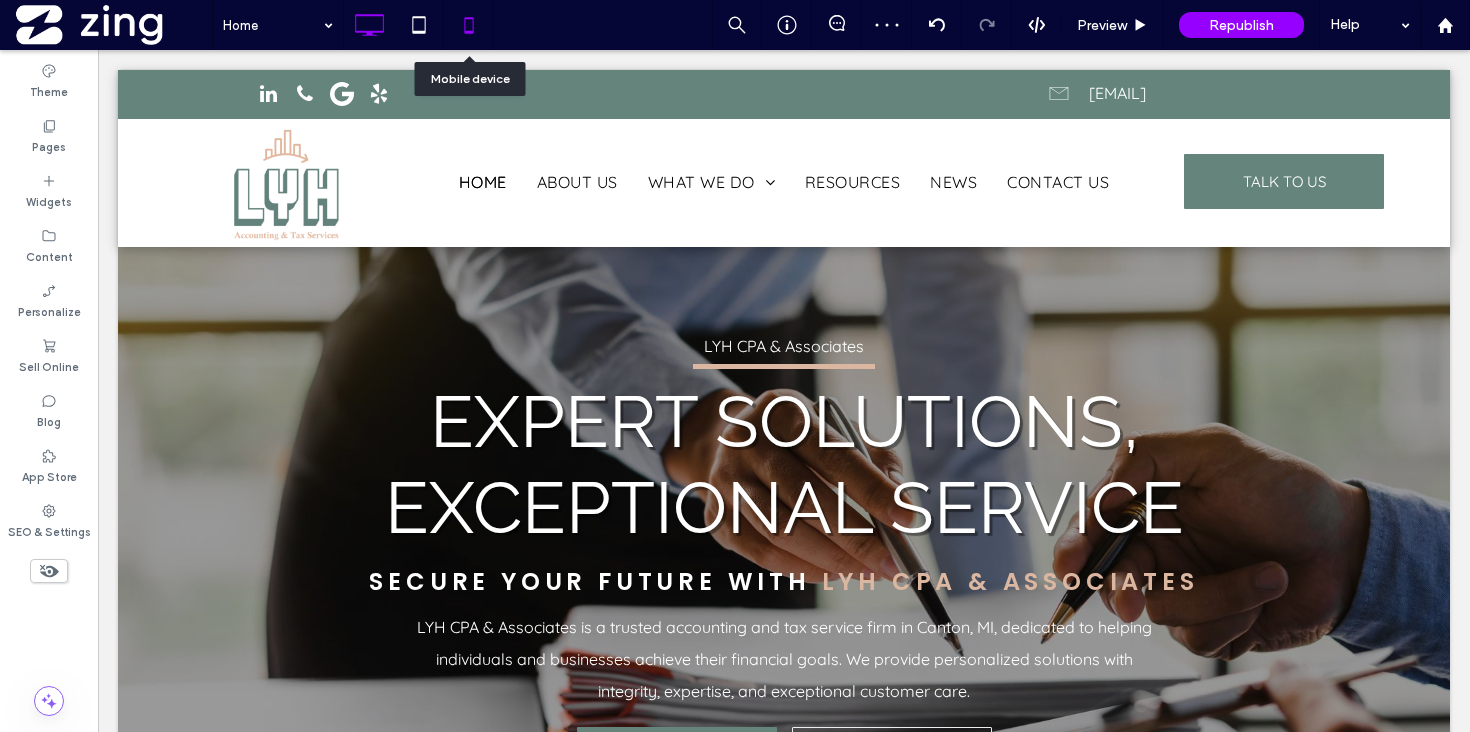 click 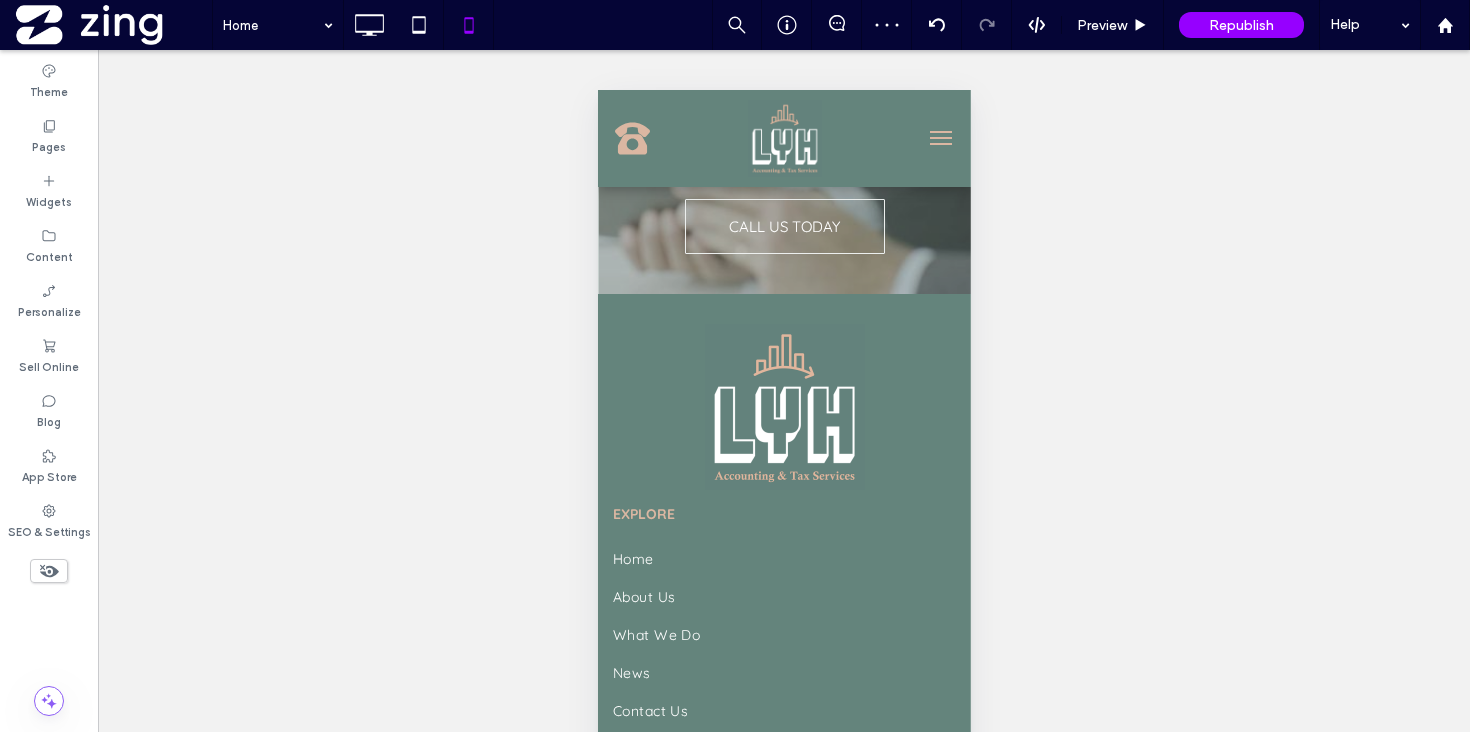 scroll, scrollTop: 7906, scrollLeft: 0, axis: vertical 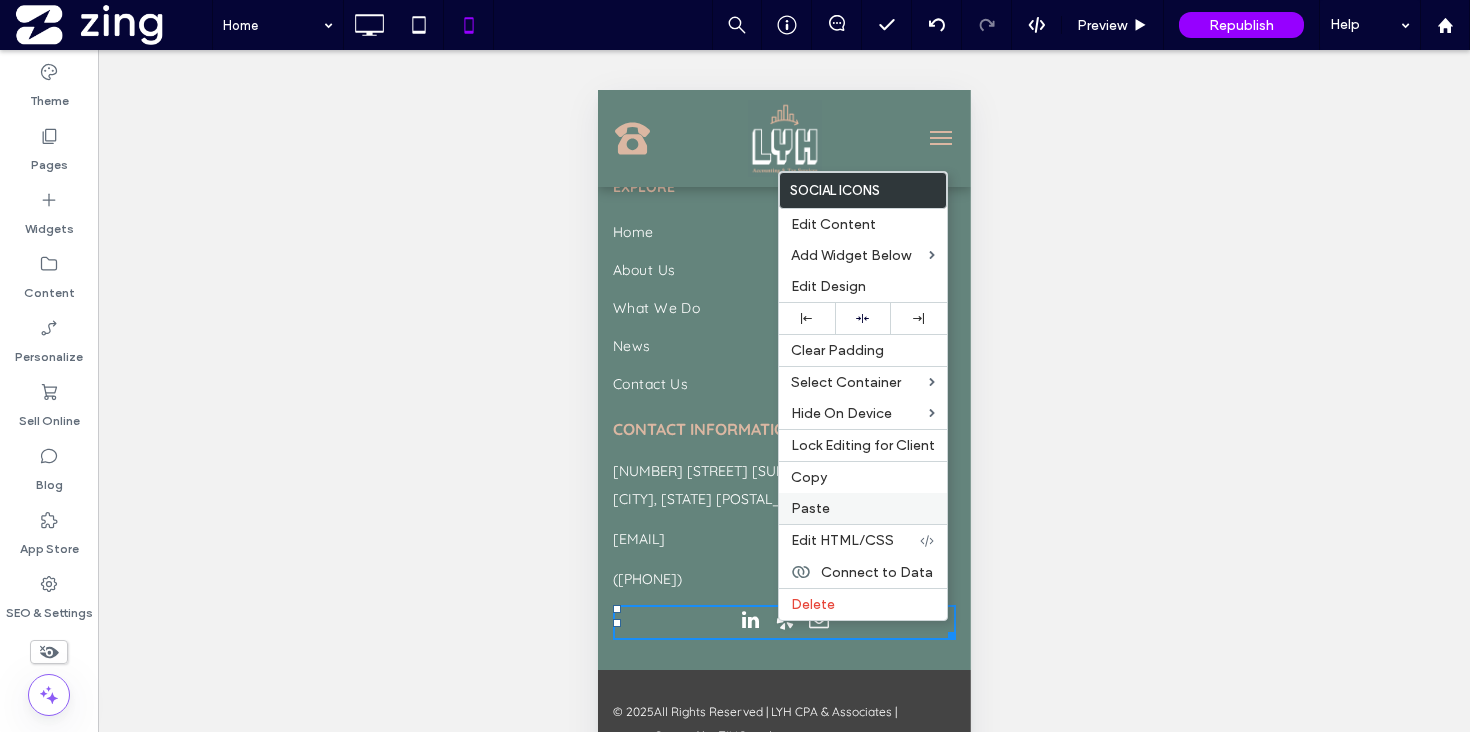 click on "Paste" at bounding box center [863, 508] 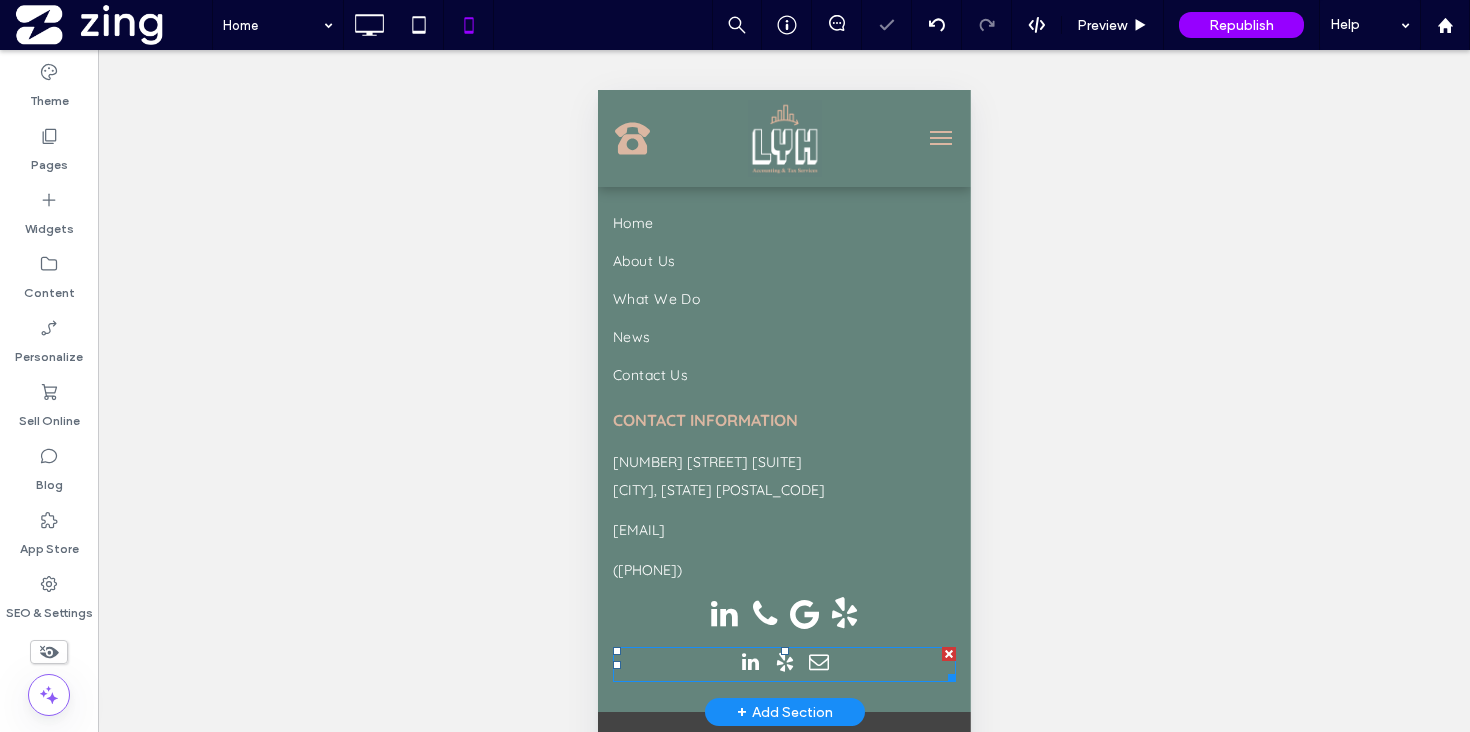 click at bounding box center (948, 654) 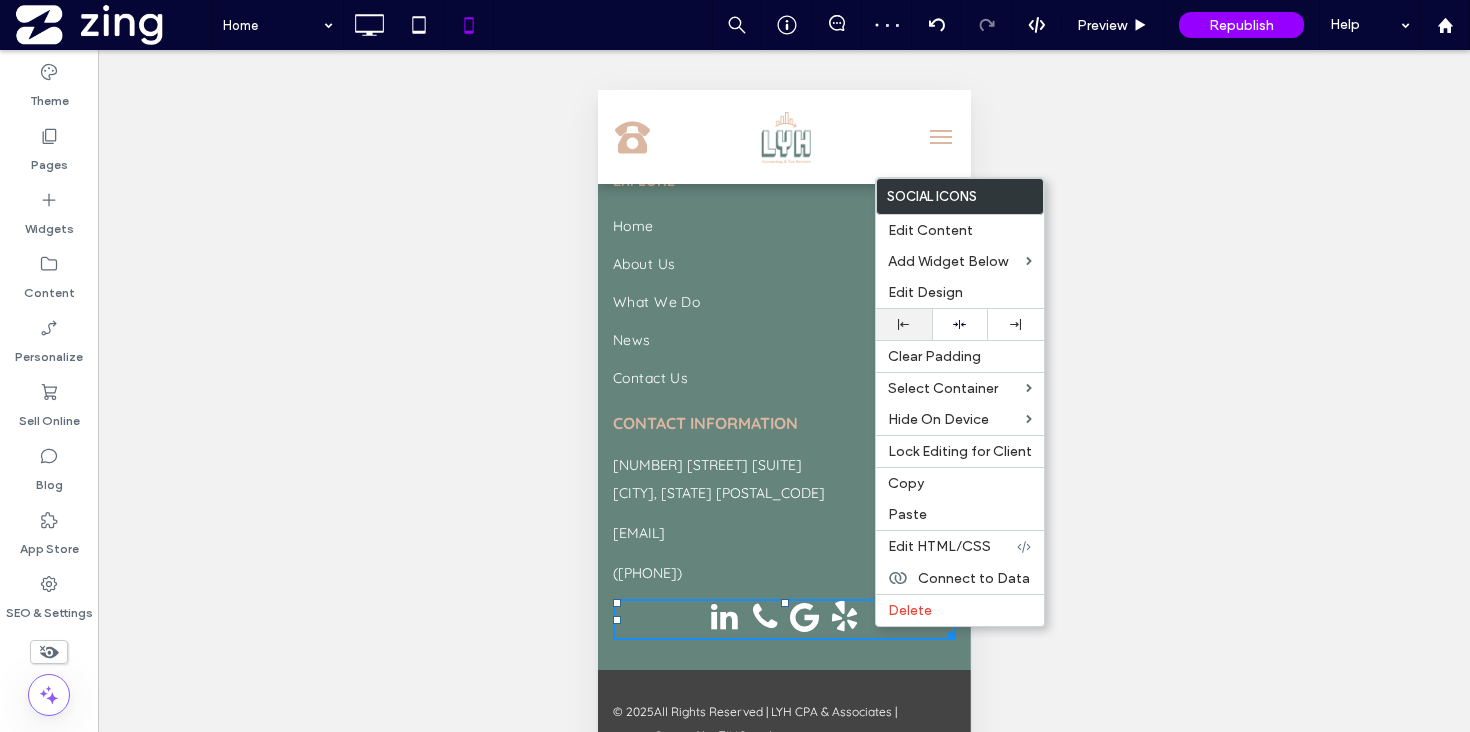 click 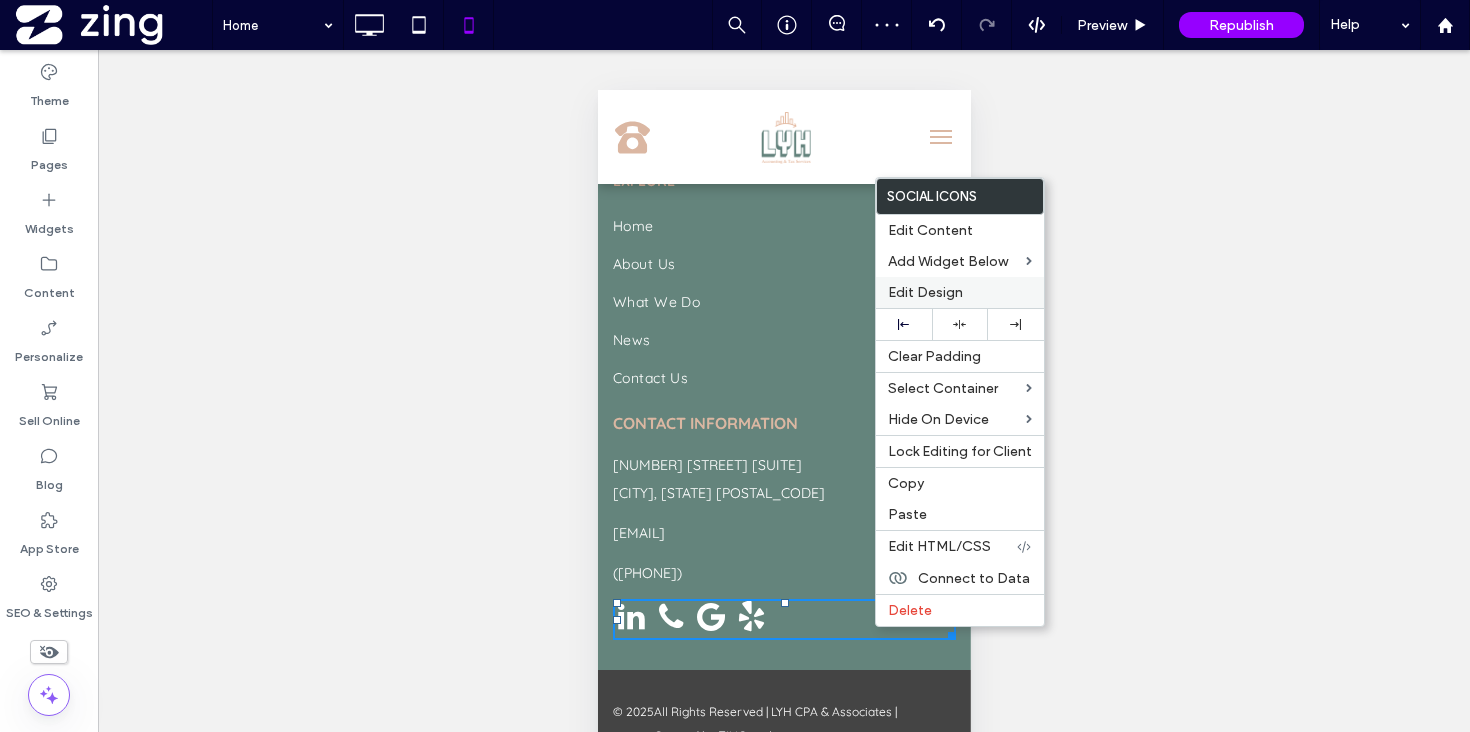 click on "Edit Design" at bounding box center [925, 292] 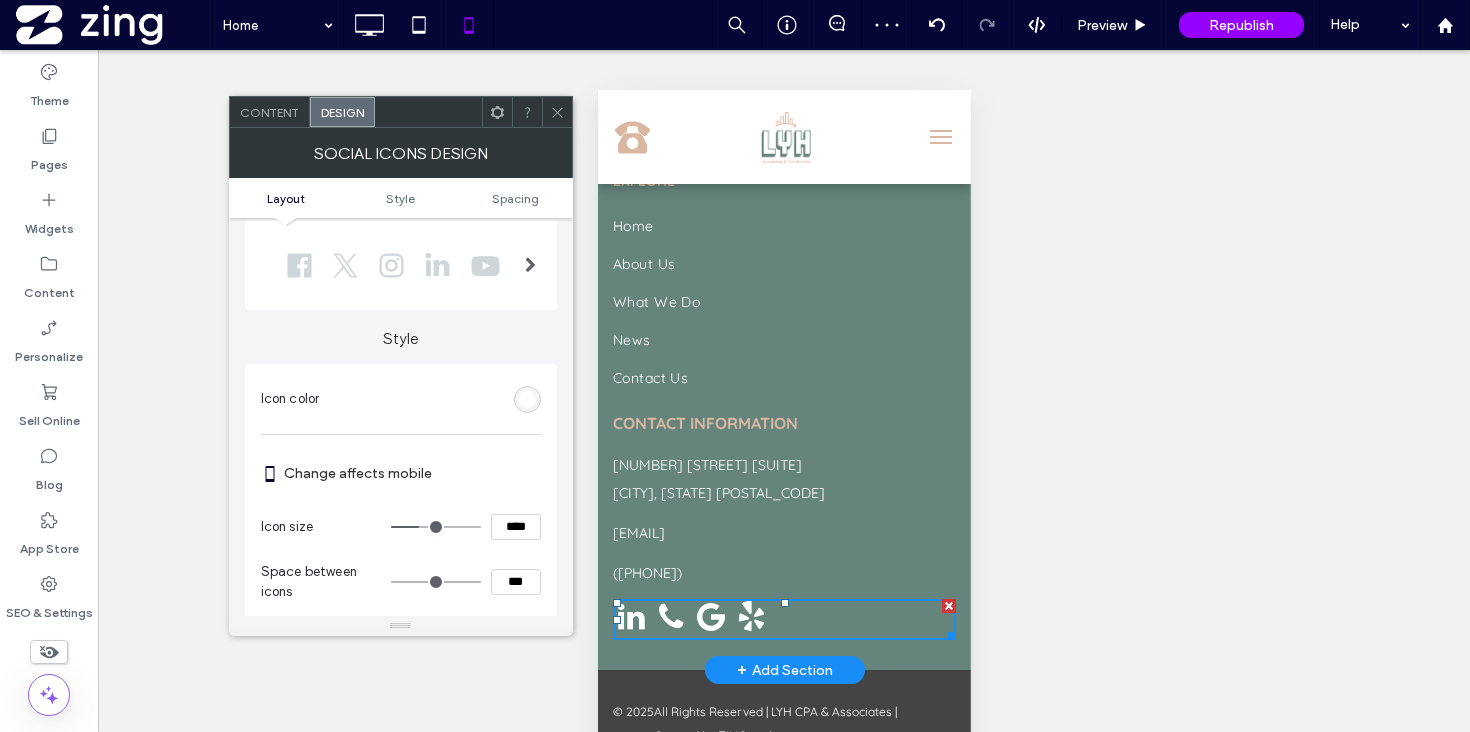 scroll, scrollTop: 60, scrollLeft: 0, axis: vertical 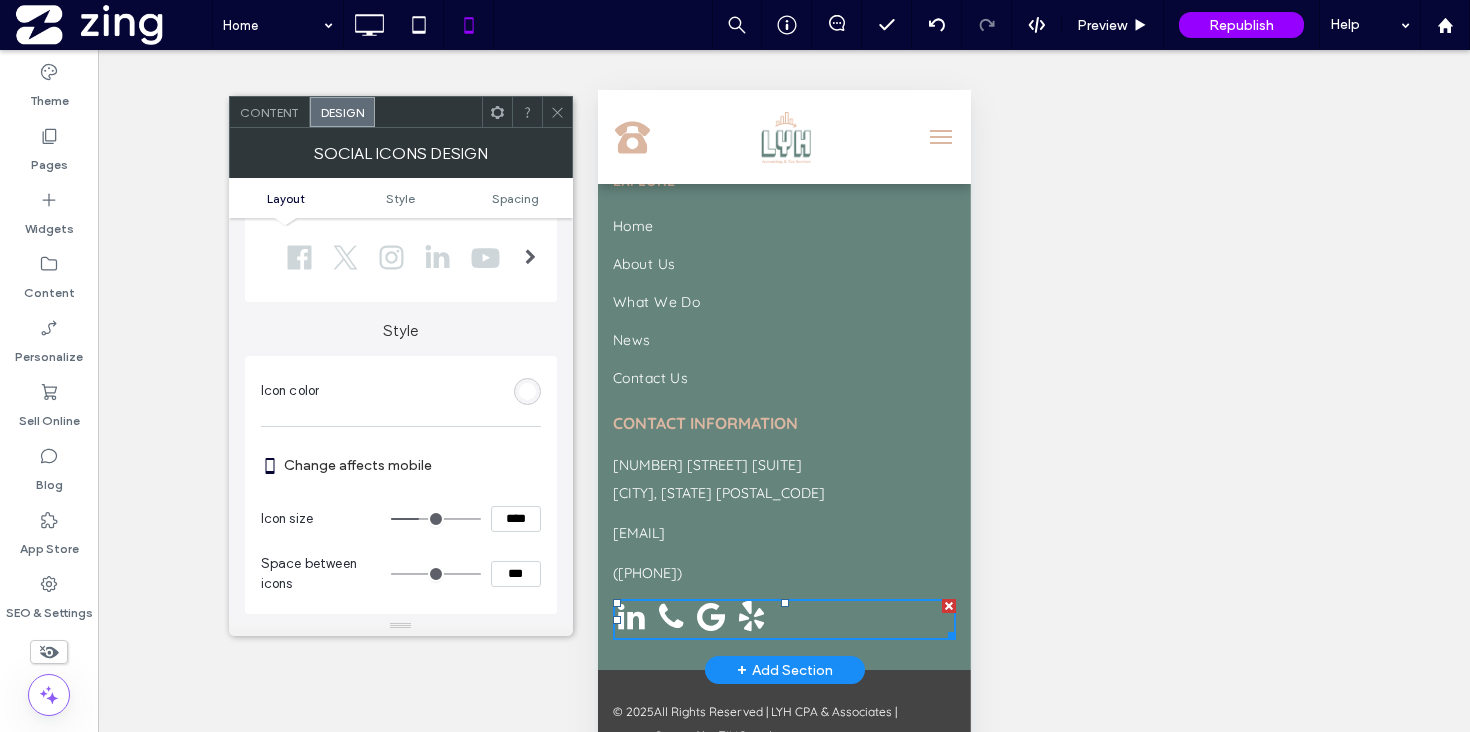 type on "**" 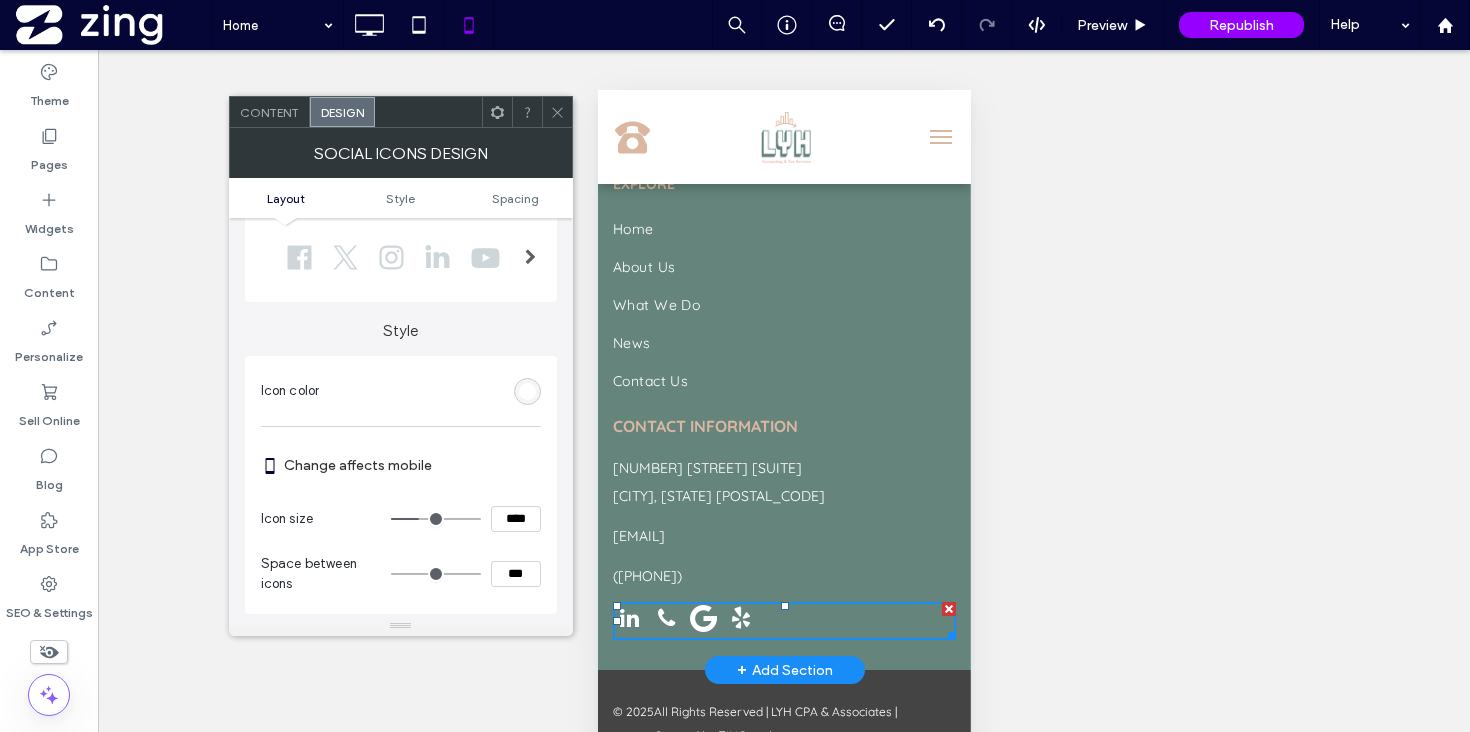 type on "**" 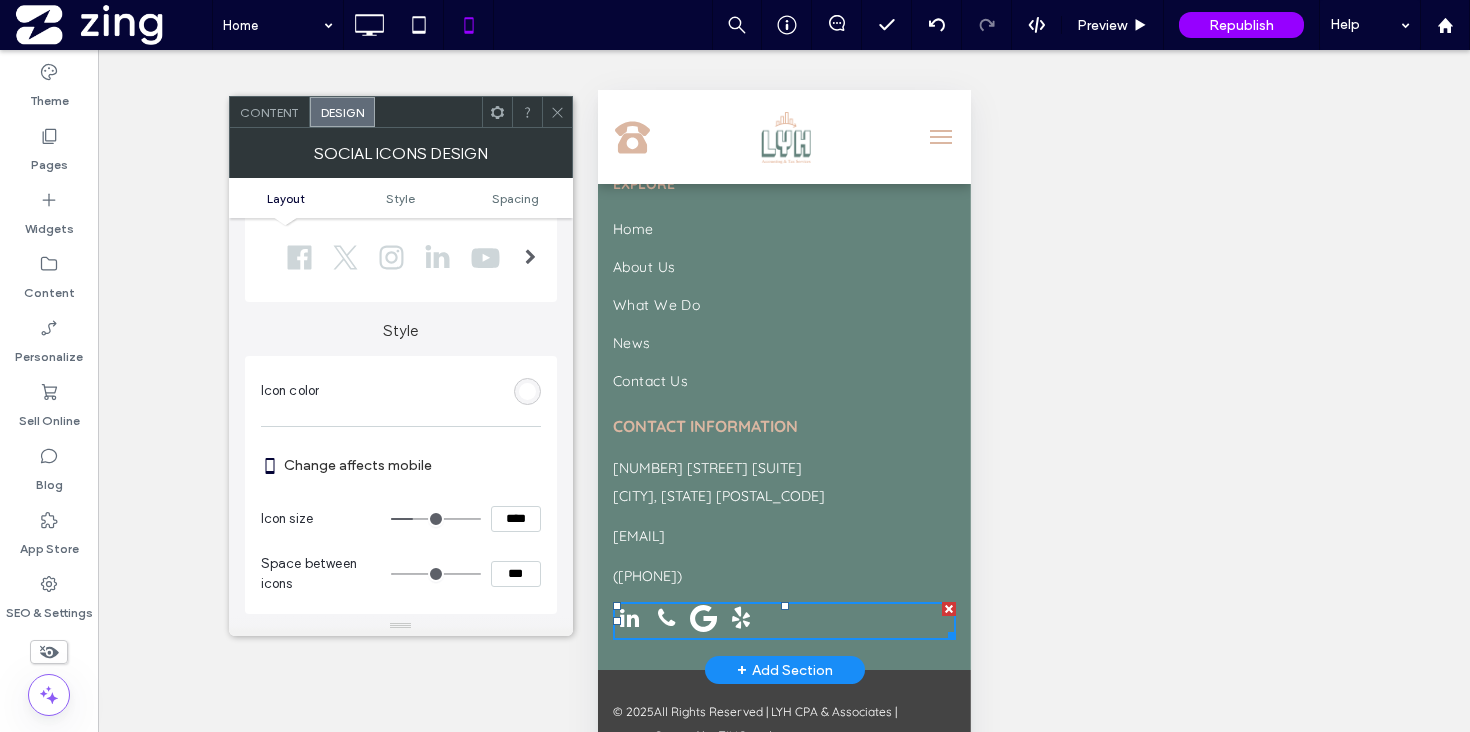 type on "**" 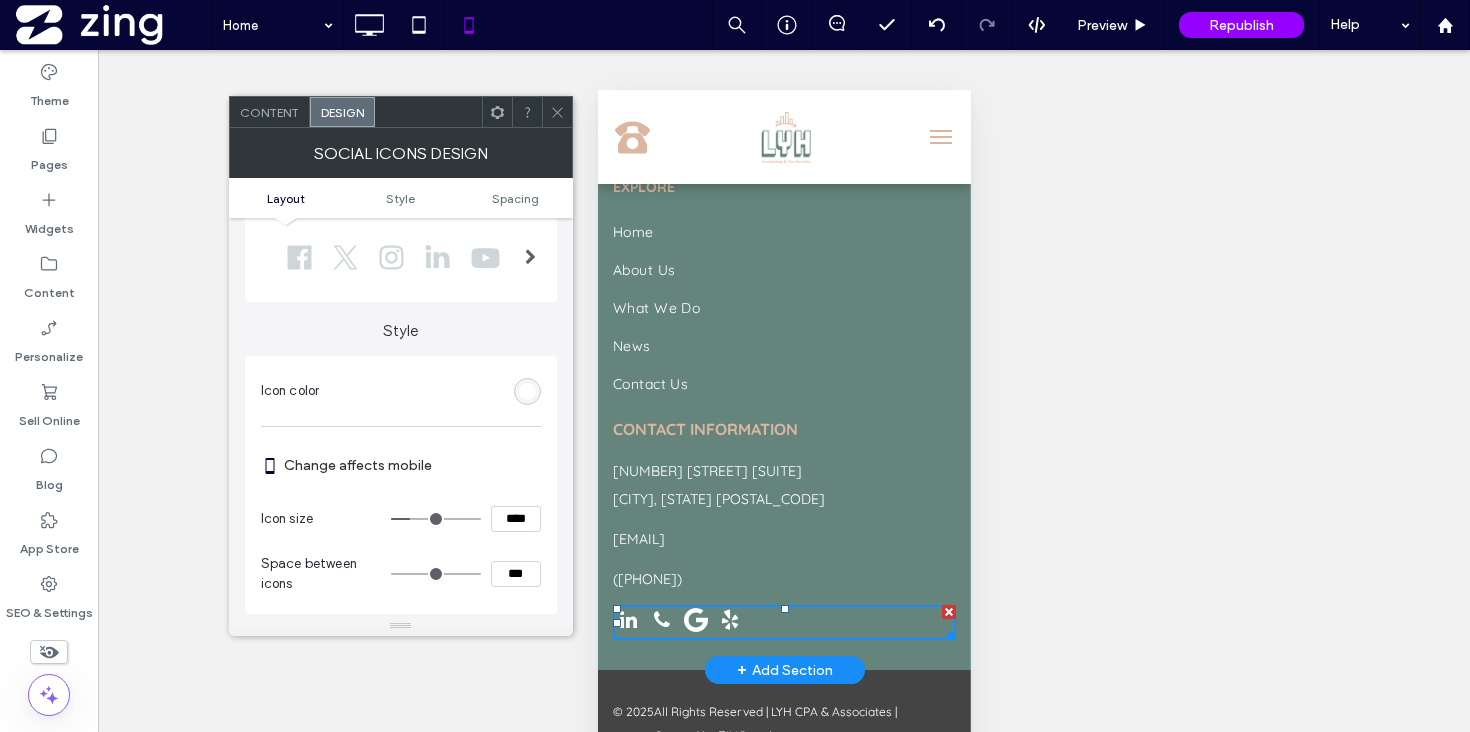 type on "**" 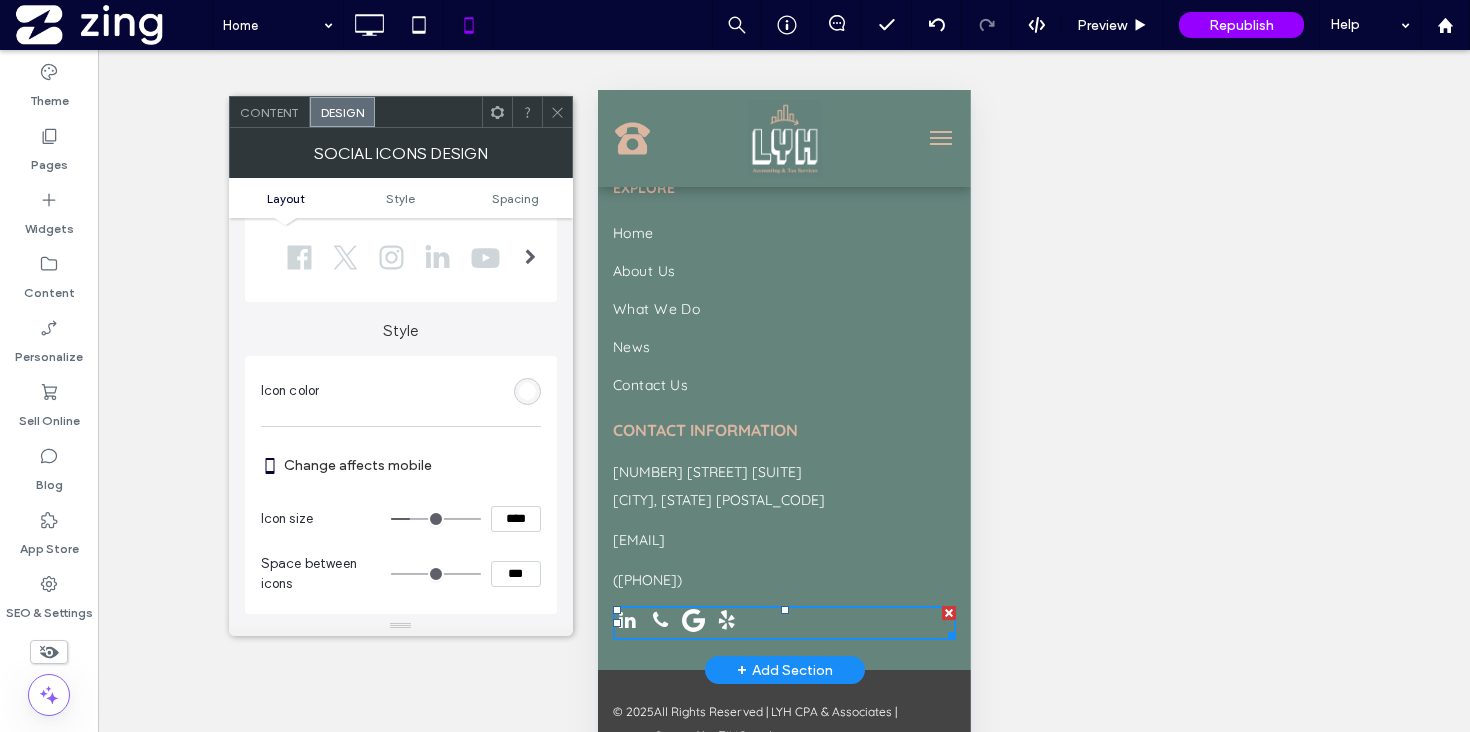 type on "**" 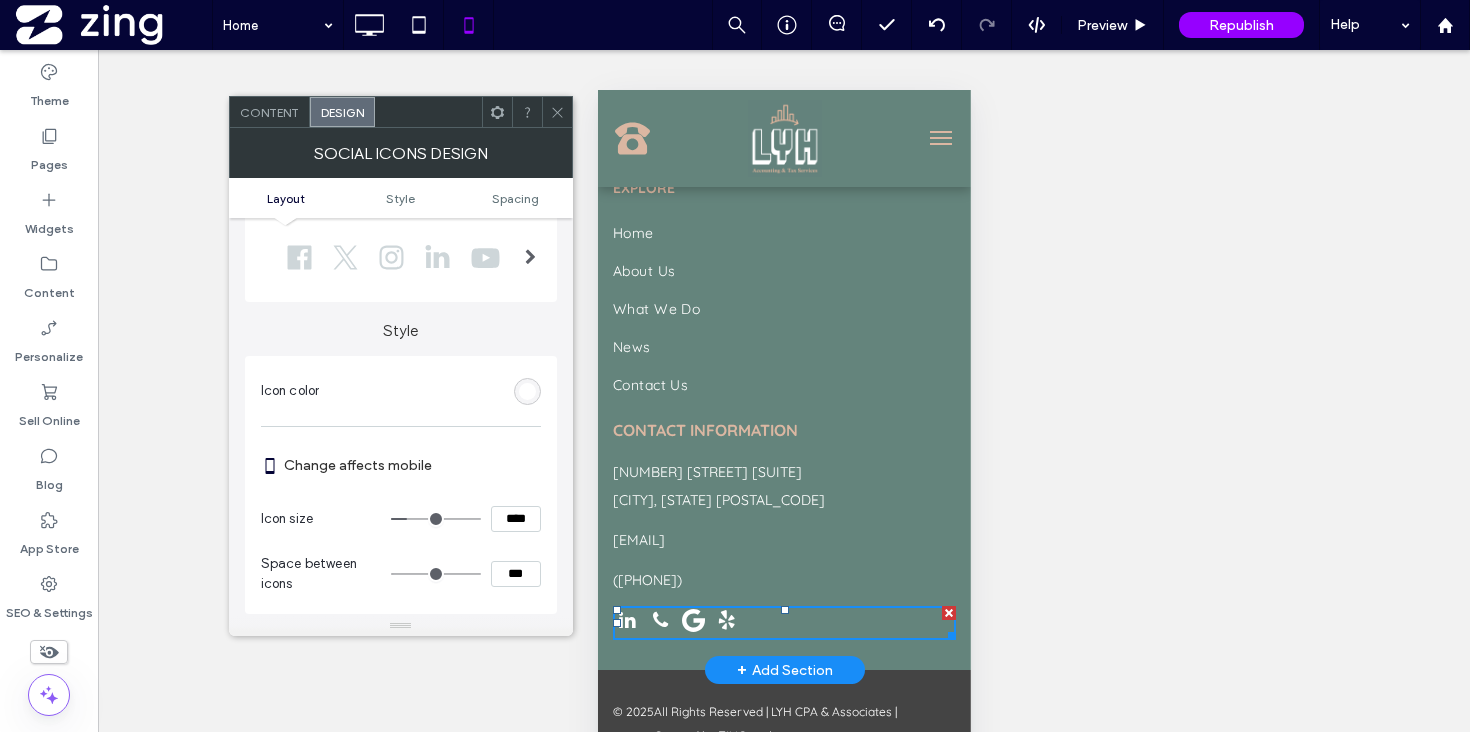 drag, startPoint x: 424, startPoint y: 520, endPoint x: 412, endPoint y: 520, distance: 12 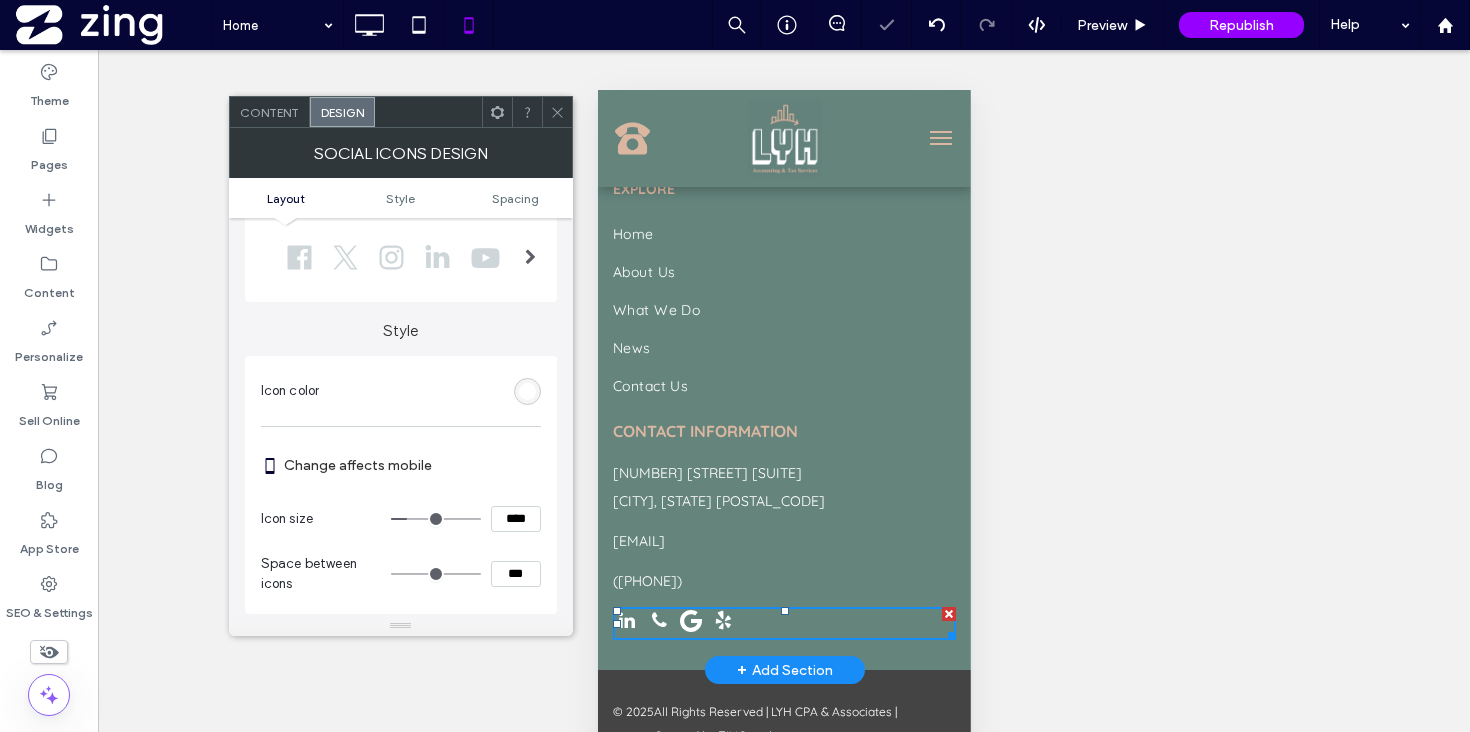 click 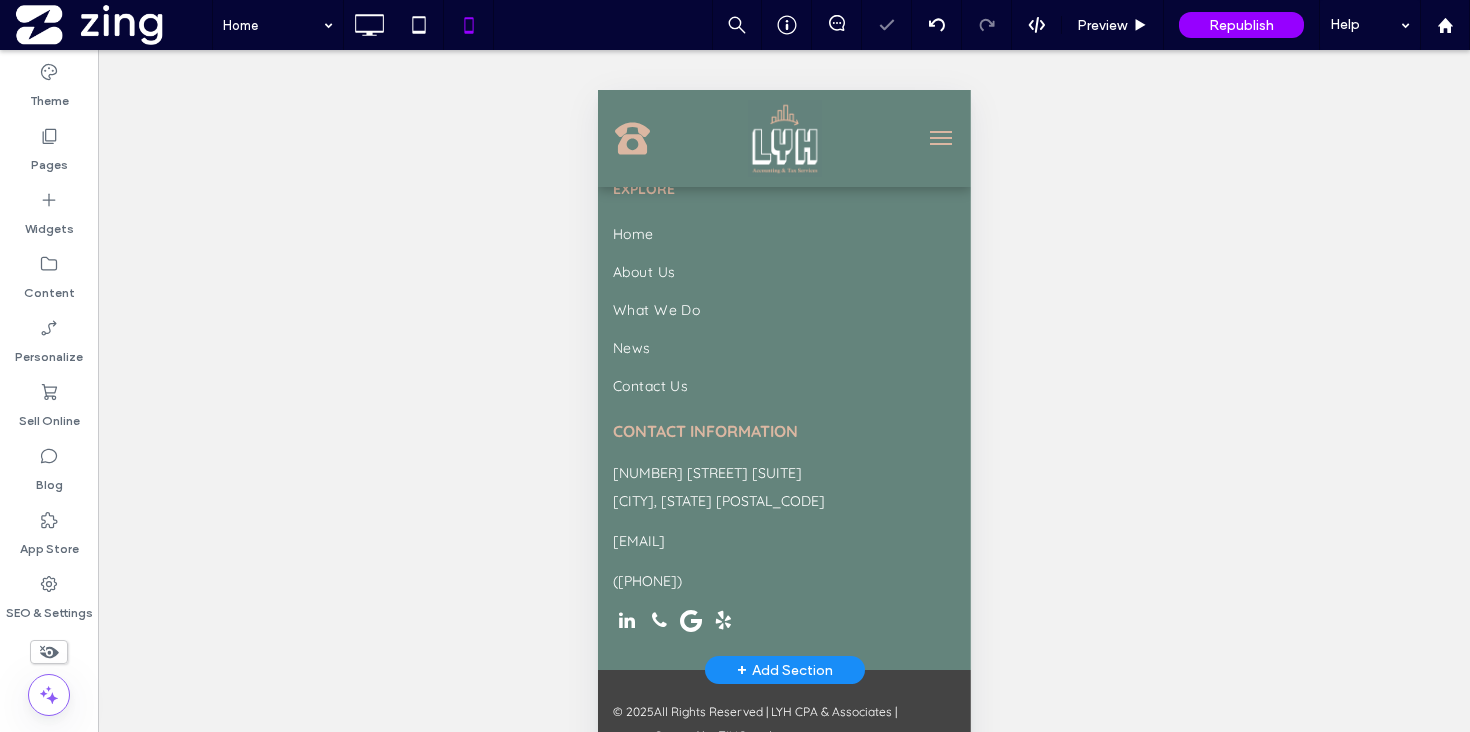 click at bounding box center [940, 138] 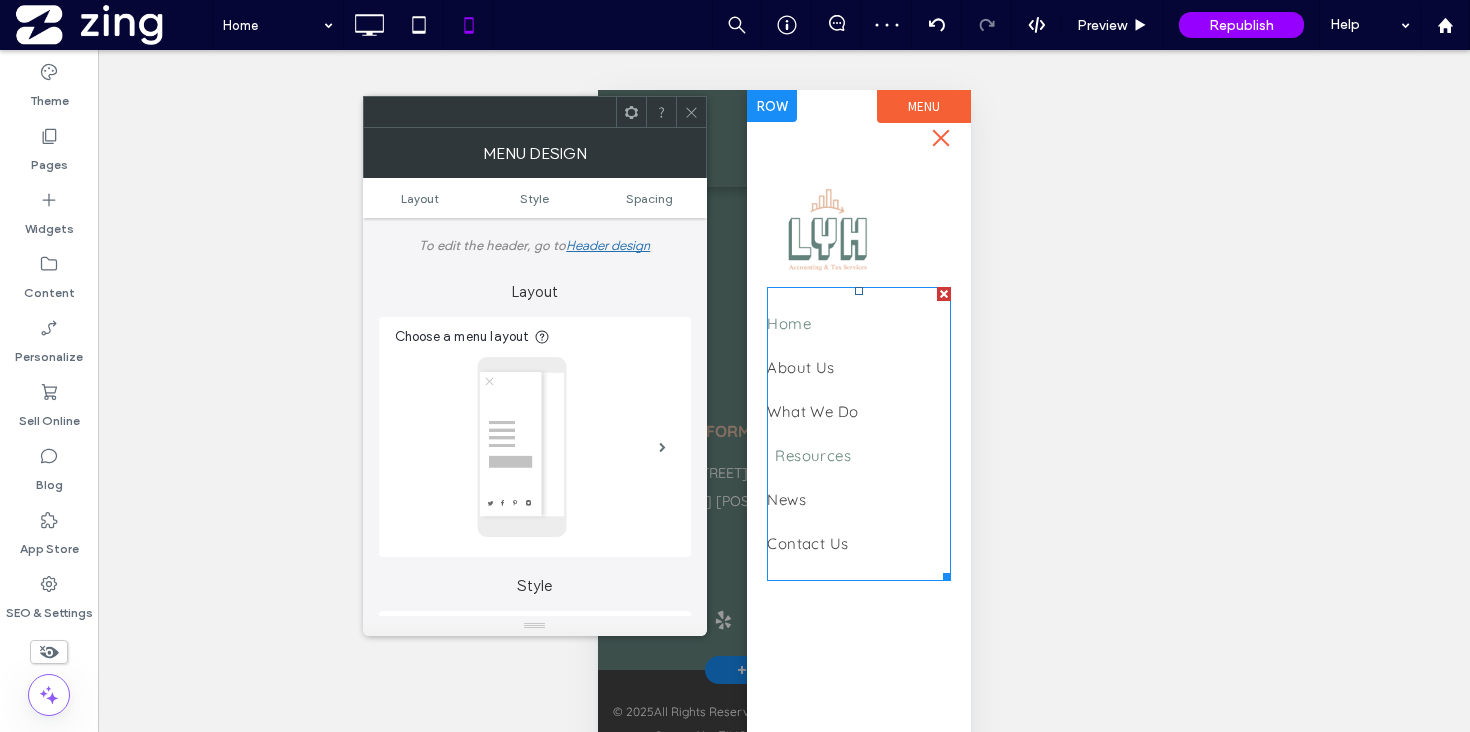 scroll, scrollTop: 95, scrollLeft: 0, axis: vertical 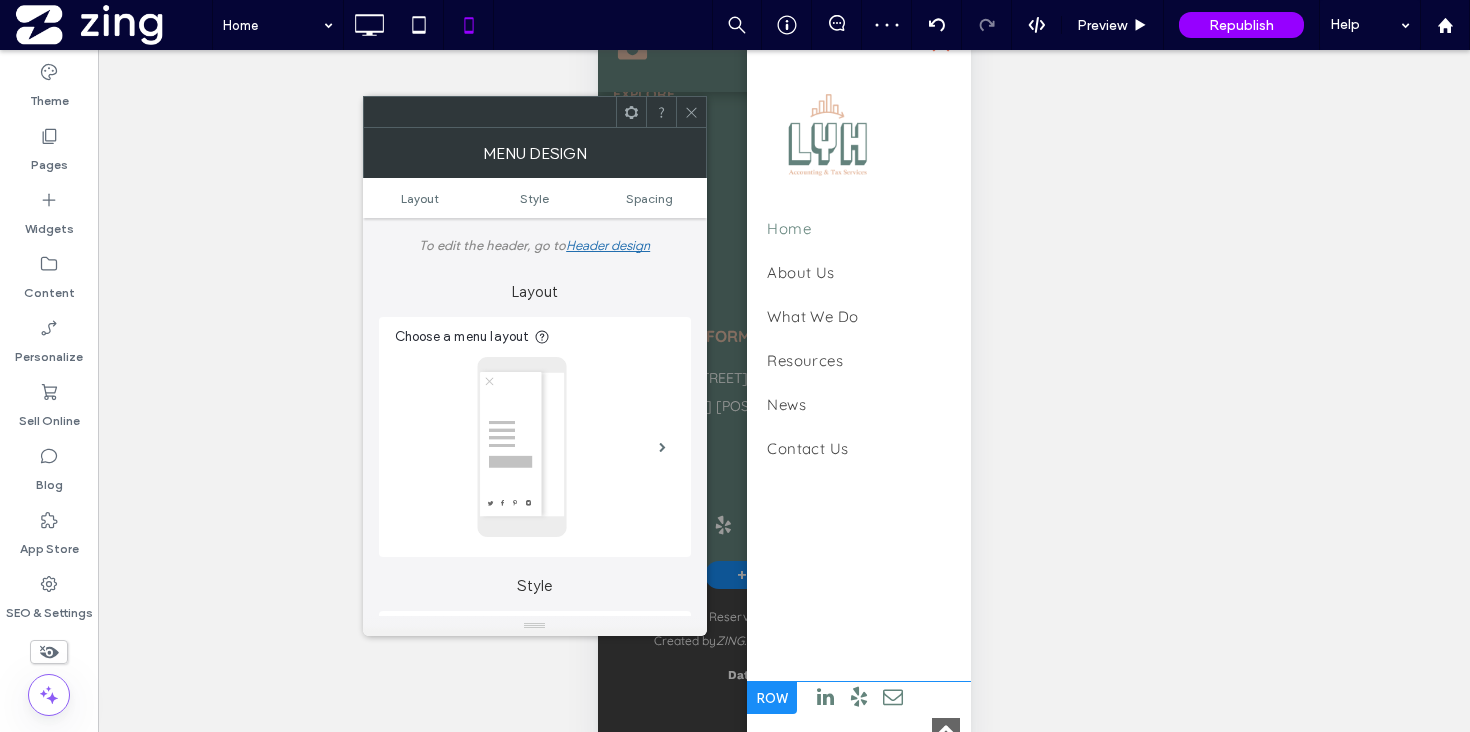 type 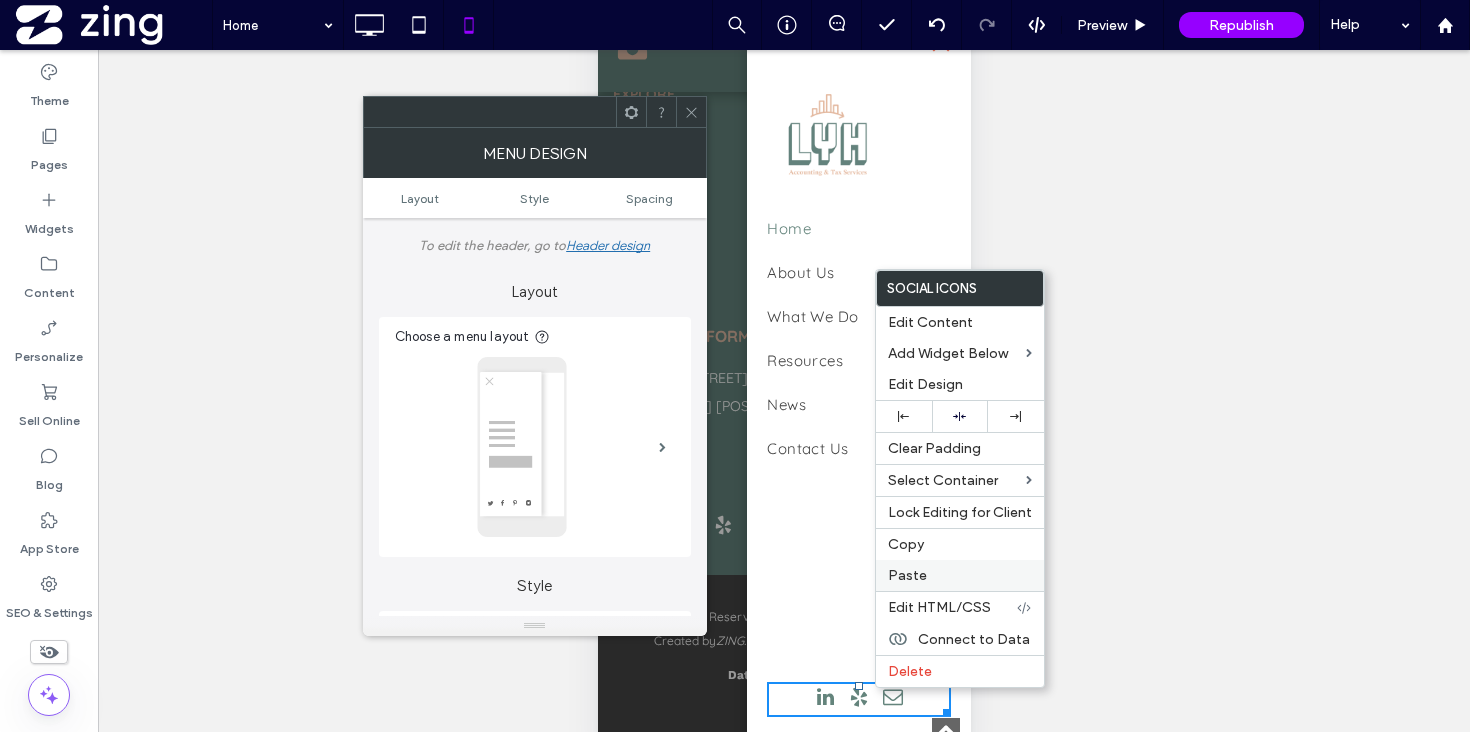 click on "Paste" at bounding box center [960, 575] 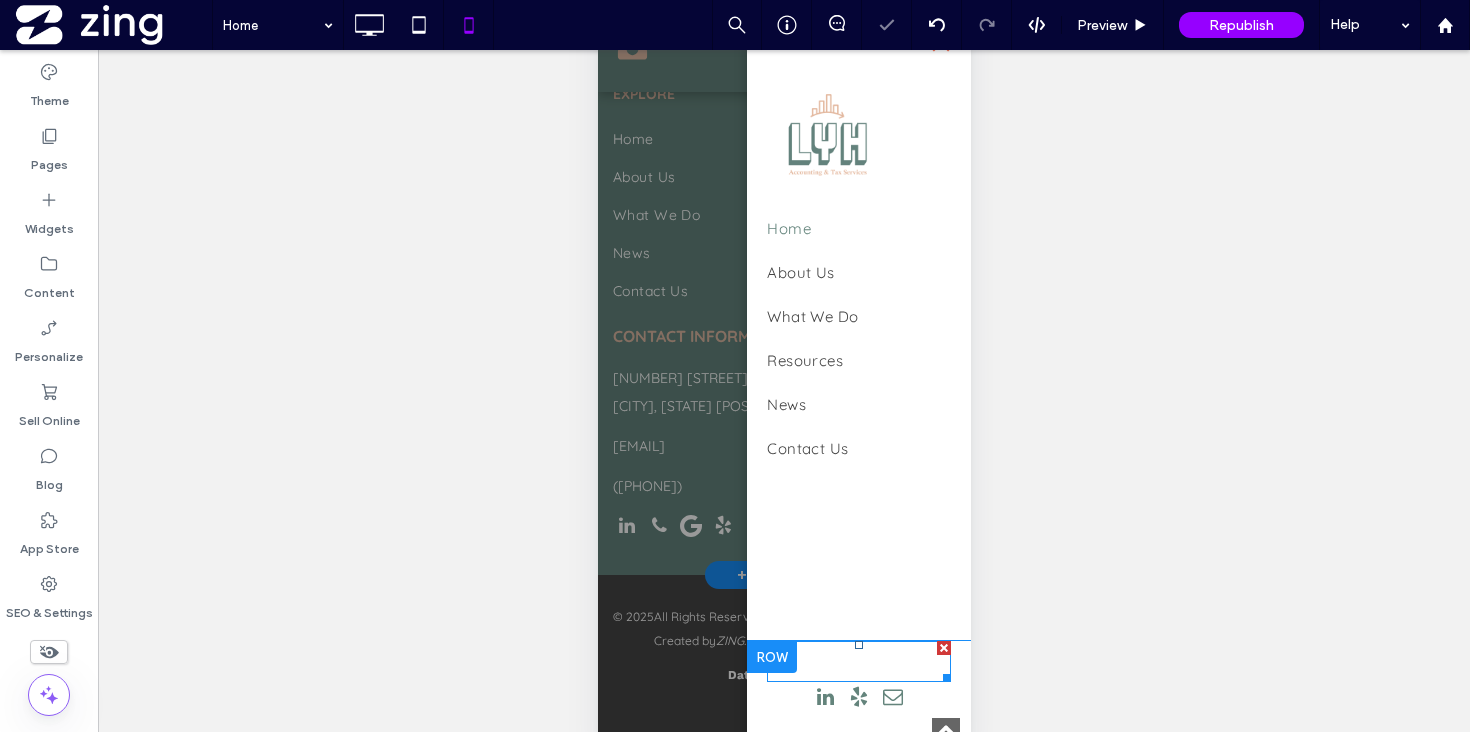 click at bounding box center (918, 659) 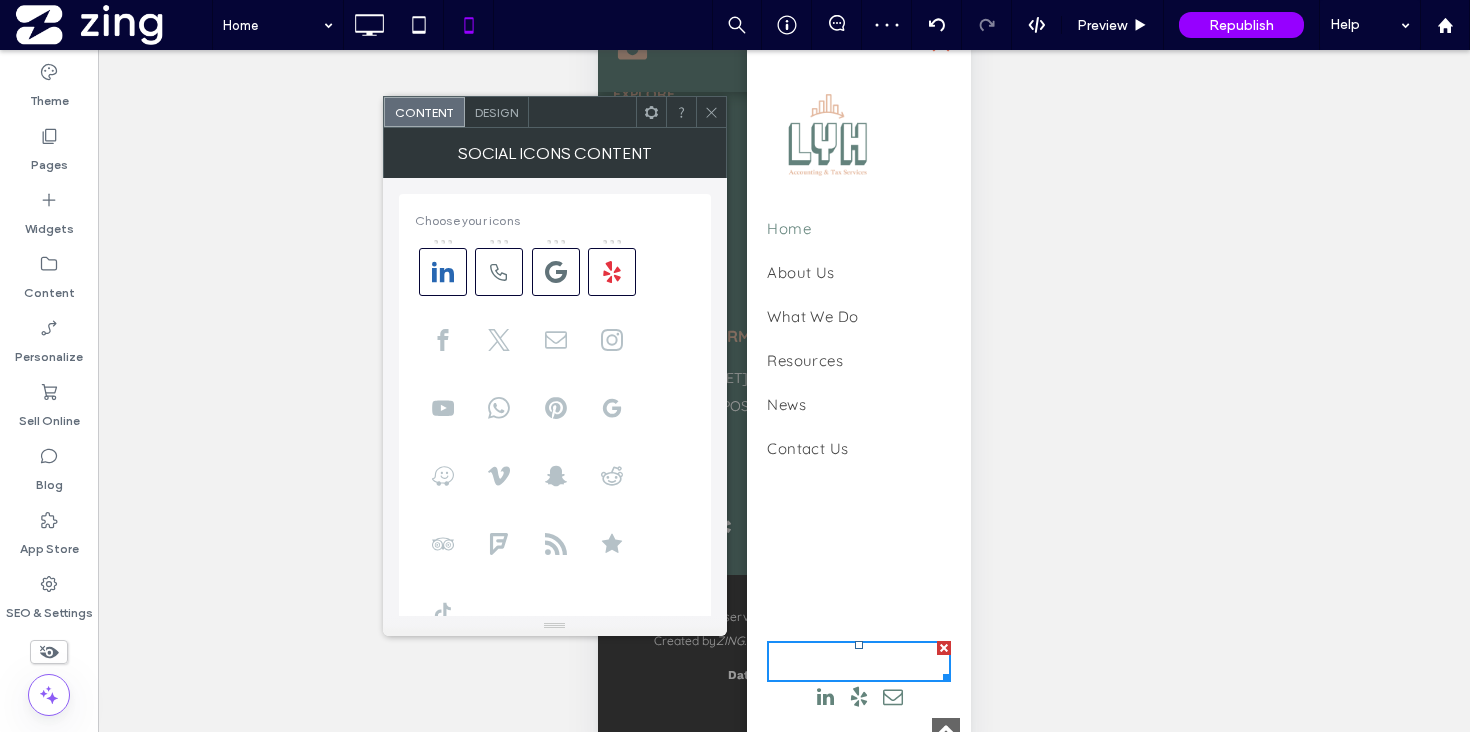click on "Design" at bounding box center [496, 112] 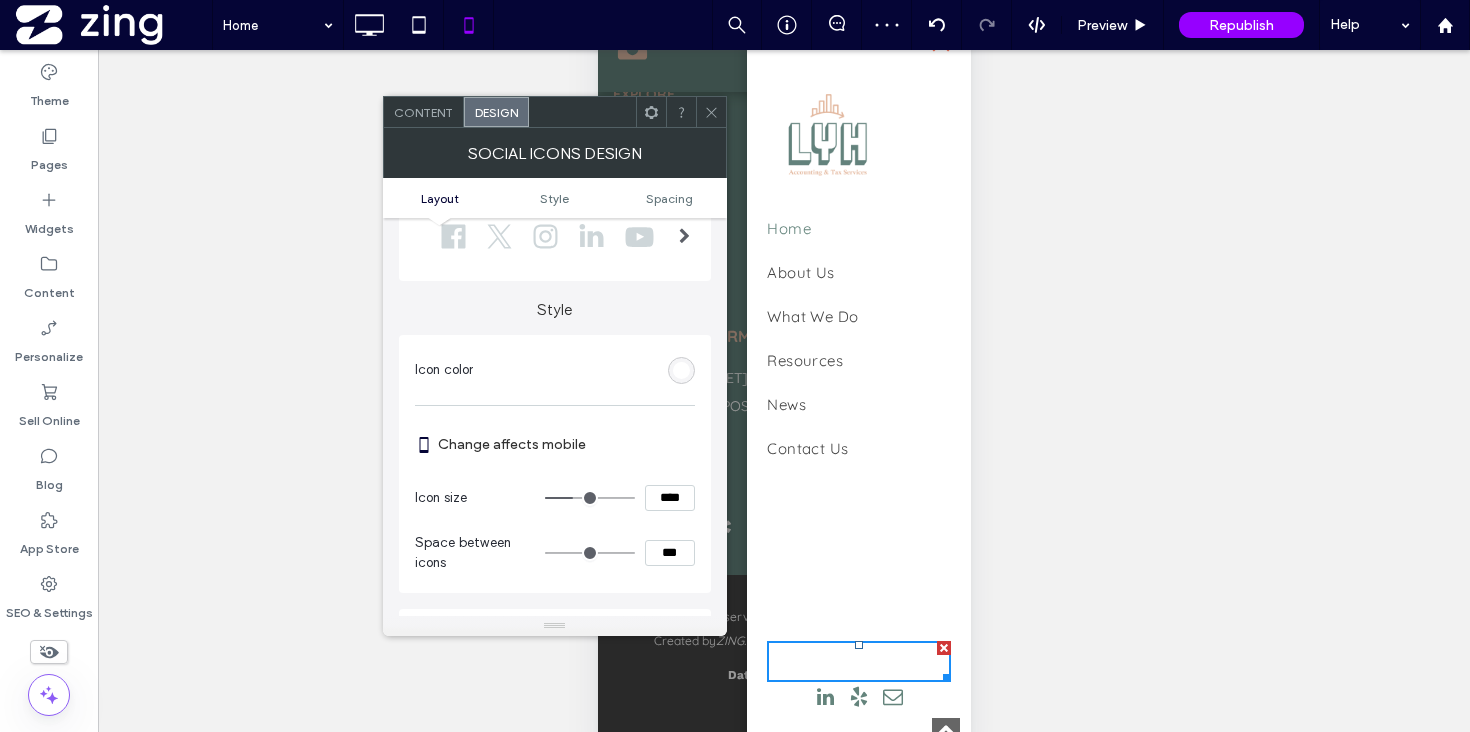scroll, scrollTop: 86, scrollLeft: 0, axis: vertical 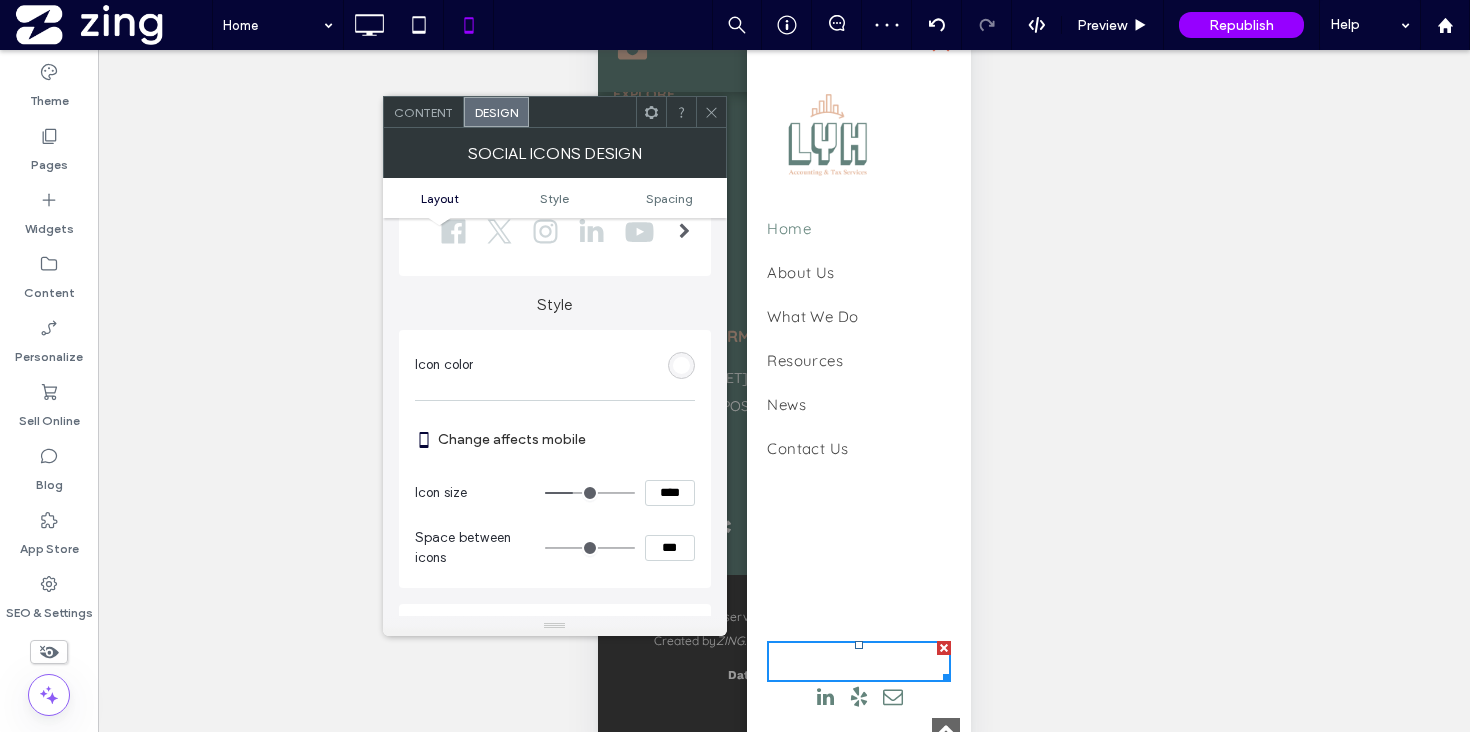 click at bounding box center [681, 365] 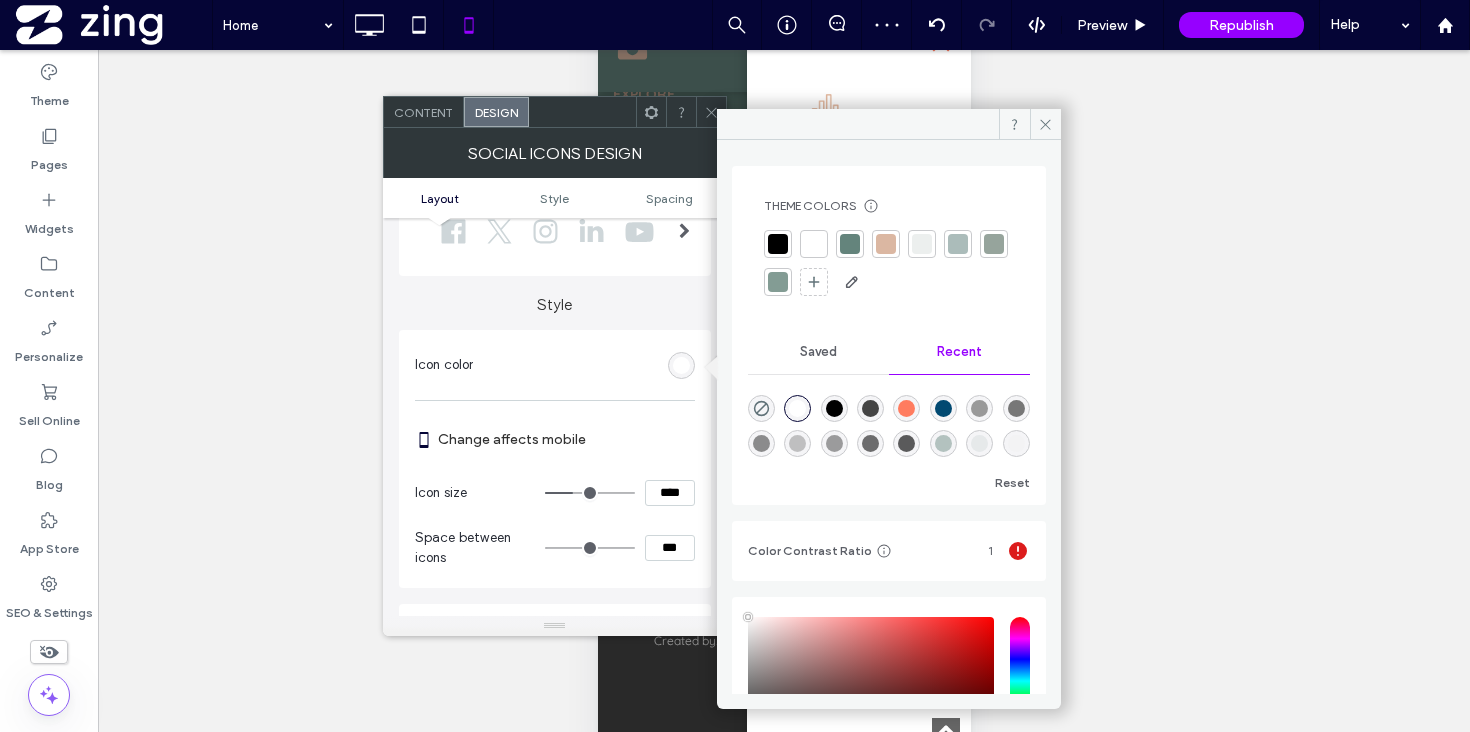 click at bounding box center [850, 244] 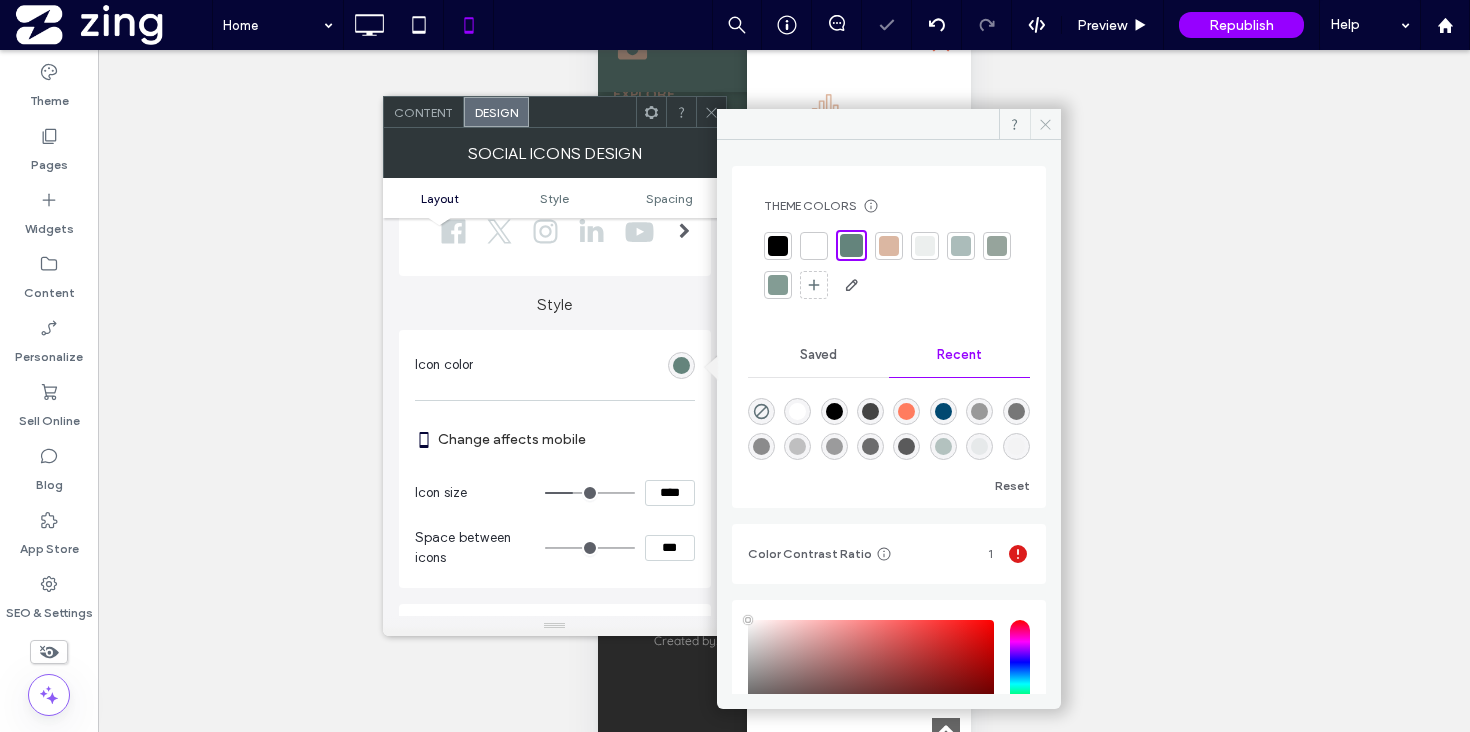 click 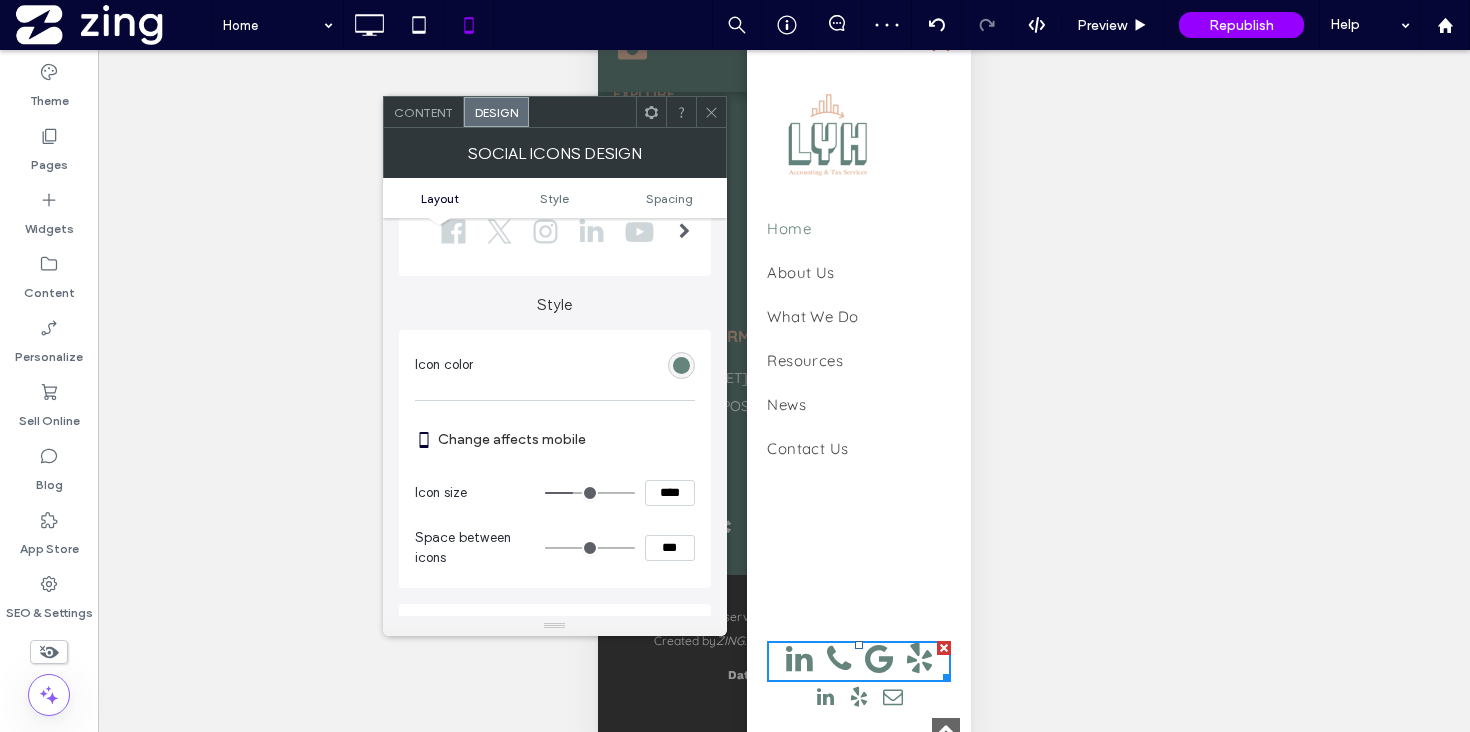 type on "**" 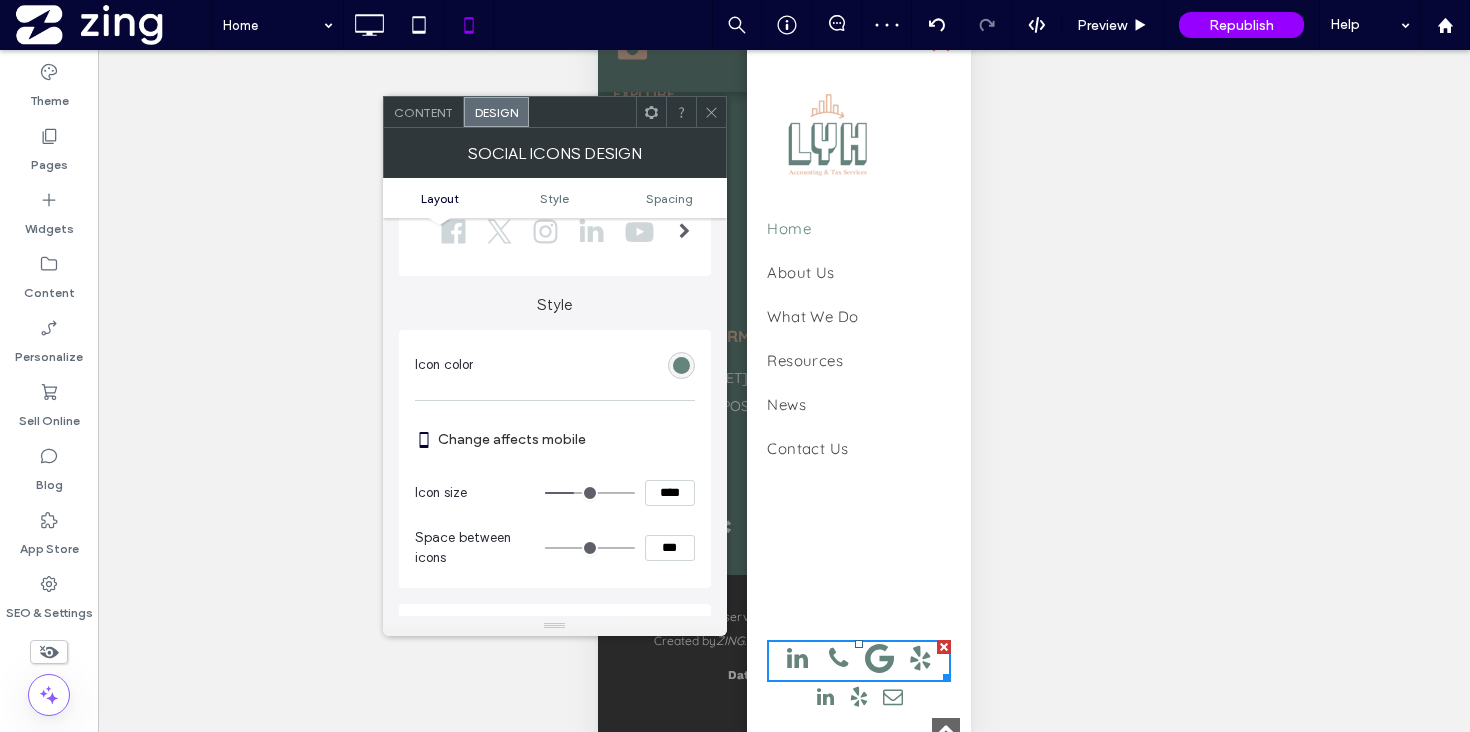 type on "**" 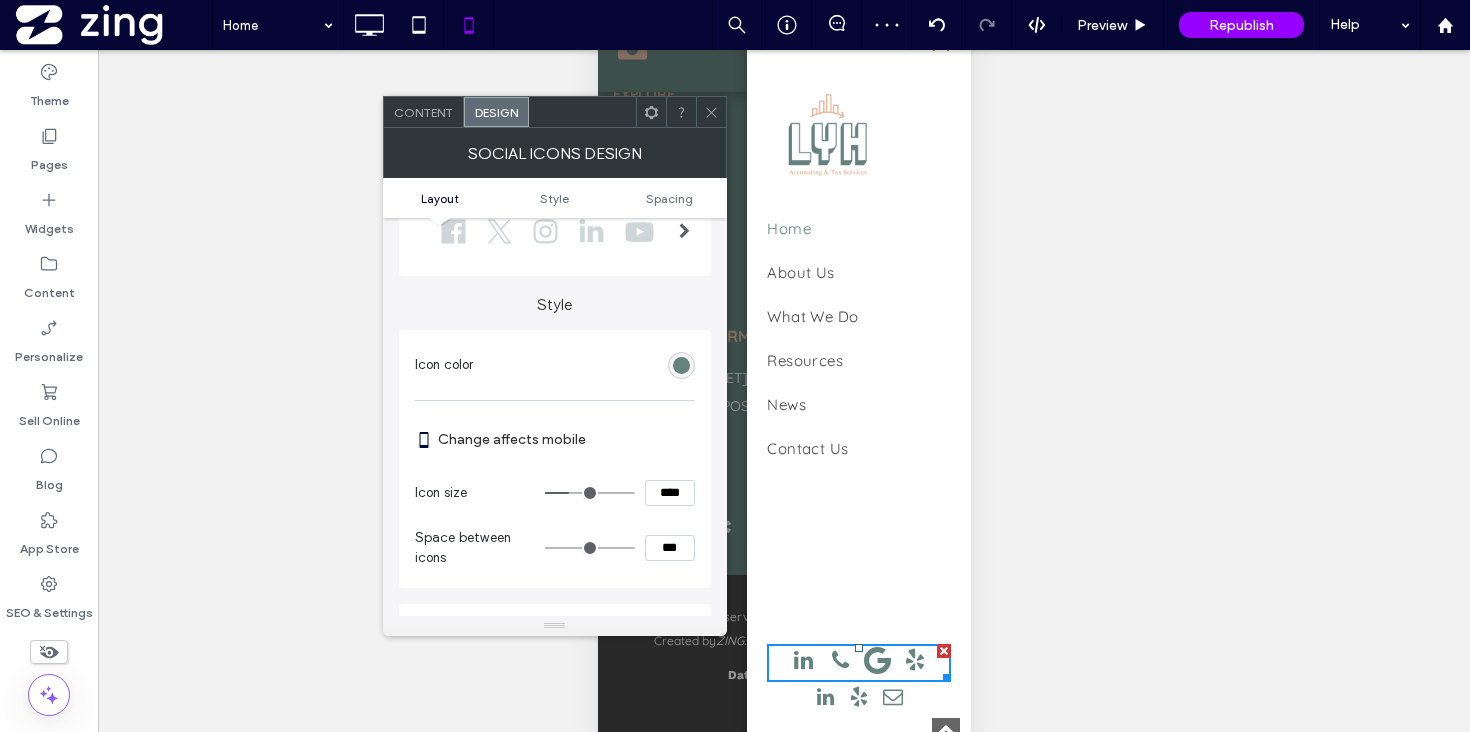 type on "**" 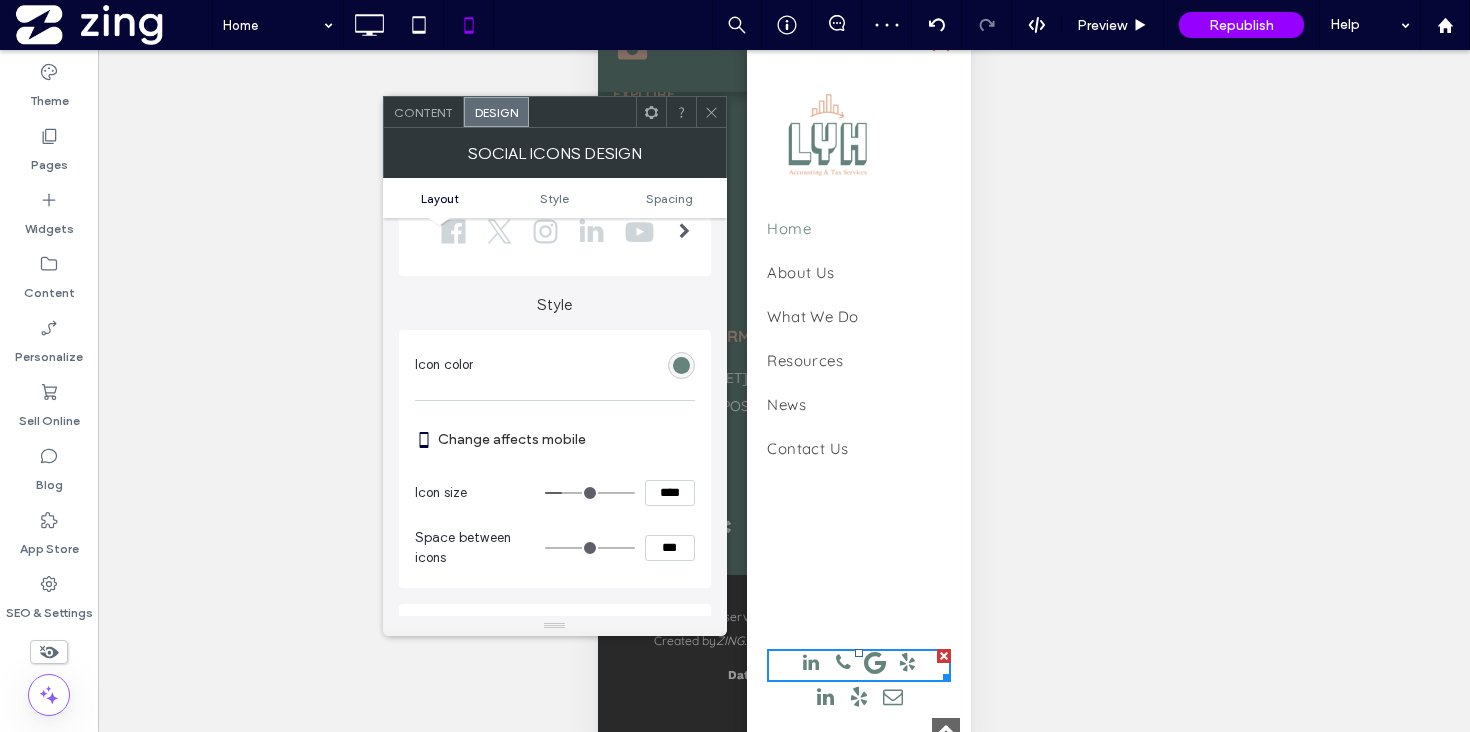 type on "**" 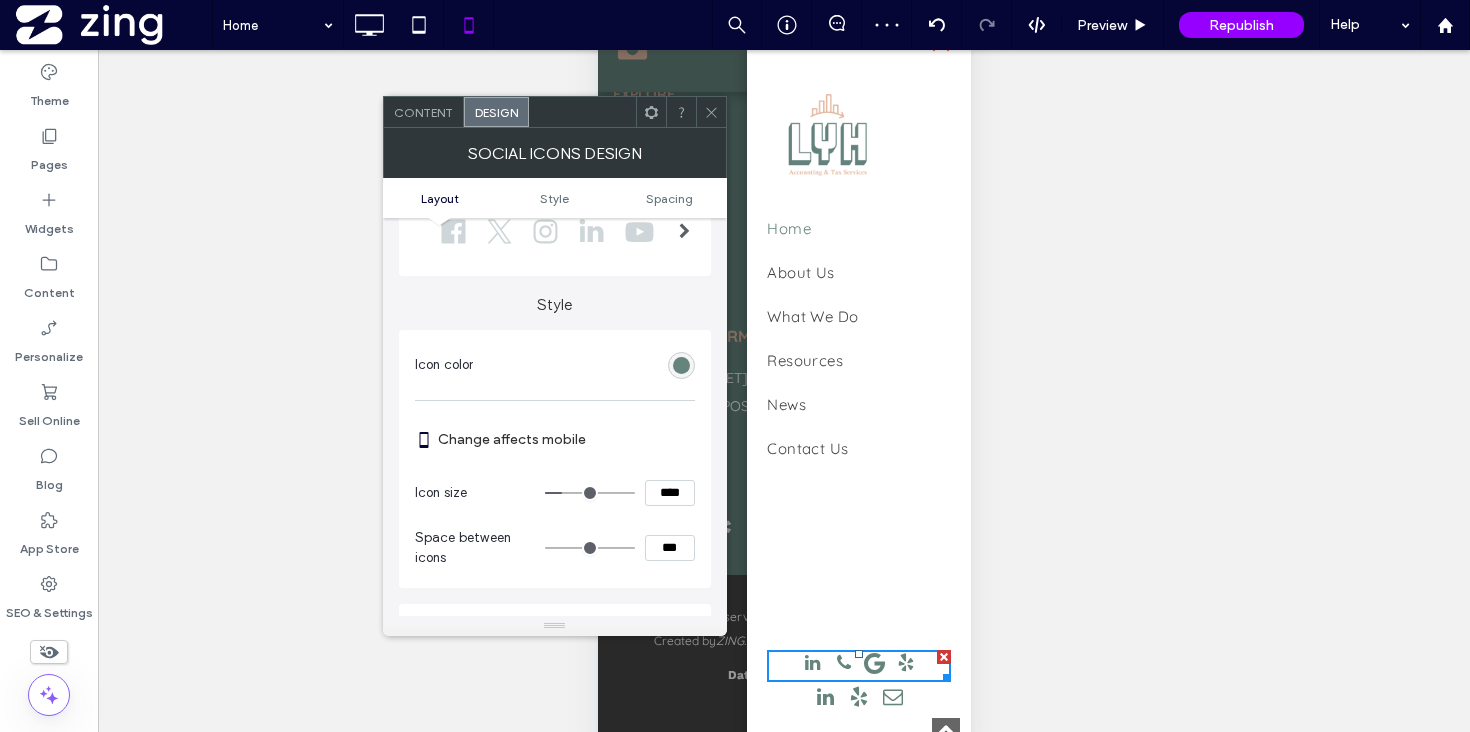 drag, startPoint x: 577, startPoint y: 496, endPoint x: 565, endPoint y: 496, distance: 12 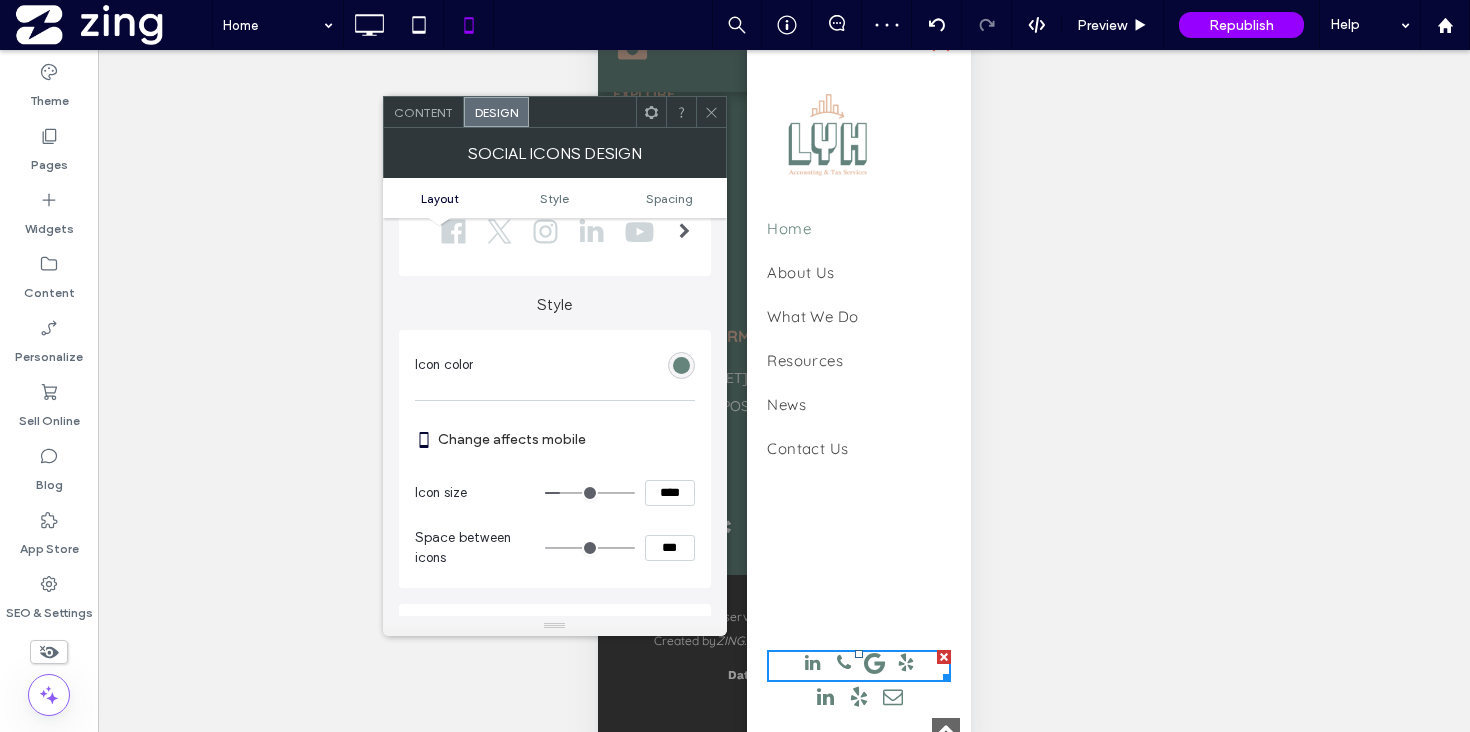click 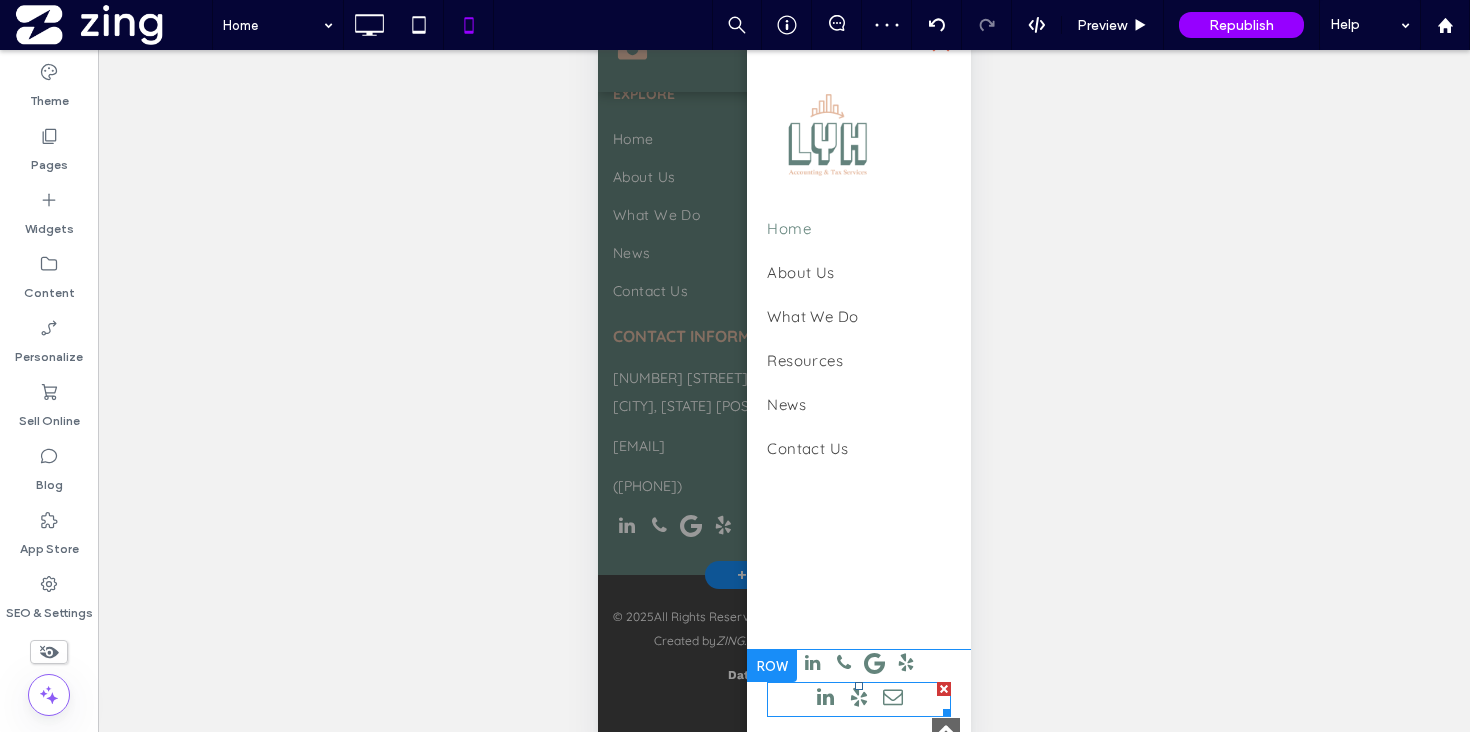click at bounding box center (943, 689) 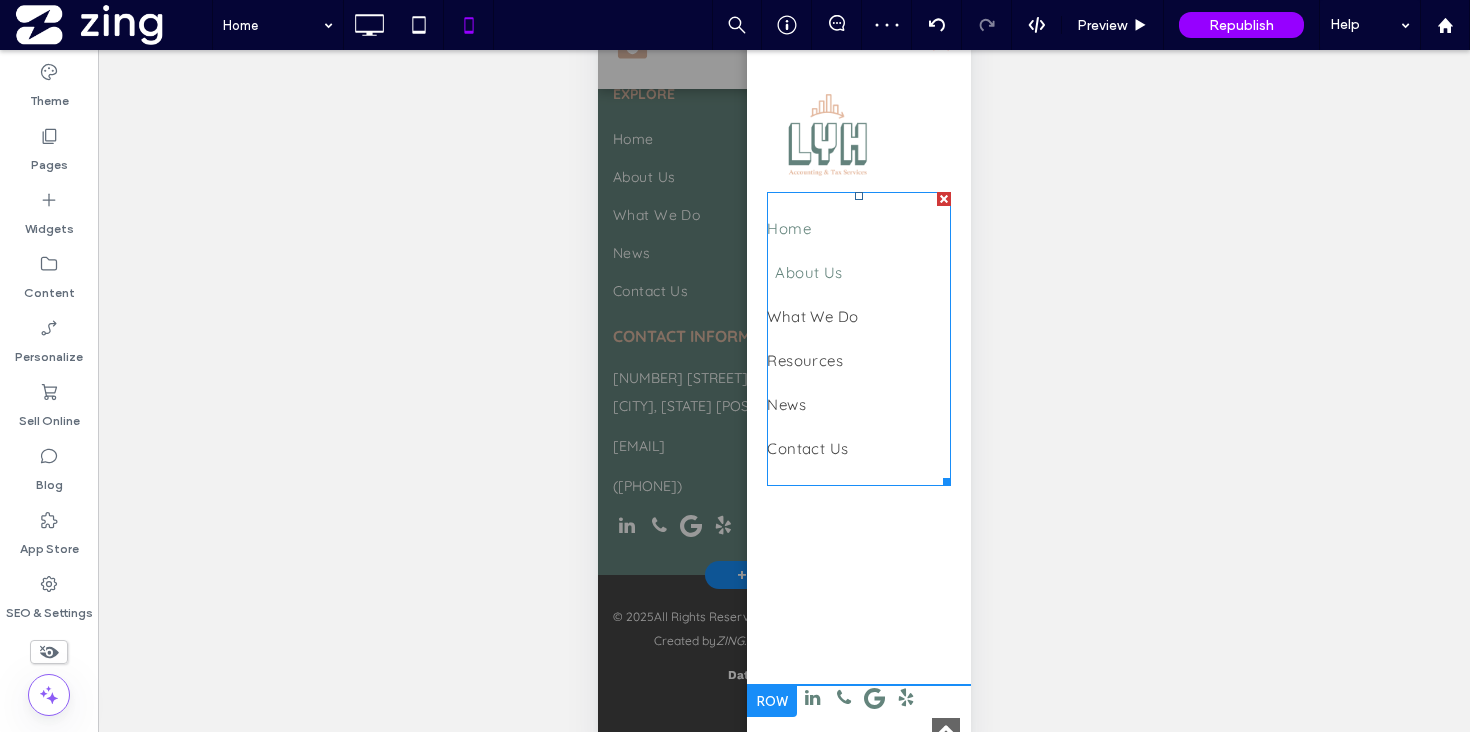 scroll, scrollTop: 0, scrollLeft: 0, axis: both 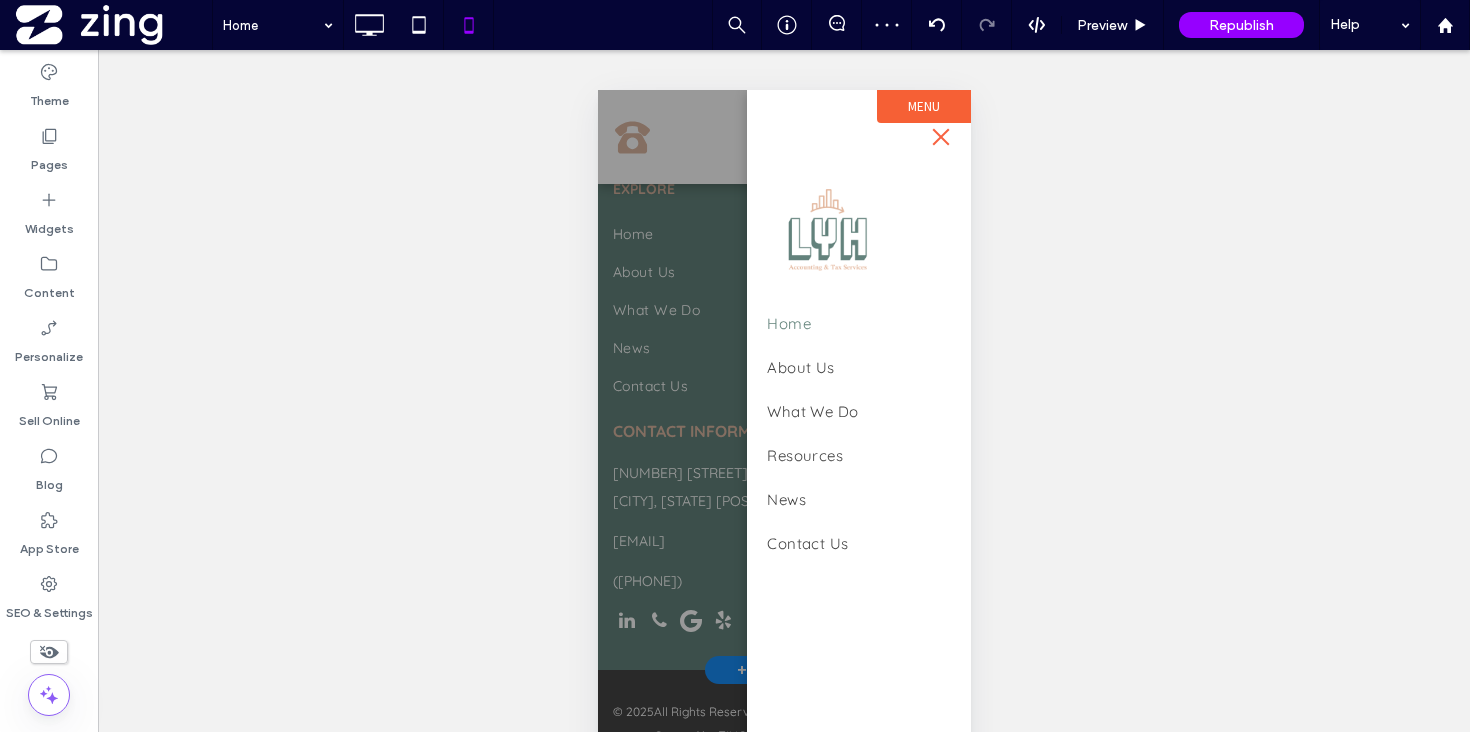 click at bounding box center (940, 137) 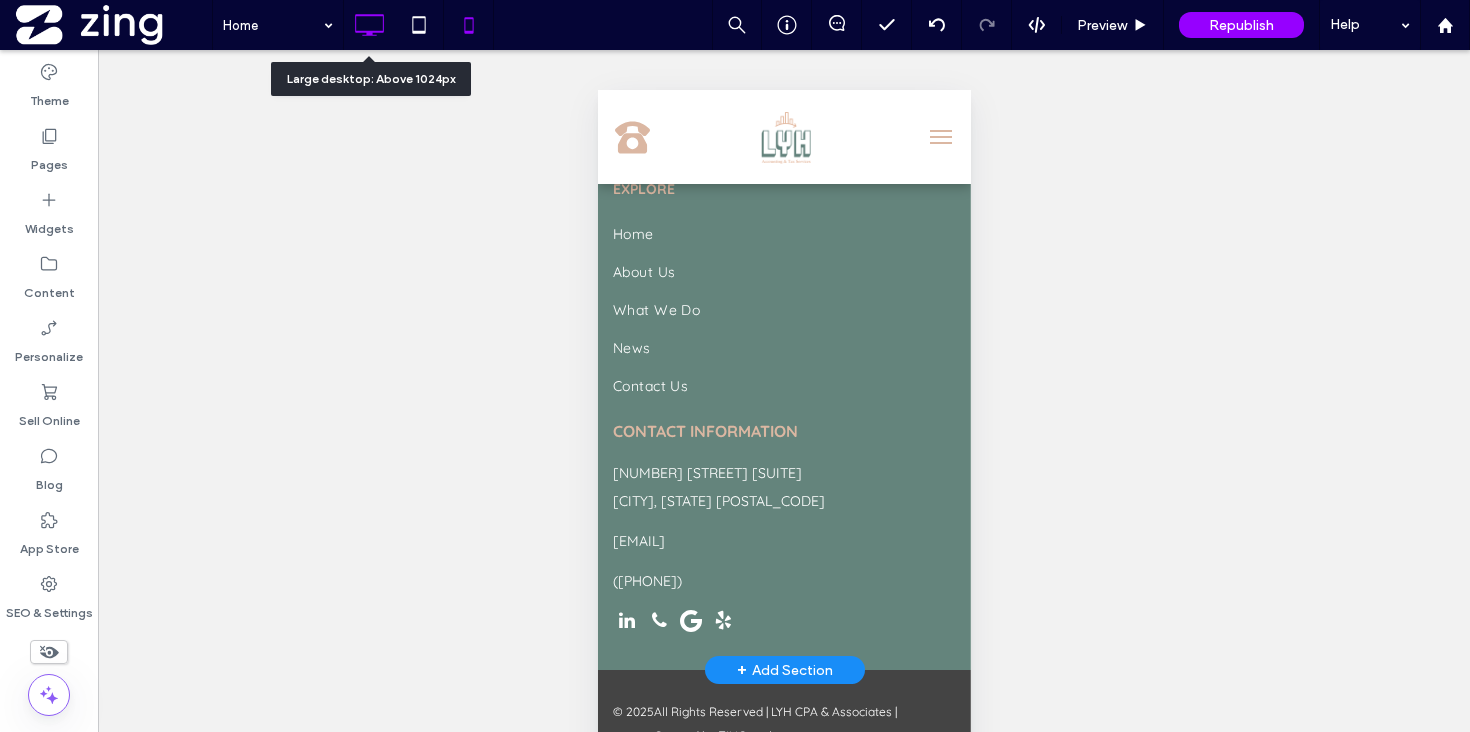 click 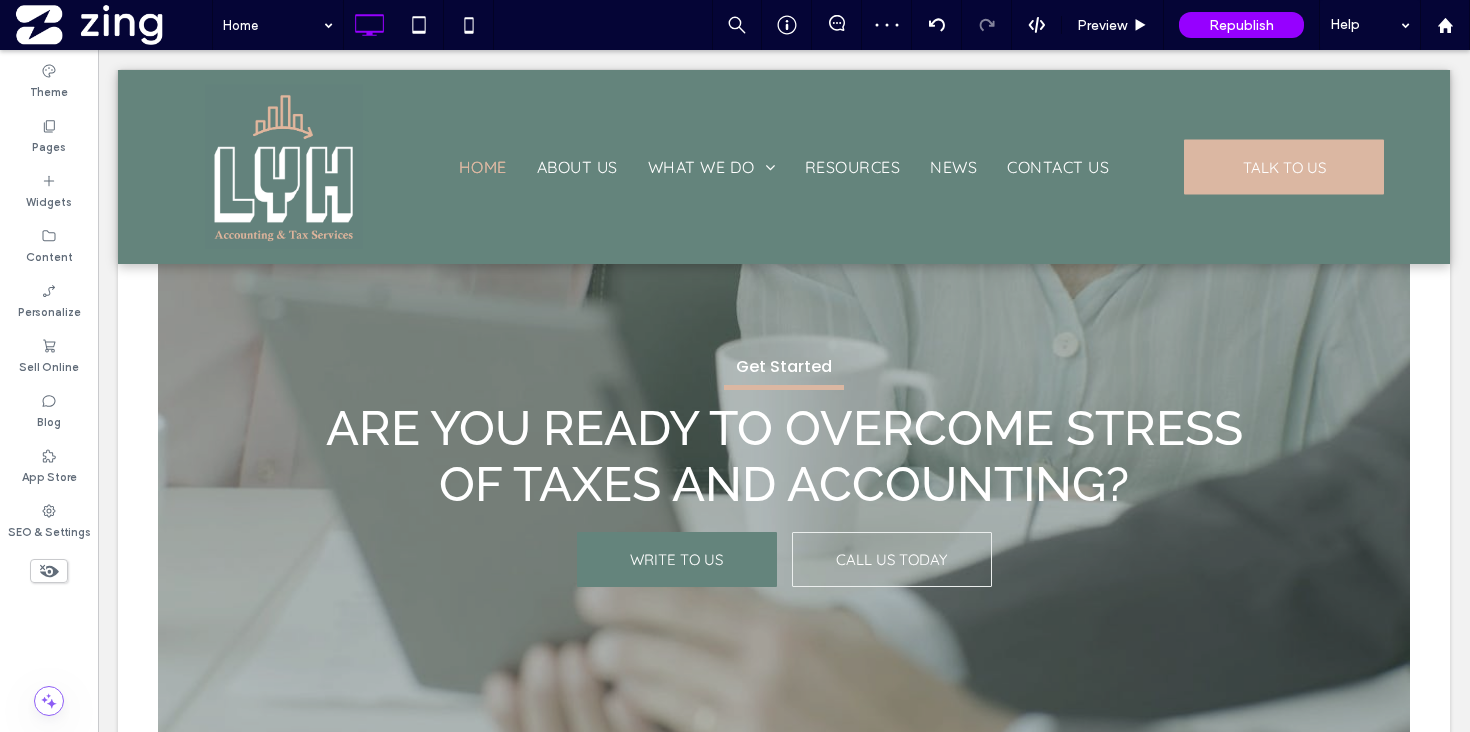 scroll, scrollTop: 5205, scrollLeft: 0, axis: vertical 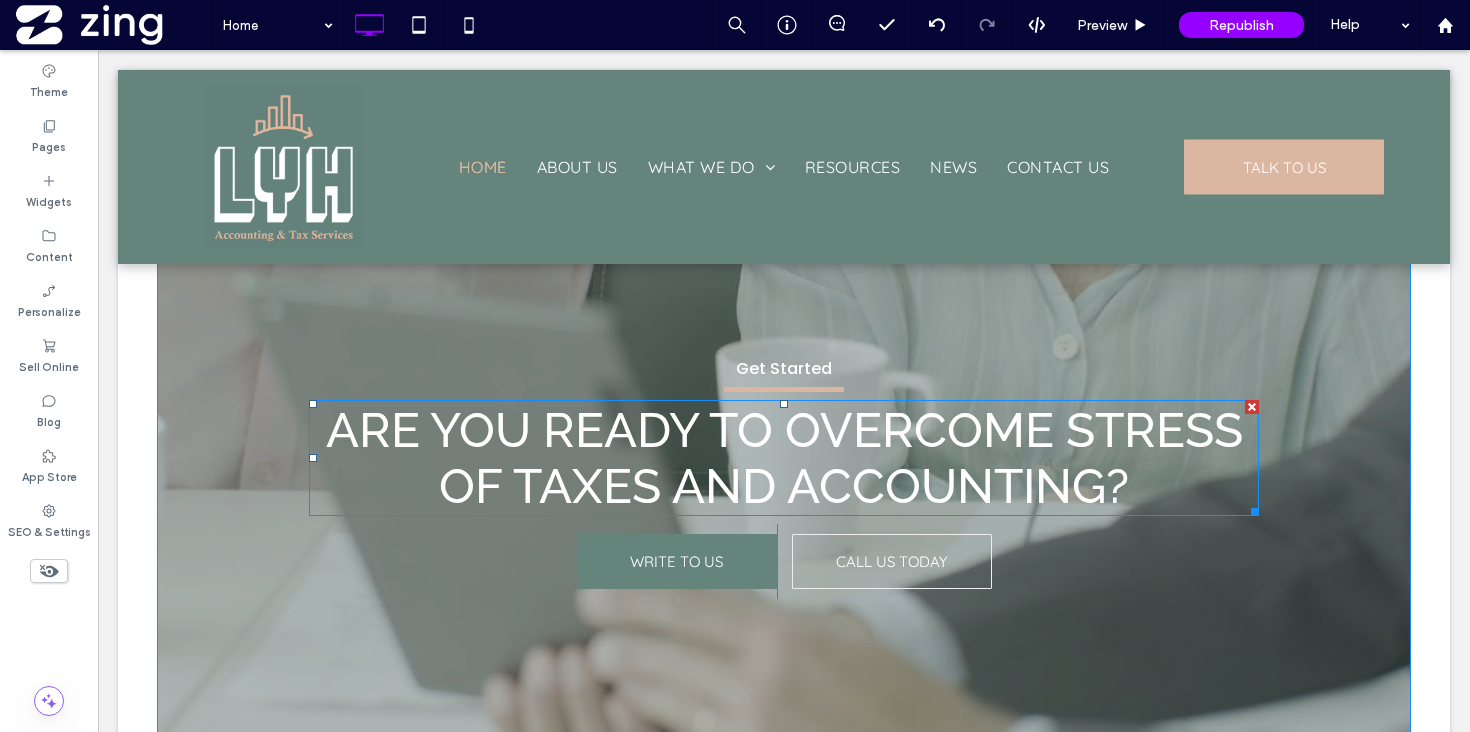 click on "Are you ready to overcome stress of taxes and accounting?" at bounding box center [784, 458] 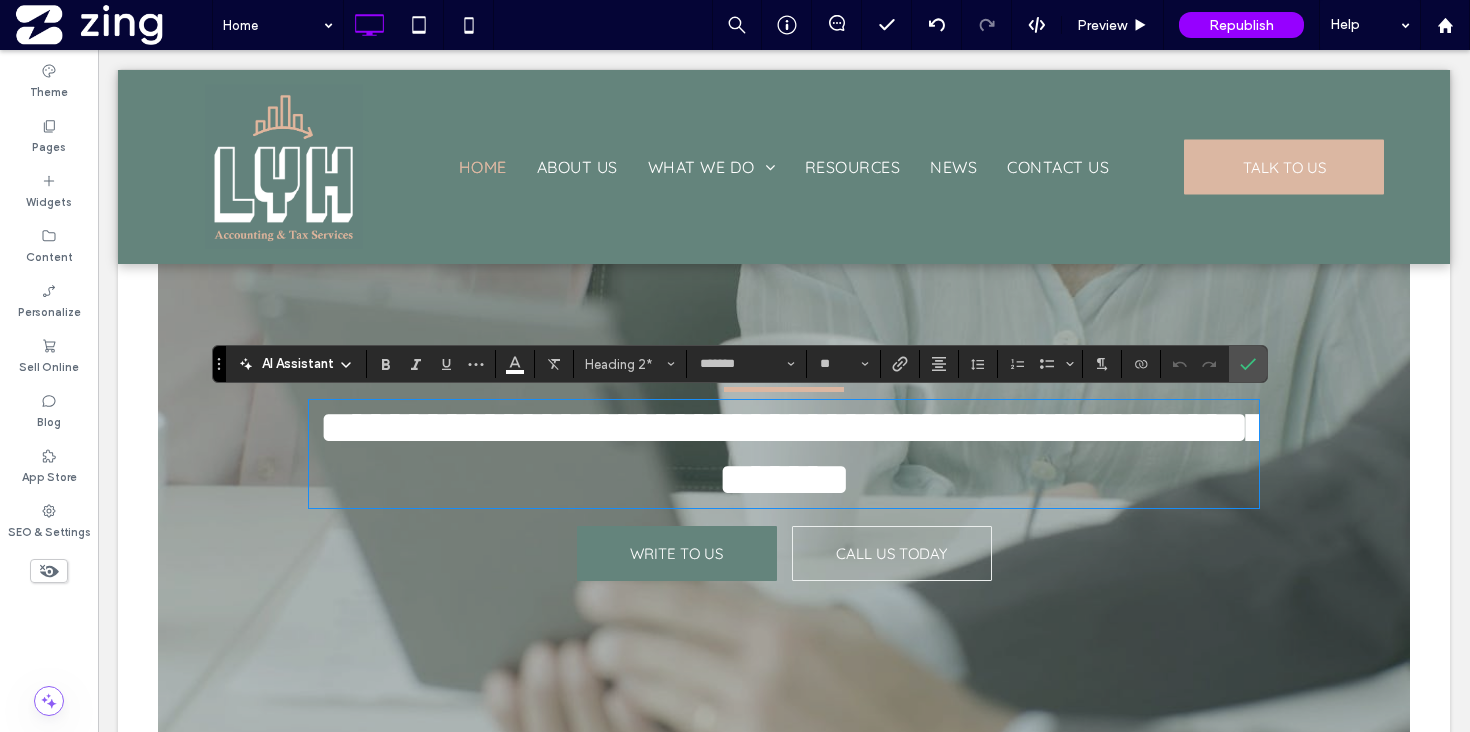 click on "**********" at bounding box center [794, 453] 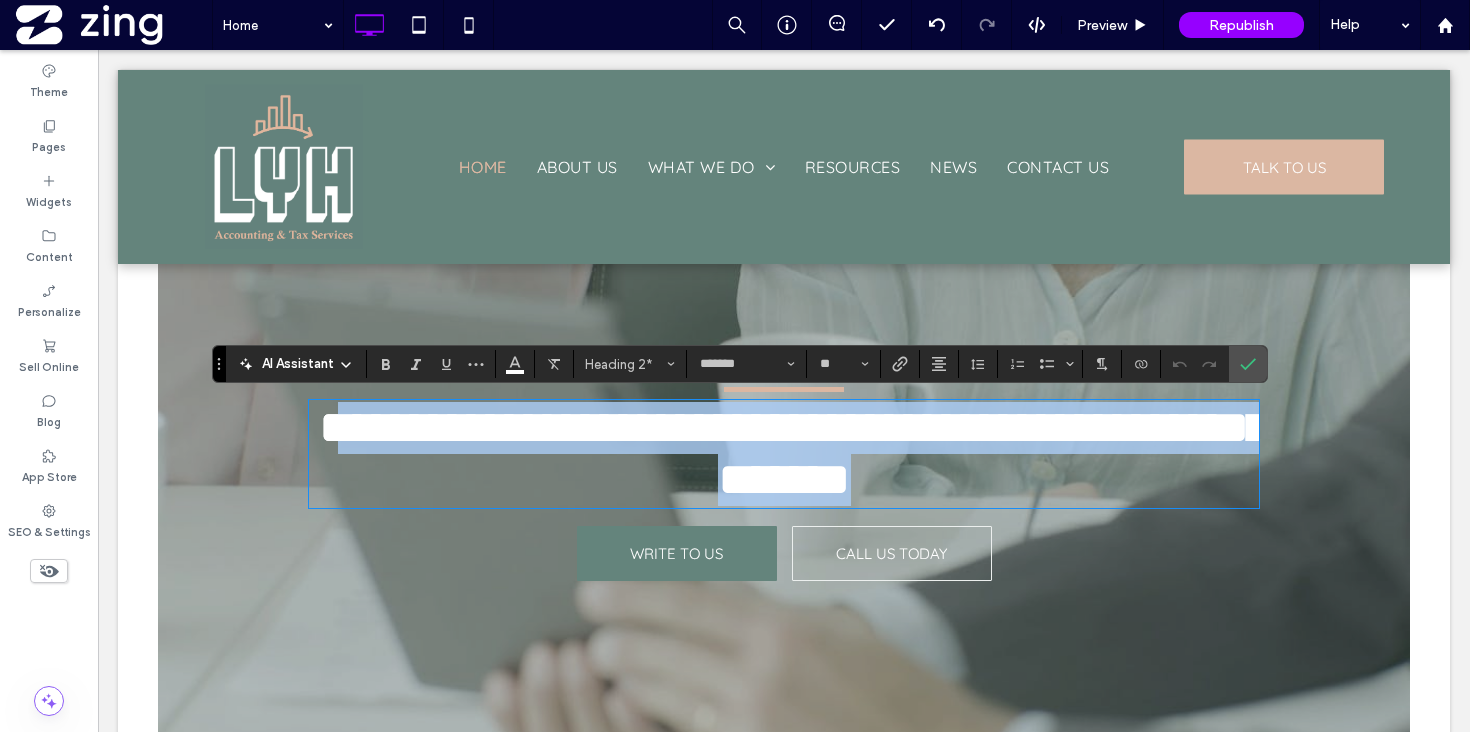 drag, startPoint x: 1141, startPoint y: 479, endPoint x: 366, endPoint y: 421, distance: 777.1673 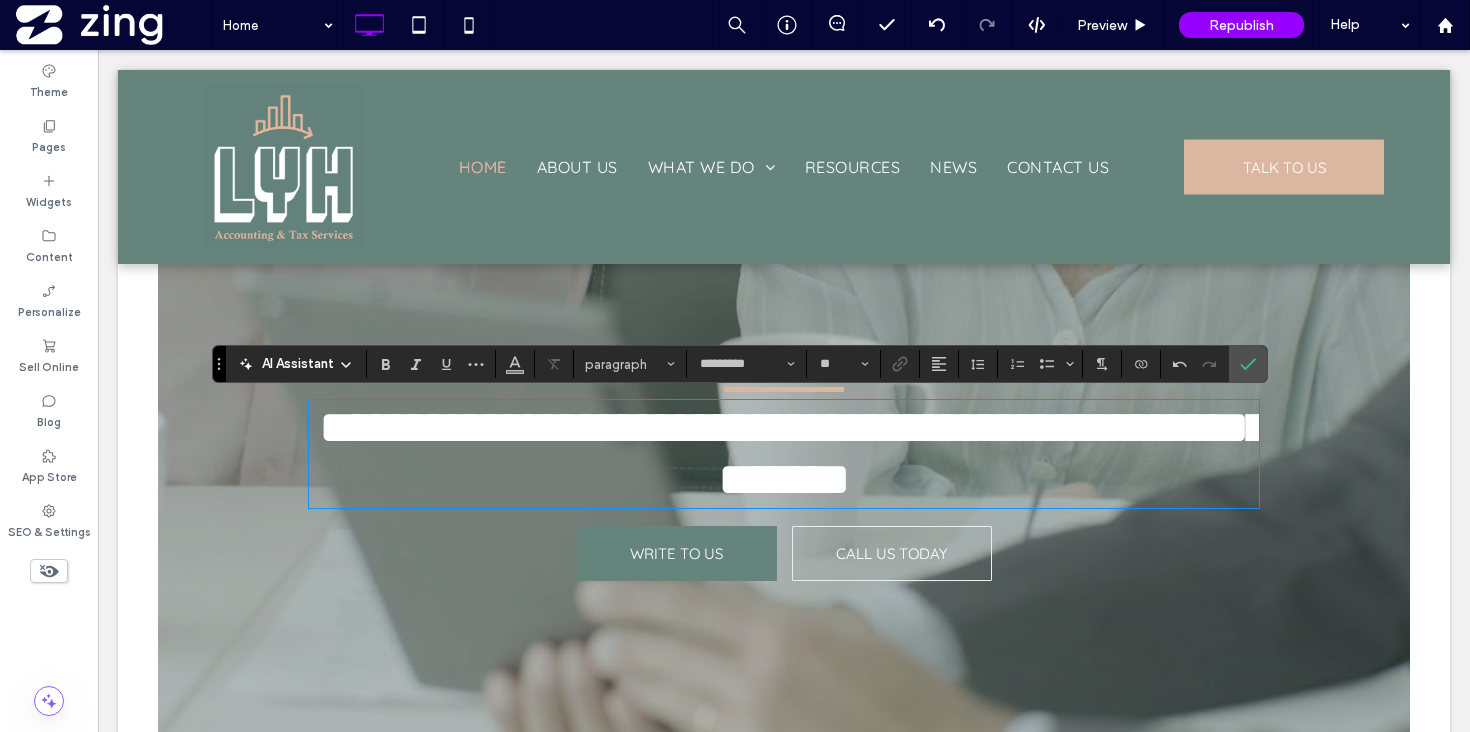 scroll, scrollTop: 0, scrollLeft: 0, axis: both 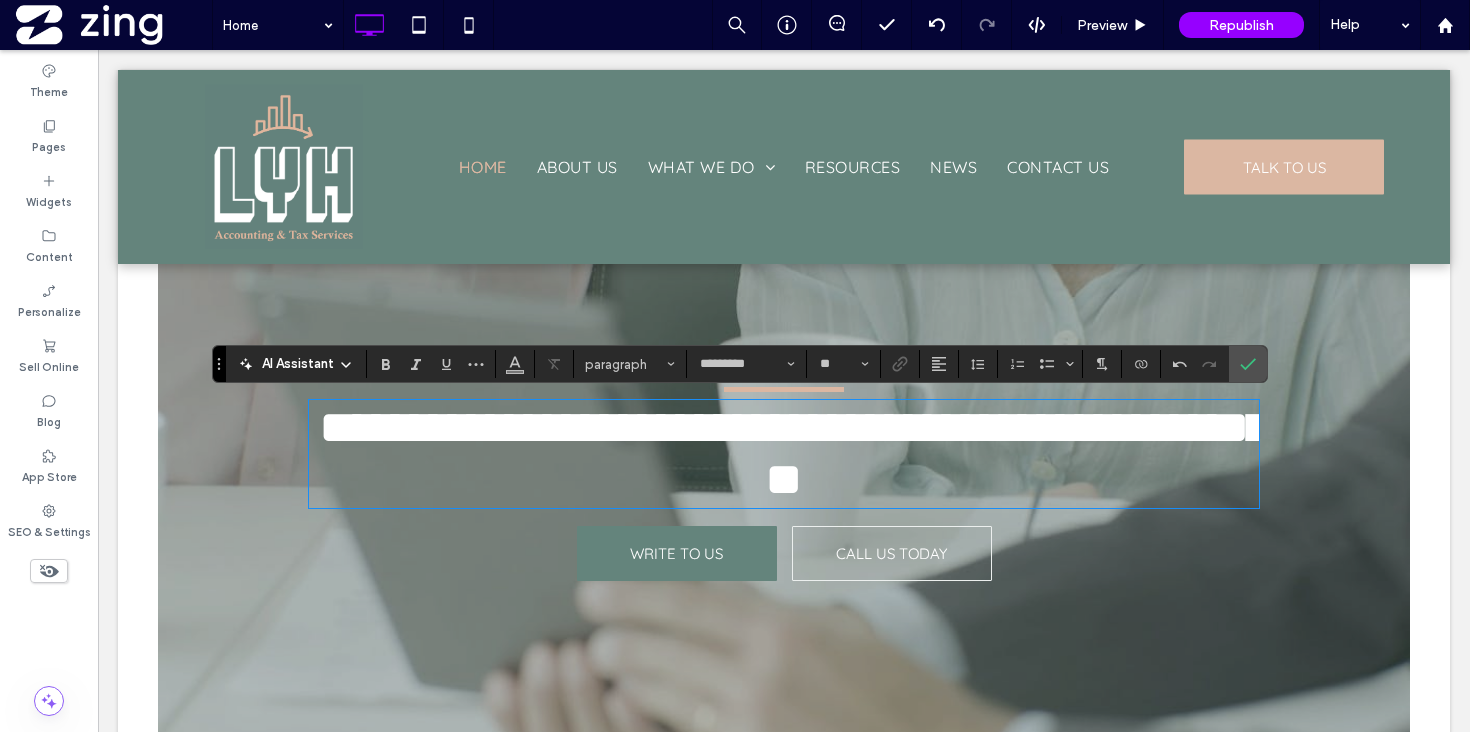 type on "*******" 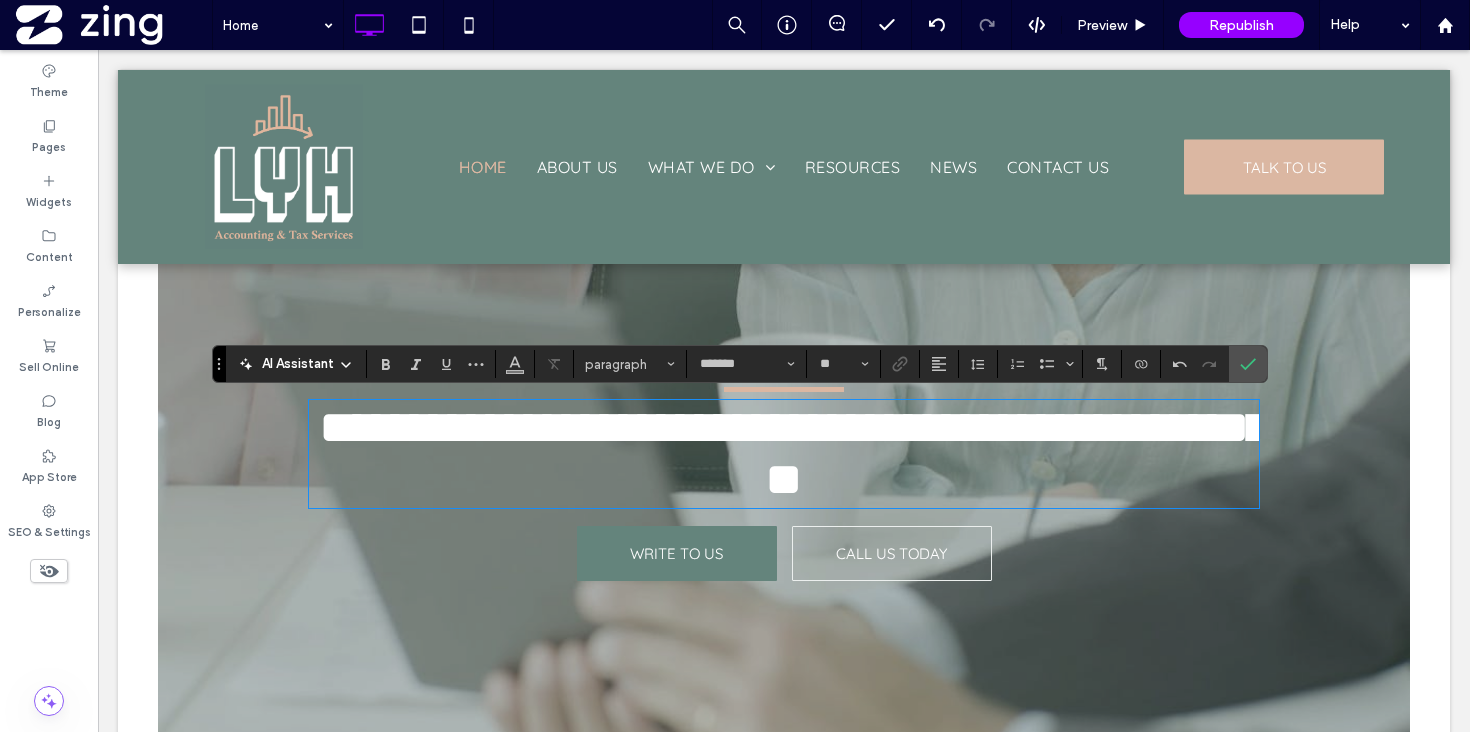 click on "**********" at bounding box center [794, 453] 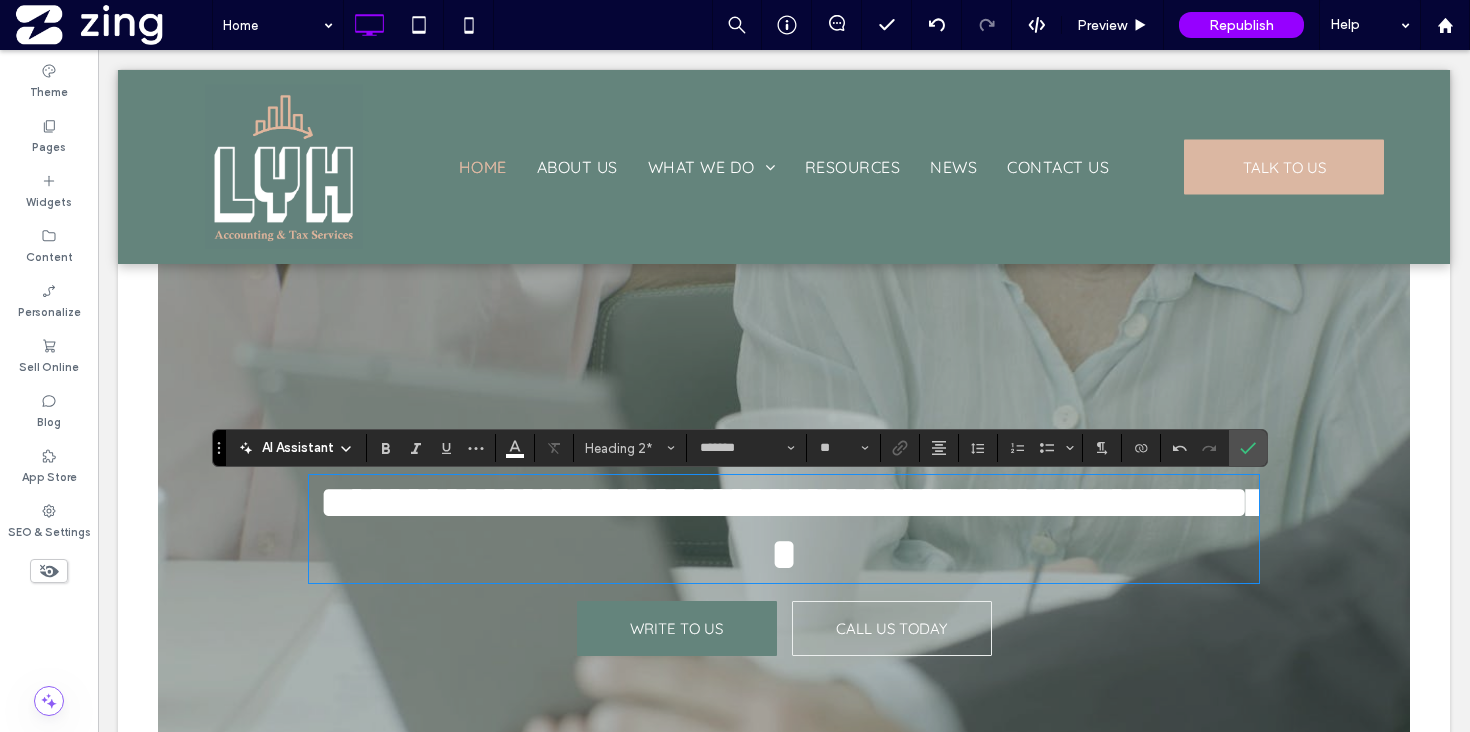 scroll, scrollTop: 5111, scrollLeft: 0, axis: vertical 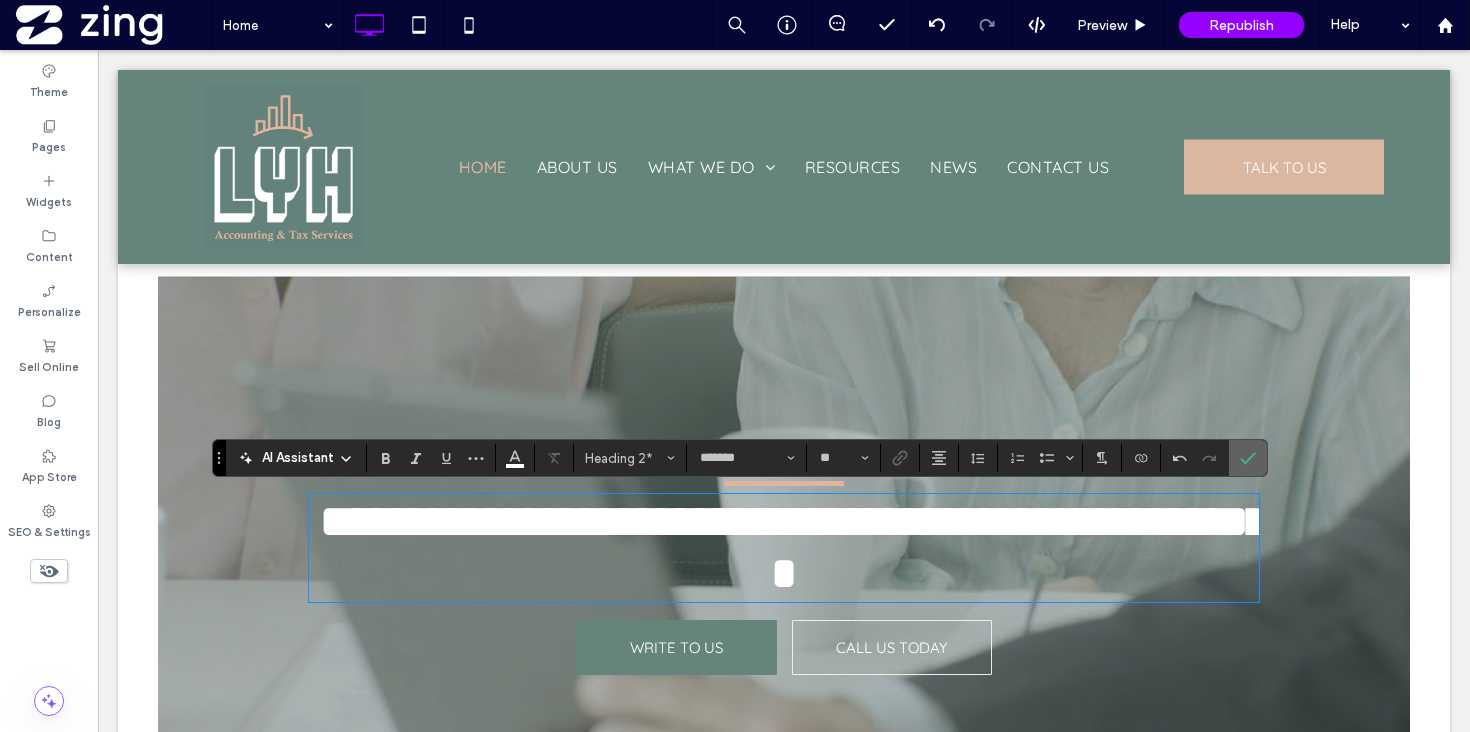 click 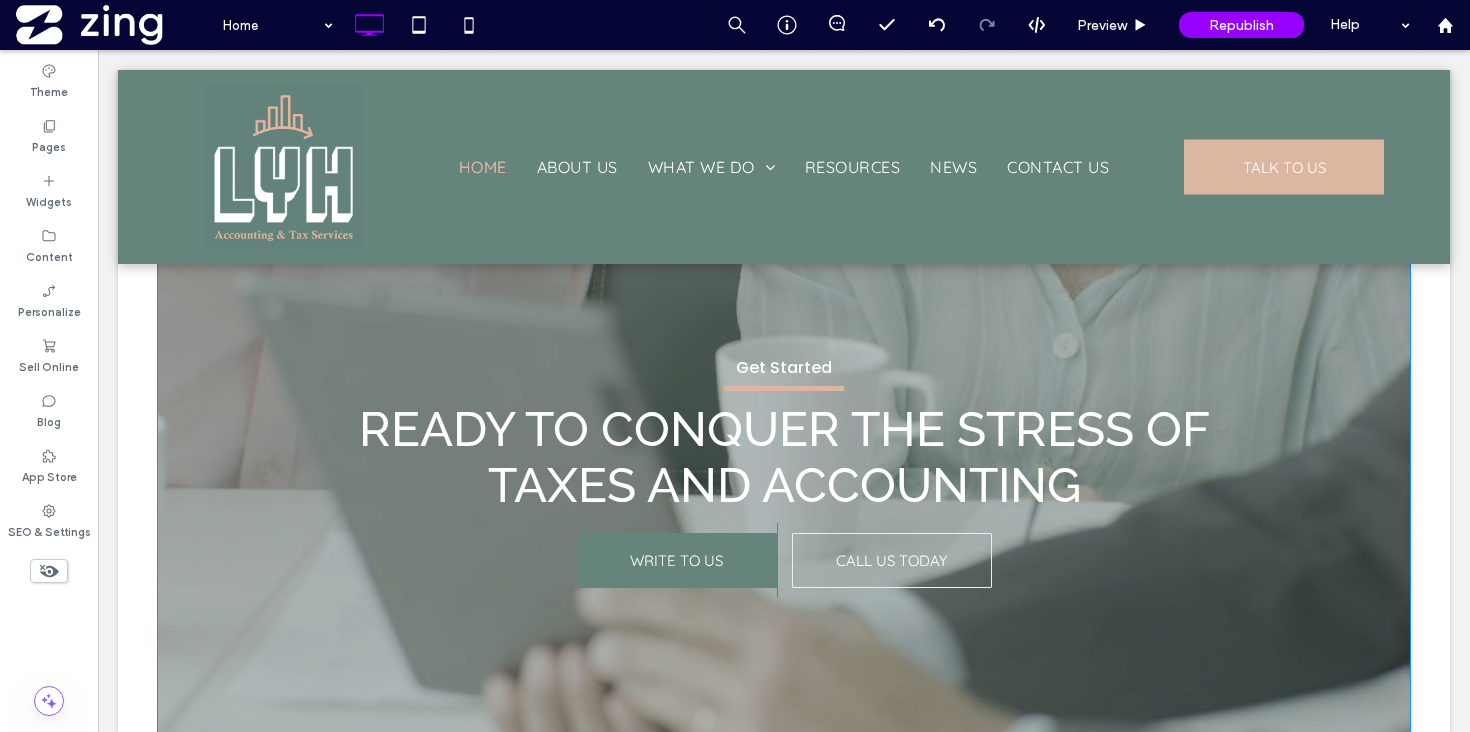 scroll, scrollTop: 5200, scrollLeft: 0, axis: vertical 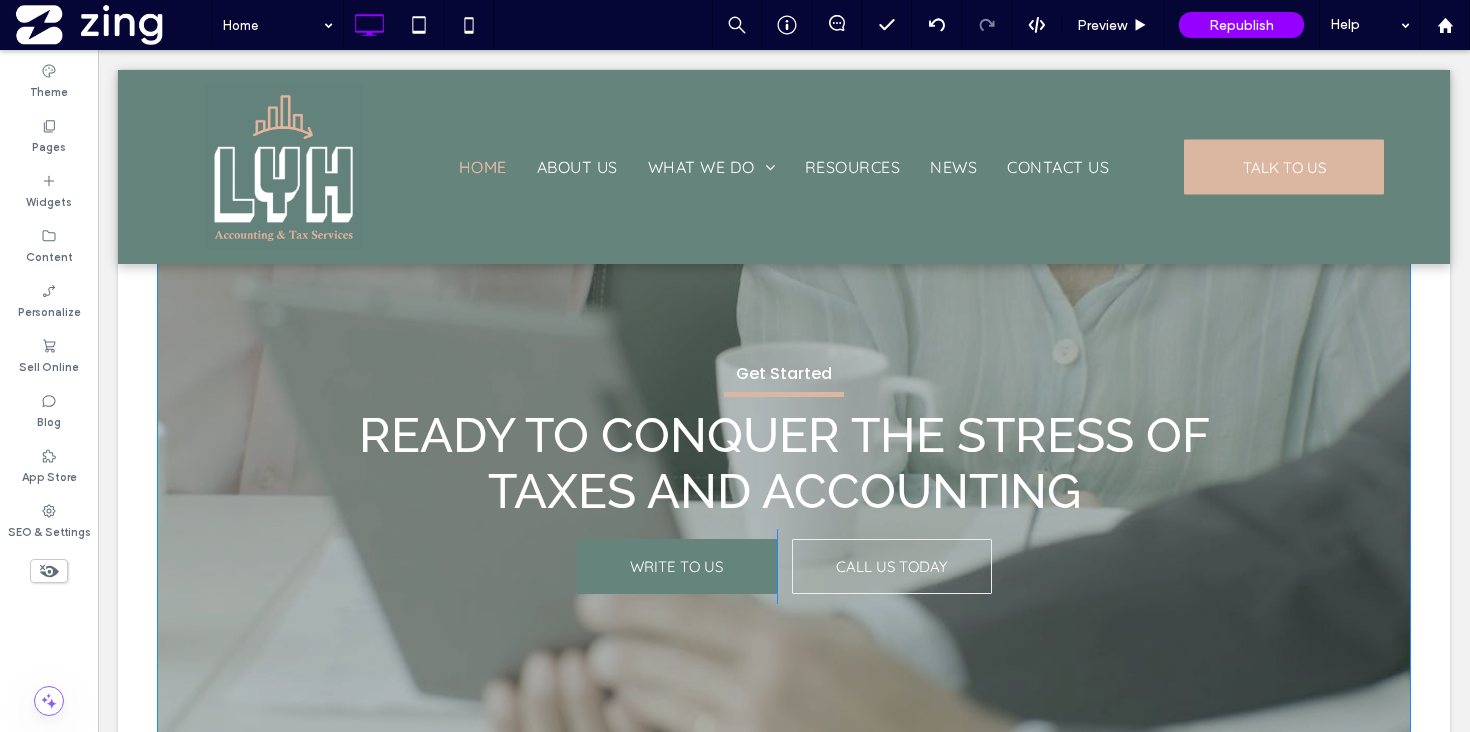 click at bounding box center (784, 475) 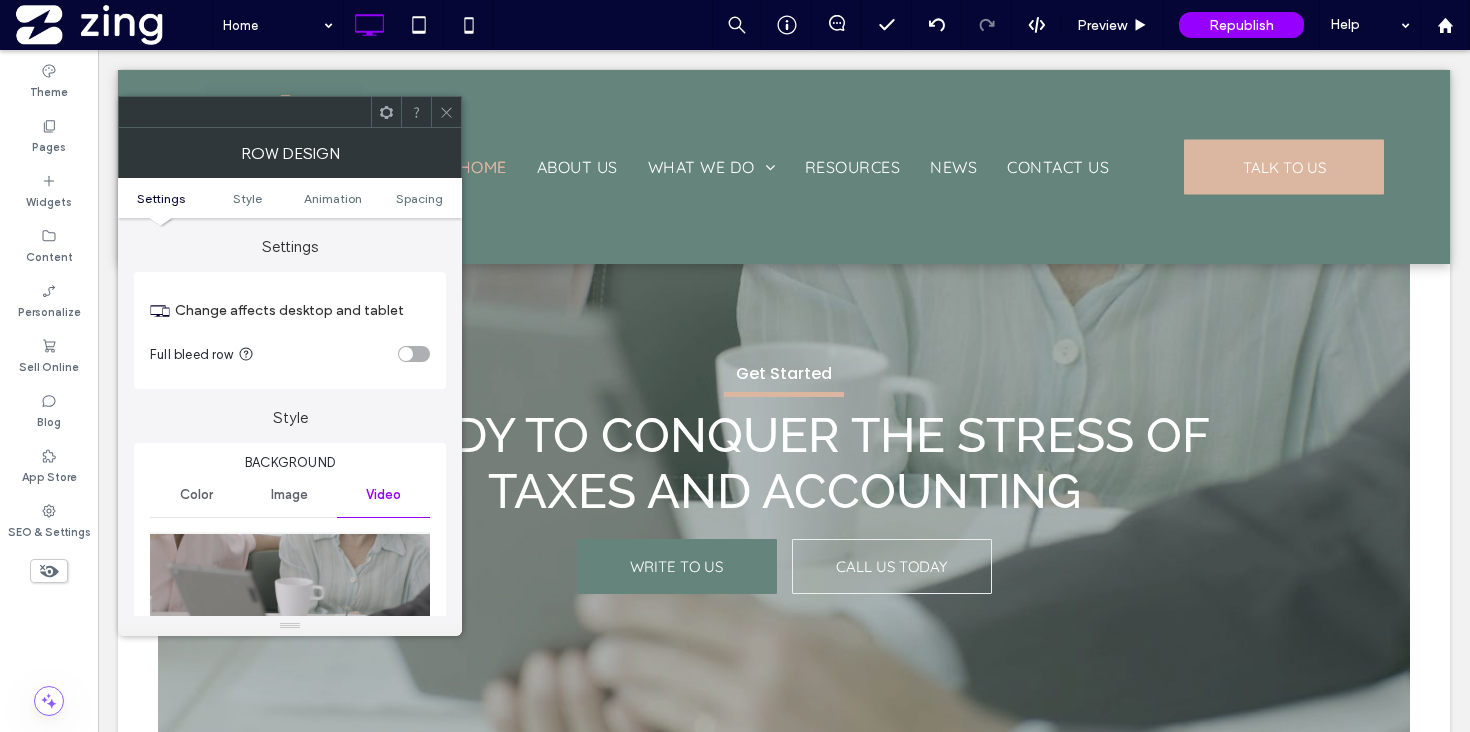 scroll, scrollTop: 187, scrollLeft: 0, axis: vertical 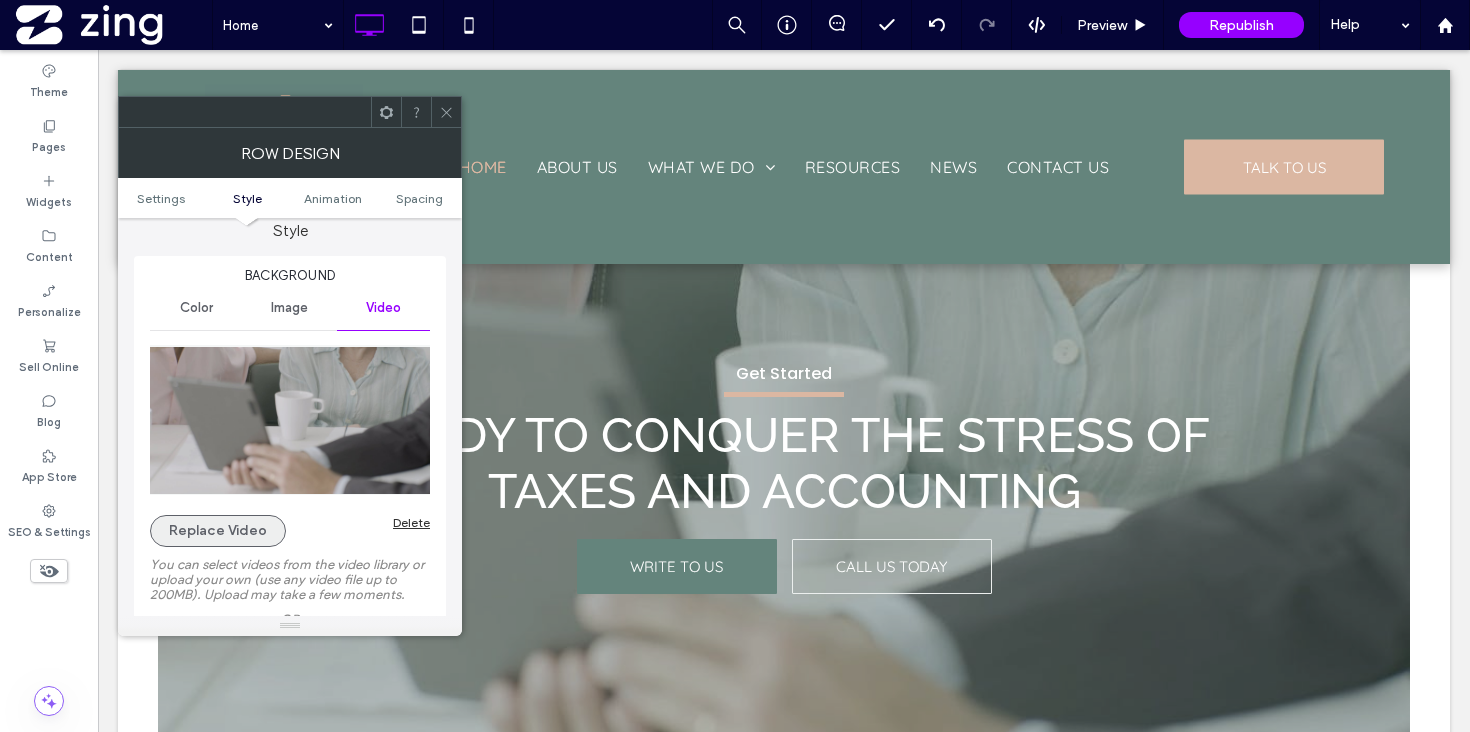 click on "Replace Video" at bounding box center [218, 531] 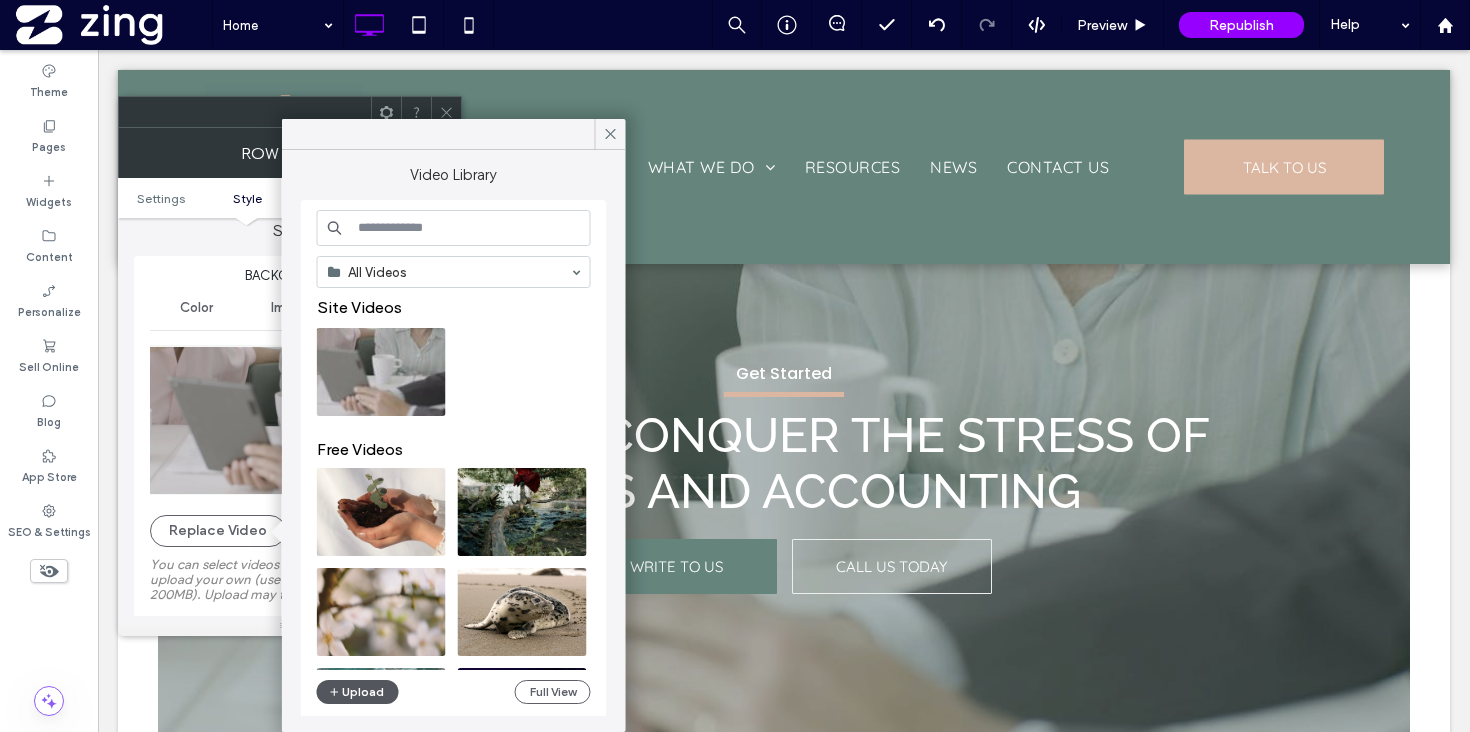 click on "Upload" at bounding box center (358, 692) 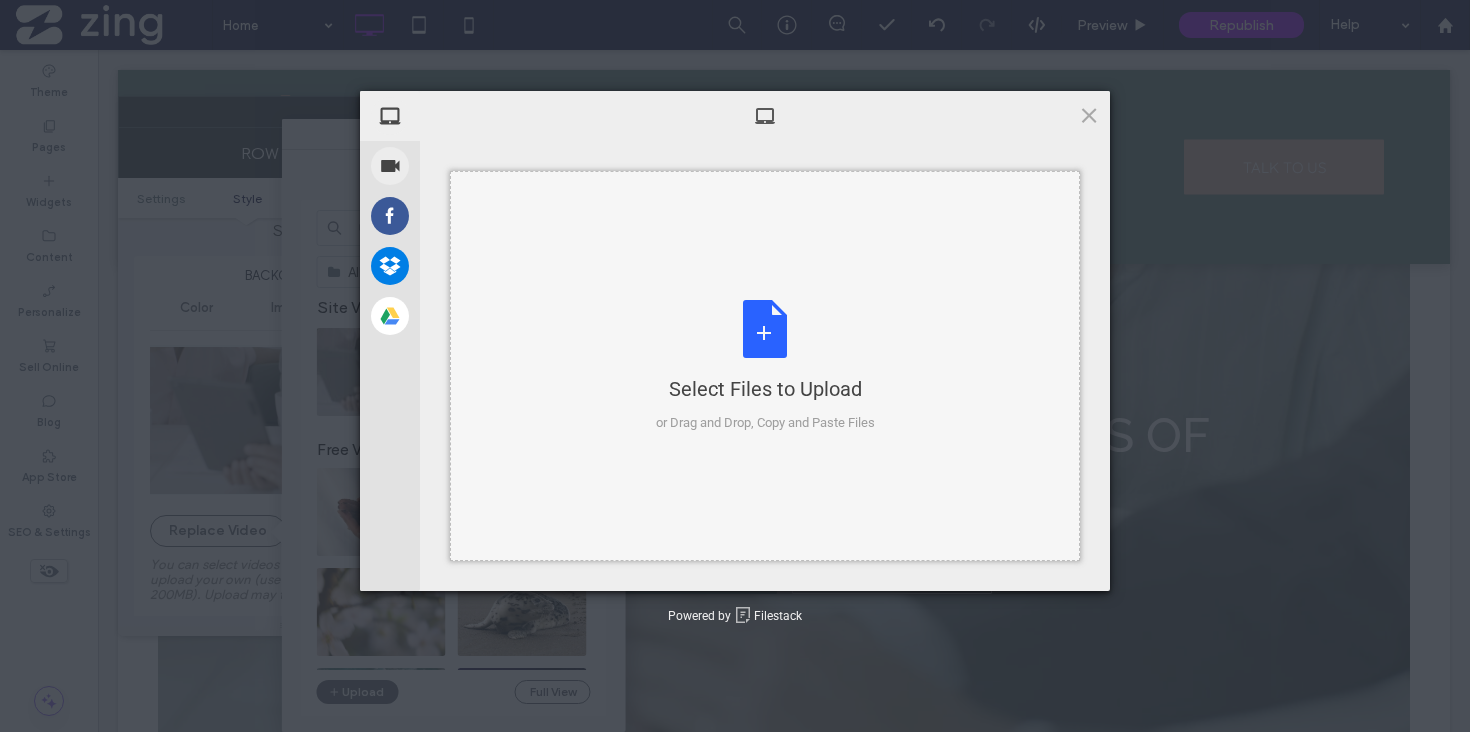 click on "Select Files to Upload
or Drag and Drop, Copy and Paste Files" at bounding box center (765, 366) 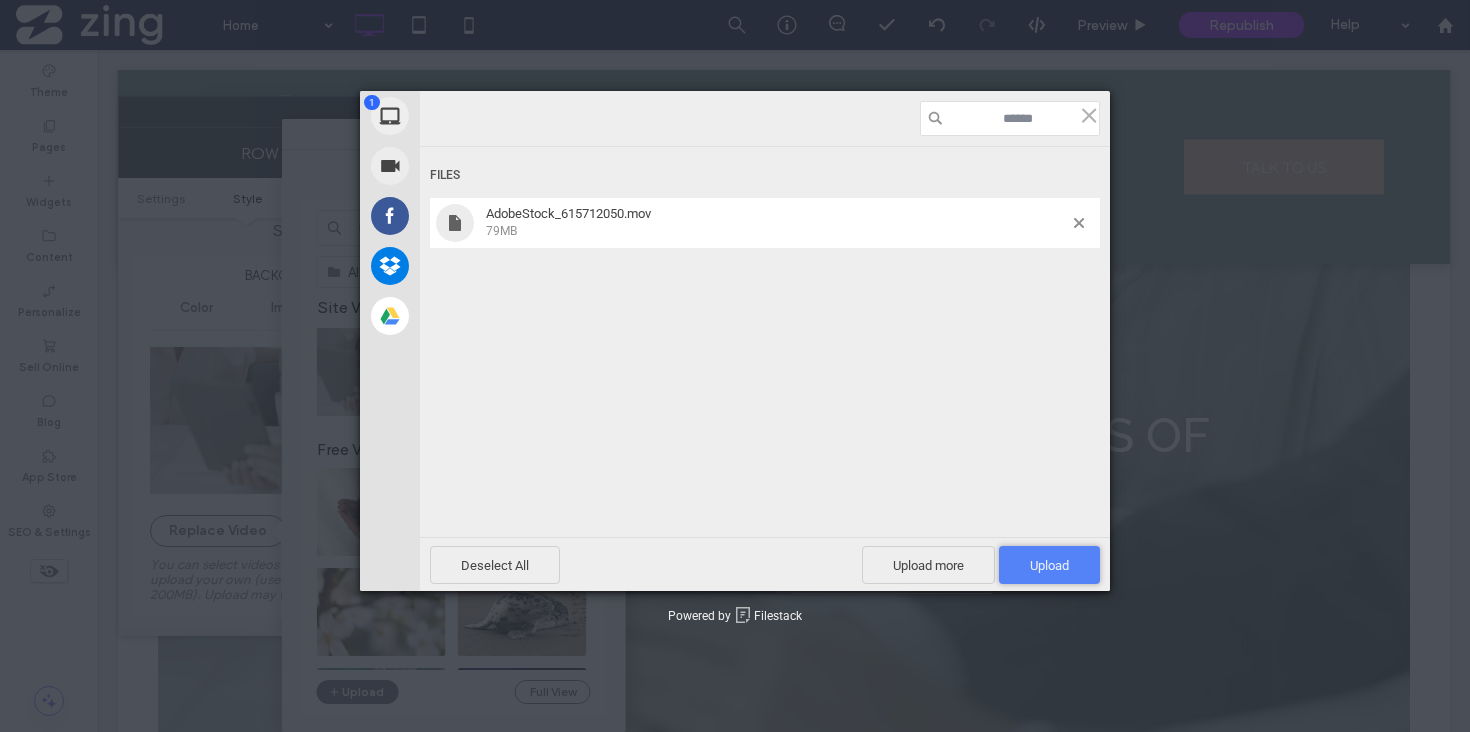 click on "Upload
1" at bounding box center (1049, 565) 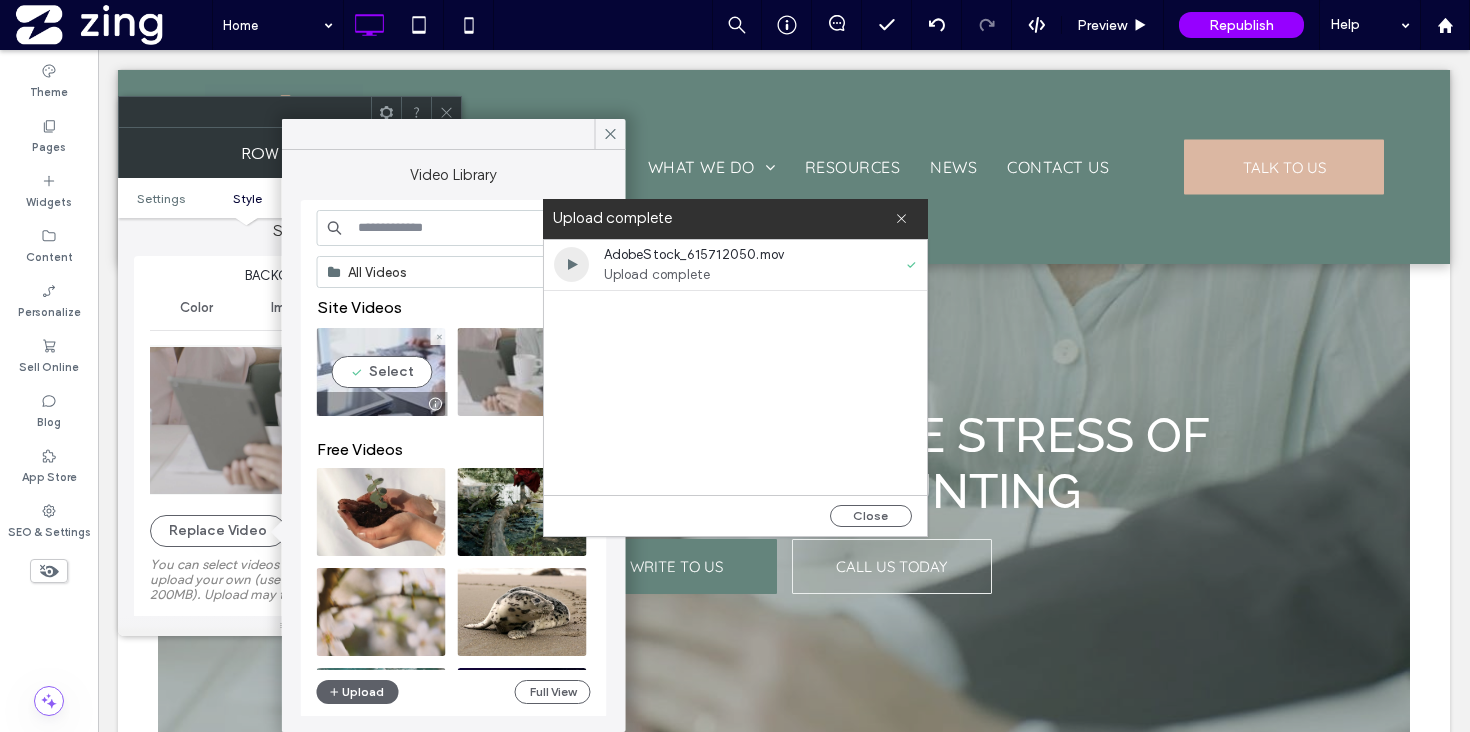 click at bounding box center [381, 372] 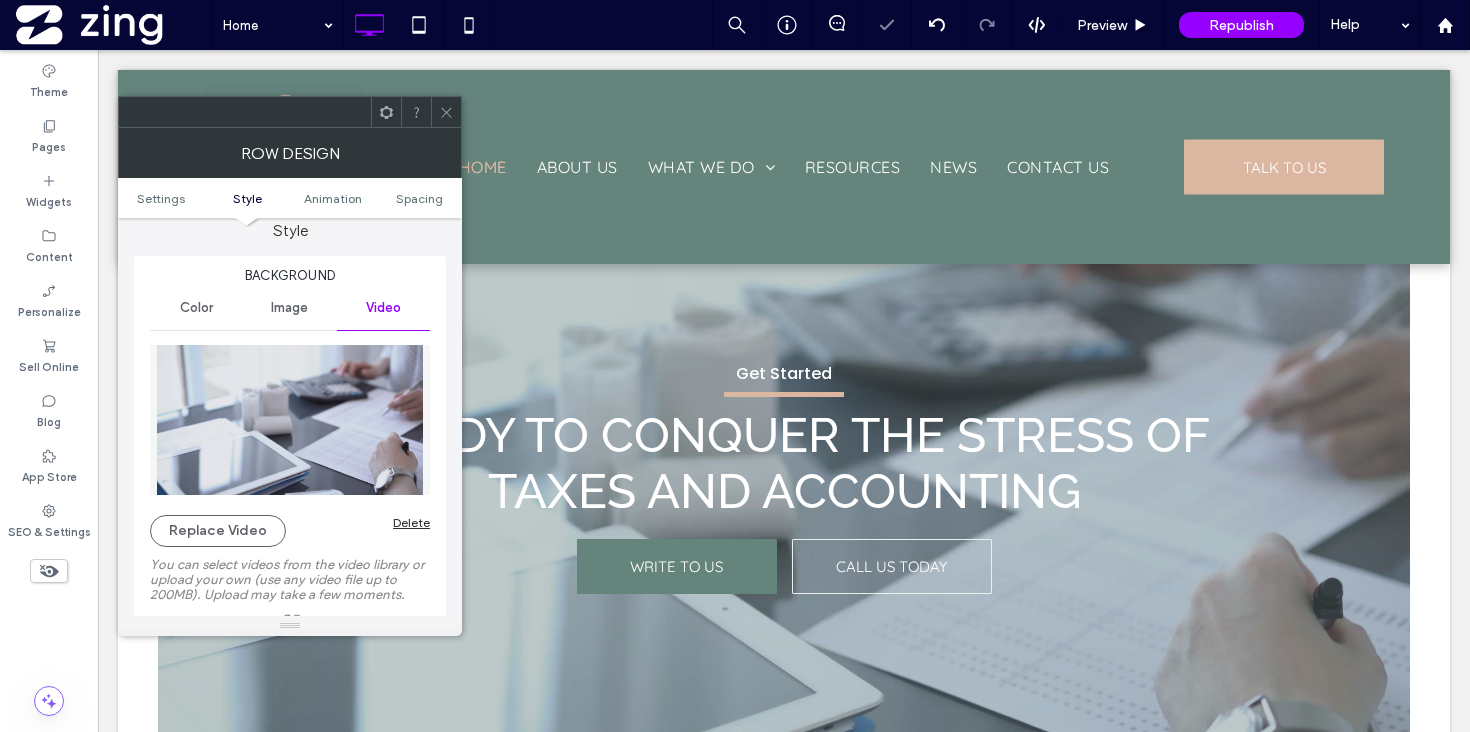 click 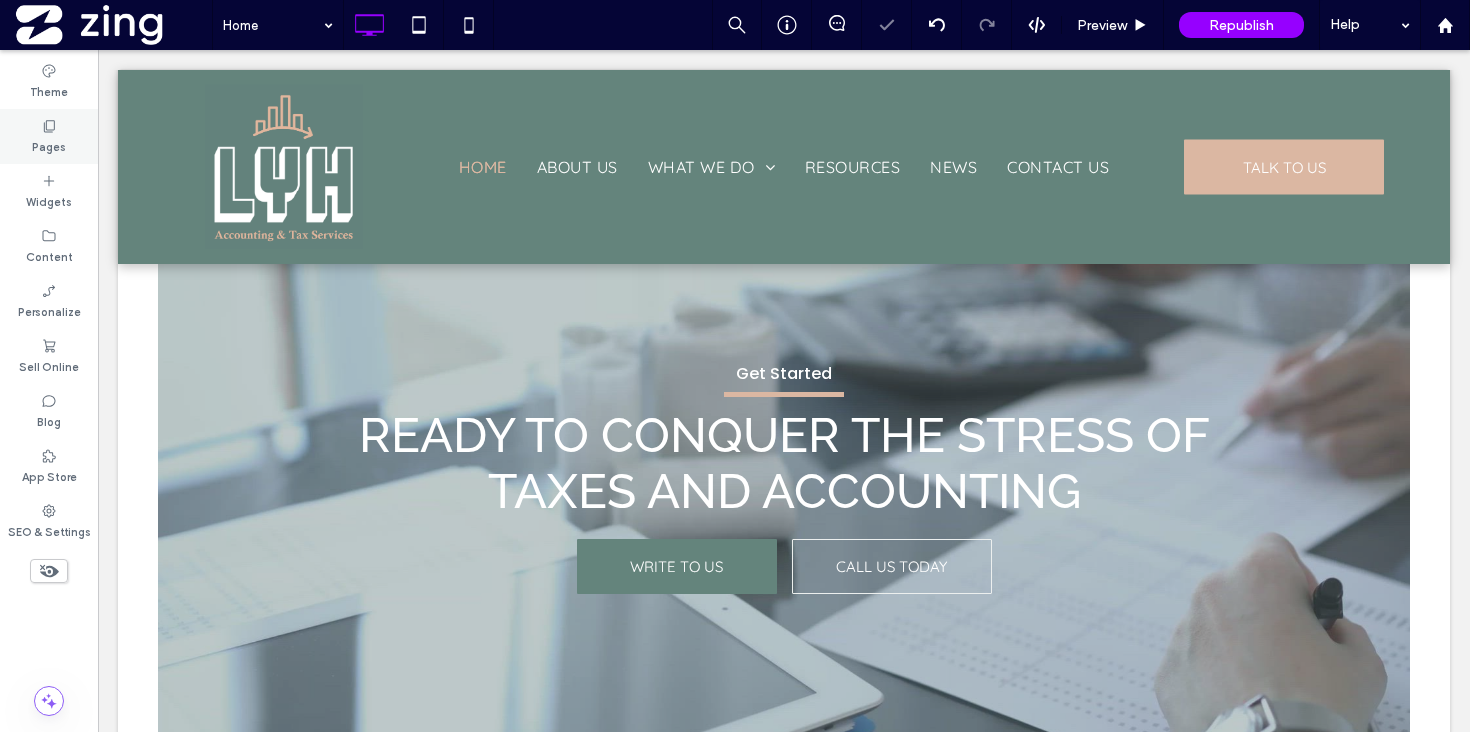 click 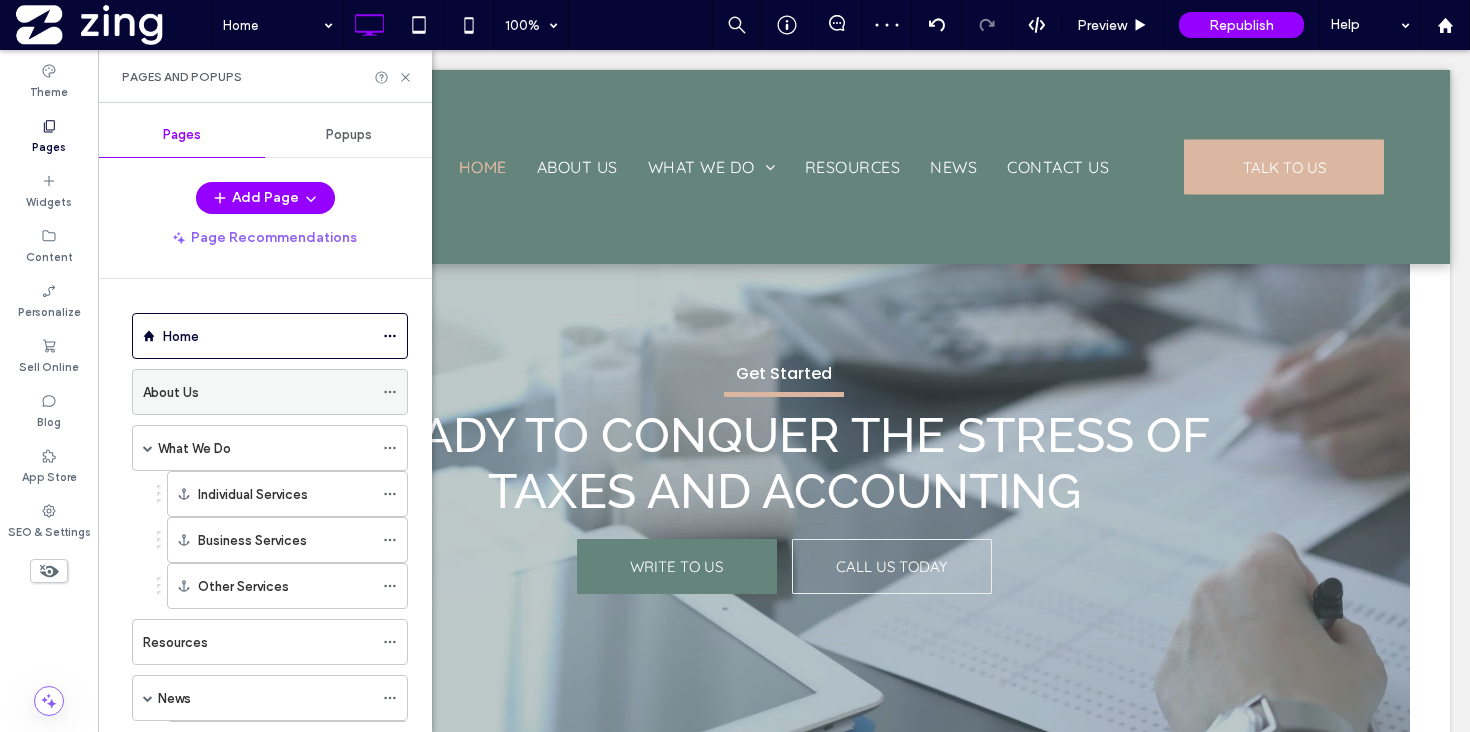 click on "About Us" at bounding box center (258, 392) 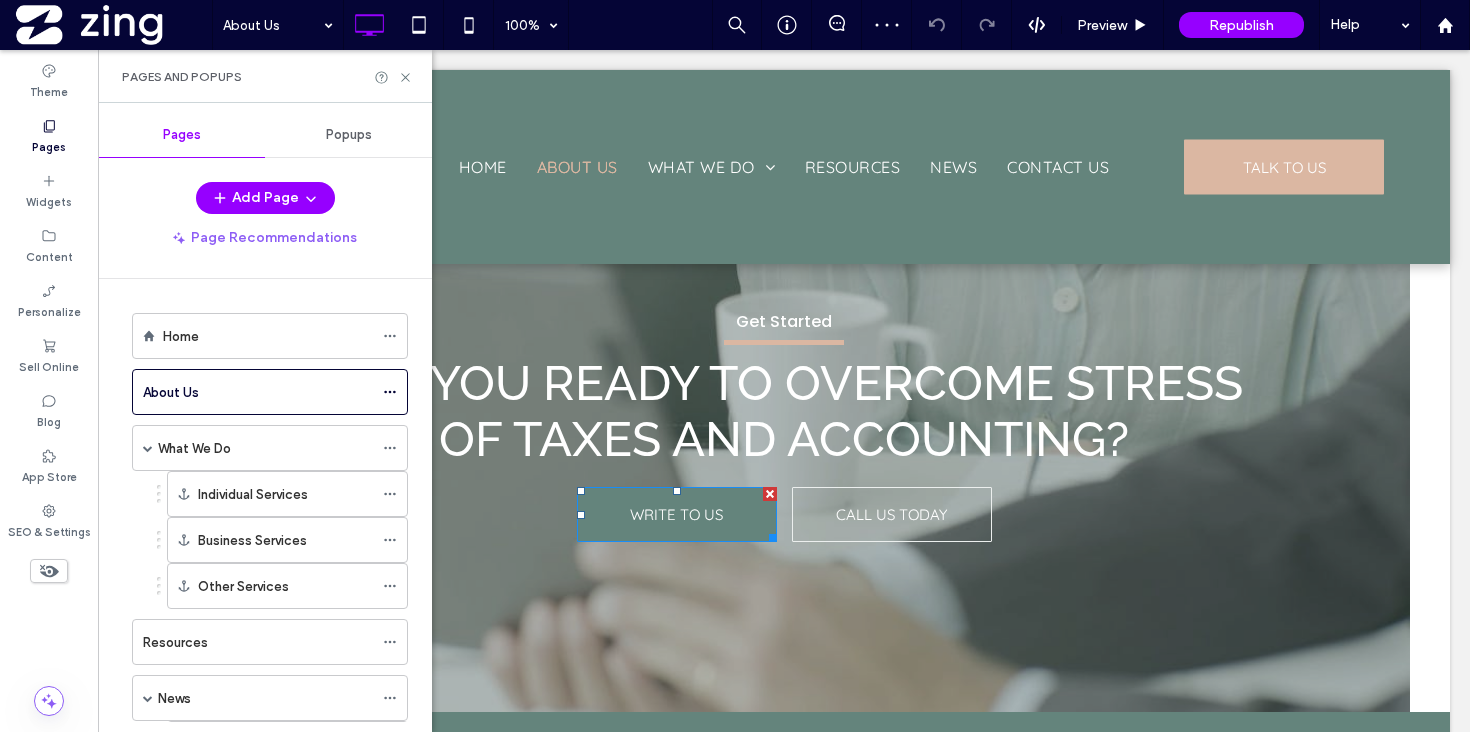 scroll, scrollTop: 2298, scrollLeft: 0, axis: vertical 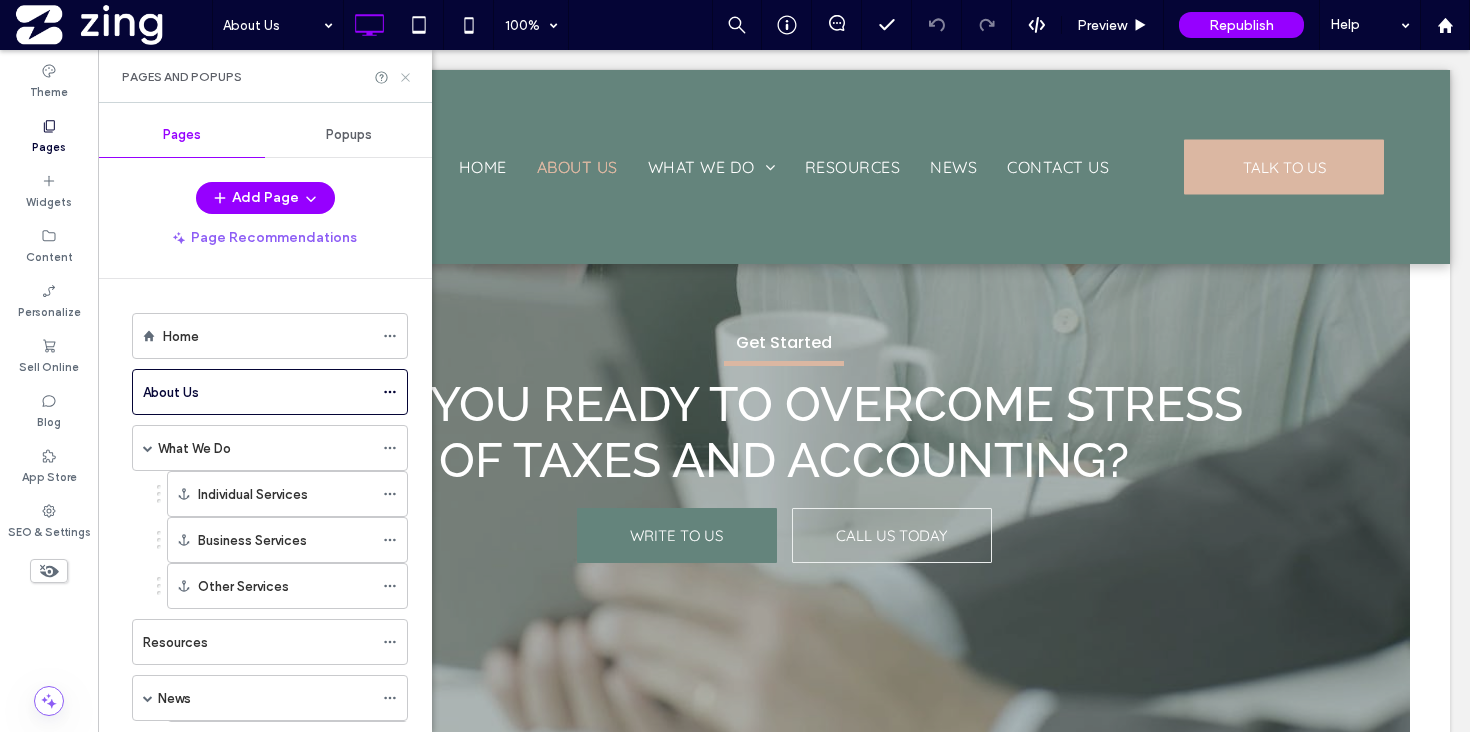 click 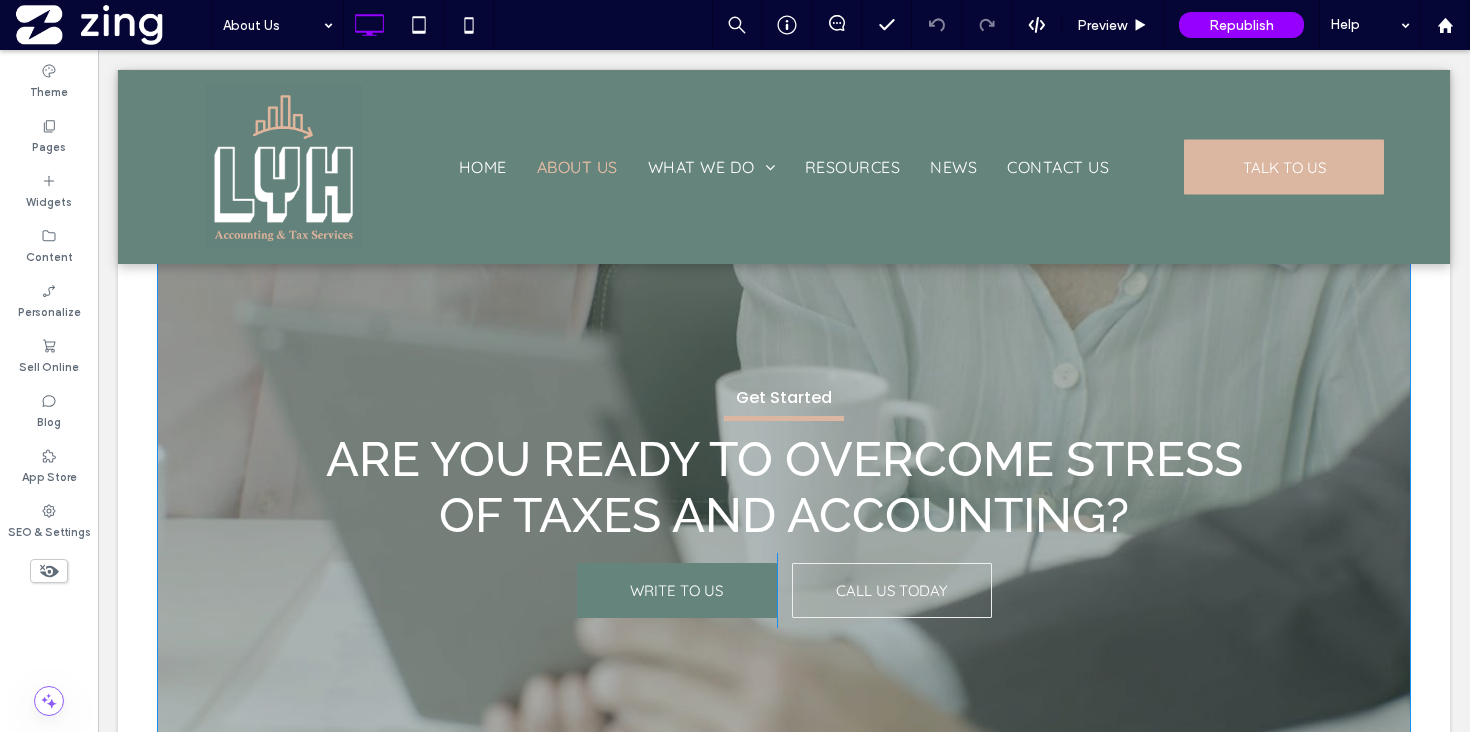 scroll, scrollTop: 2245, scrollLeft: 0, axis: vertical 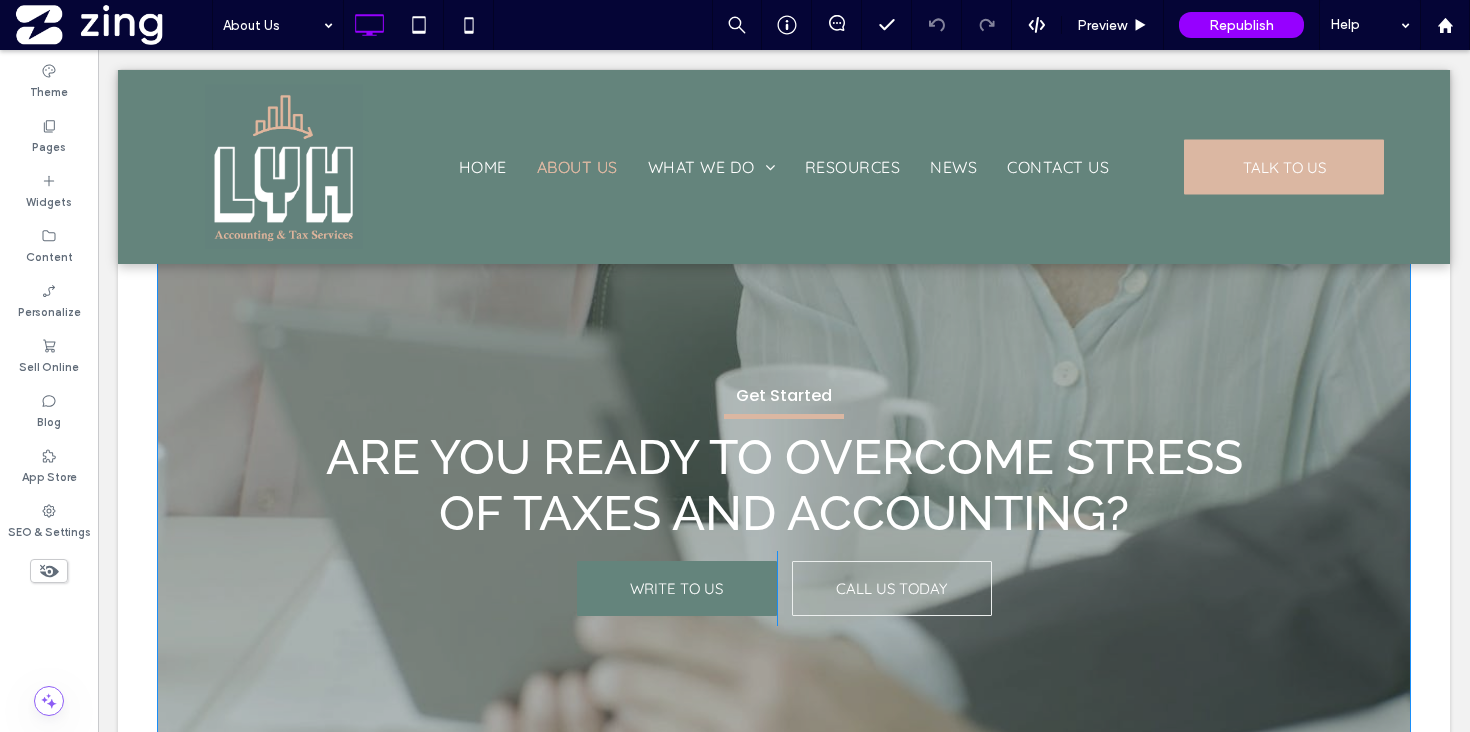 click at bounding box center [784, 497] 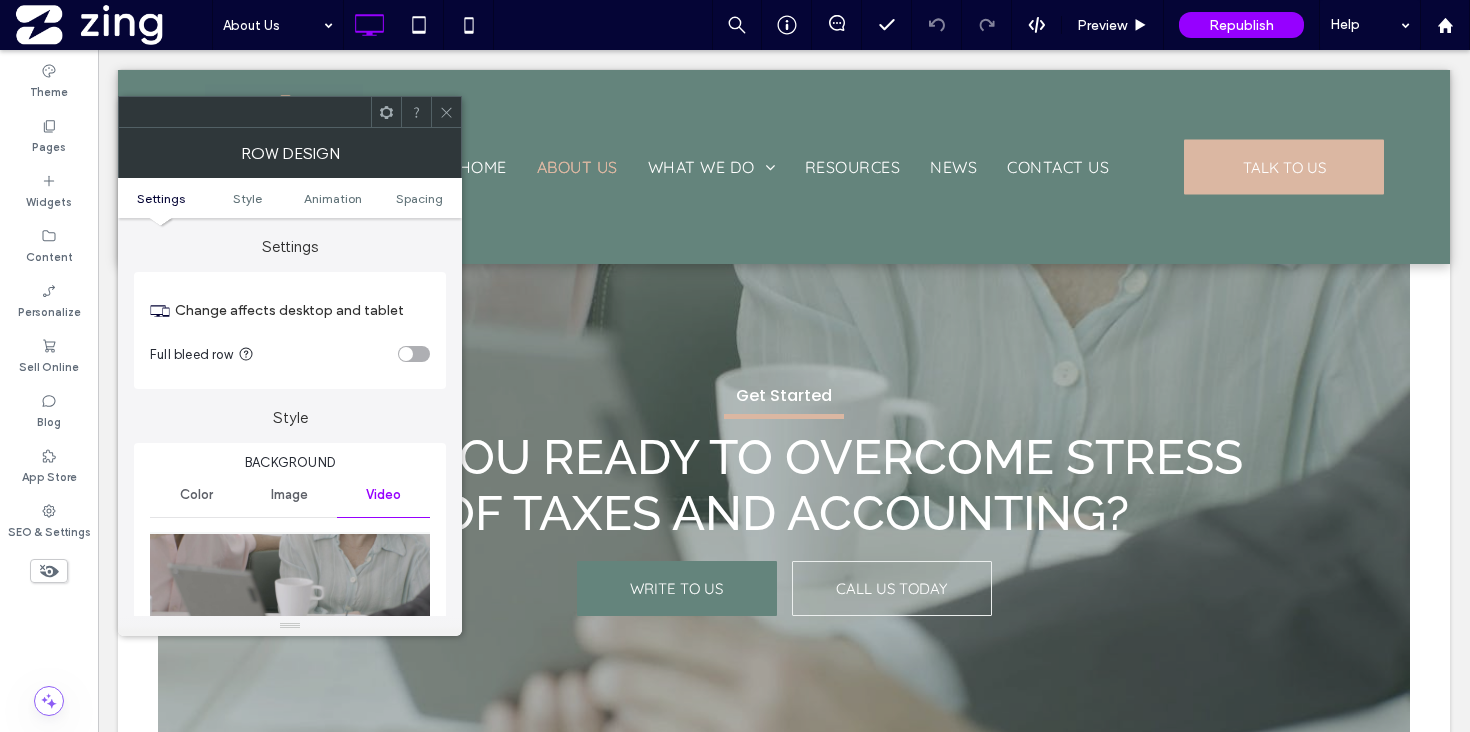 scroll, scrollTop: 262, scrollLeft: 0, axis: vertical 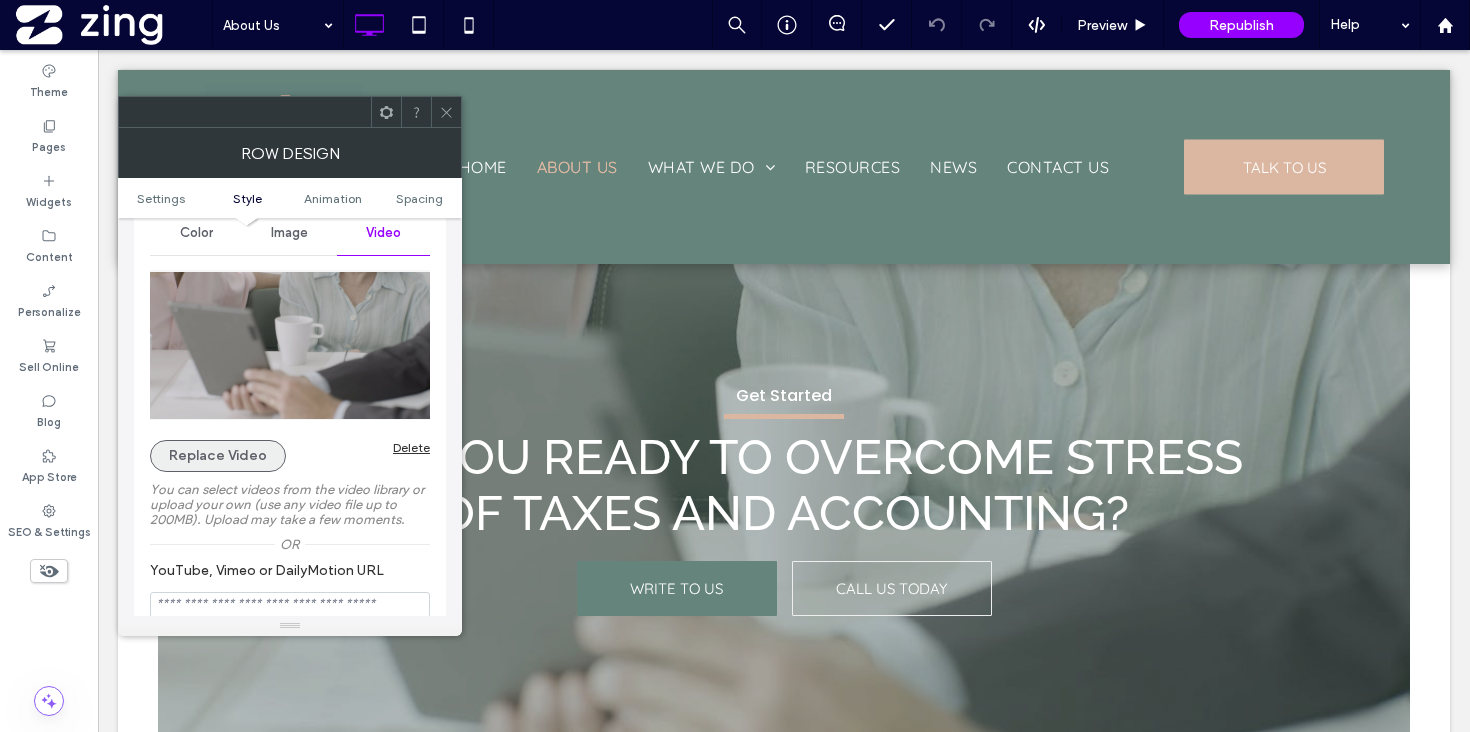 click on "Replace Video" at bounding box center (218, 456) 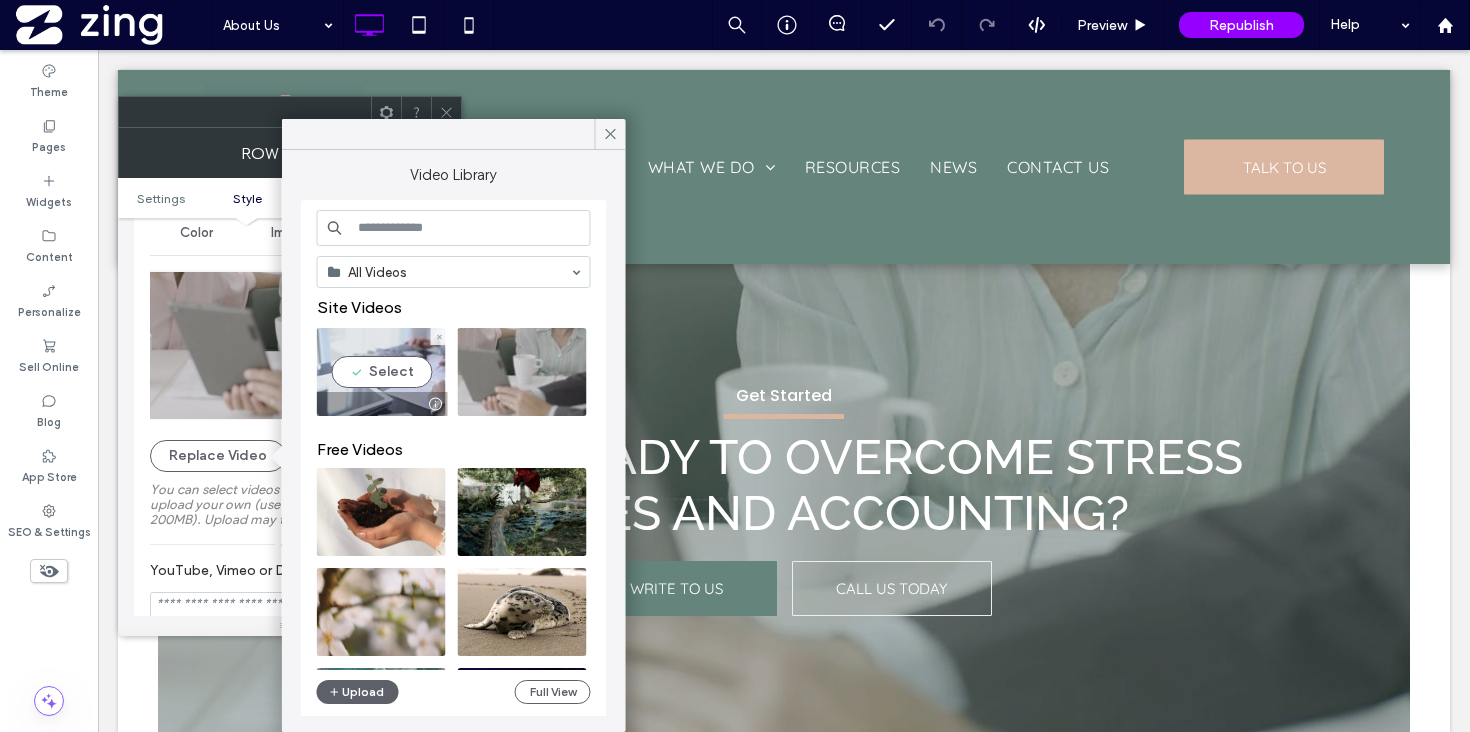 click at bounding box center (381, 372) 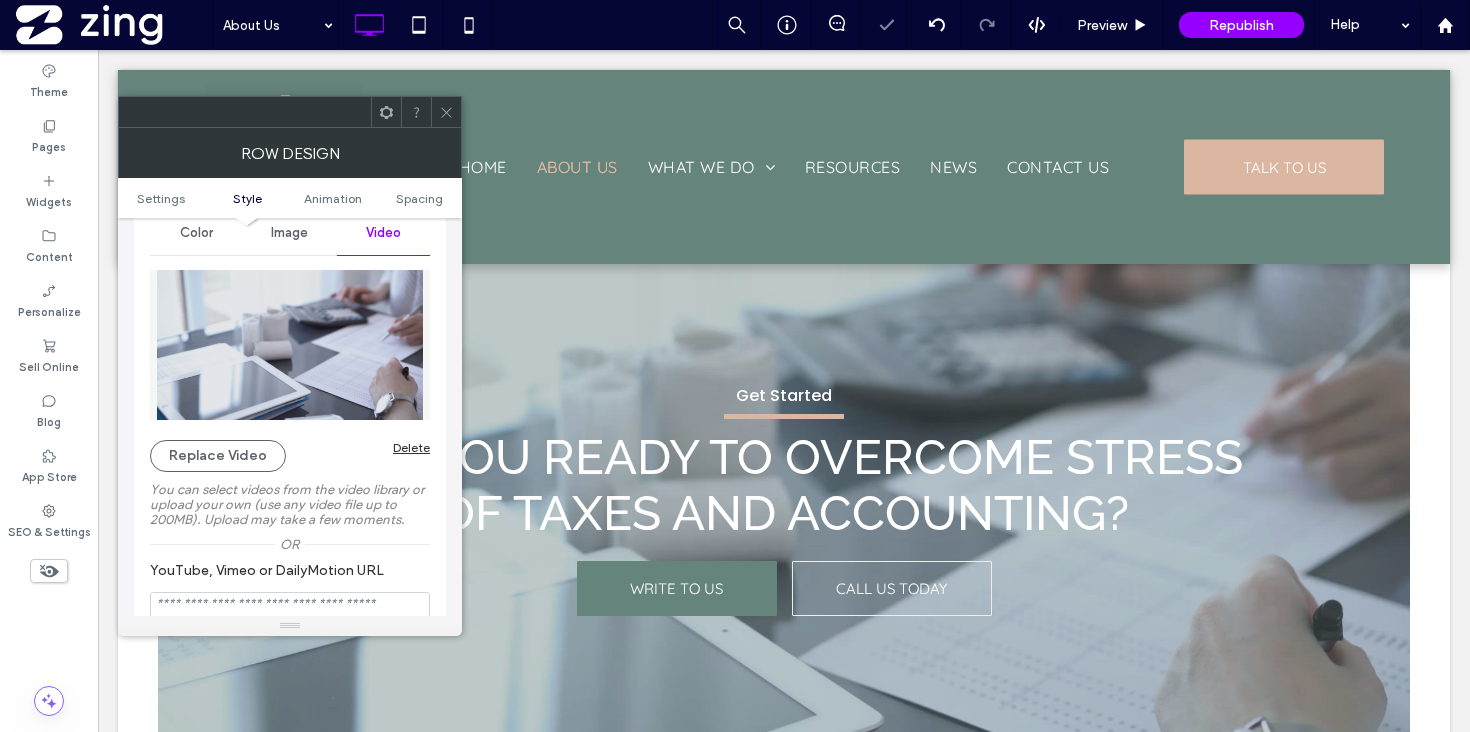 click 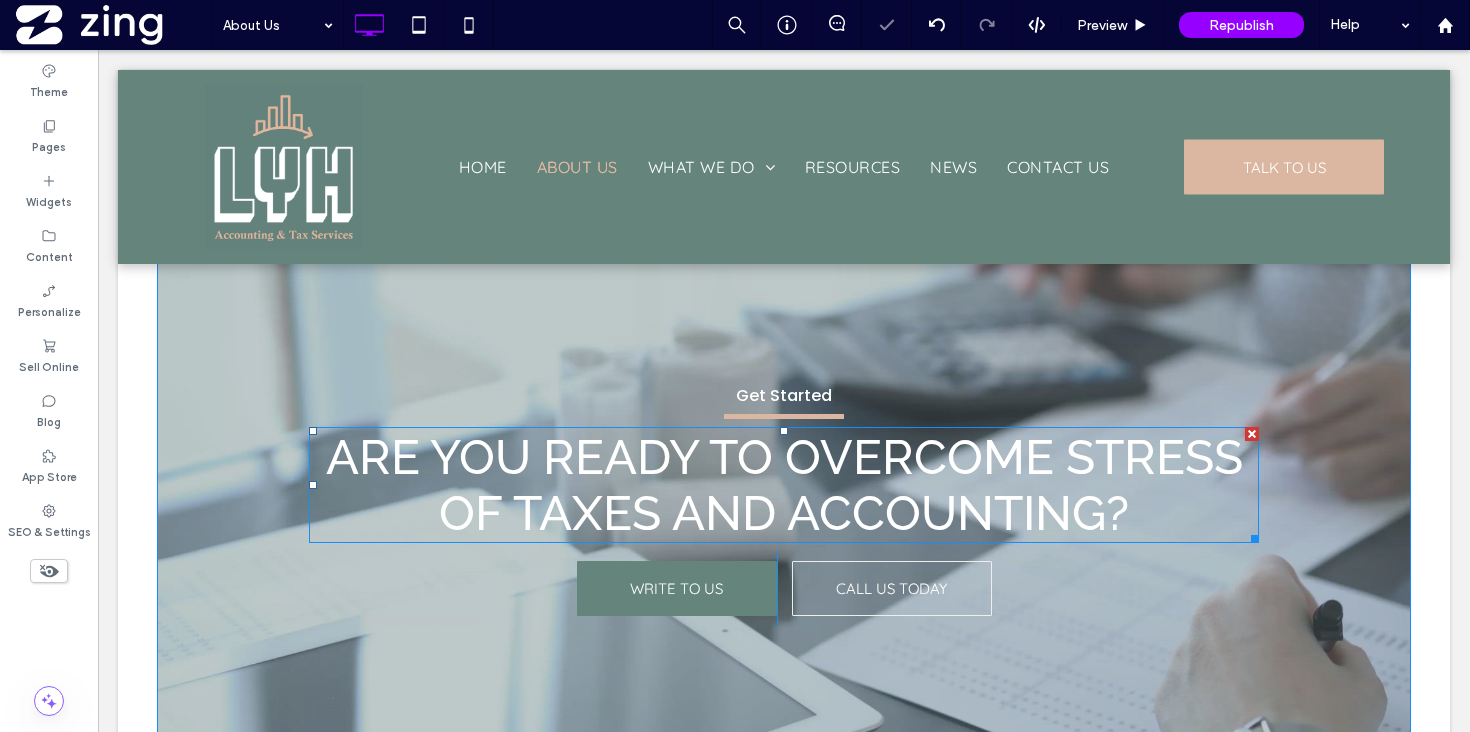 click on "Are you ready to overcome stress of taxes and accounting?" at bounding box center [784, 485] 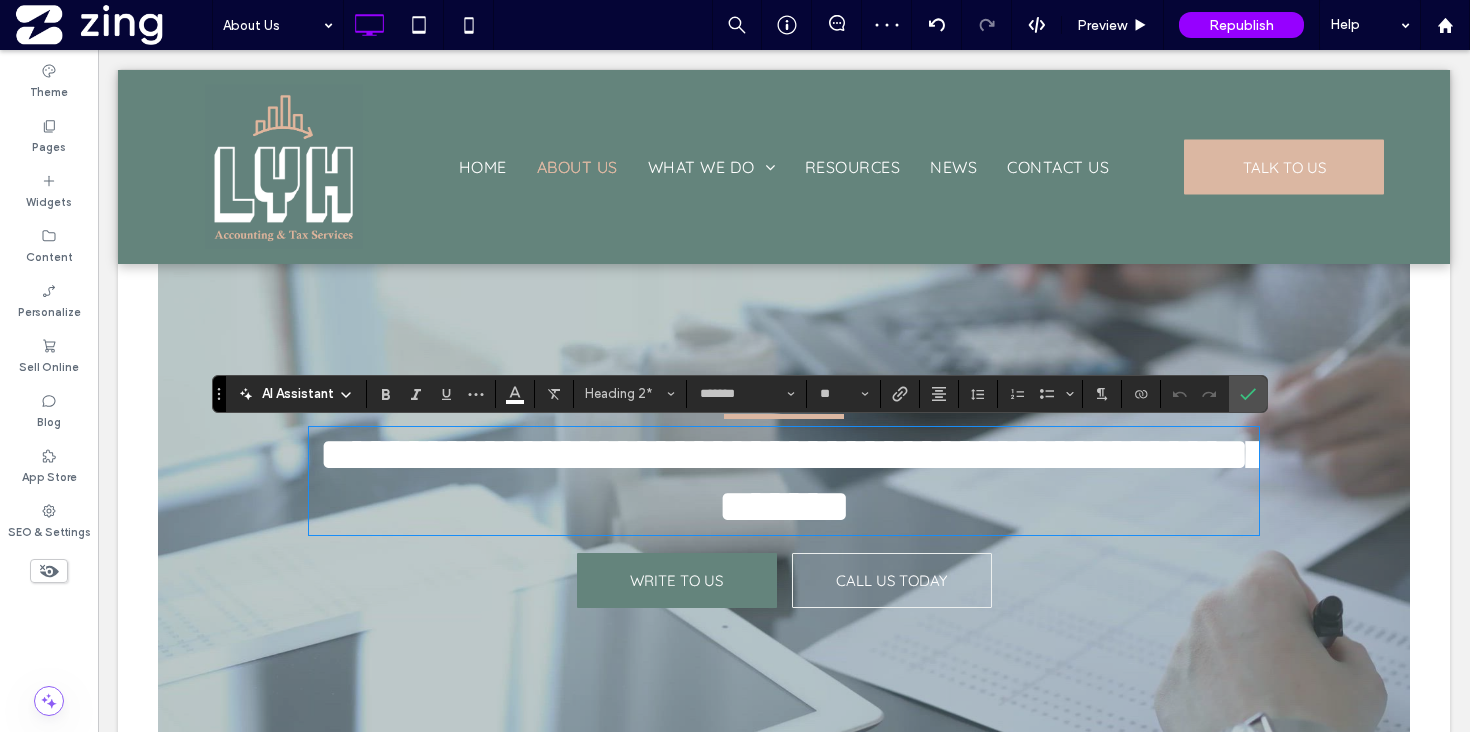 click on "**********" at bounding box center [794, 480] 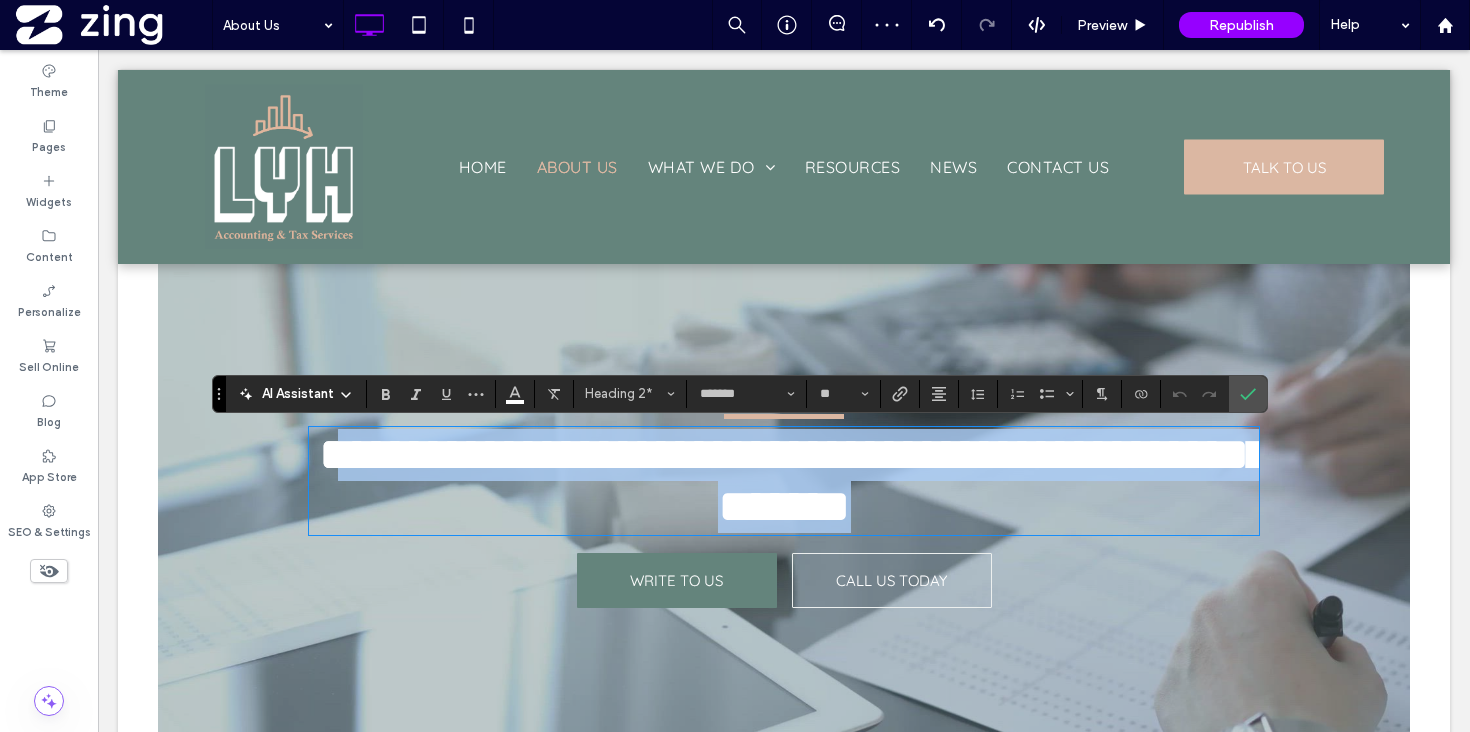drag, startPoint x: 1107, startPoint y: 523, endPoint x: 357, endPoint y: 453, distance: 753.2596 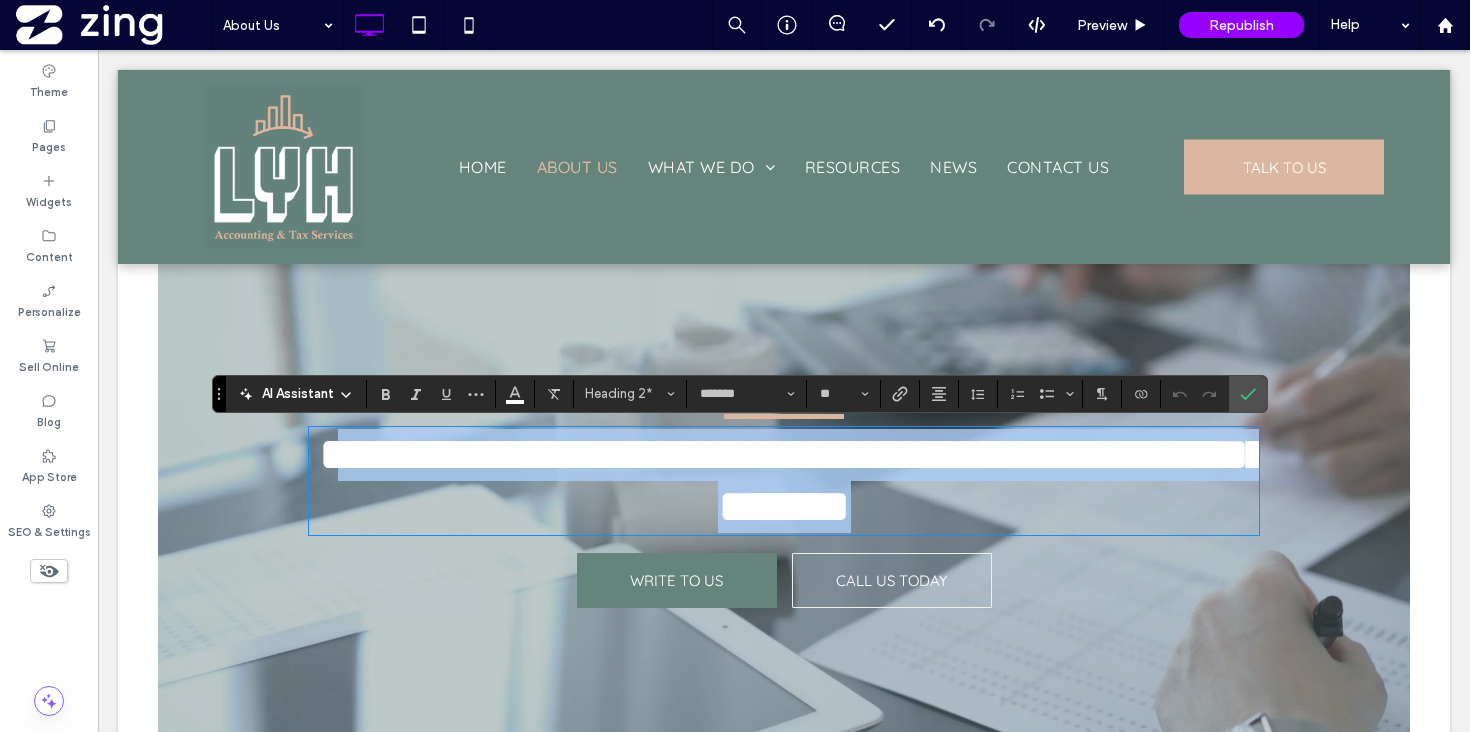 type on "*********" 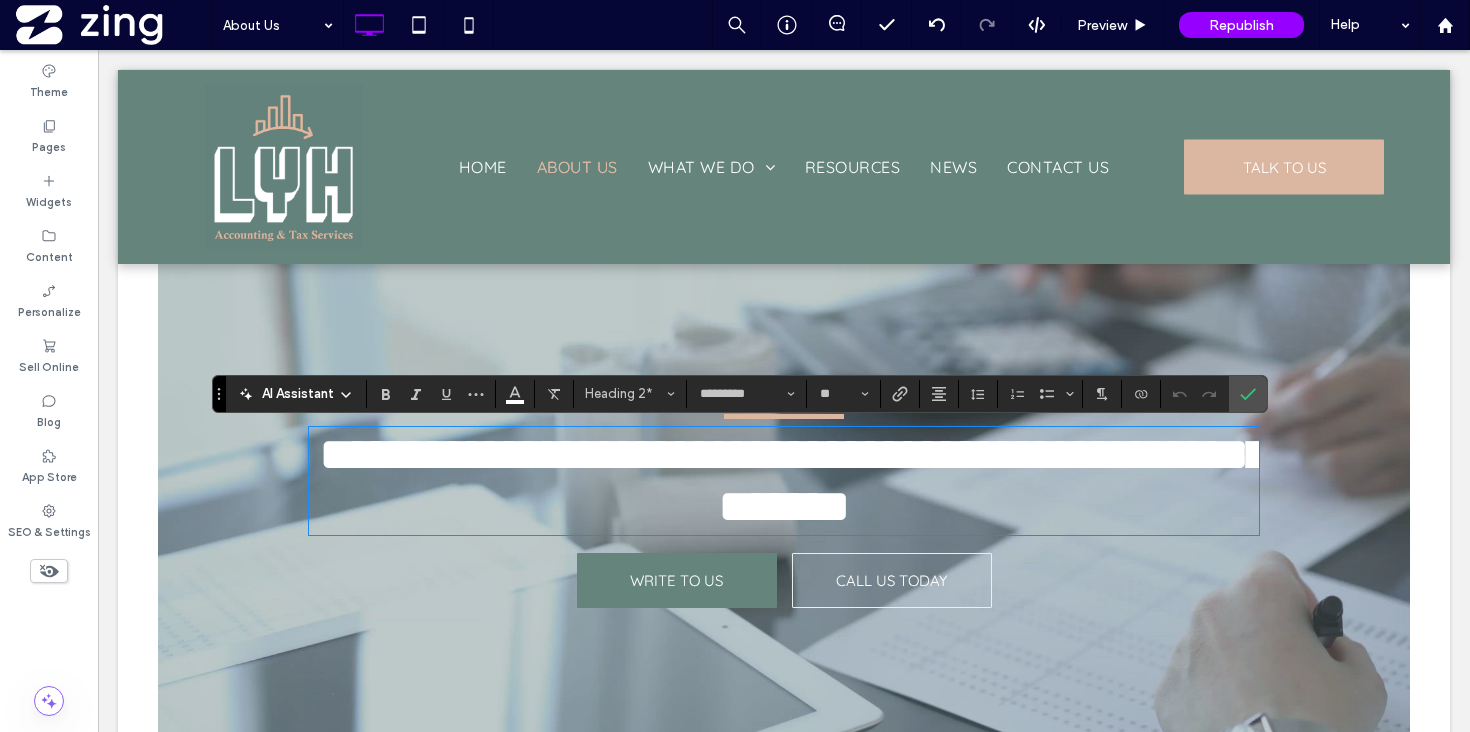 scroll, scrollTop: 0, scrollLeft: 0, axis: both 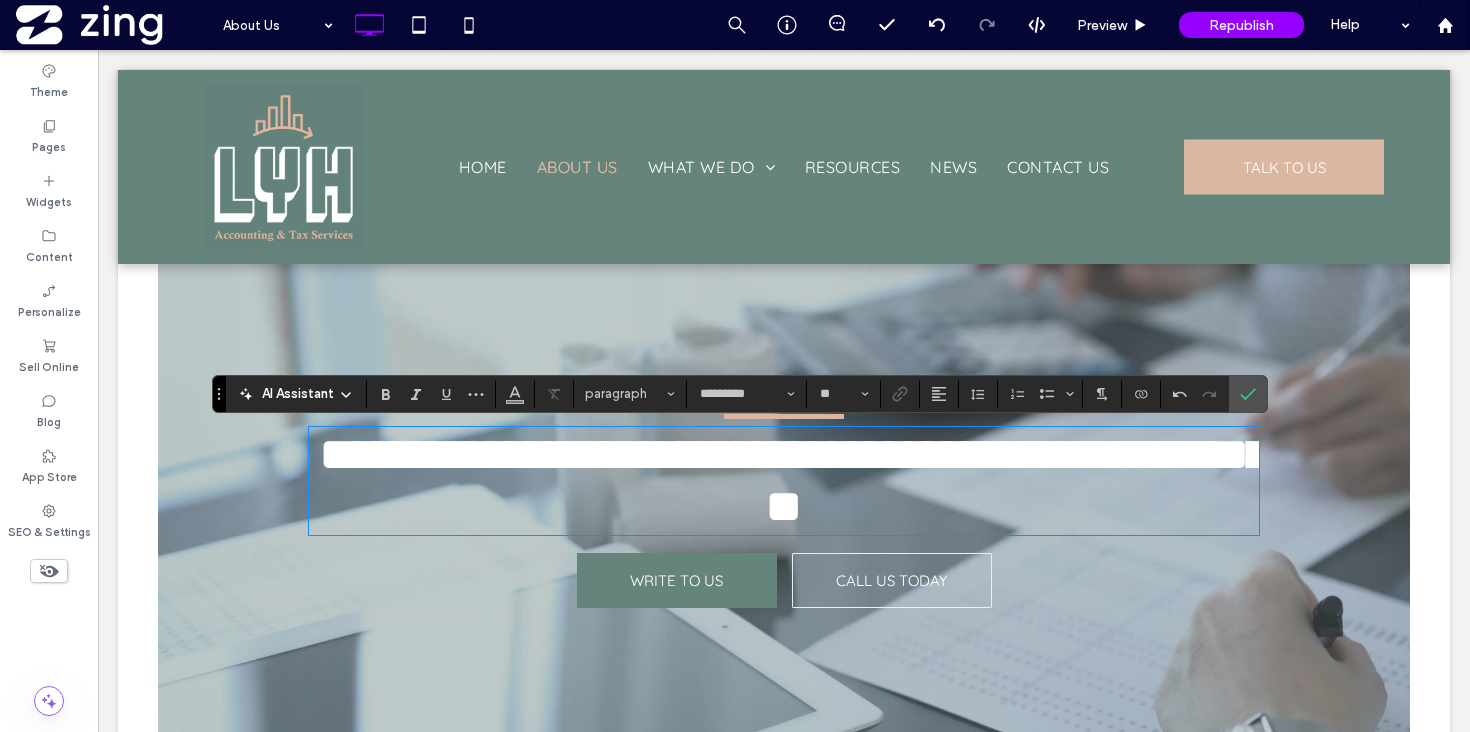 type on "*******" 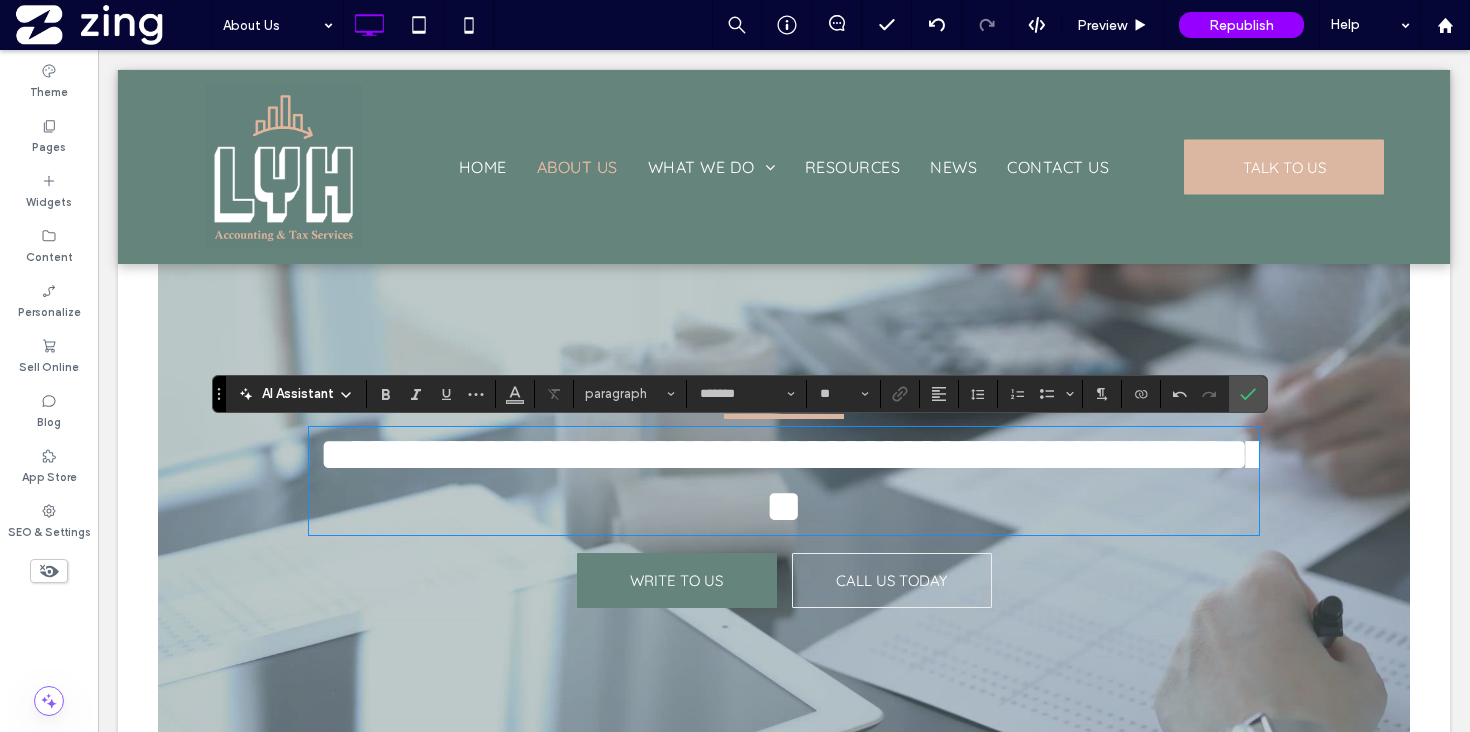 click on "**********" at bounding box center (794, 480) 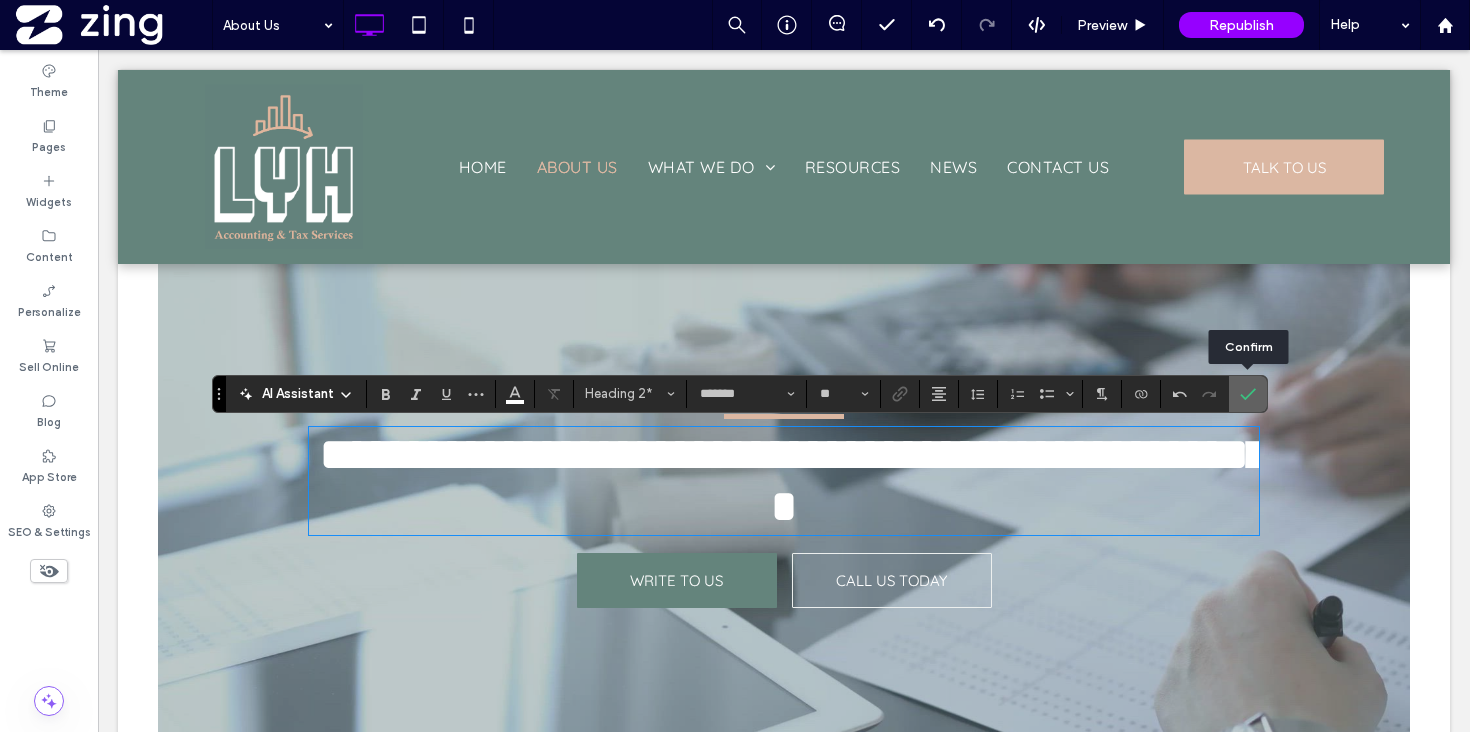 click at bounding box center (1248, 394) 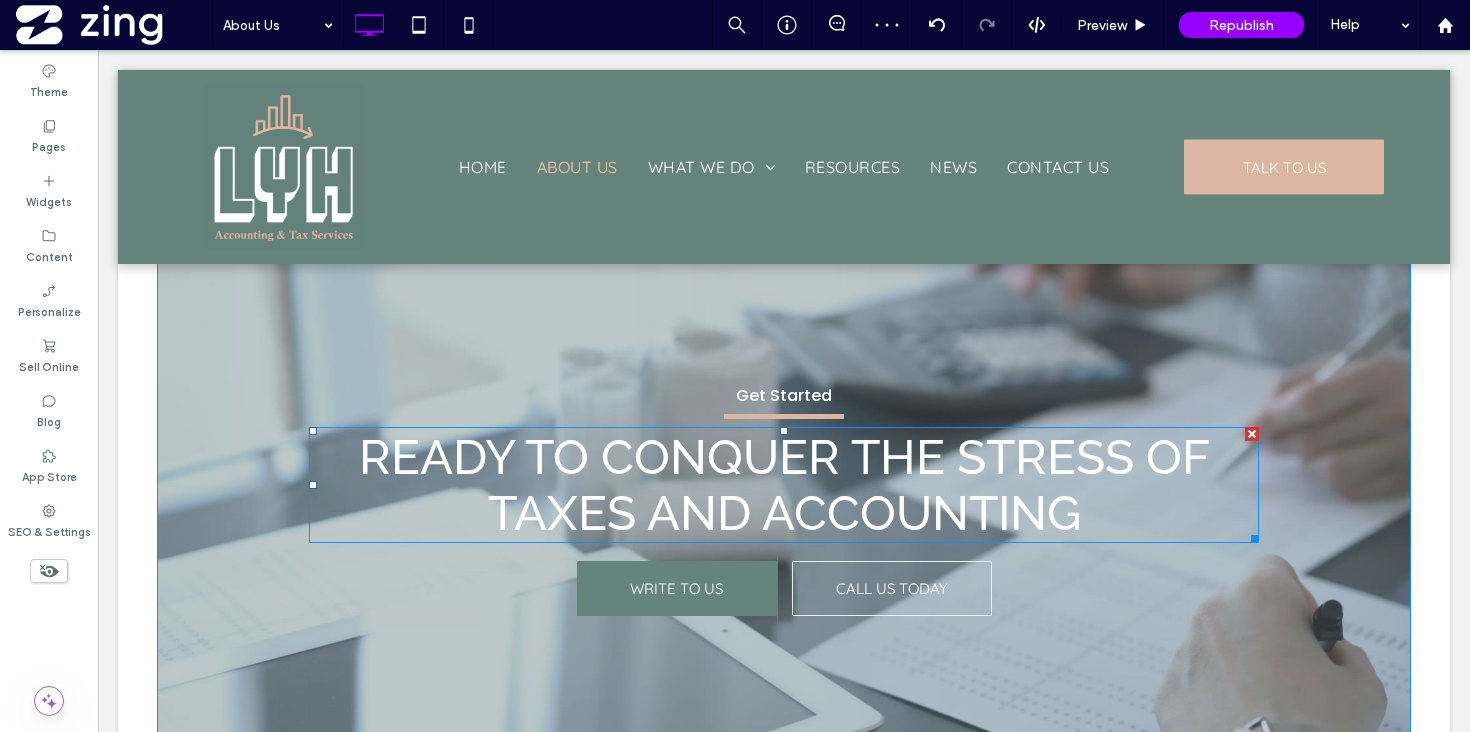 click on "Ready to Conquer the Stress of Taxes and Accounting" at bounding box center (784, 485) 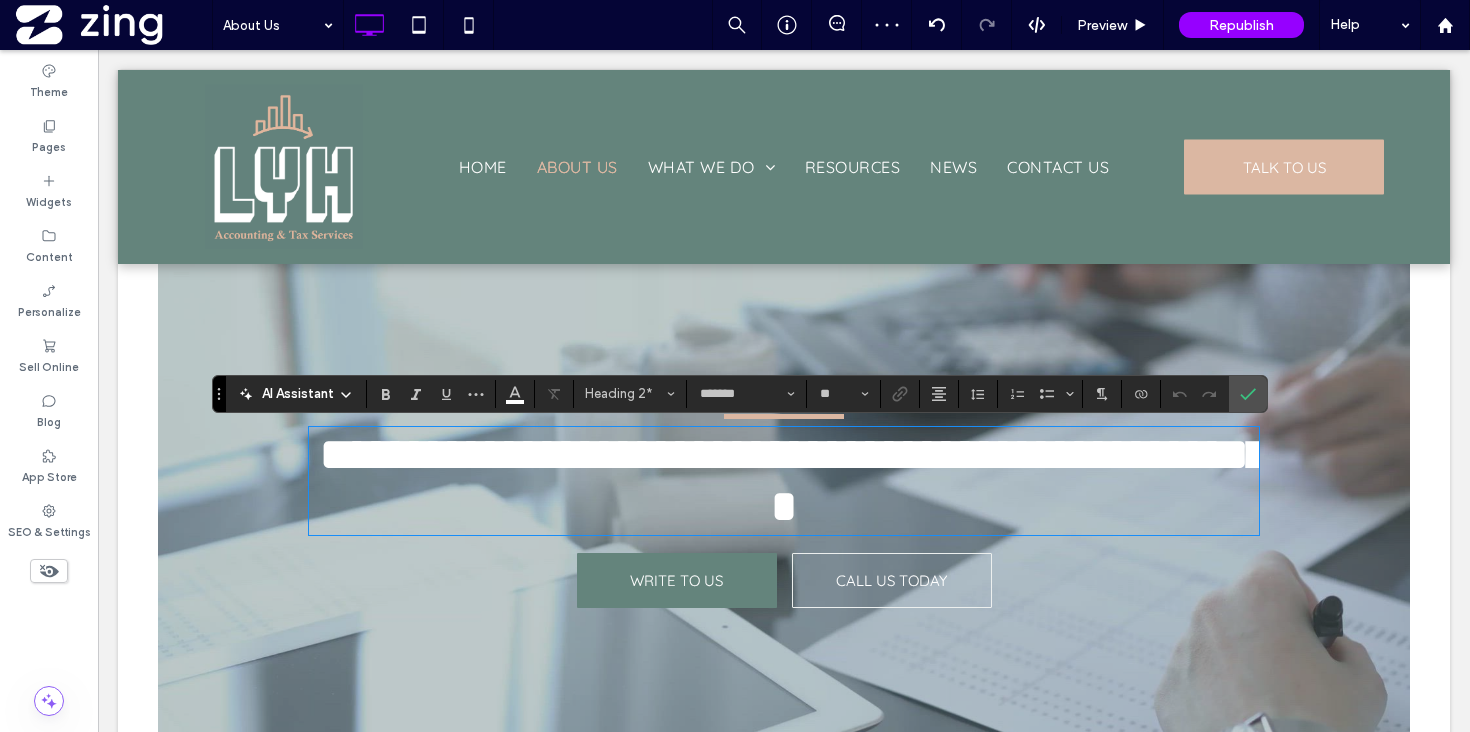 click on "**********" at bounding box center [784, 481] 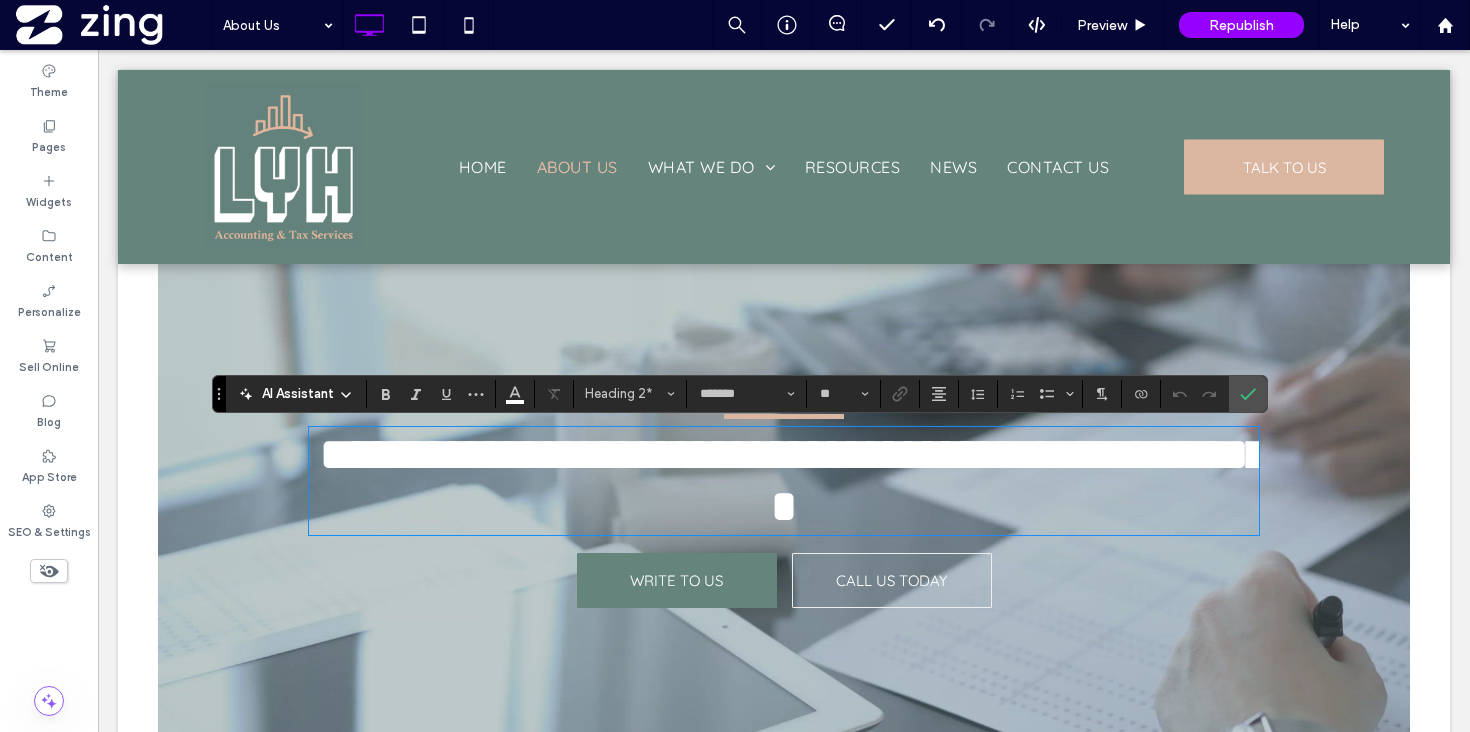 type 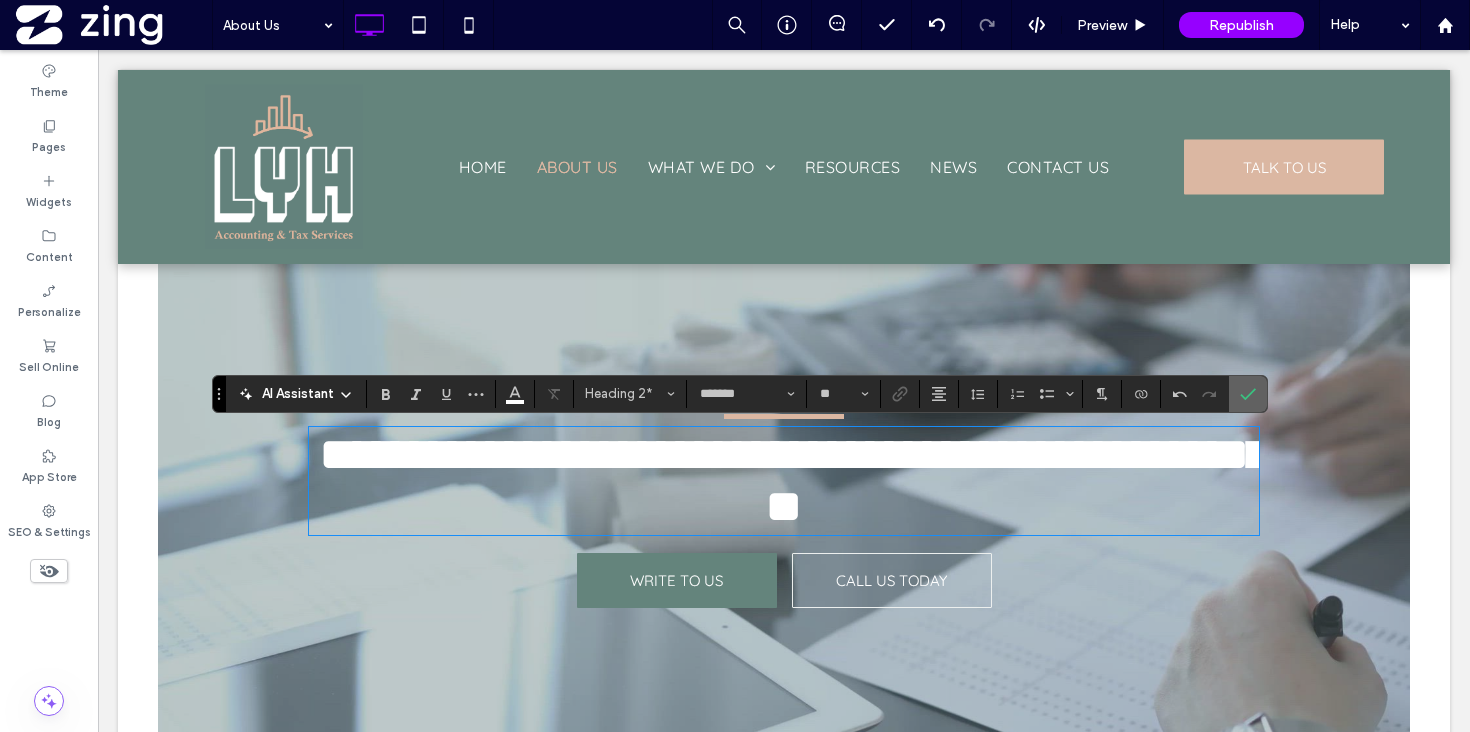 click at bounding box center [1248, 394] 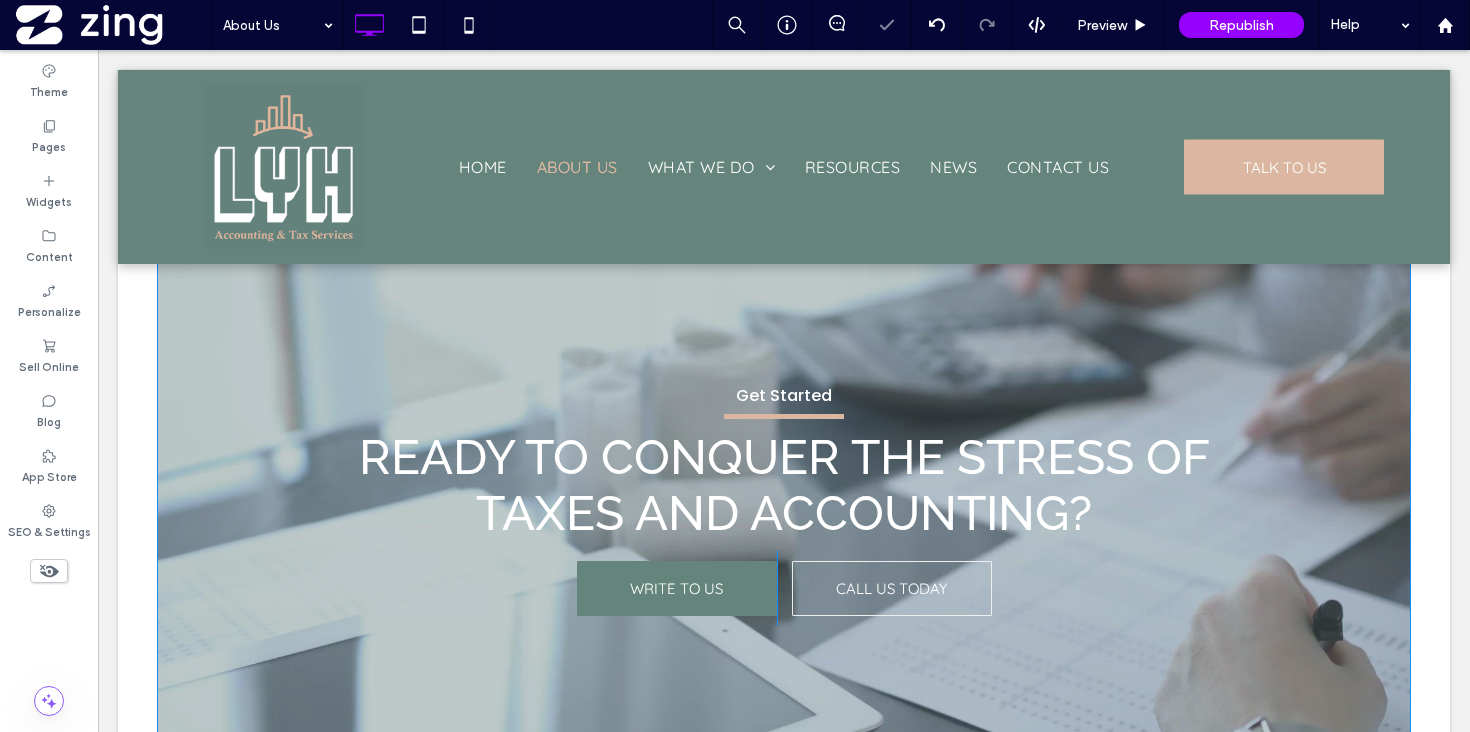 click at bounding box center [784, 497] 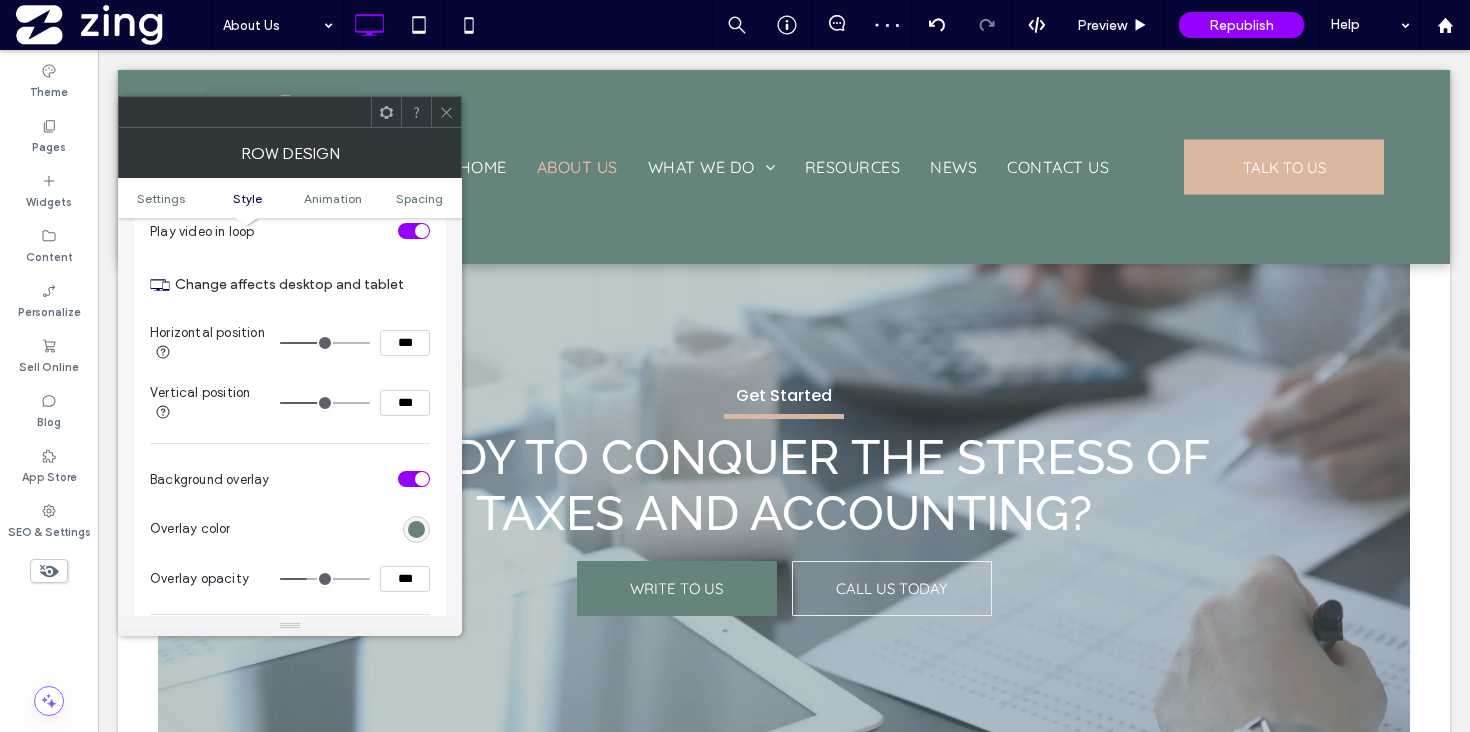 scroll, scrollTop: 844, scrollLeft: 0, axis: vertical 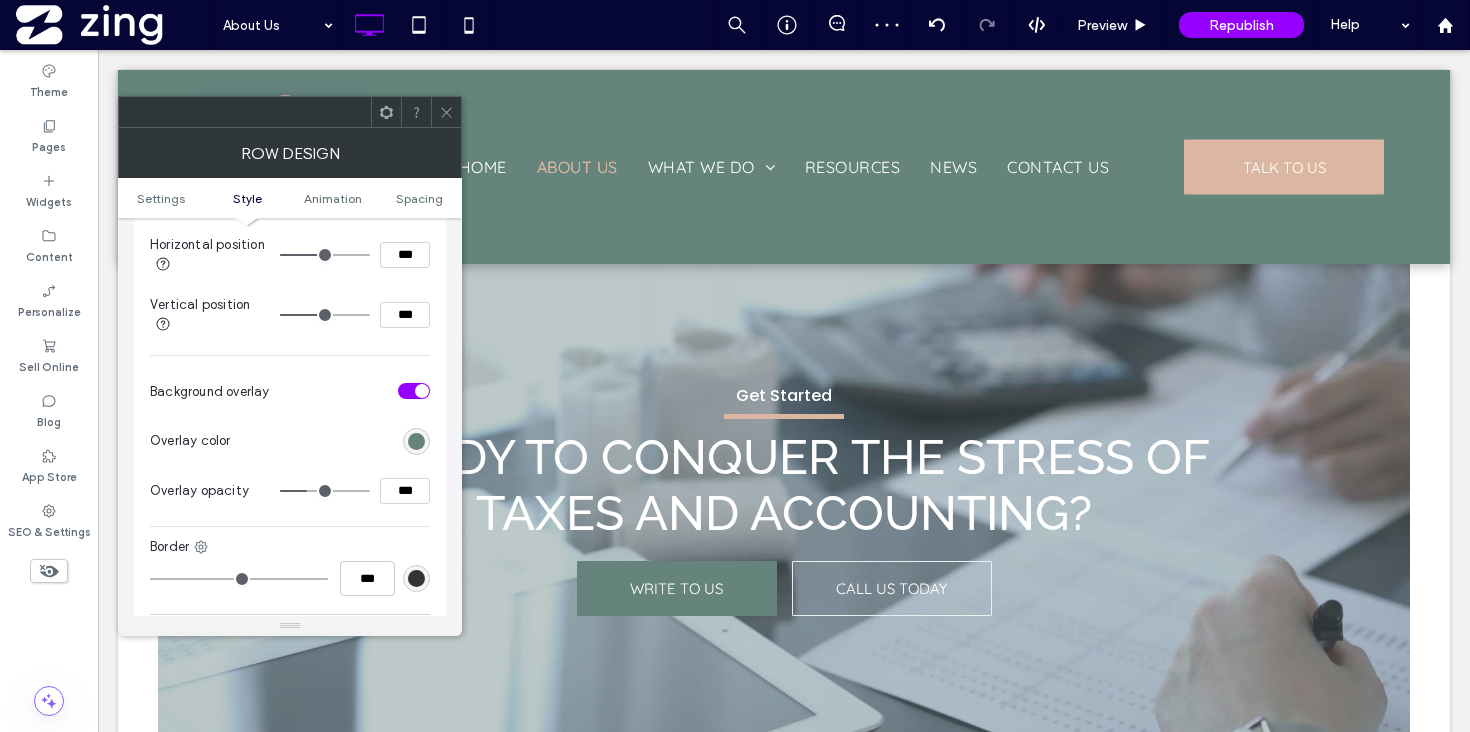 type on "**" 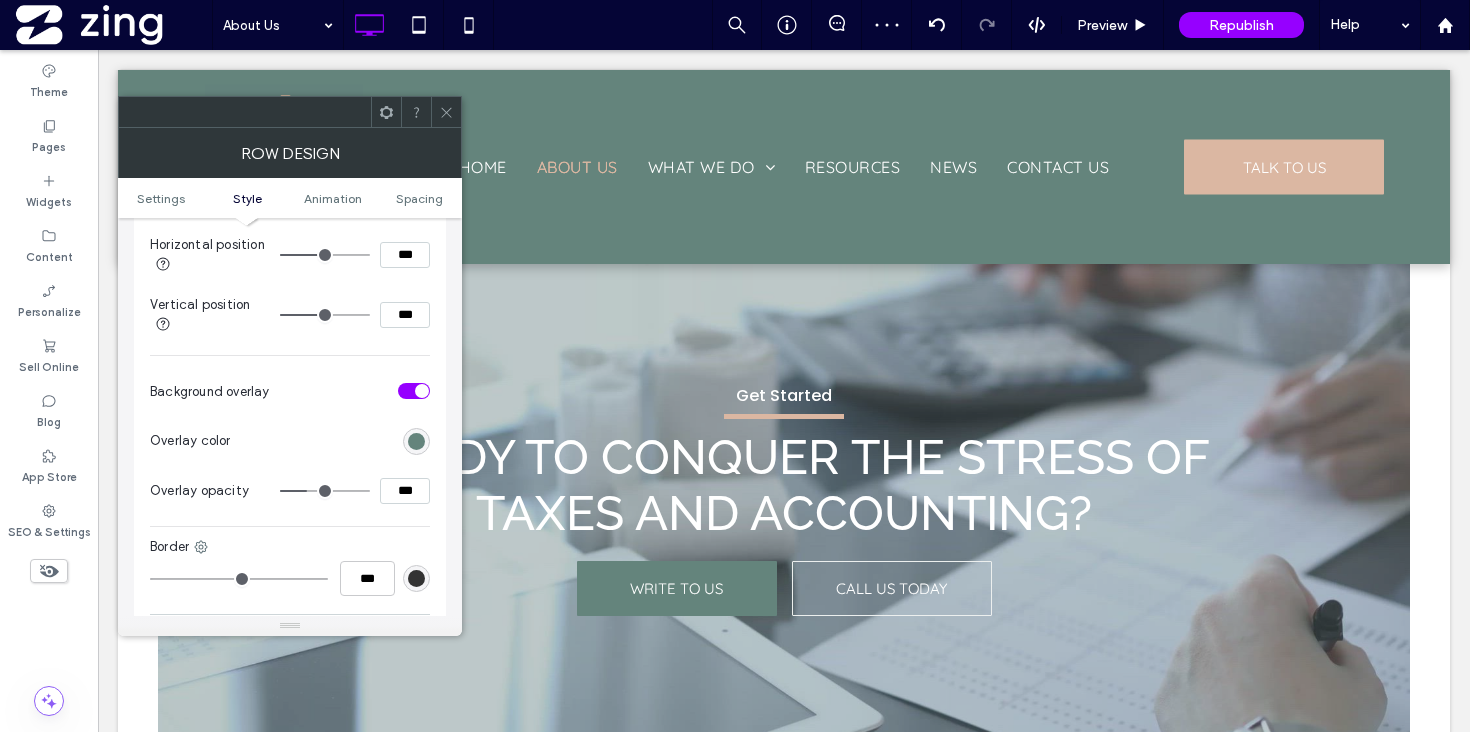 type on "***" 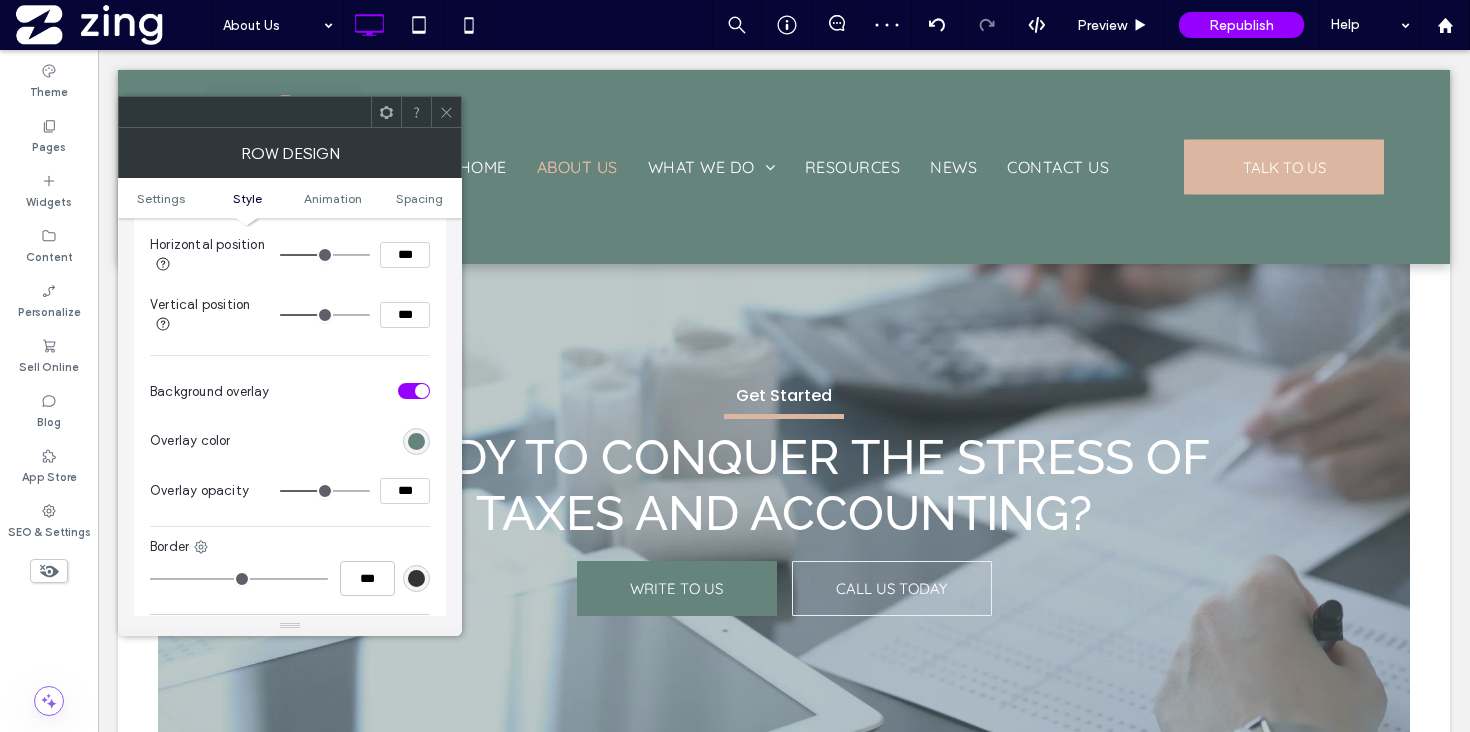 type on "**" 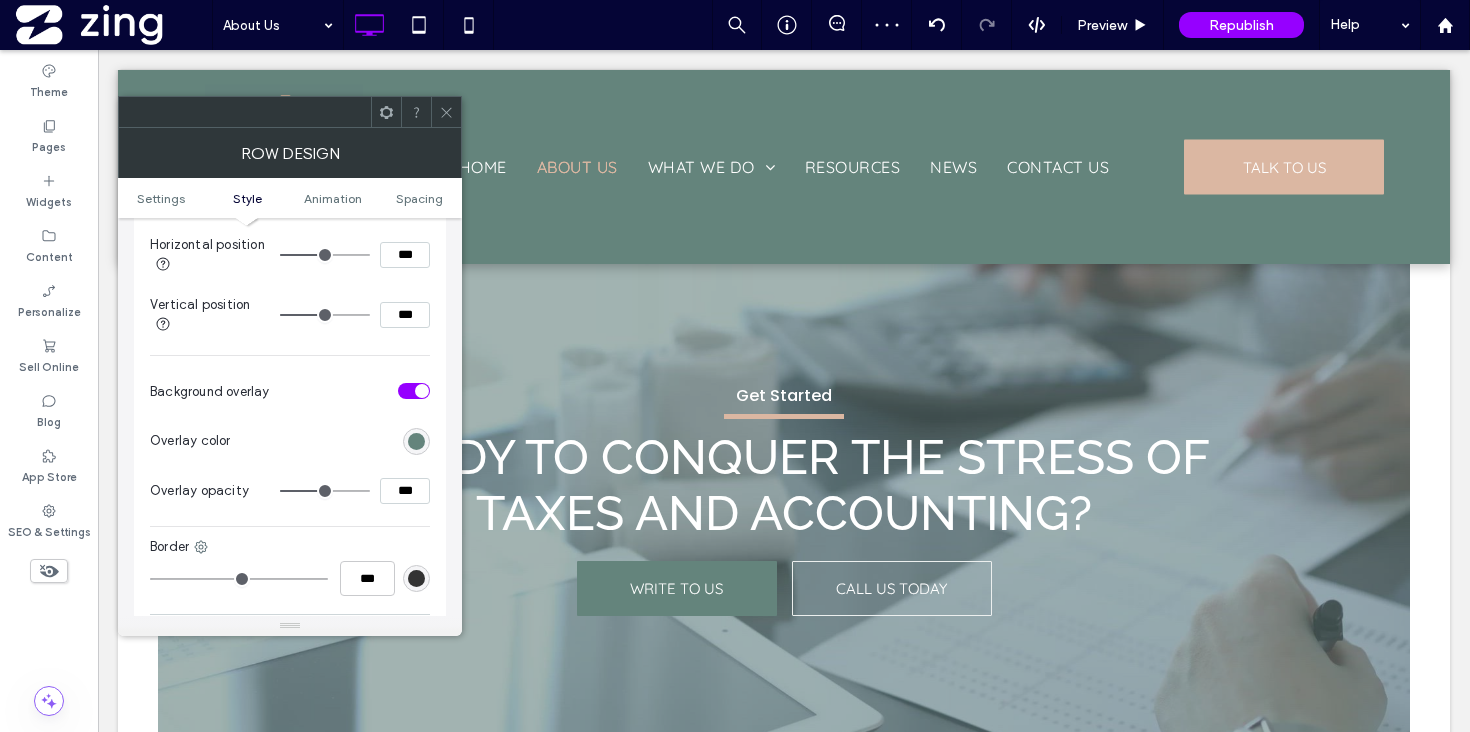 click 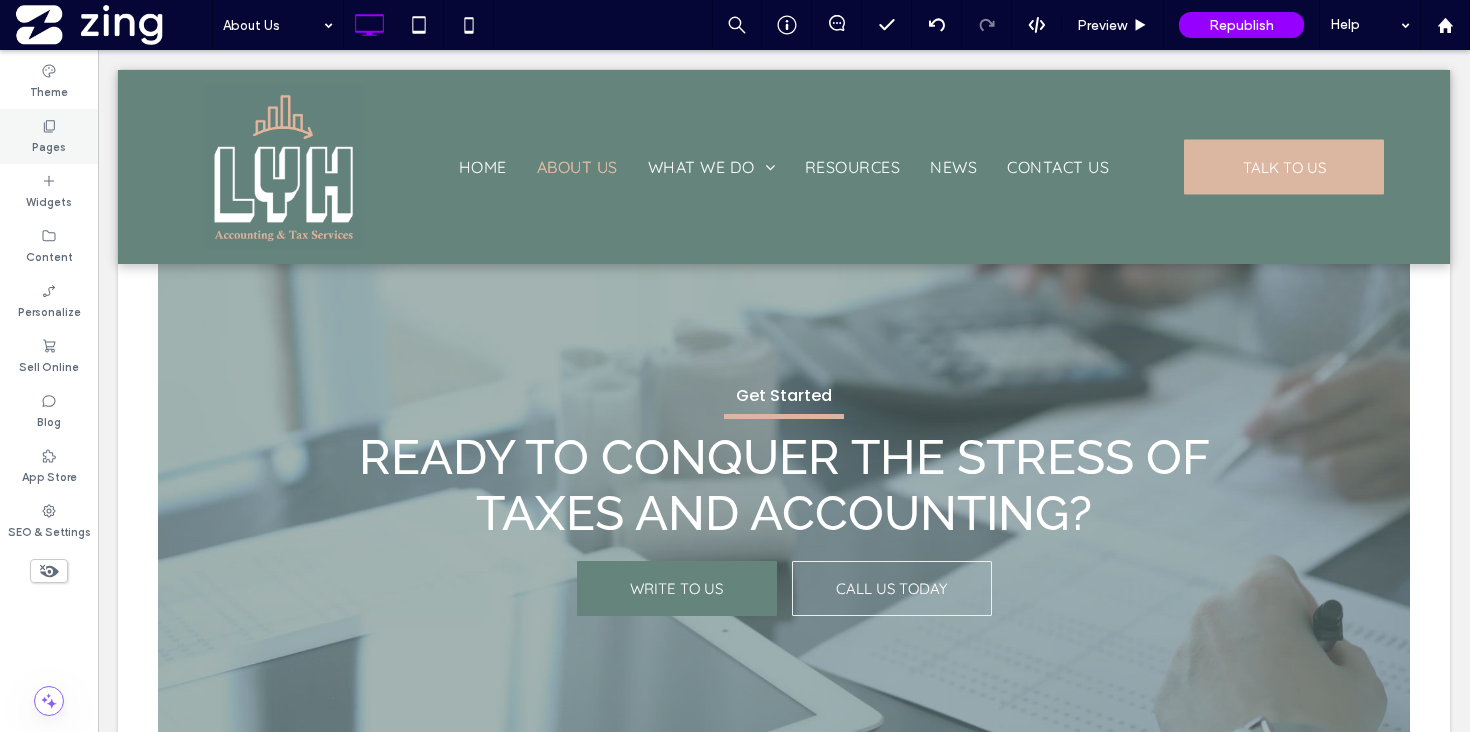 click on "Pages" at bounding box center [49, 145] 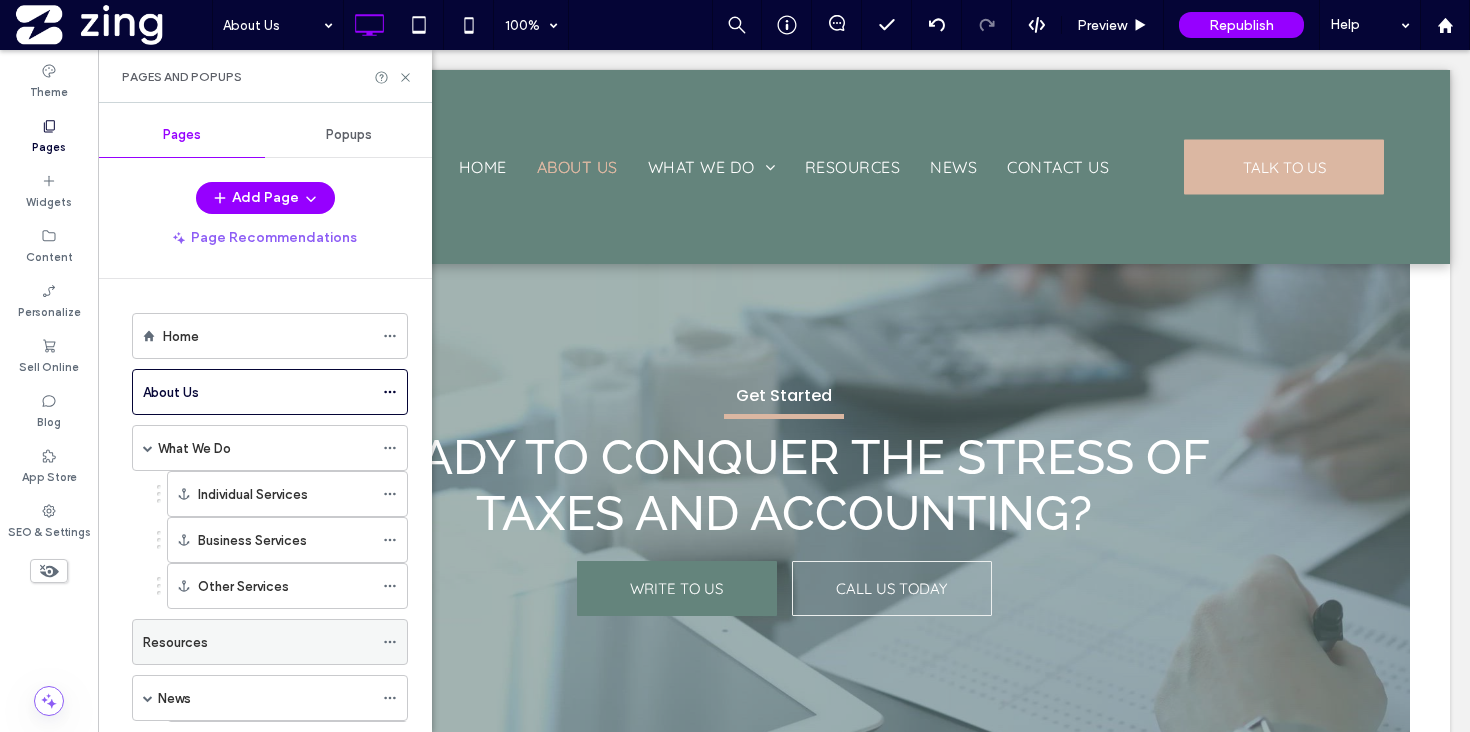 click on "Resources" at bounding box center (258, 642) 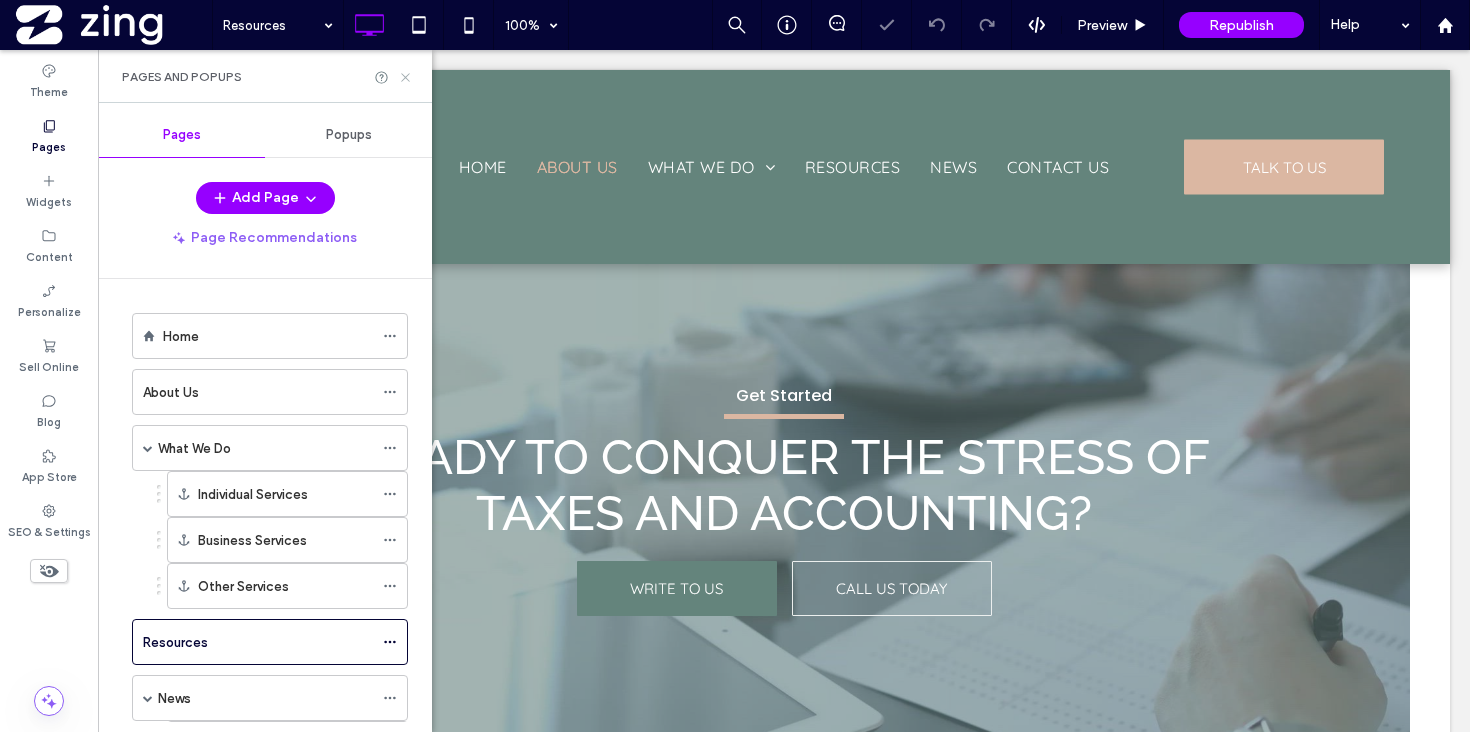 click 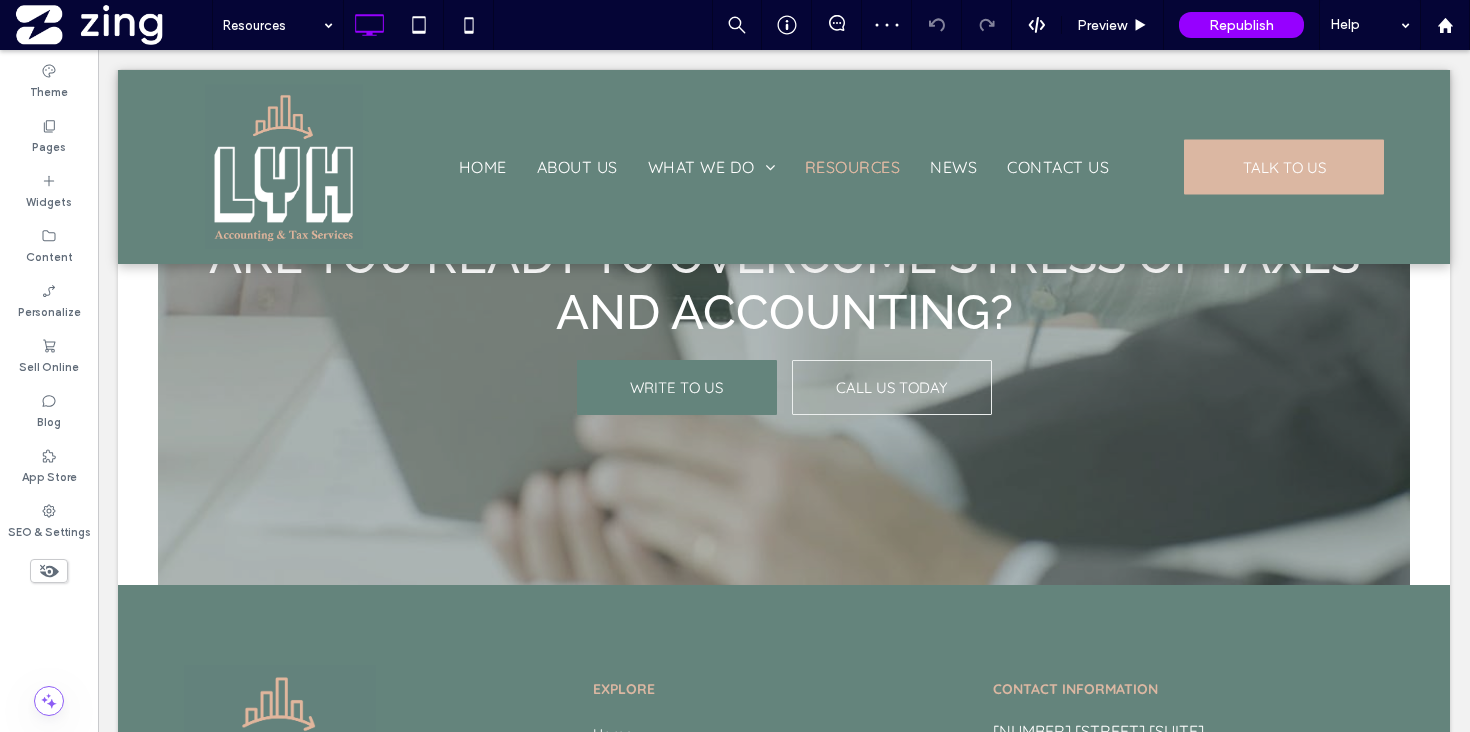 scroll, scrollTop: 2271, scrollLeft: 0, axis: vertical 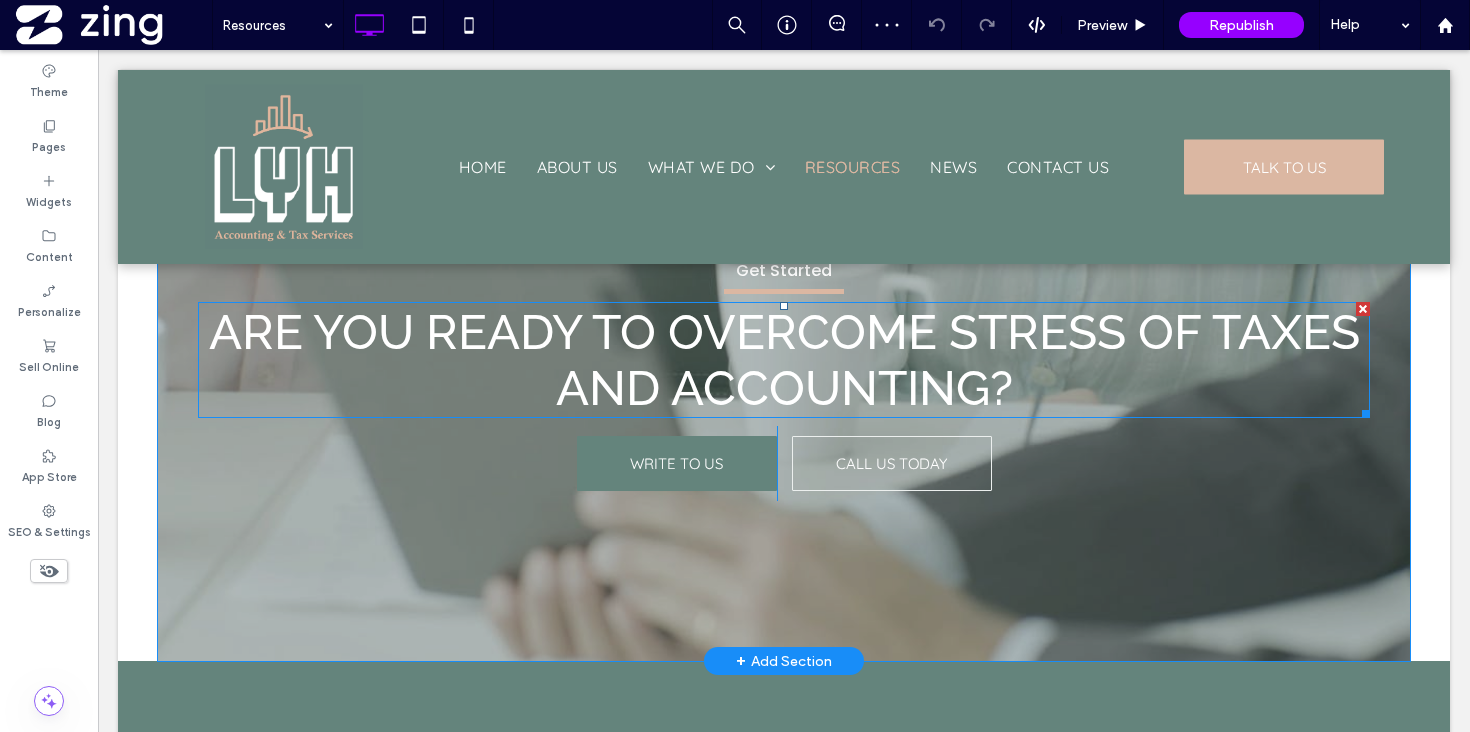 click on "Are you ready to overcome stress of taxes and accounting?" at bounding box center [784, 360] 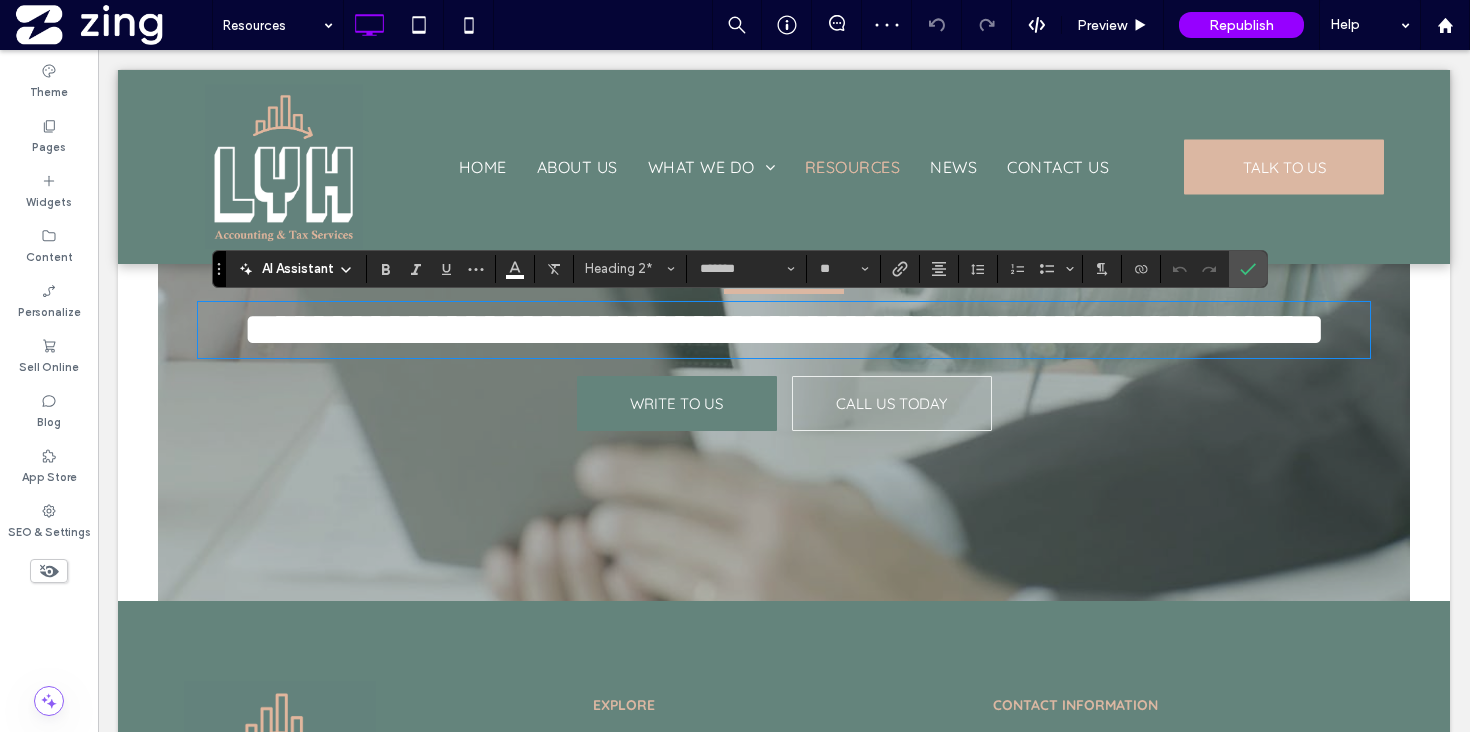 type on "*********" 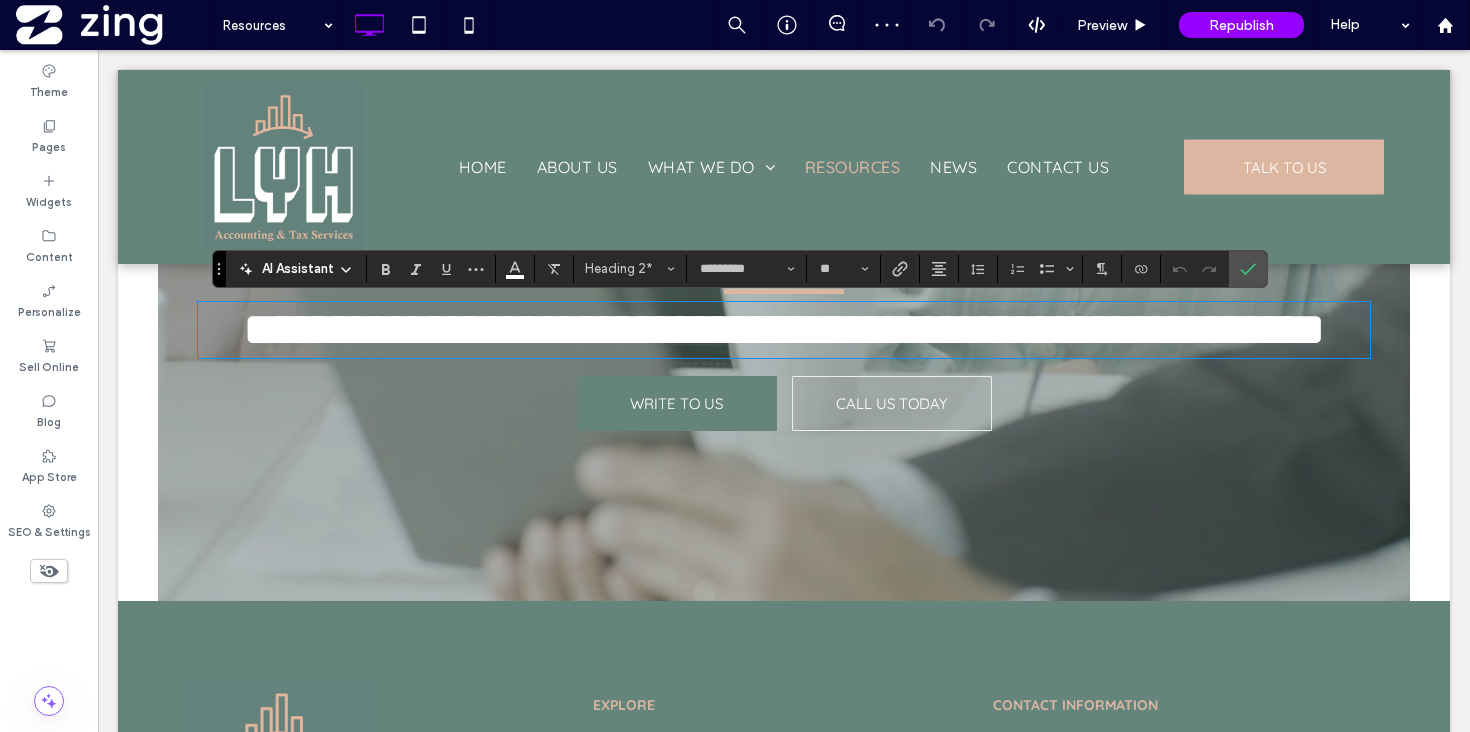 scroll, scrollTop: 0, scrollLeft: 0, axis: both 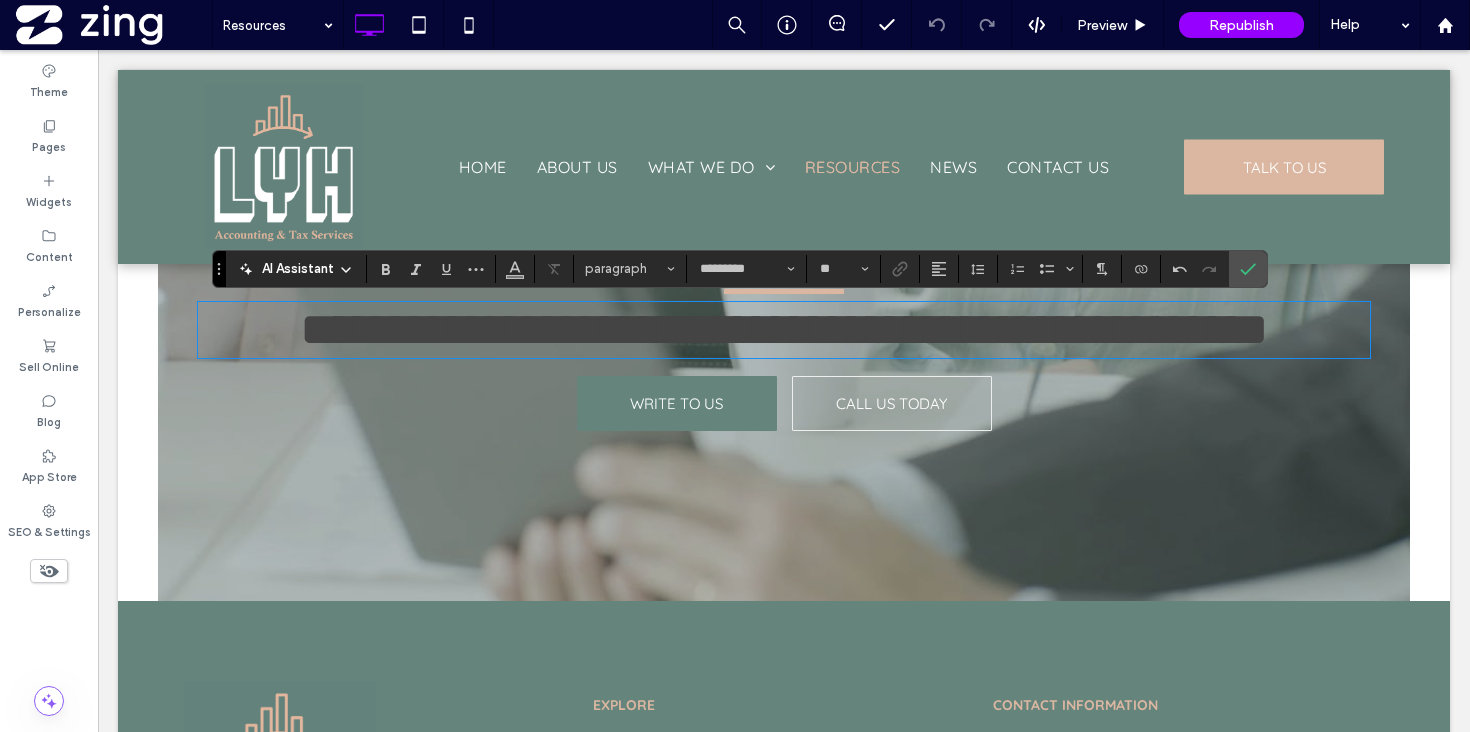 type on "*******" 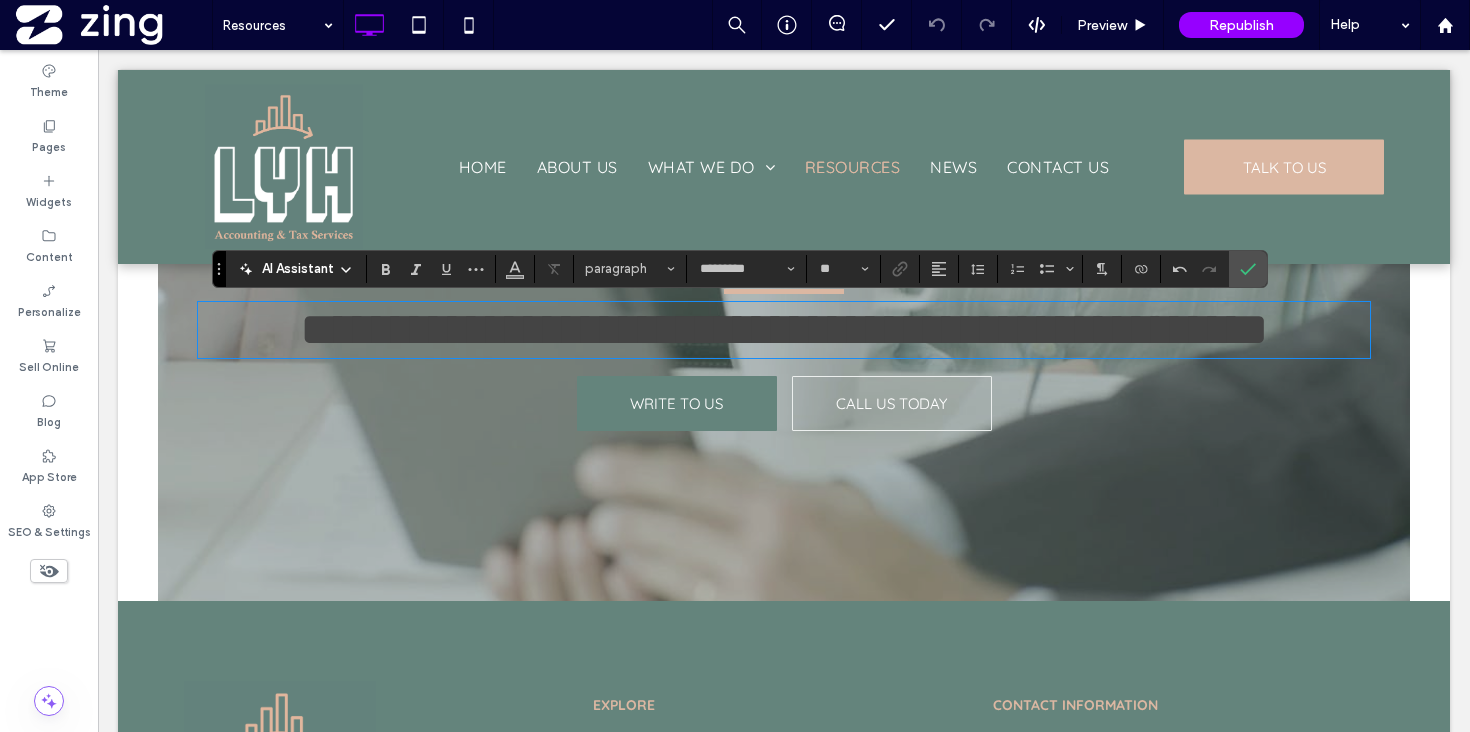 type on "**" 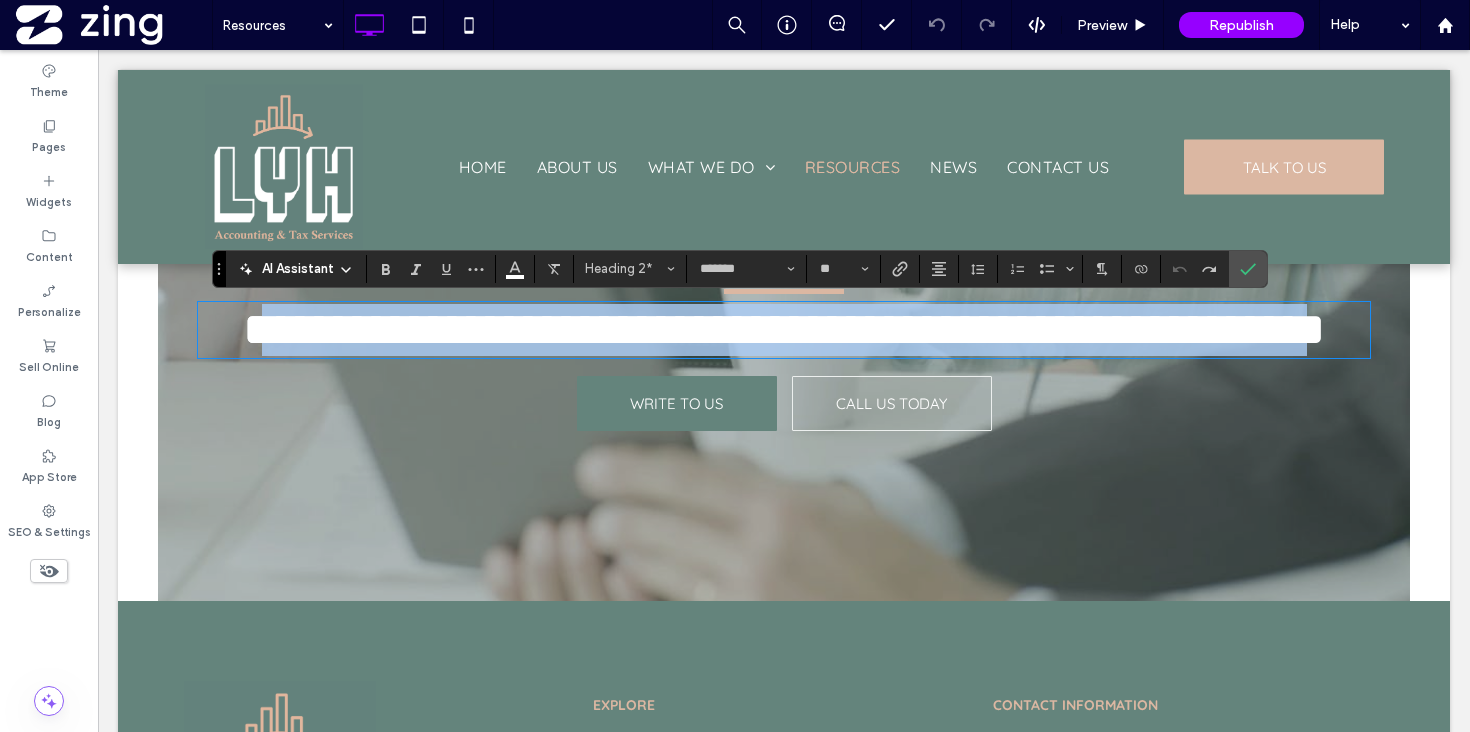 drag, startPoint x: 987, startPoint y: 390, endPoint x: 234, endPoint y: 338, distance: 754.79333 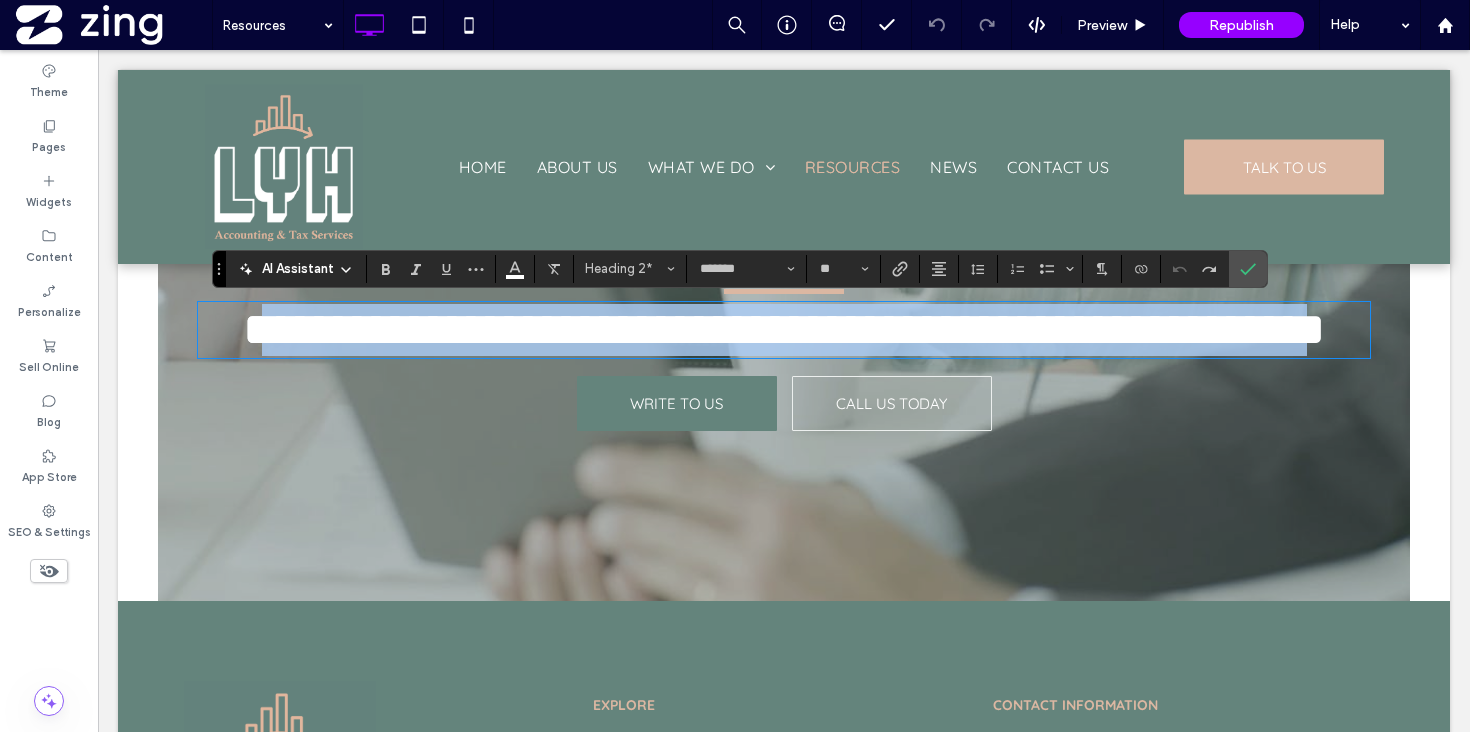 click on "**********" at bounding box center [784, 329] 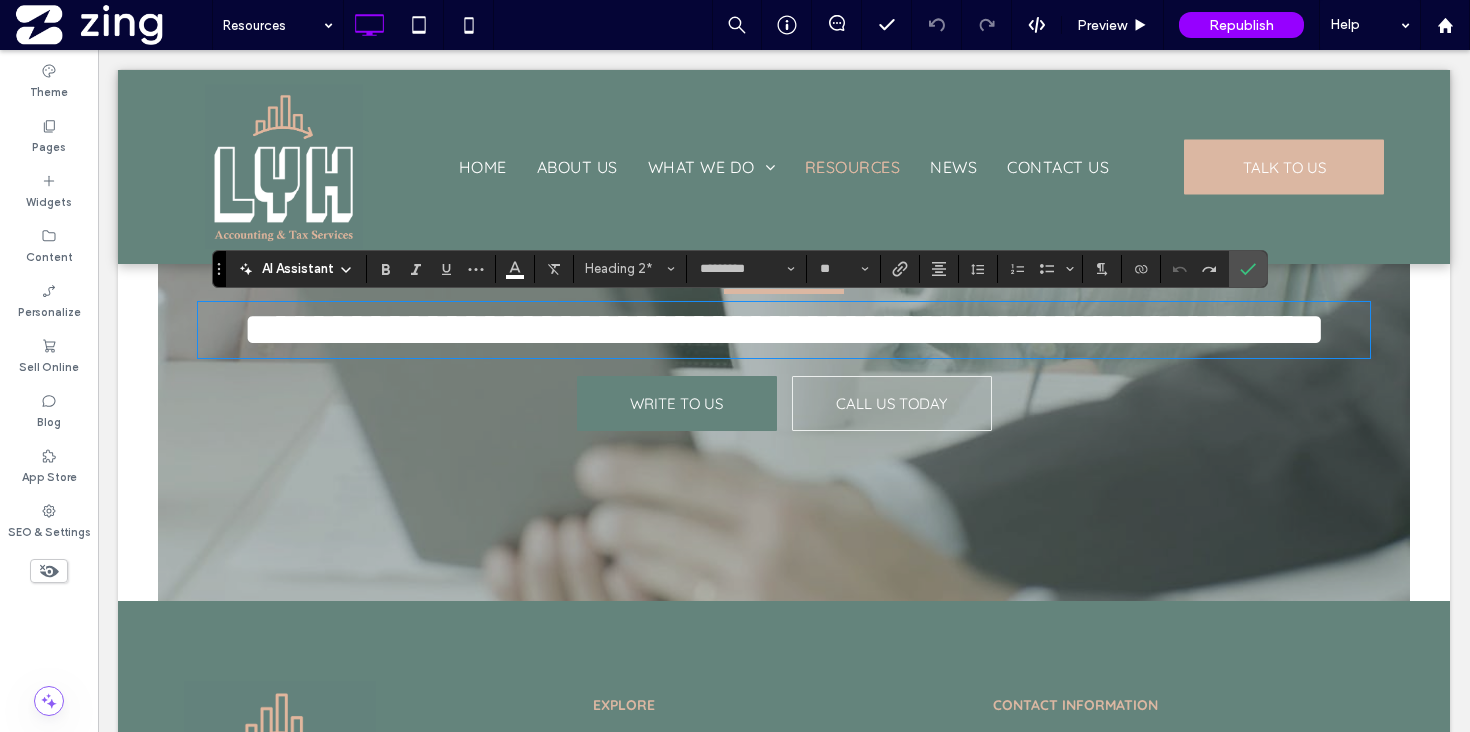 type on "*******" 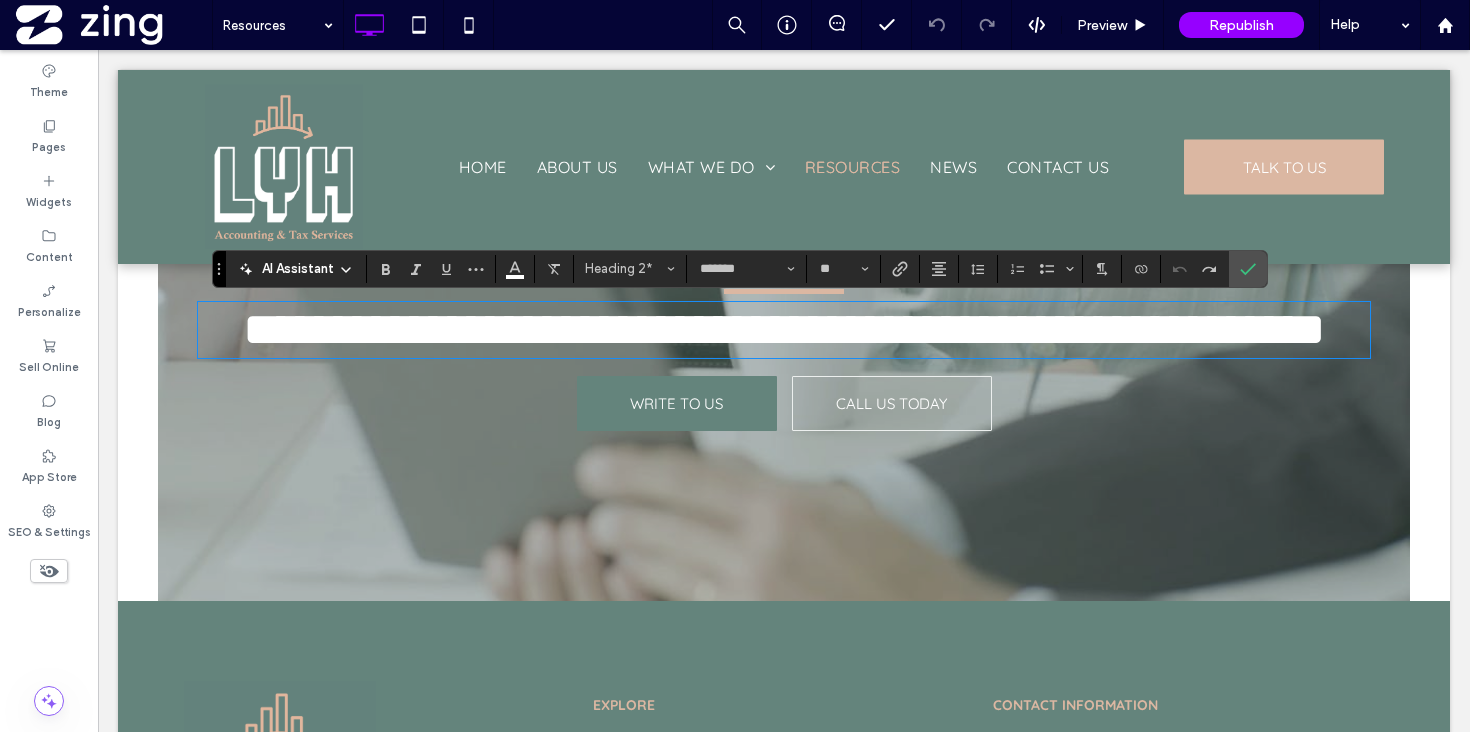 scroll, scrollTop: 0, scrollLeft: 0, axis: both 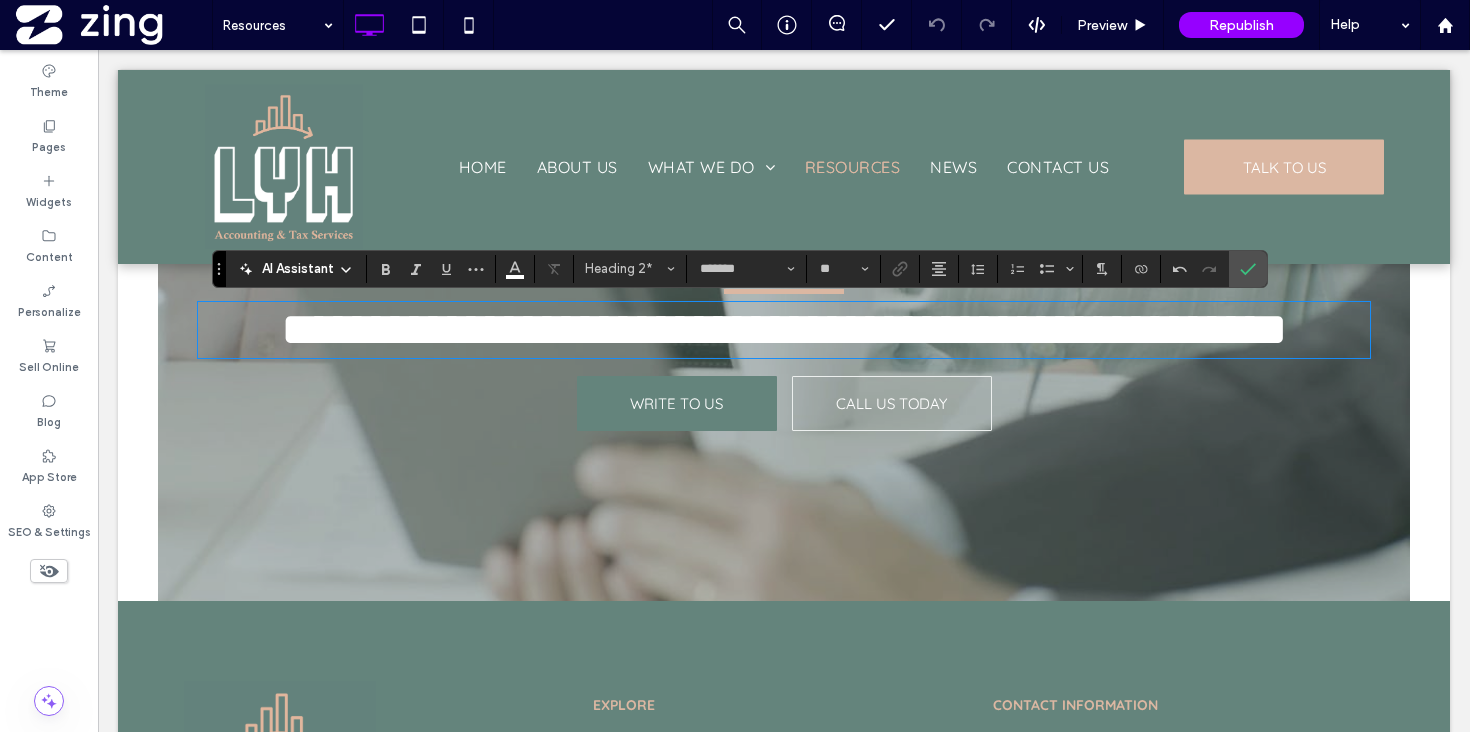 click on "**********" at bounding box center (784, 329) 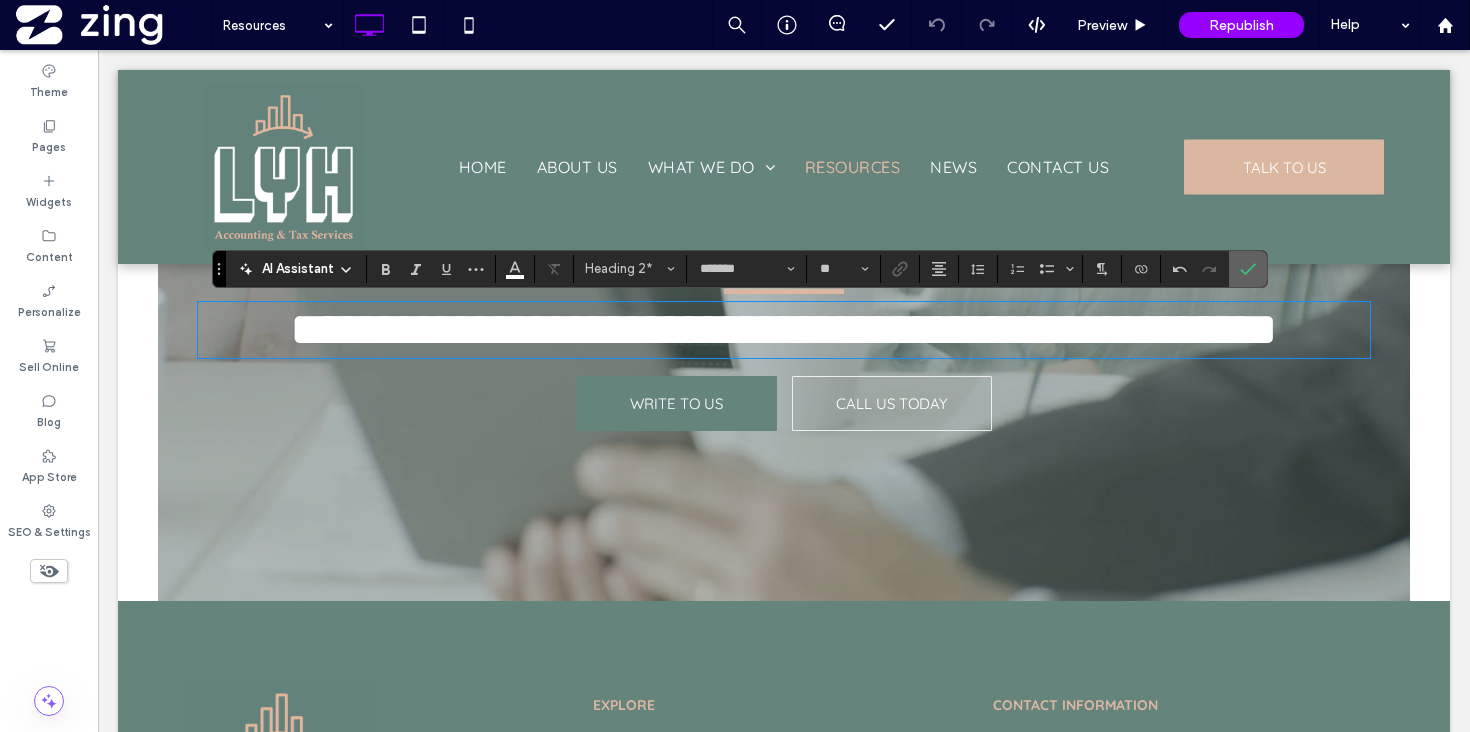 click 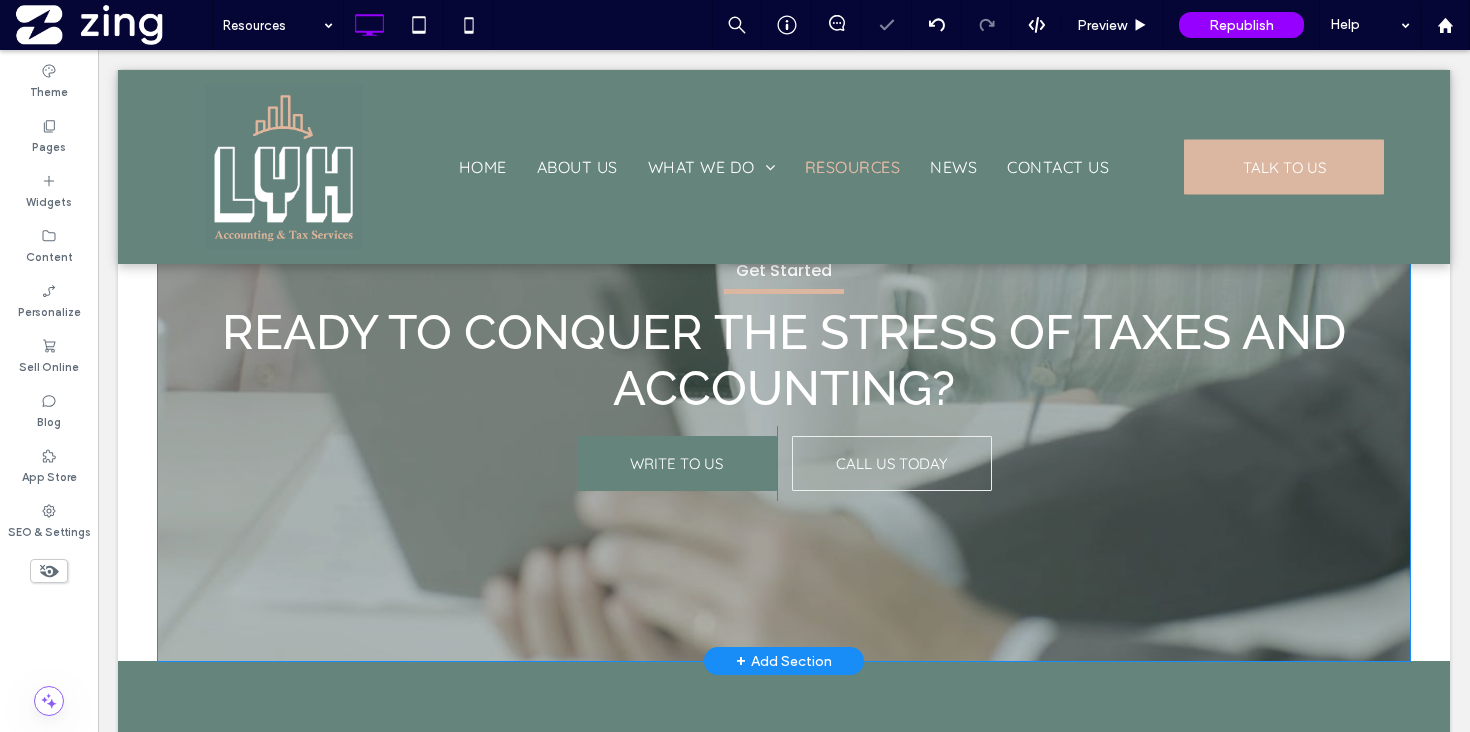 click at bounding box center (784, 372) 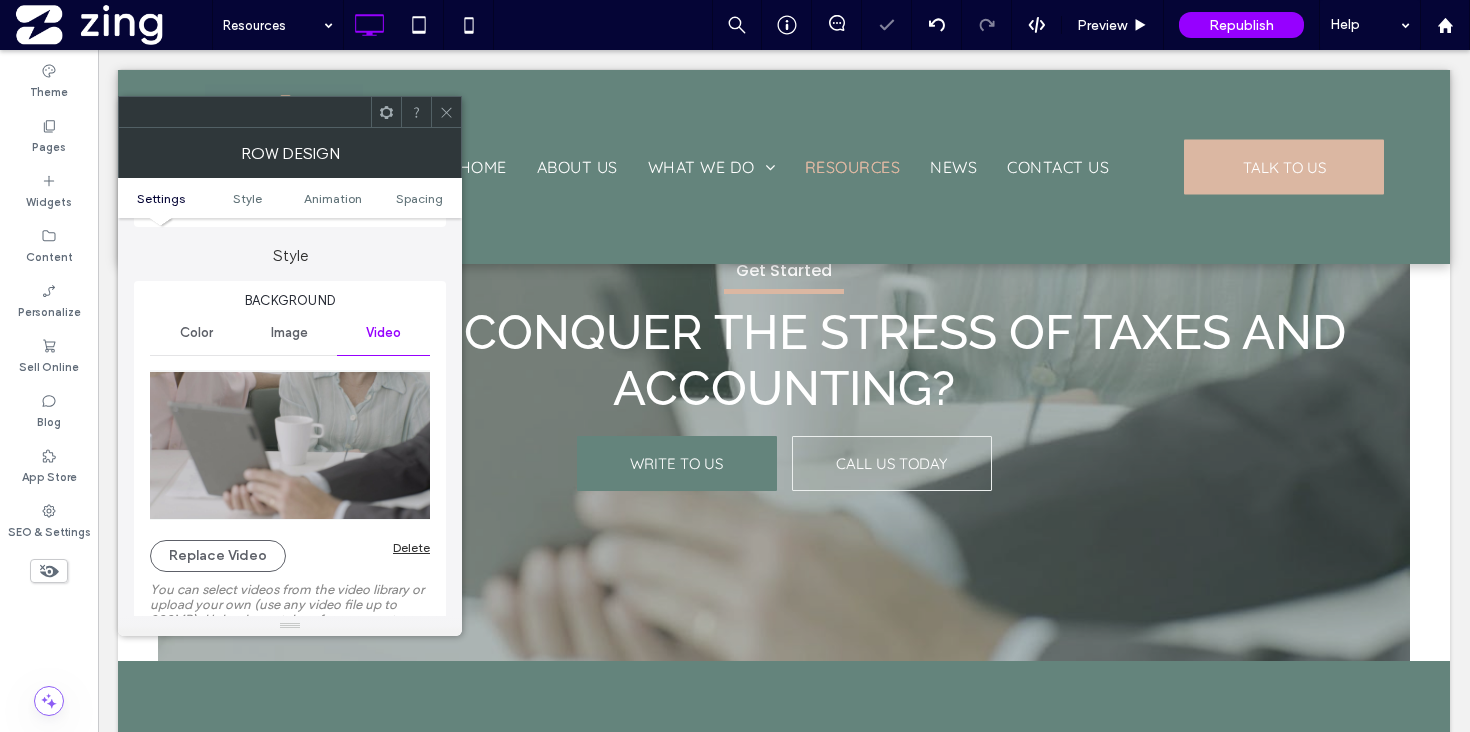 scroll, scrollTop: 204, scrollLeft: 0, axis: vertical 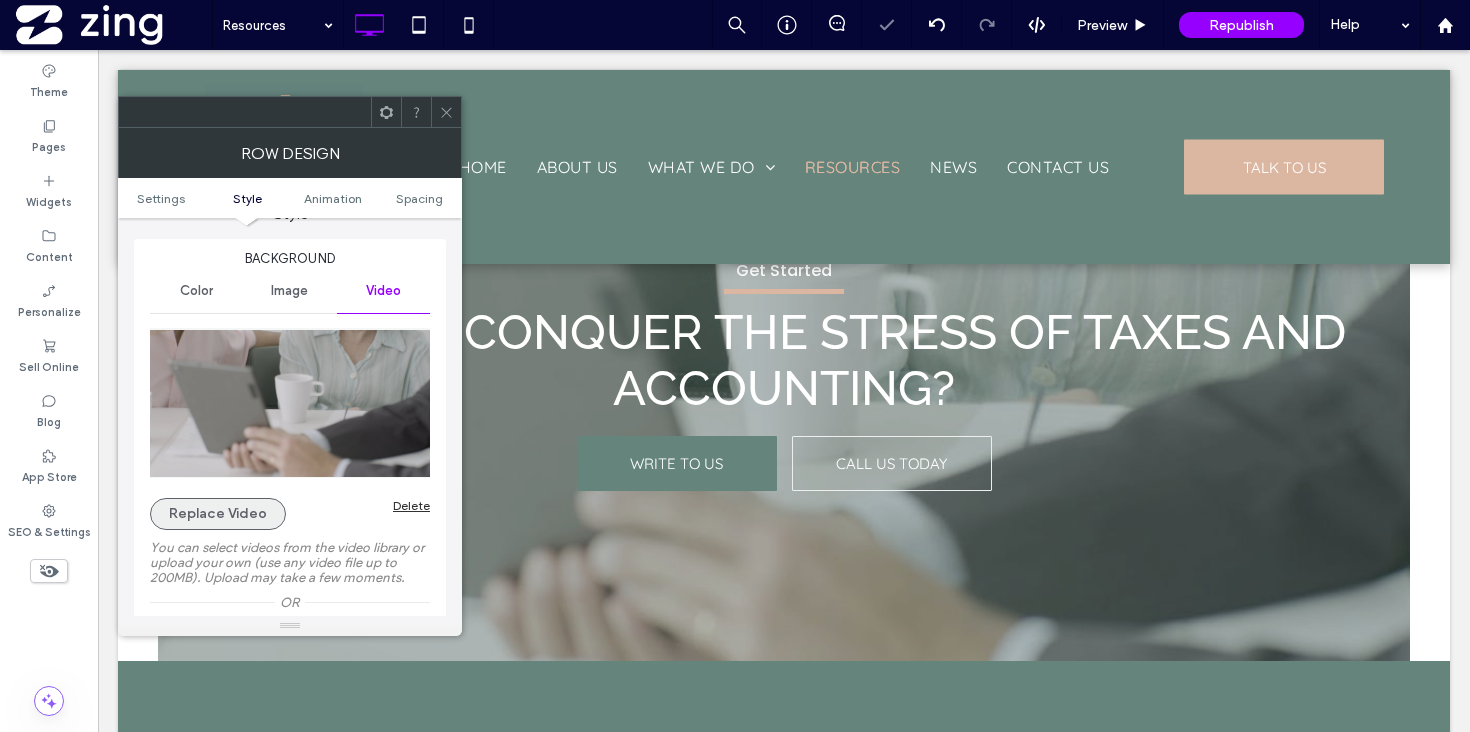click on "Replace Video" at bounding box center [218, 514] 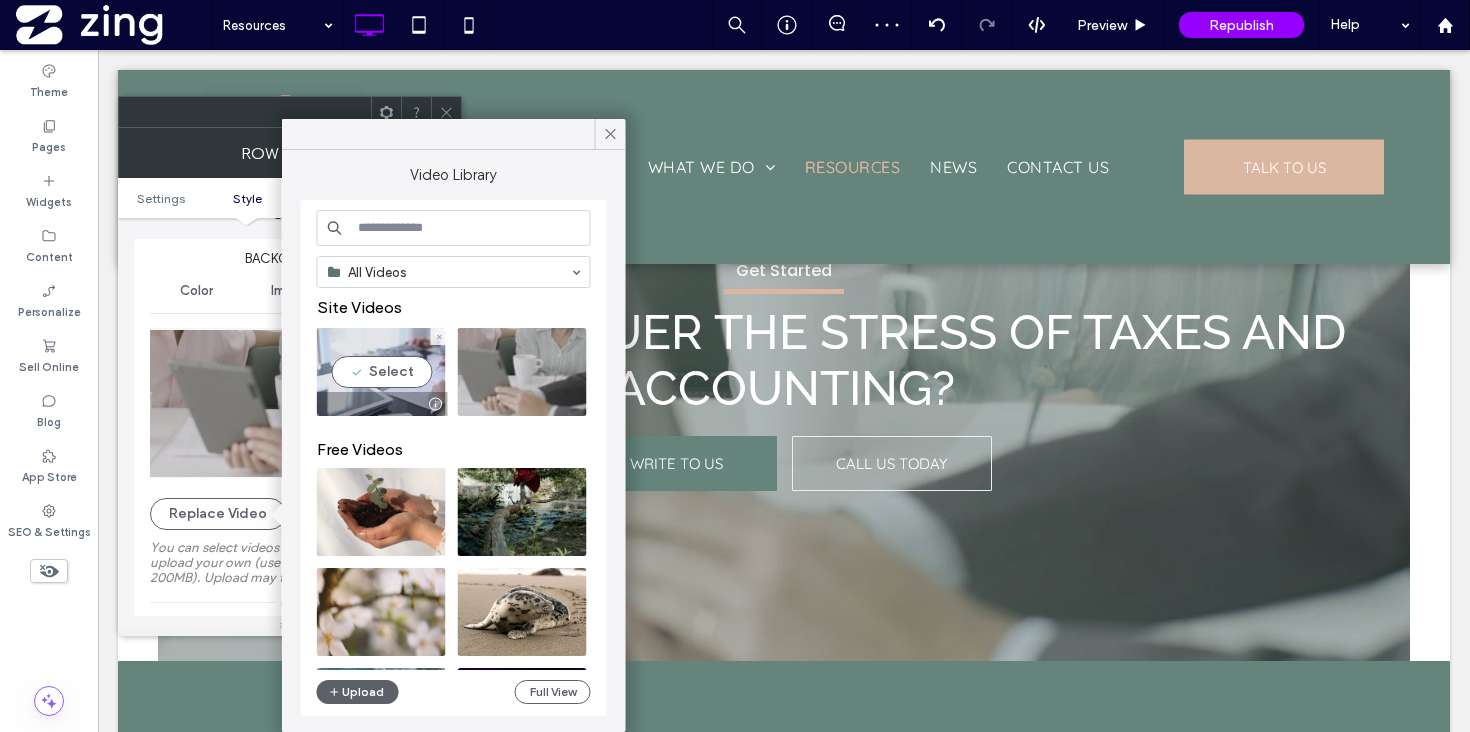 click at bounding box center (381, 372) 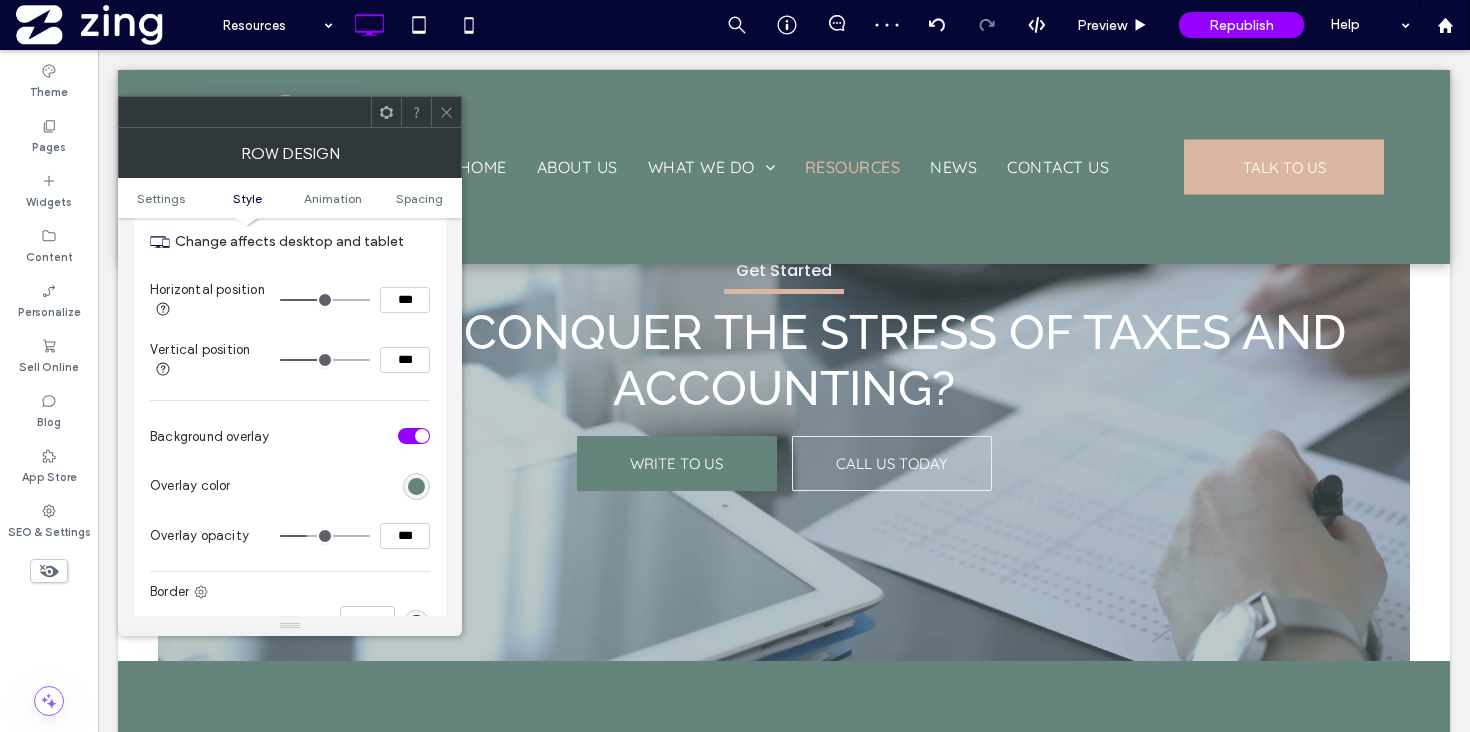 scroll, scrollTop: 807, scrollLeft: 0, axis: vertical 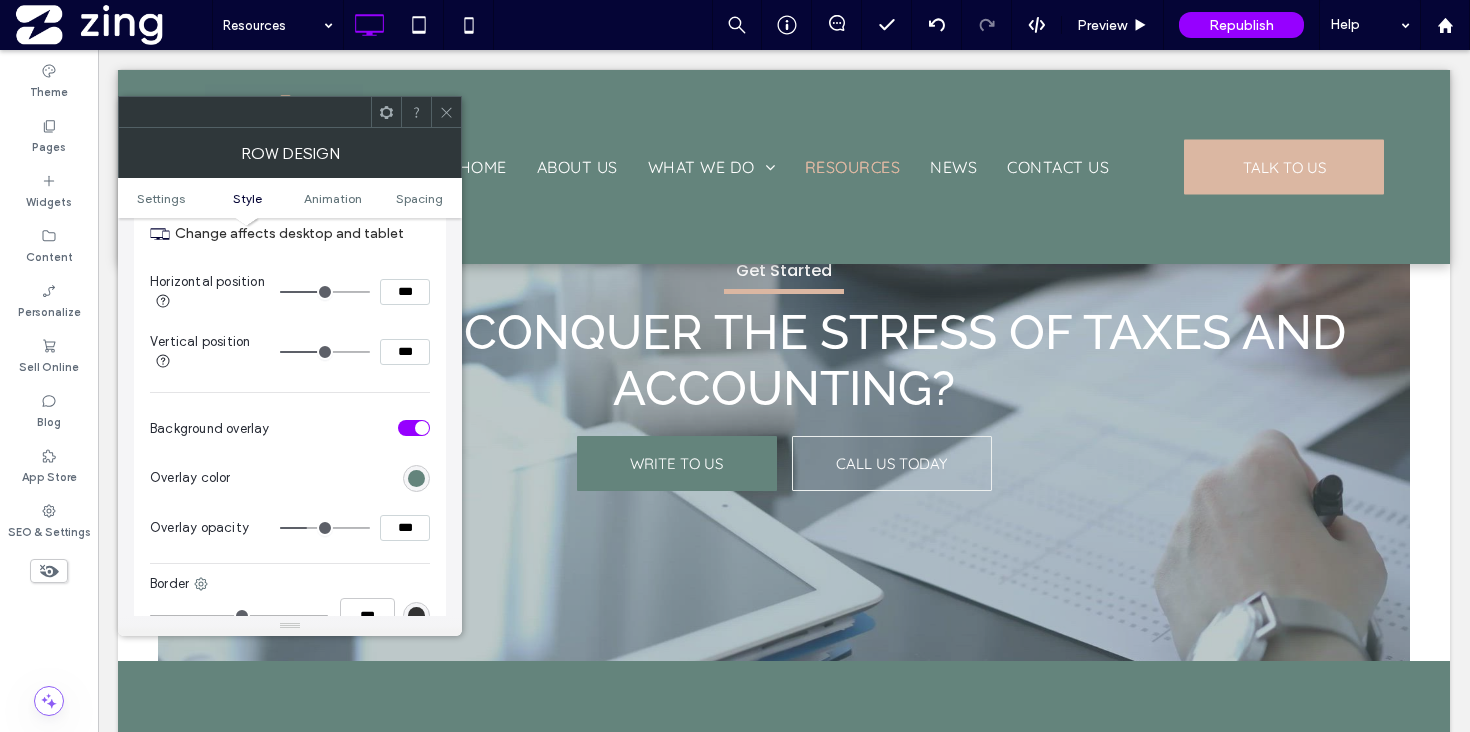 click on "***" at bounding box center (405, 528) 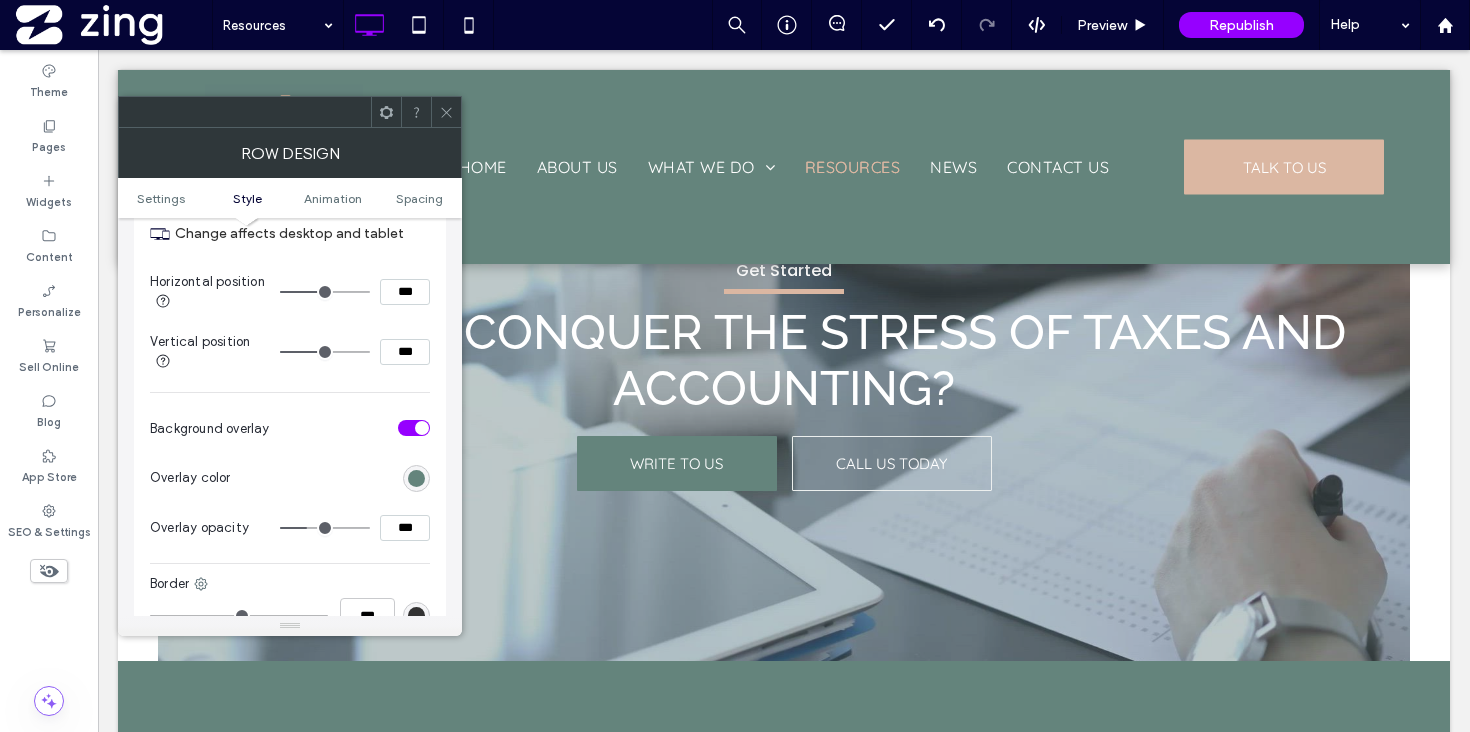 type on "***" 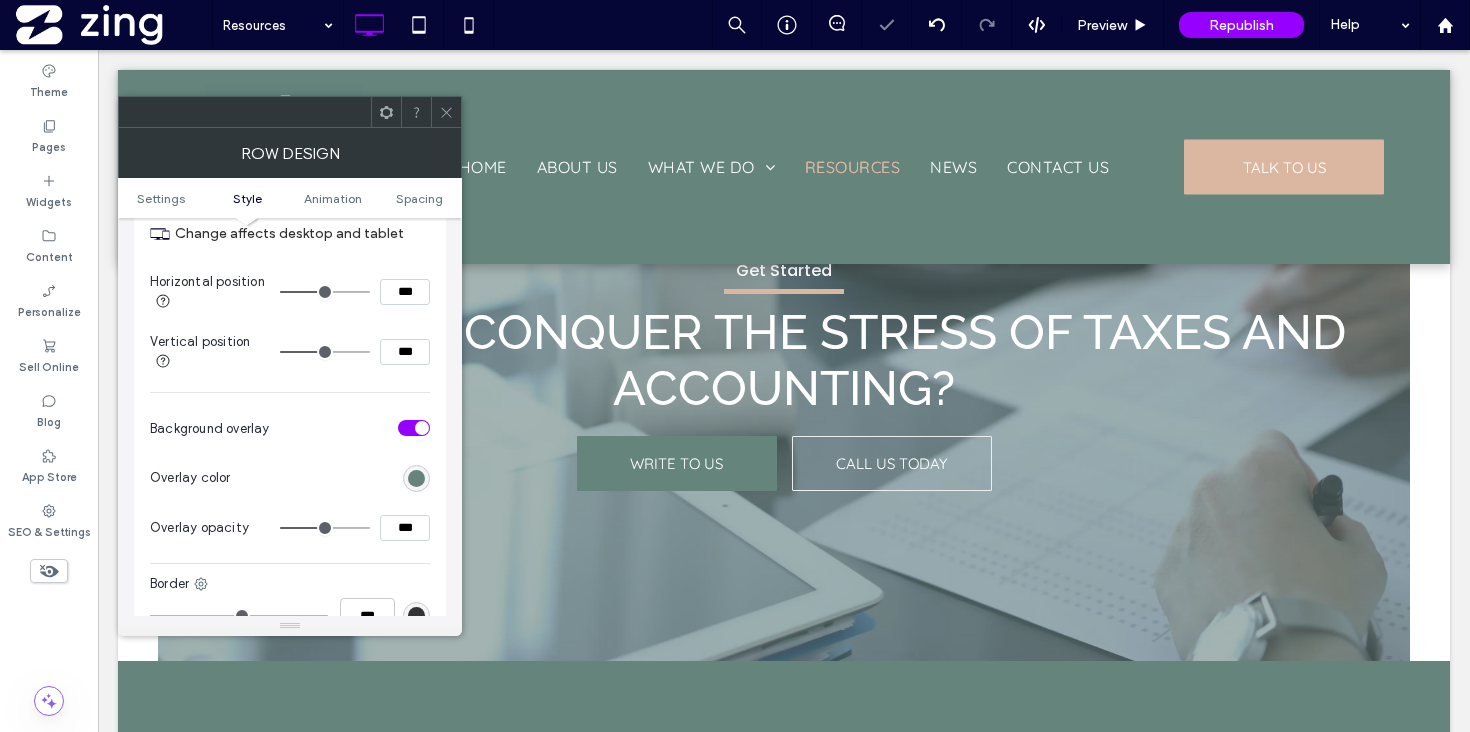 click at bounding box center [446, 112] 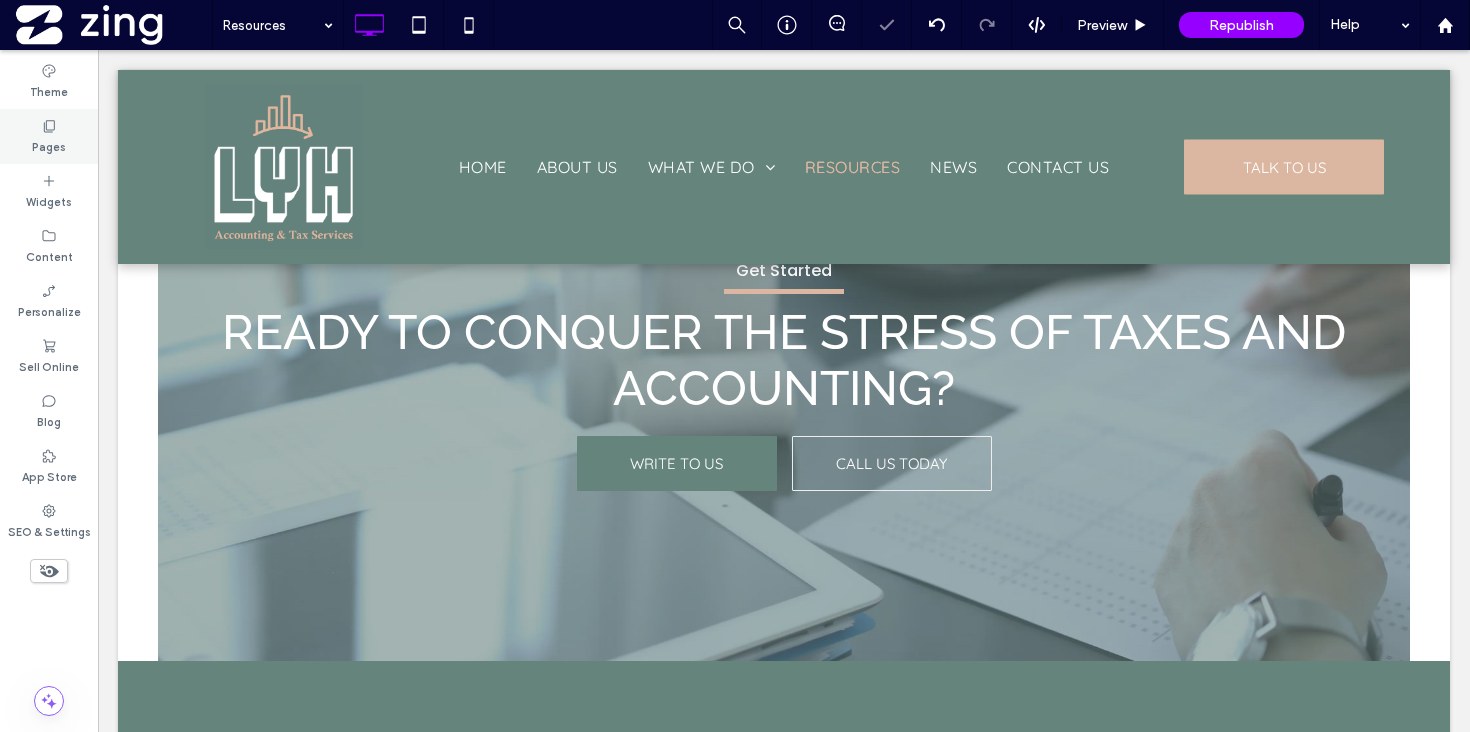 click on "Pages" at bounding box center [49, 145] 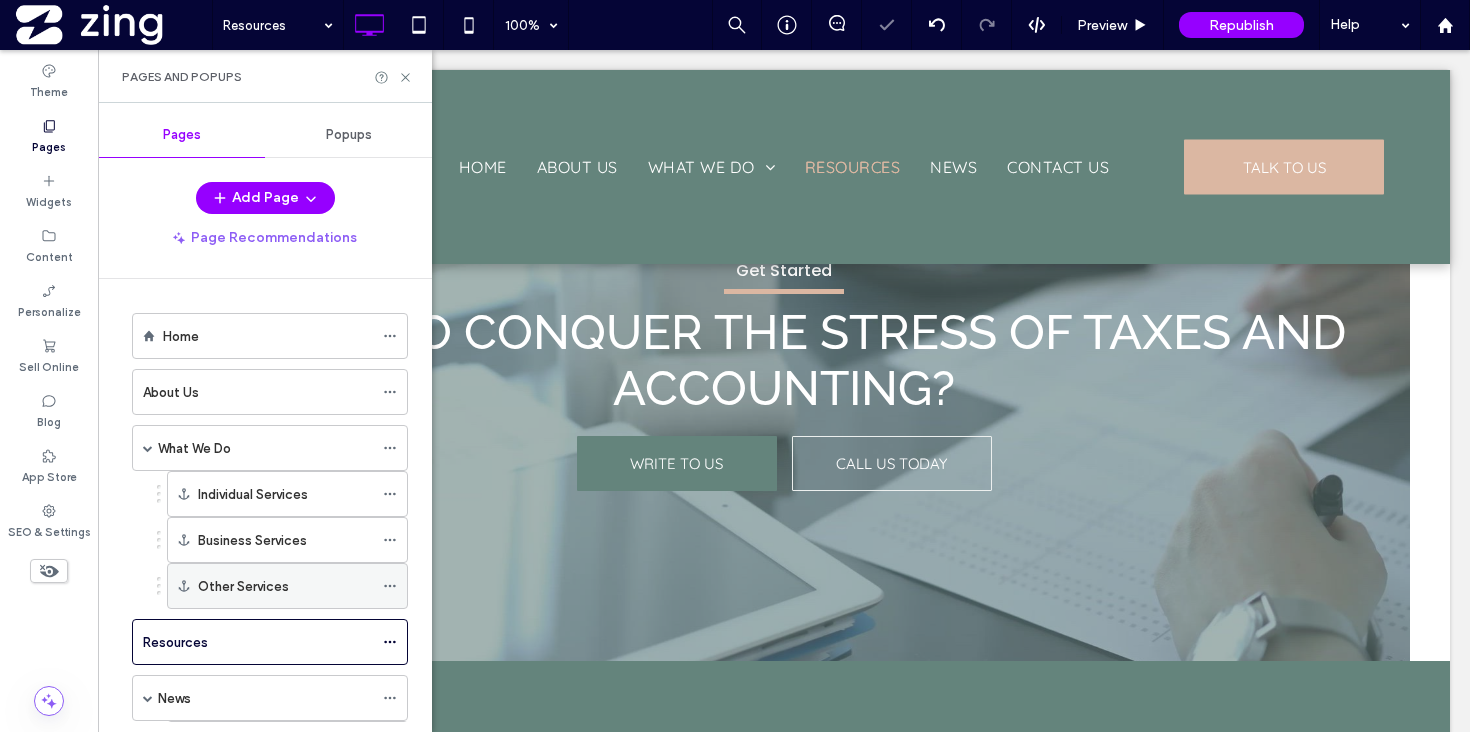 scroll, scrollTop: 207, scrollLeft: 0, axis: vertical 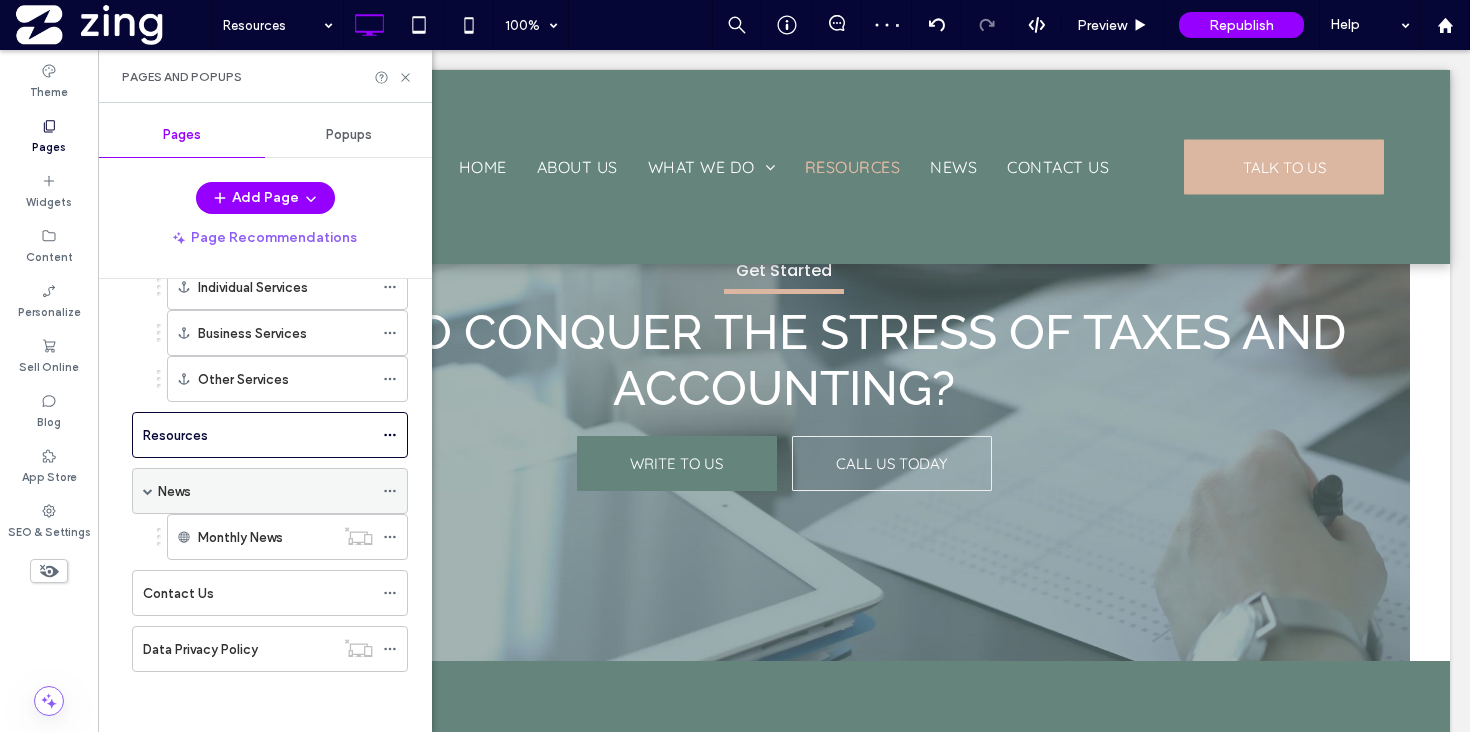 click on "News" at bounding box center (265, 491) 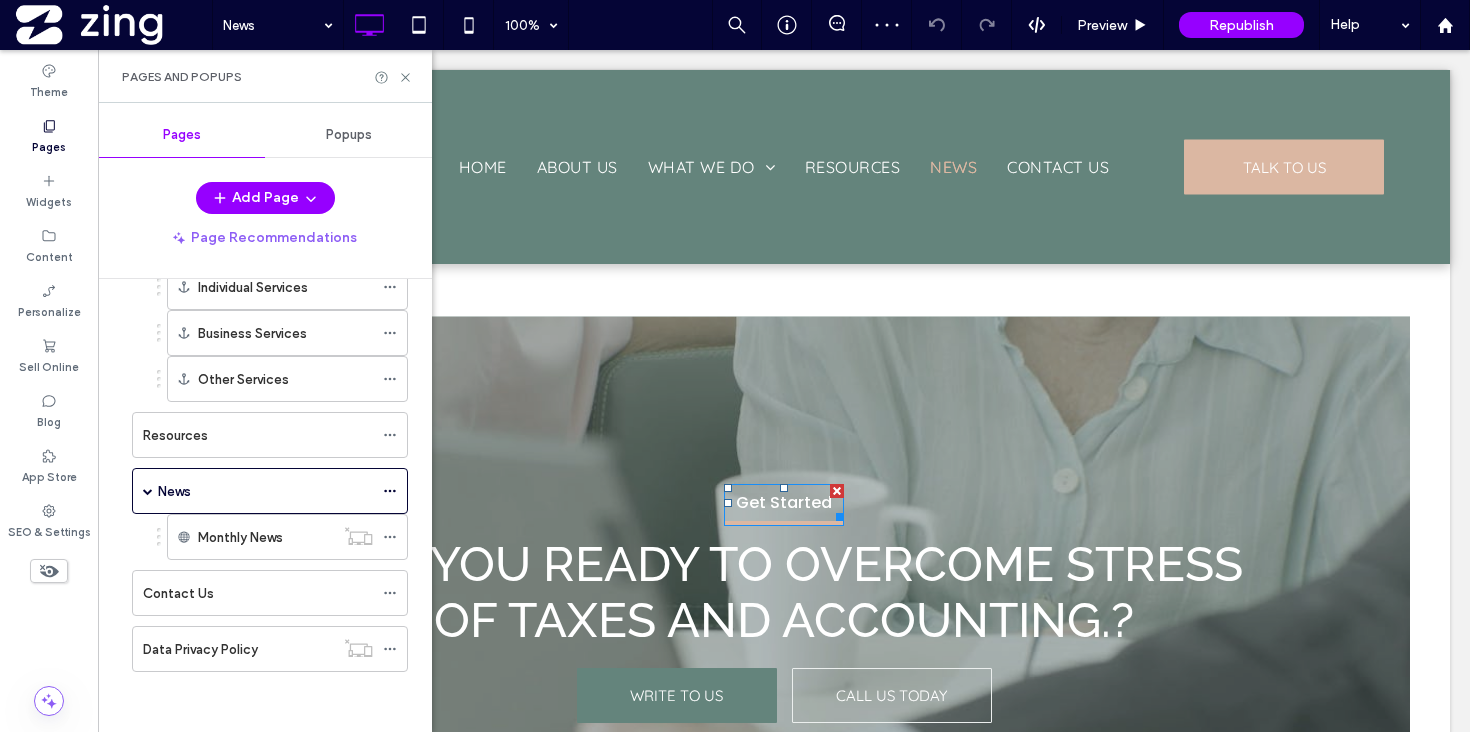 scroll, scrollTop: 1545, scrollLeft: 0, axis: vertical 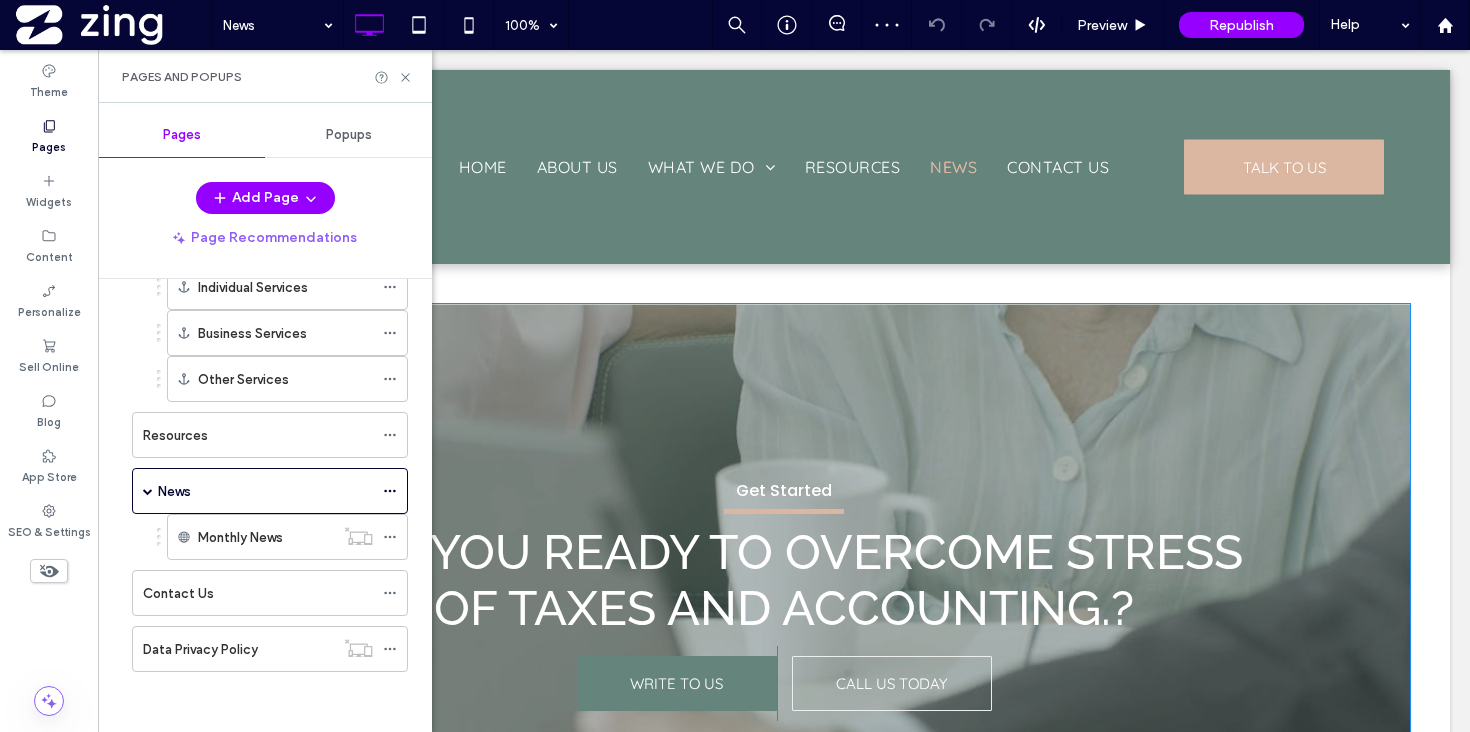 click at bounding box center [784, 592] 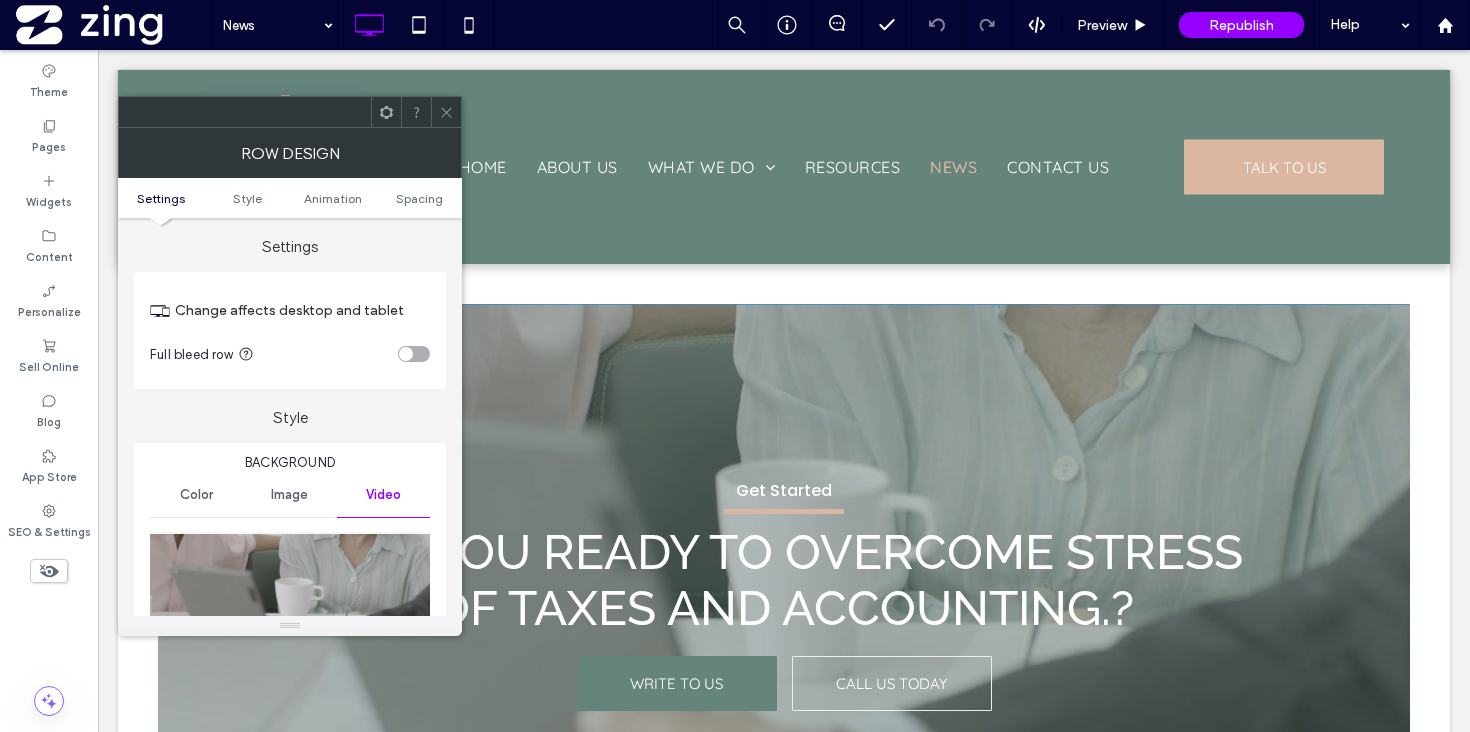 scroll, scrollTop: 249, scrollLeft: 0, axis: vertical 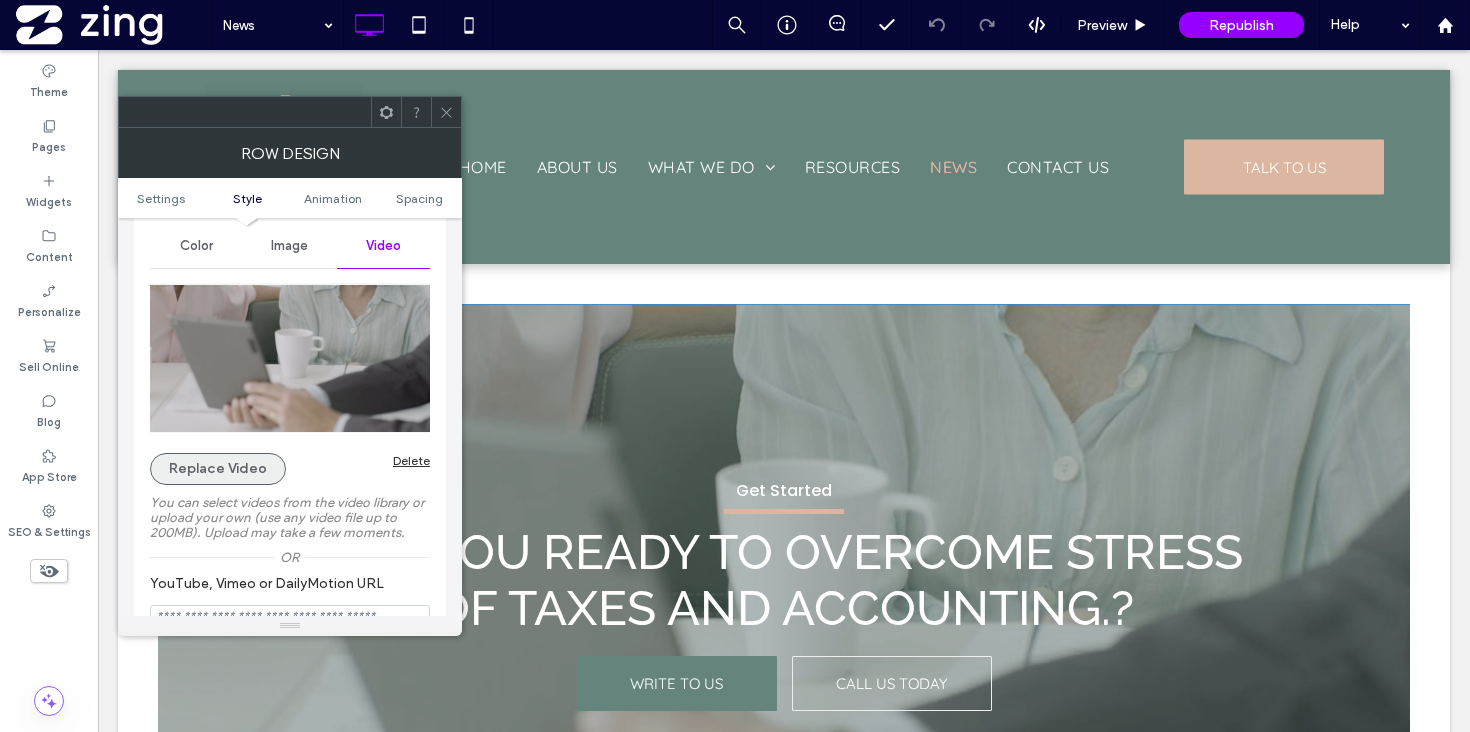 click on "Replace Video" at bounding box center (218, 469) 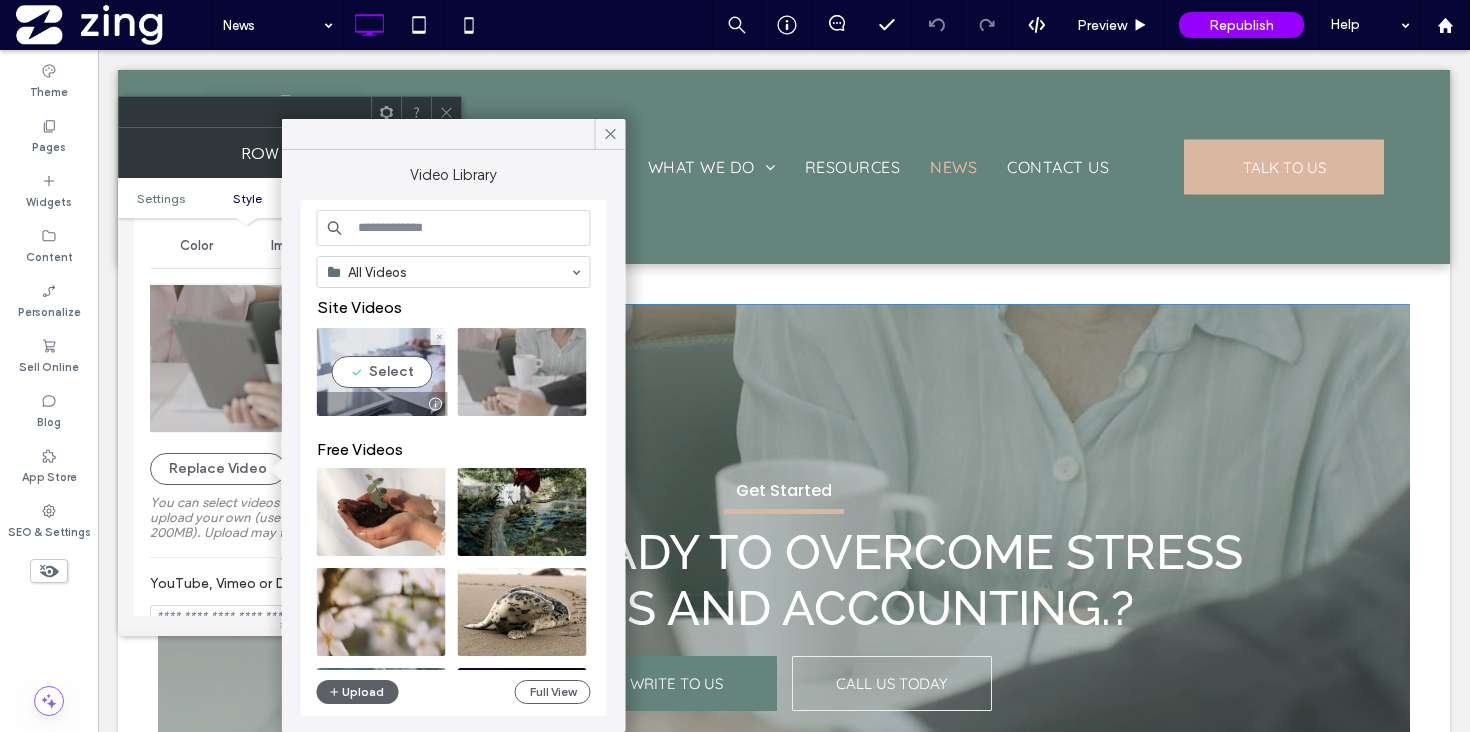 click at bounding box center (381, 372) 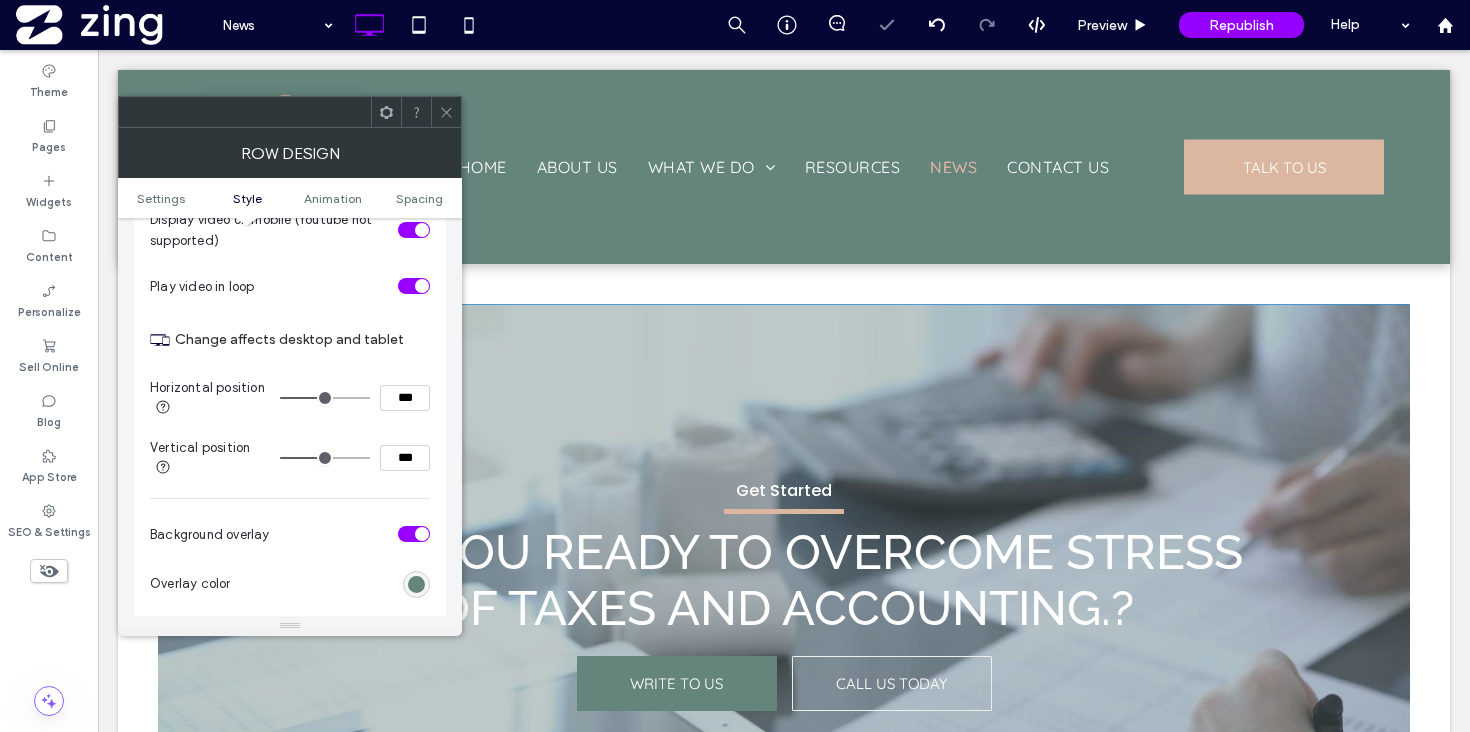 scroll, scrollTop: 787, scrollLeft: 0, axis: vertical 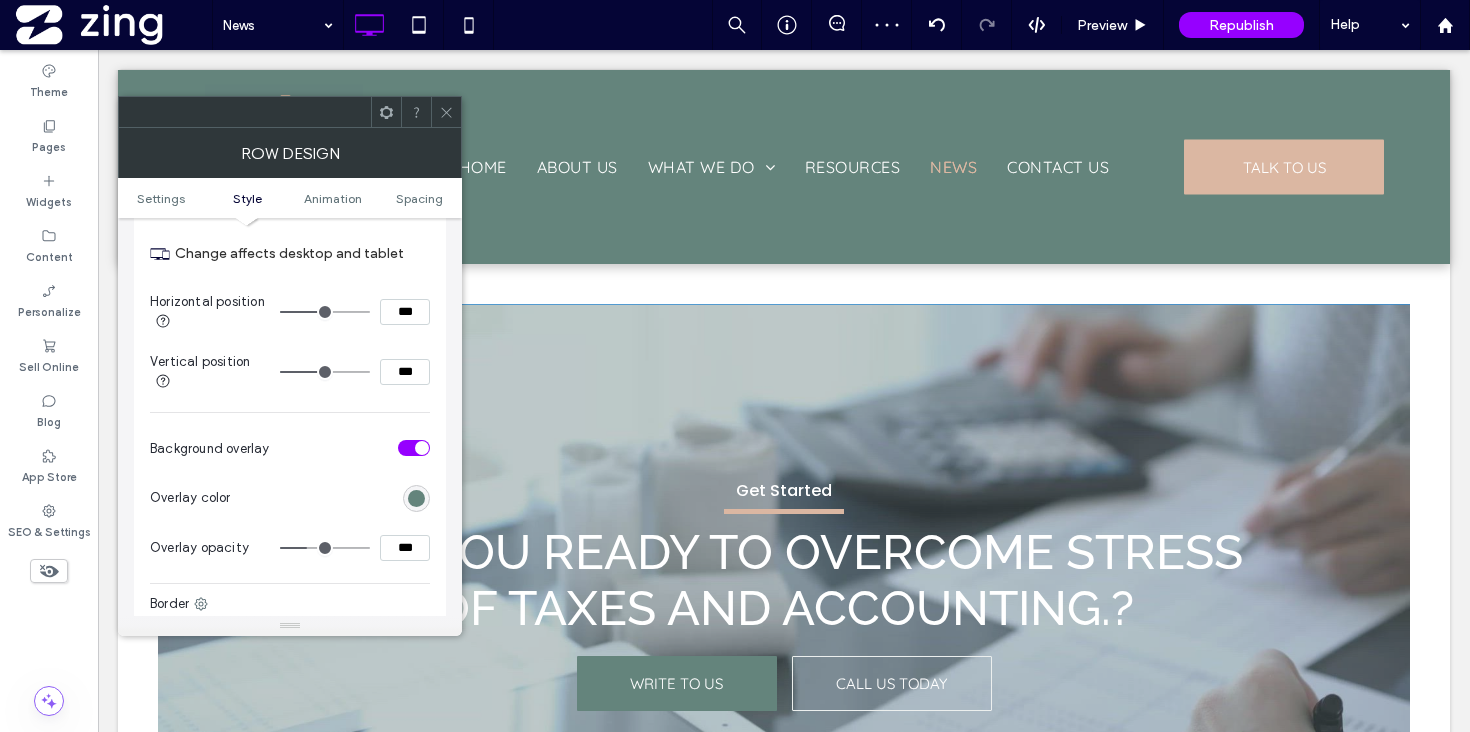 click on "***" at bounding box center [405, 548] 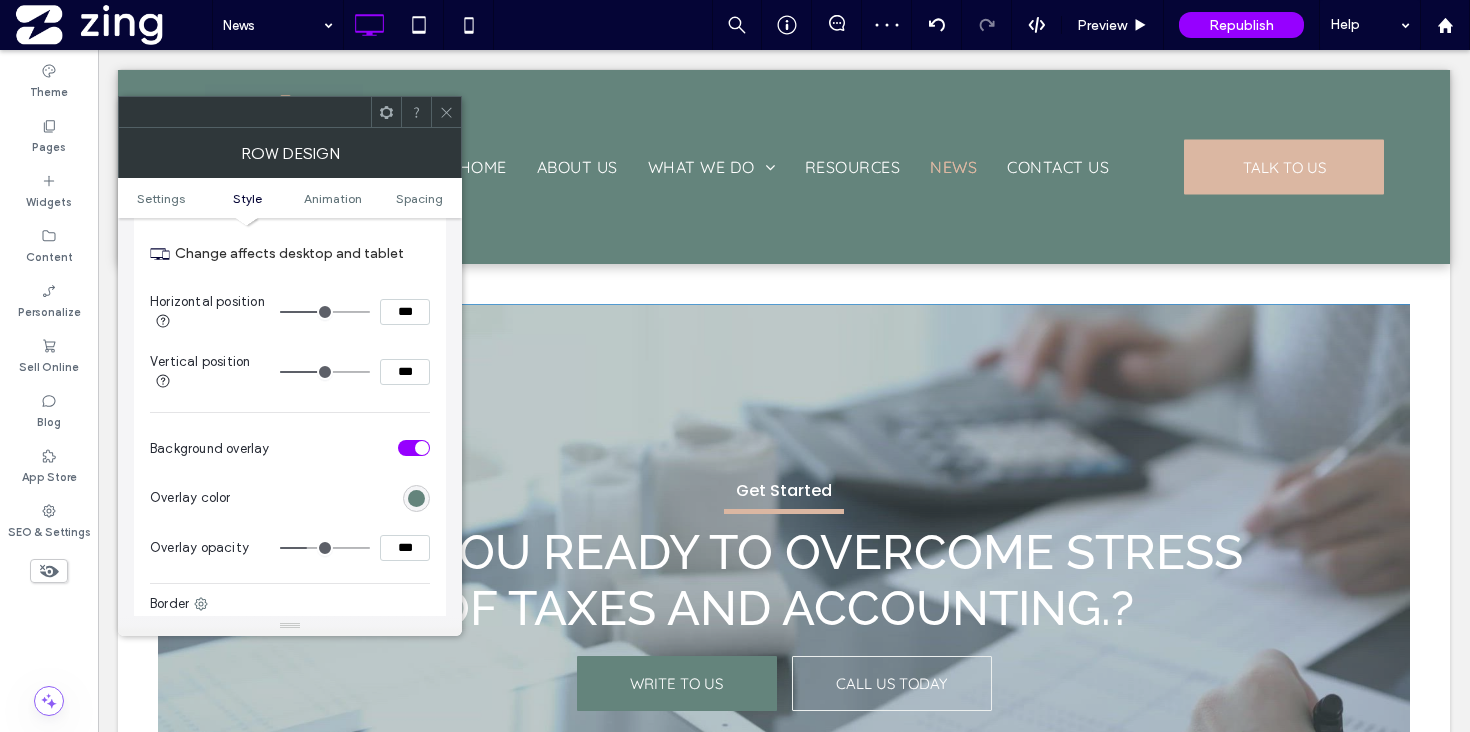 type on "***" 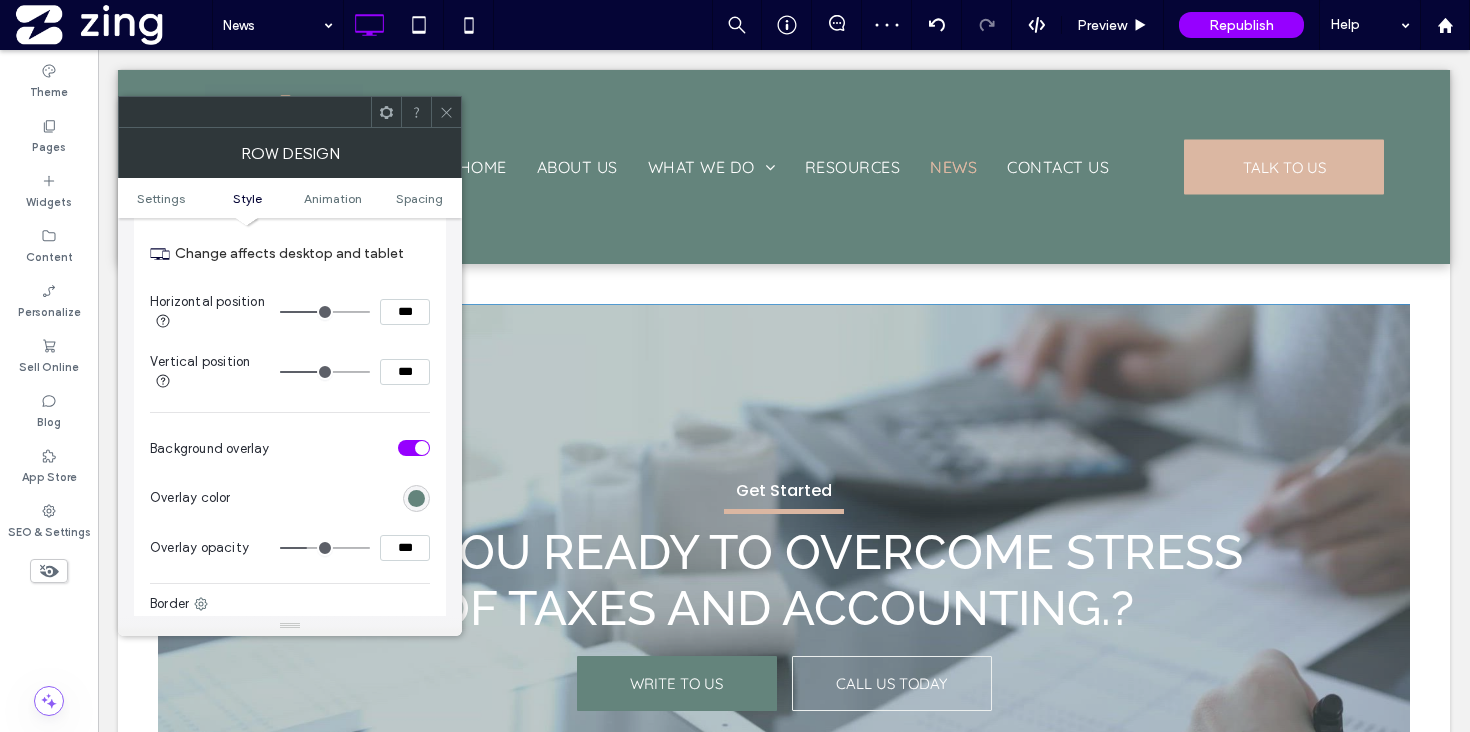 type on "**" 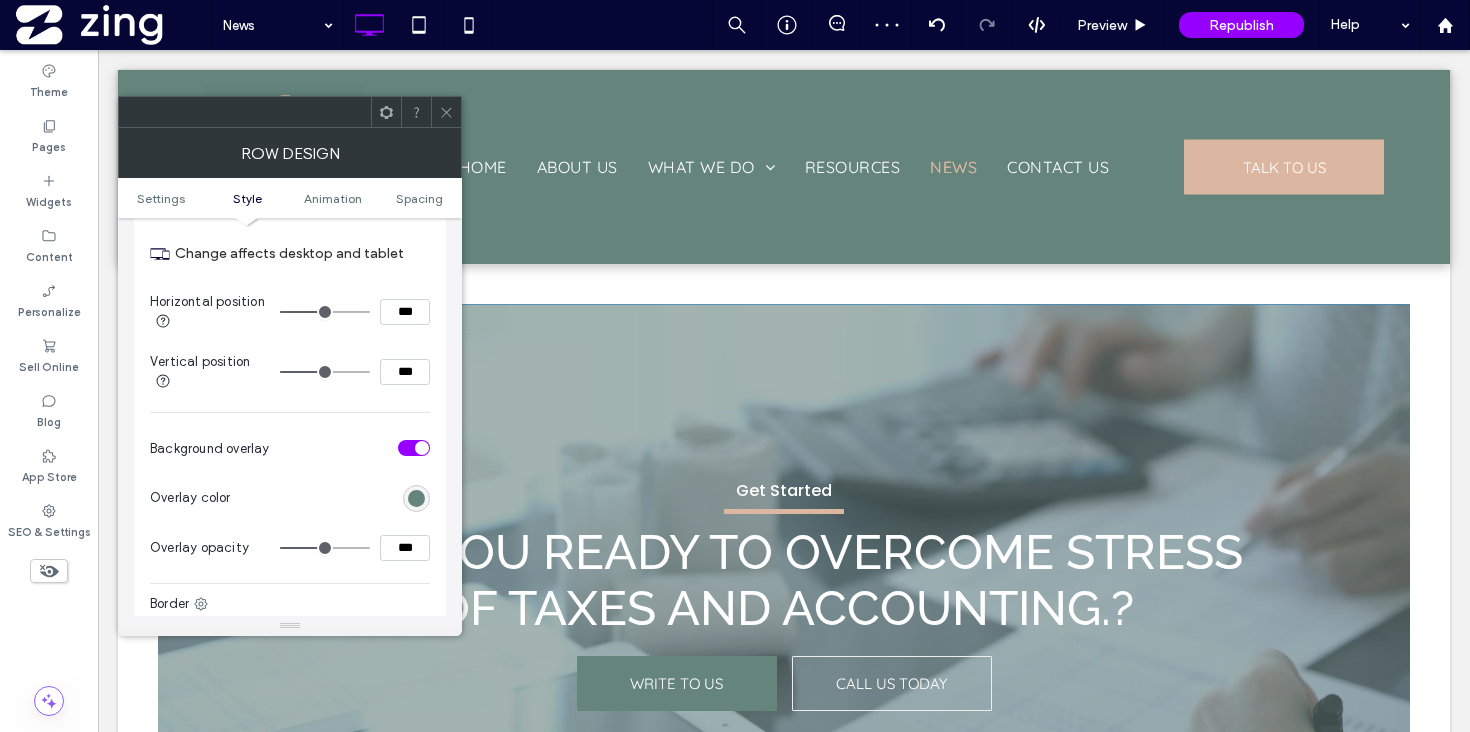 click 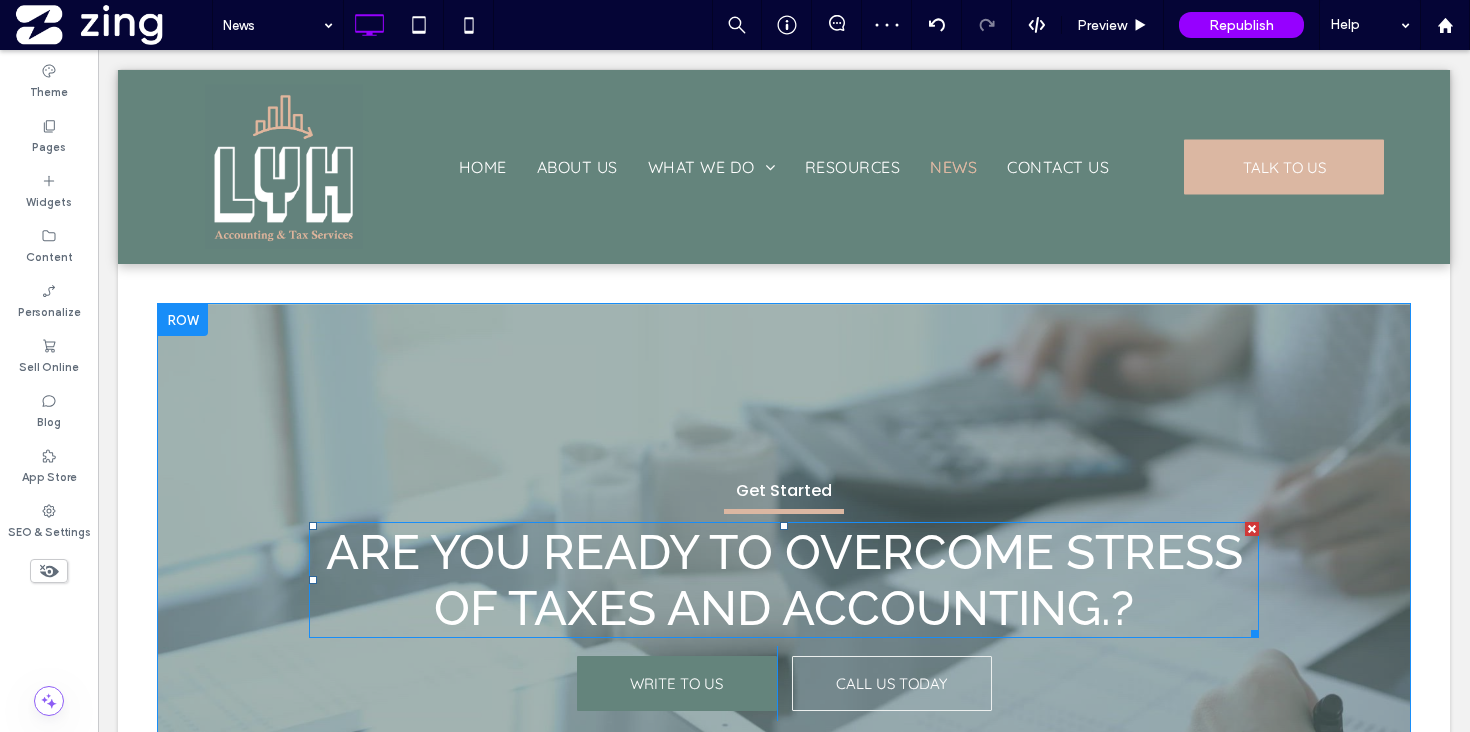 click on "Are you ready to overcome stress of taxes and accounting.?" at bounding box center [784, 580] 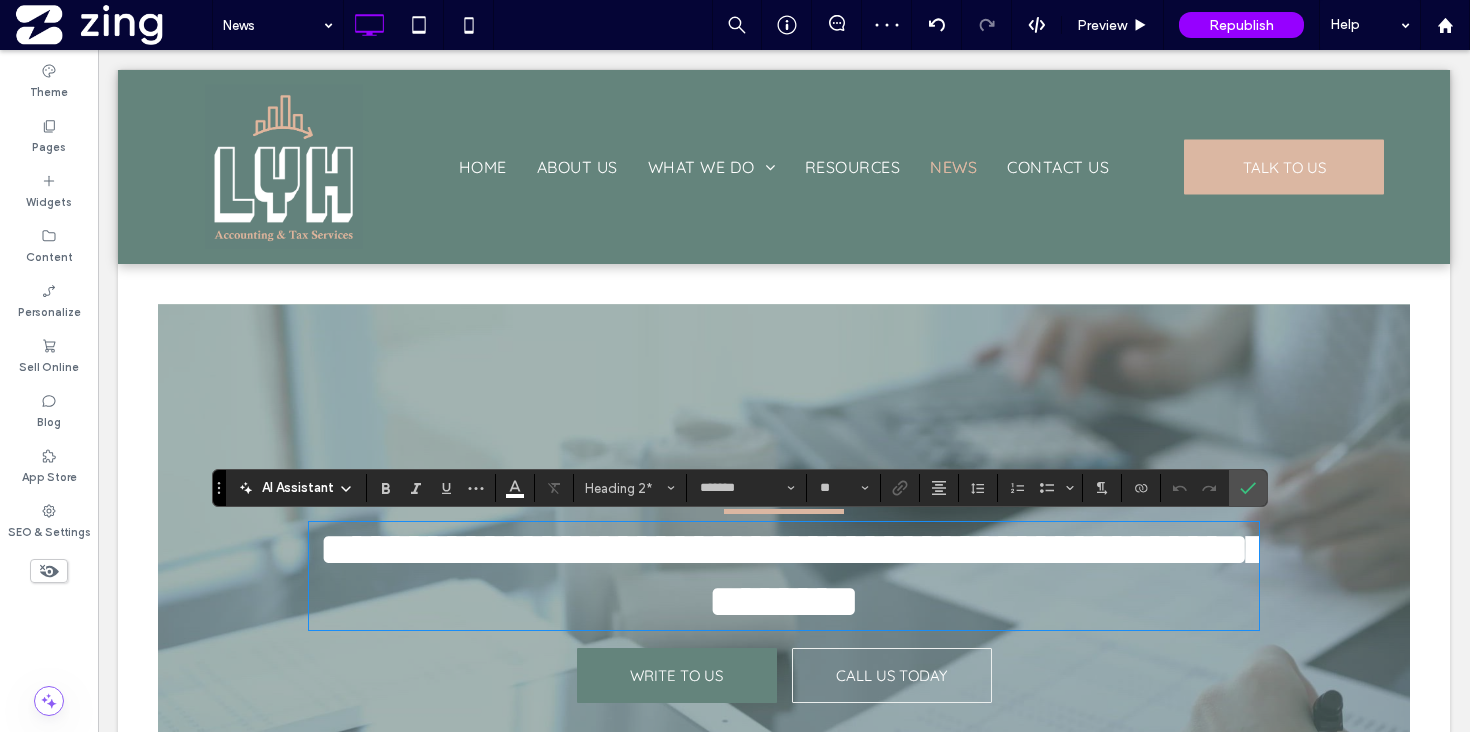 click on "**********" at bounding box center (794, 575) 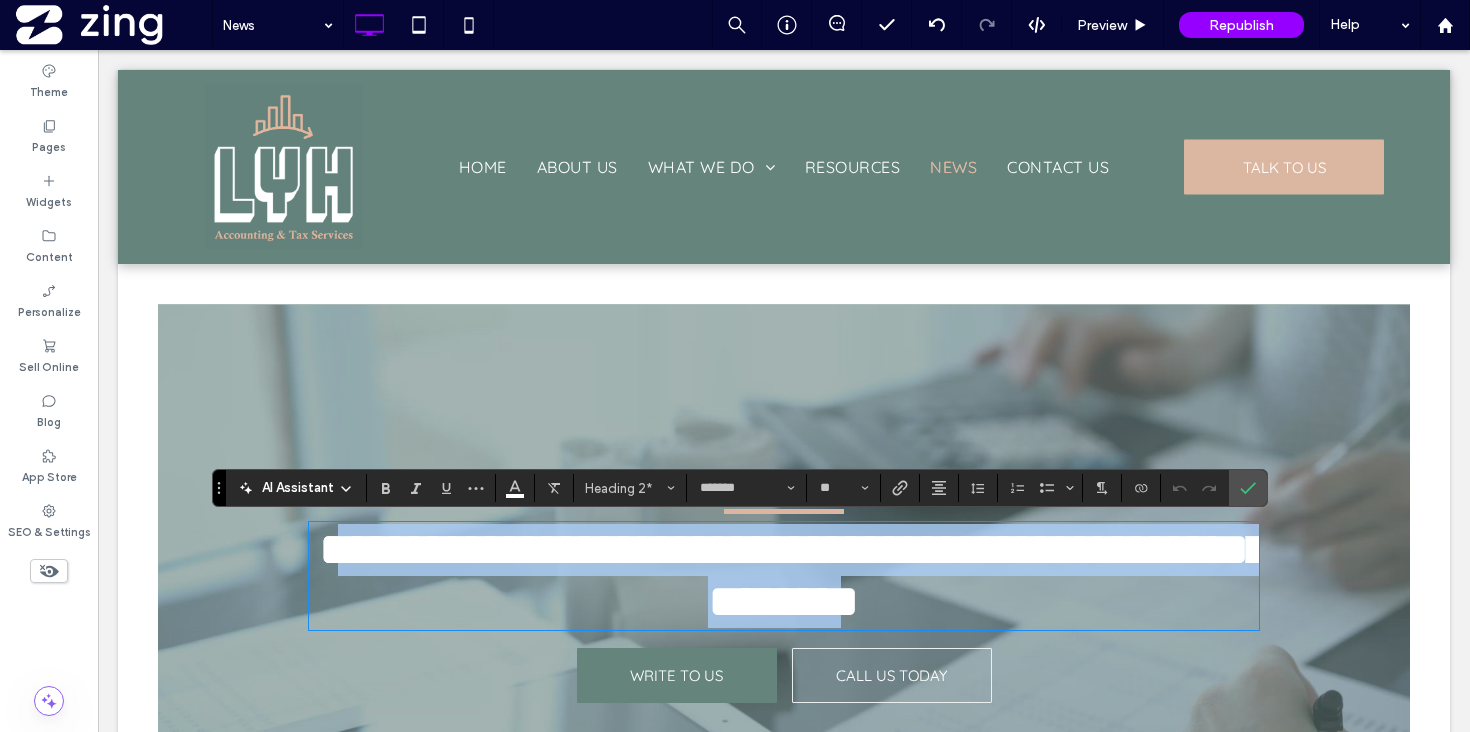 drag, startPoint x: 1108, startPoint y: 617, endPoint x: 350, endPoint y: 567, distance: 759.6473 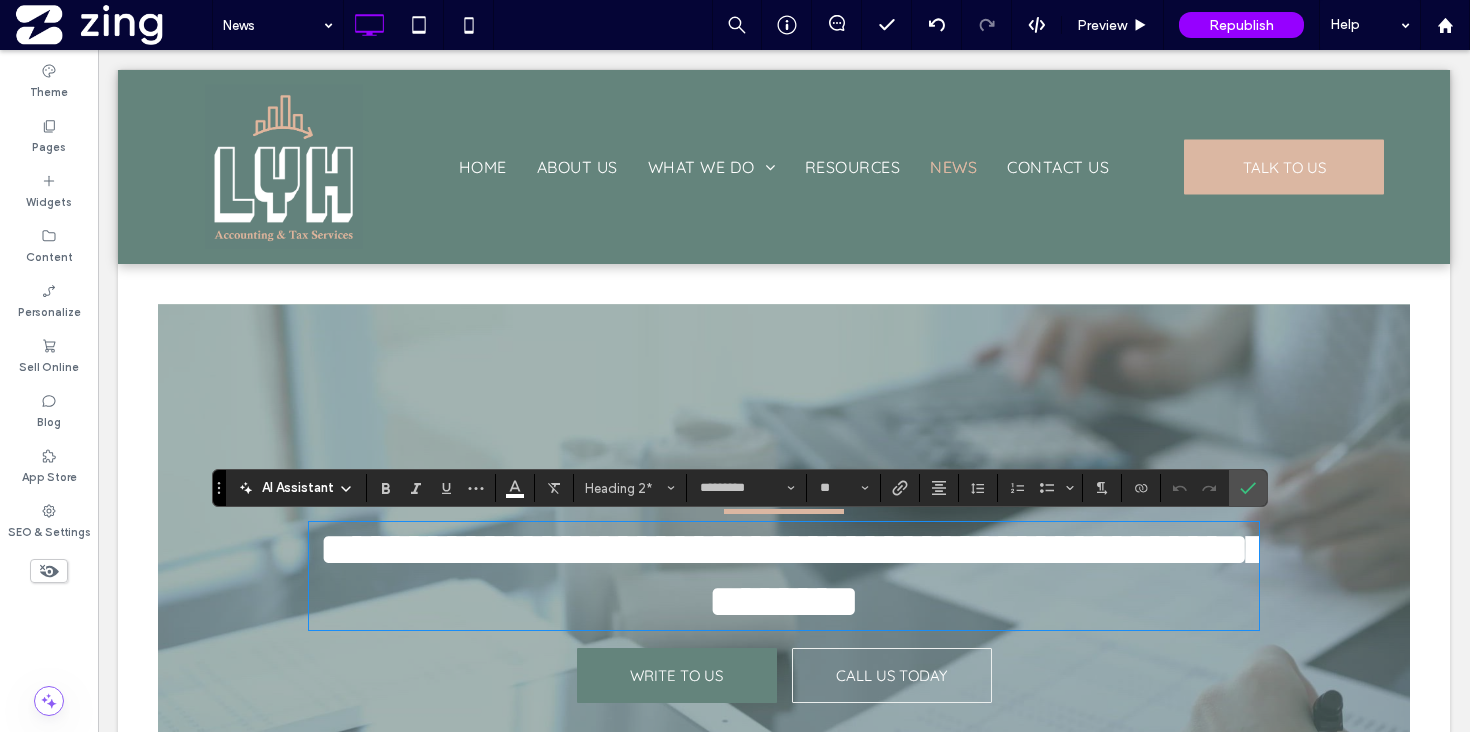 scroll, scrollTop: 0, scrollLeft: 0, axis: both 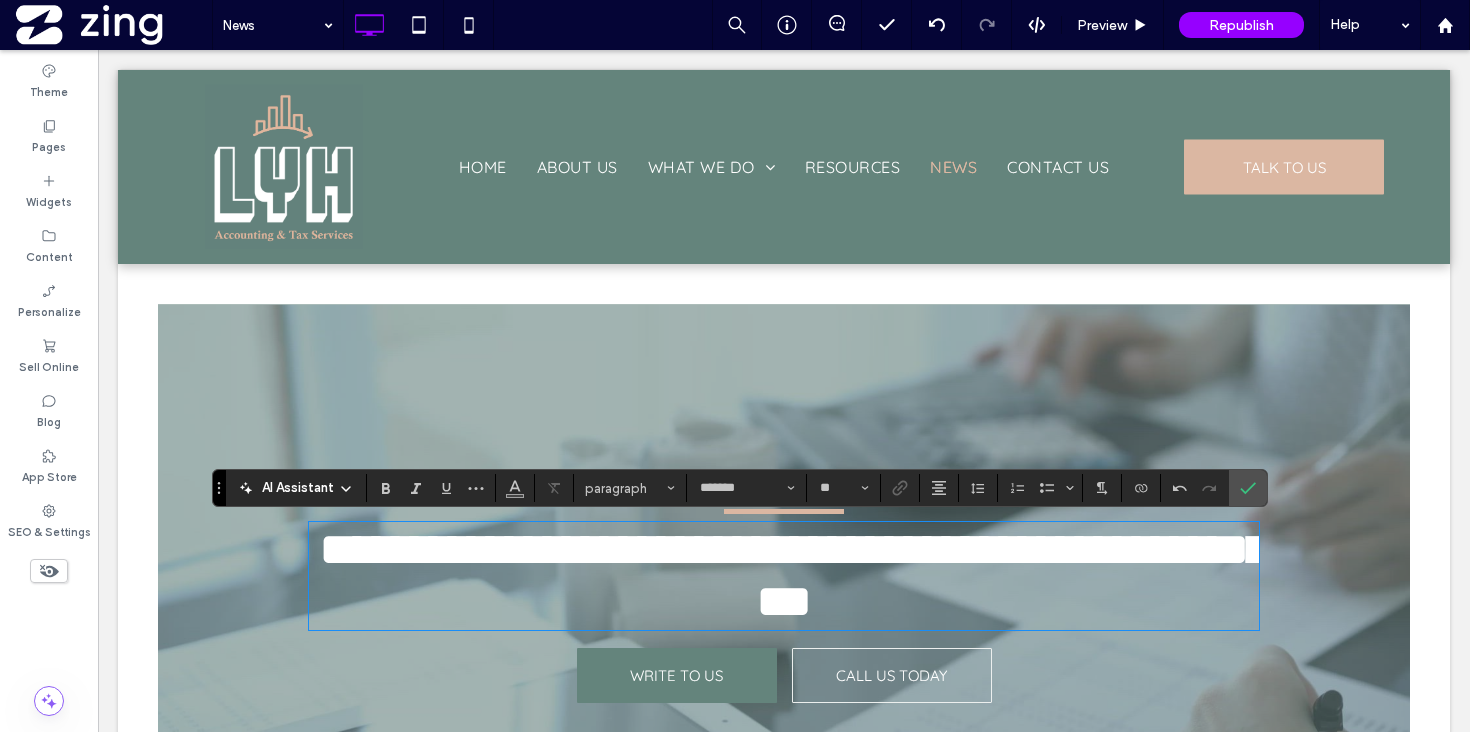 click on "**********" at bounding box center (794, 575) 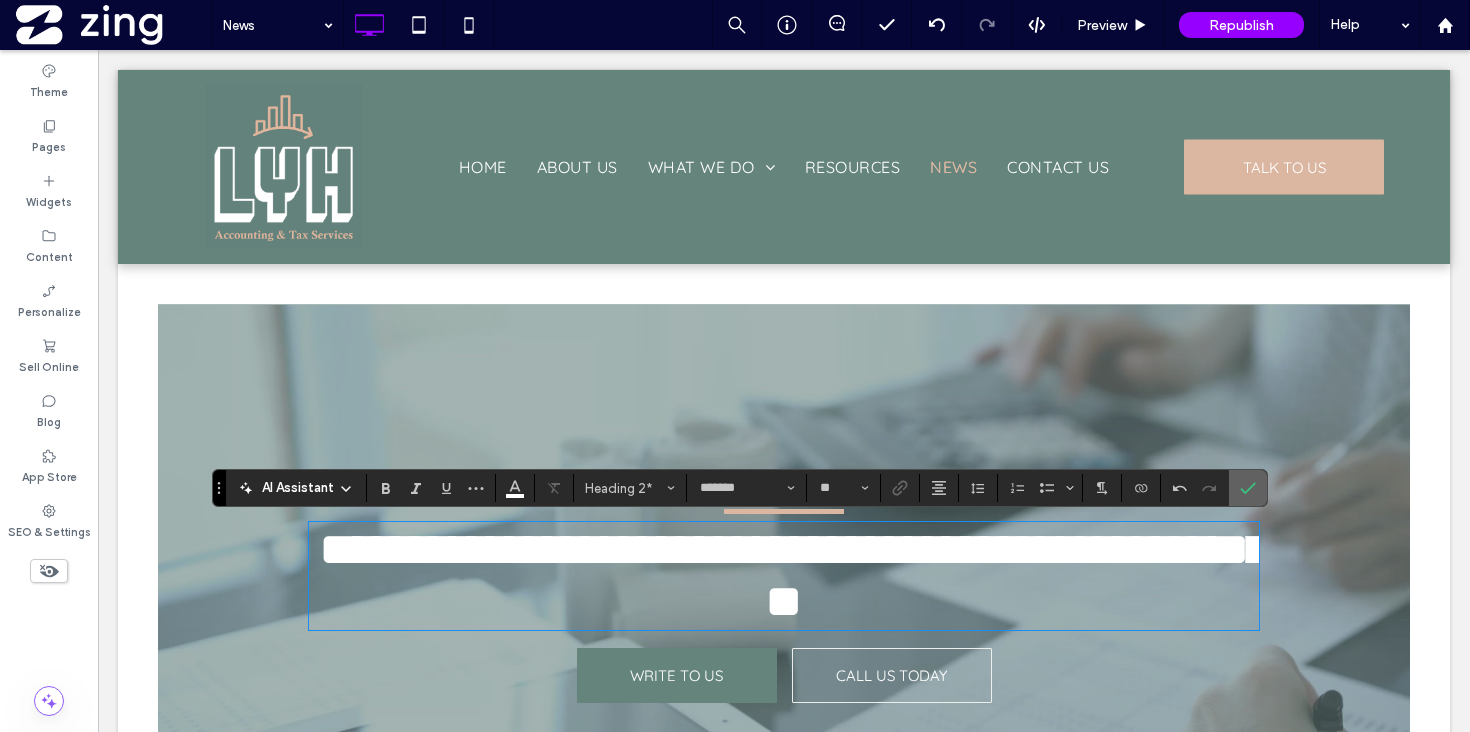 click 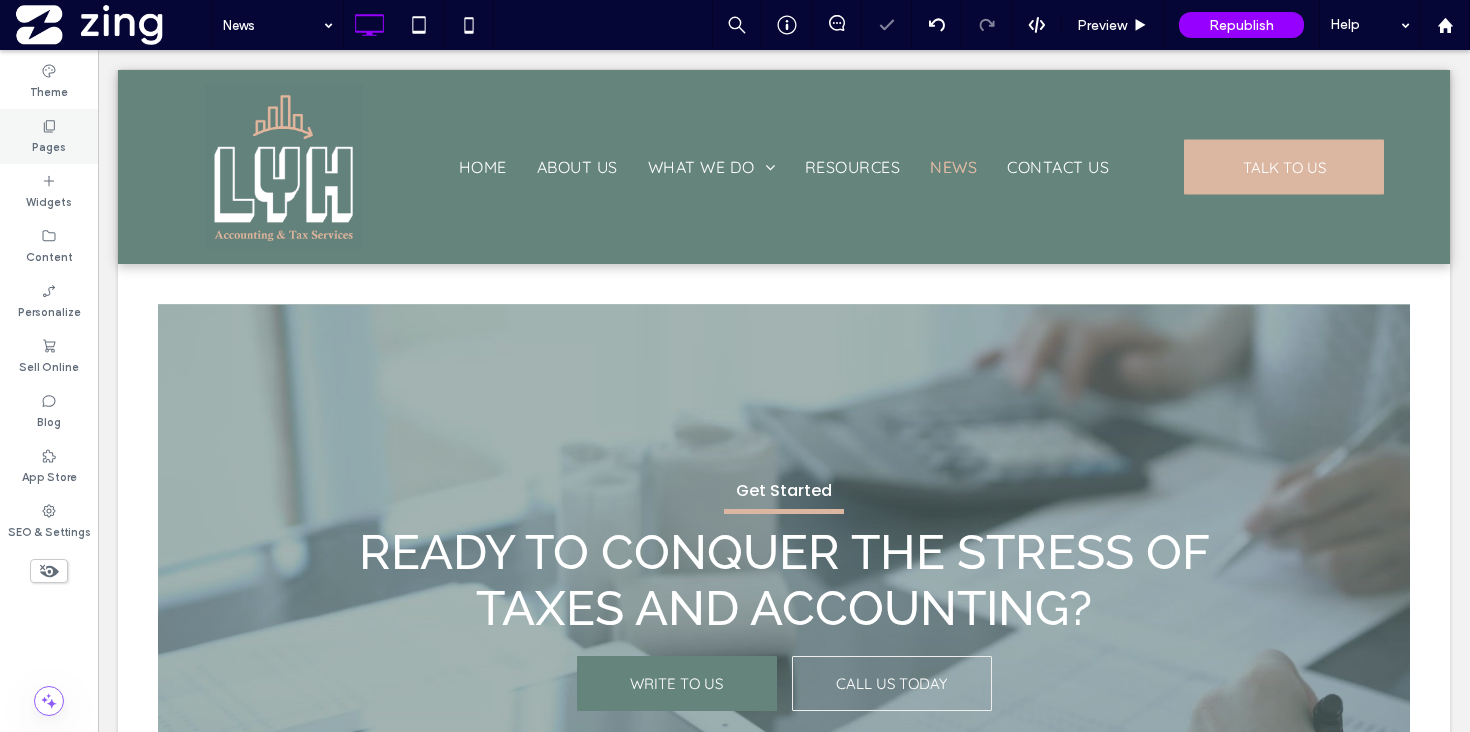click on "Pages" at bounding box center (49, 136) 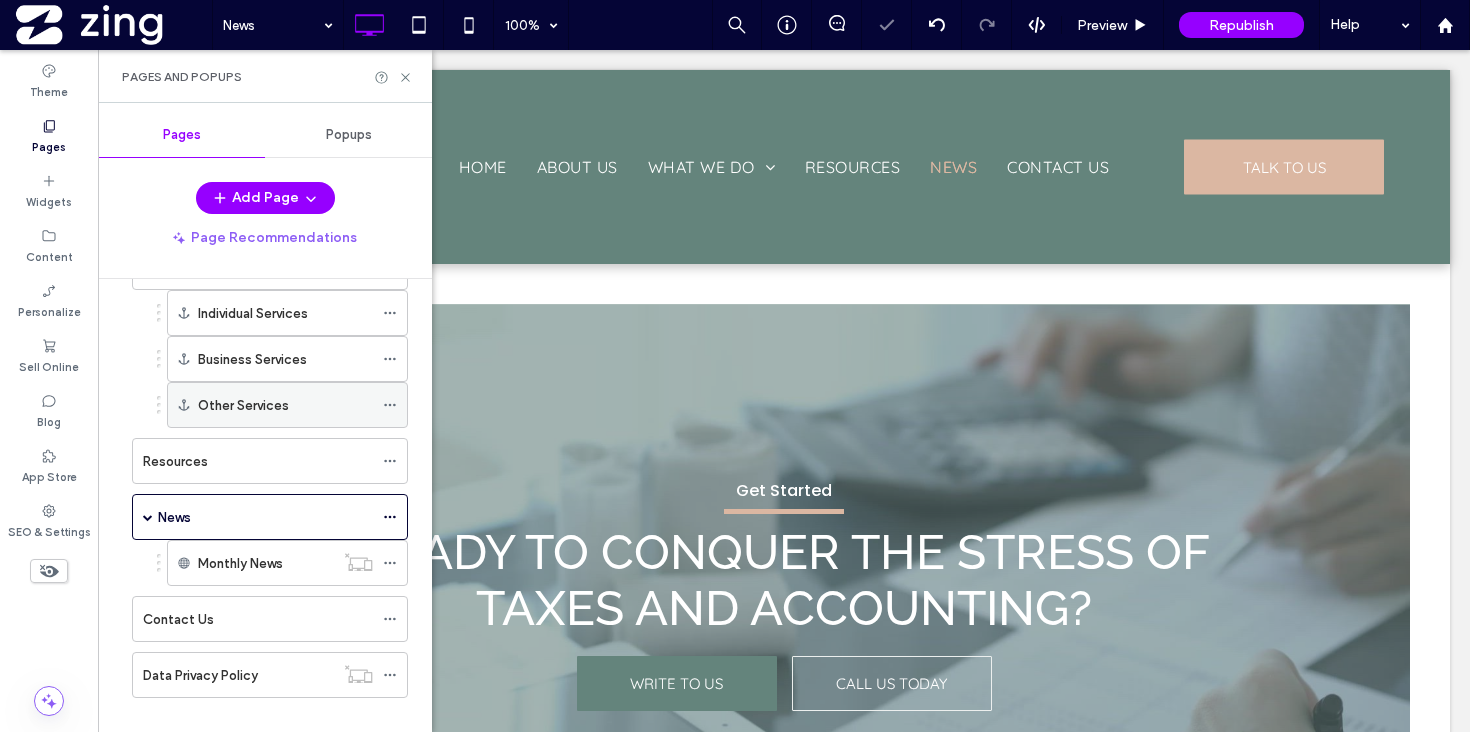 scroll, scrollTop: 207, scrollLeft: 0, axis: vertical 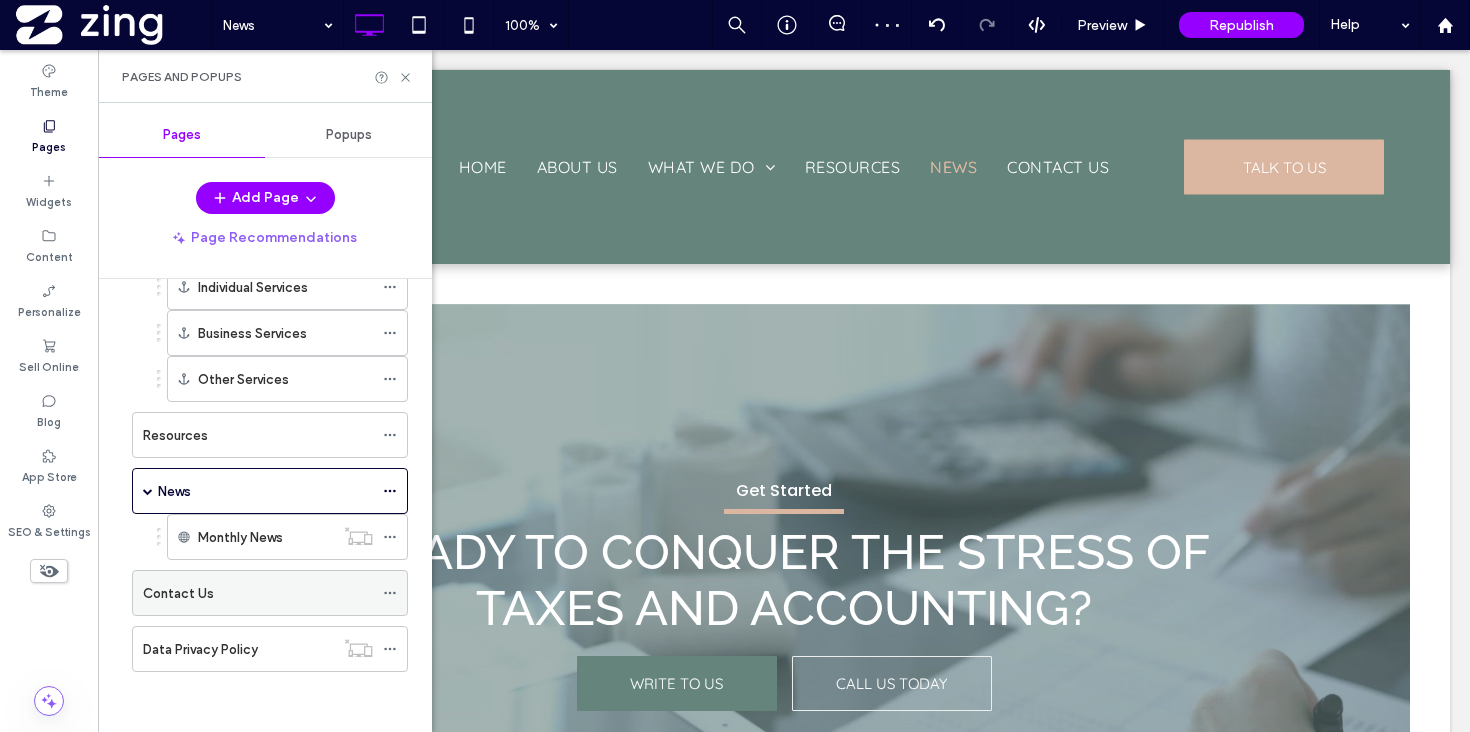 click on "Contact Us" at bounding box center (258, 593) 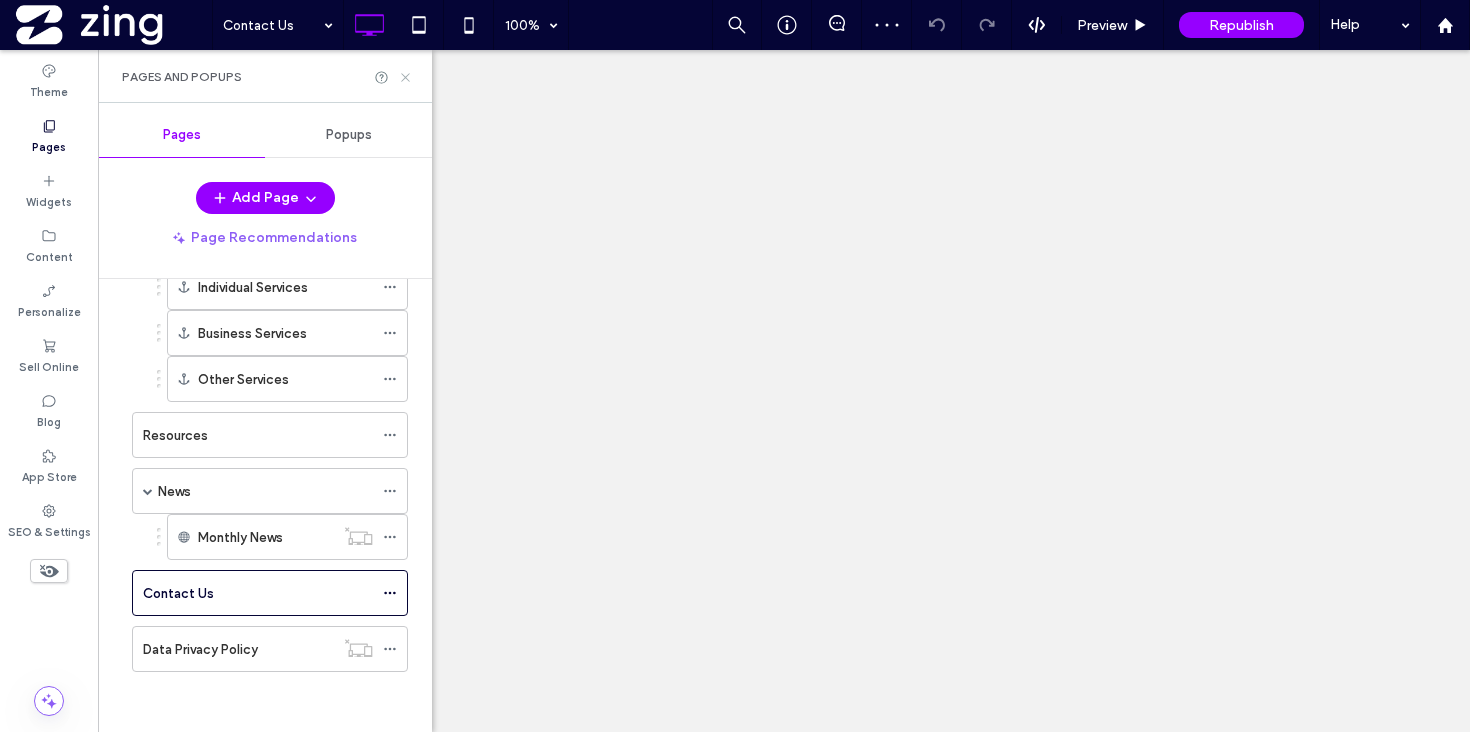 click 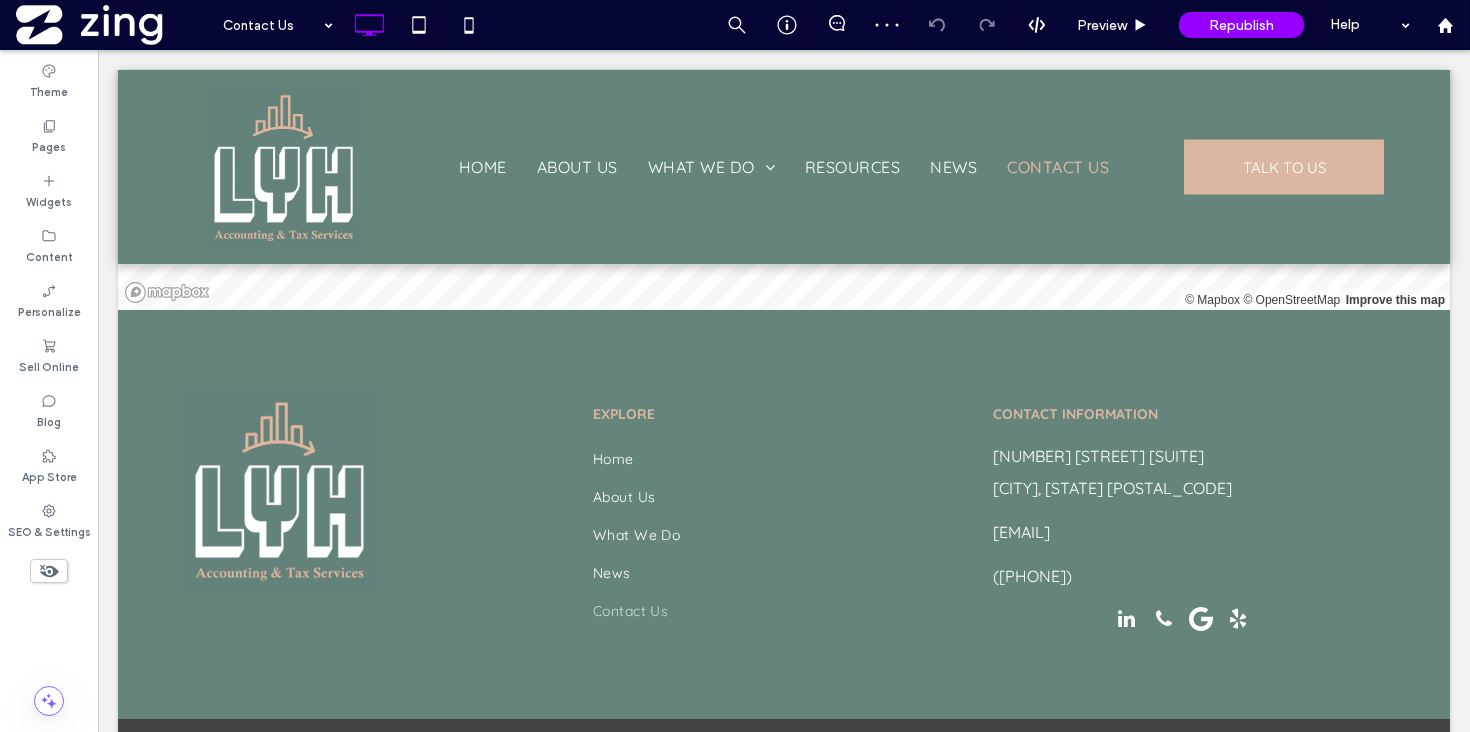 scroll, scrollTop: 1653, scrollLeft: 0, axis: vertical 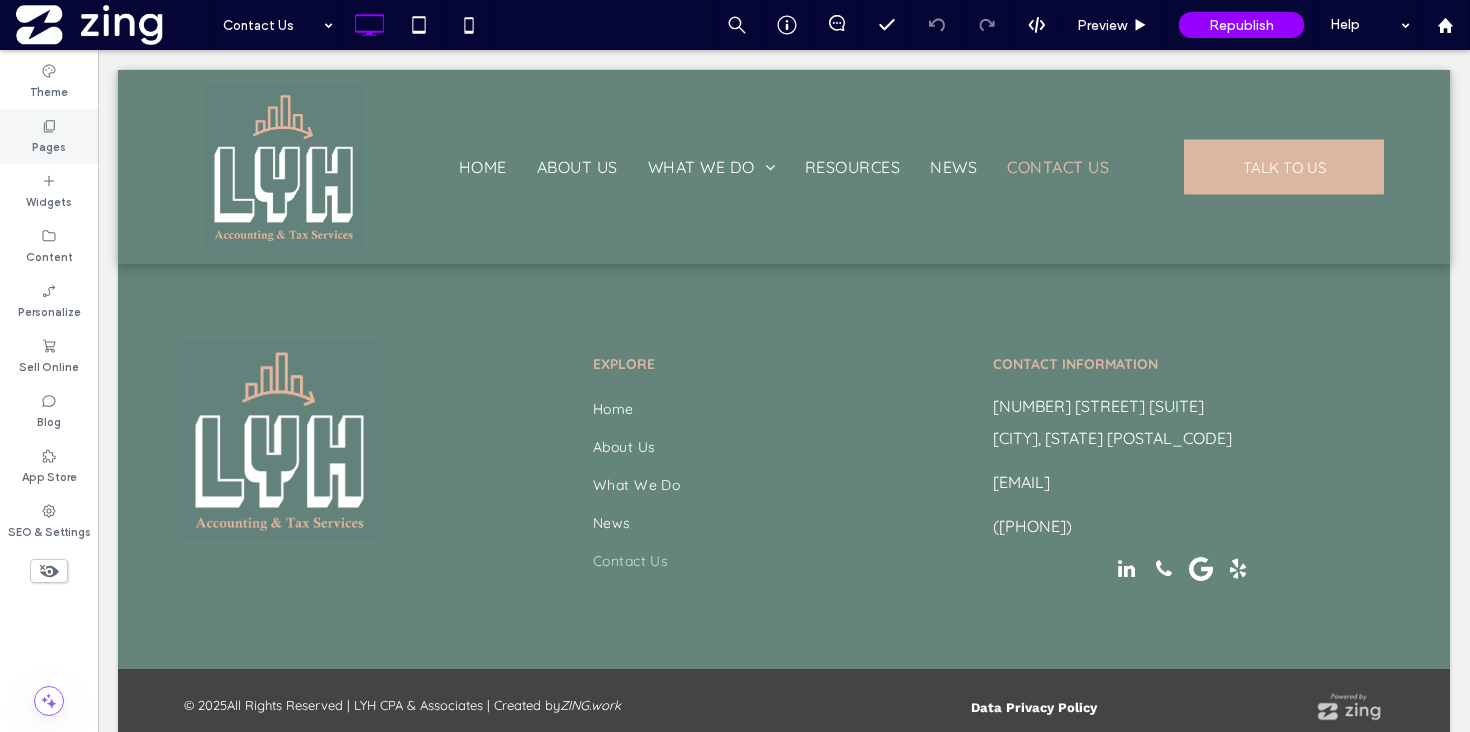 click on "Pages" at bounding box center [49, 145] 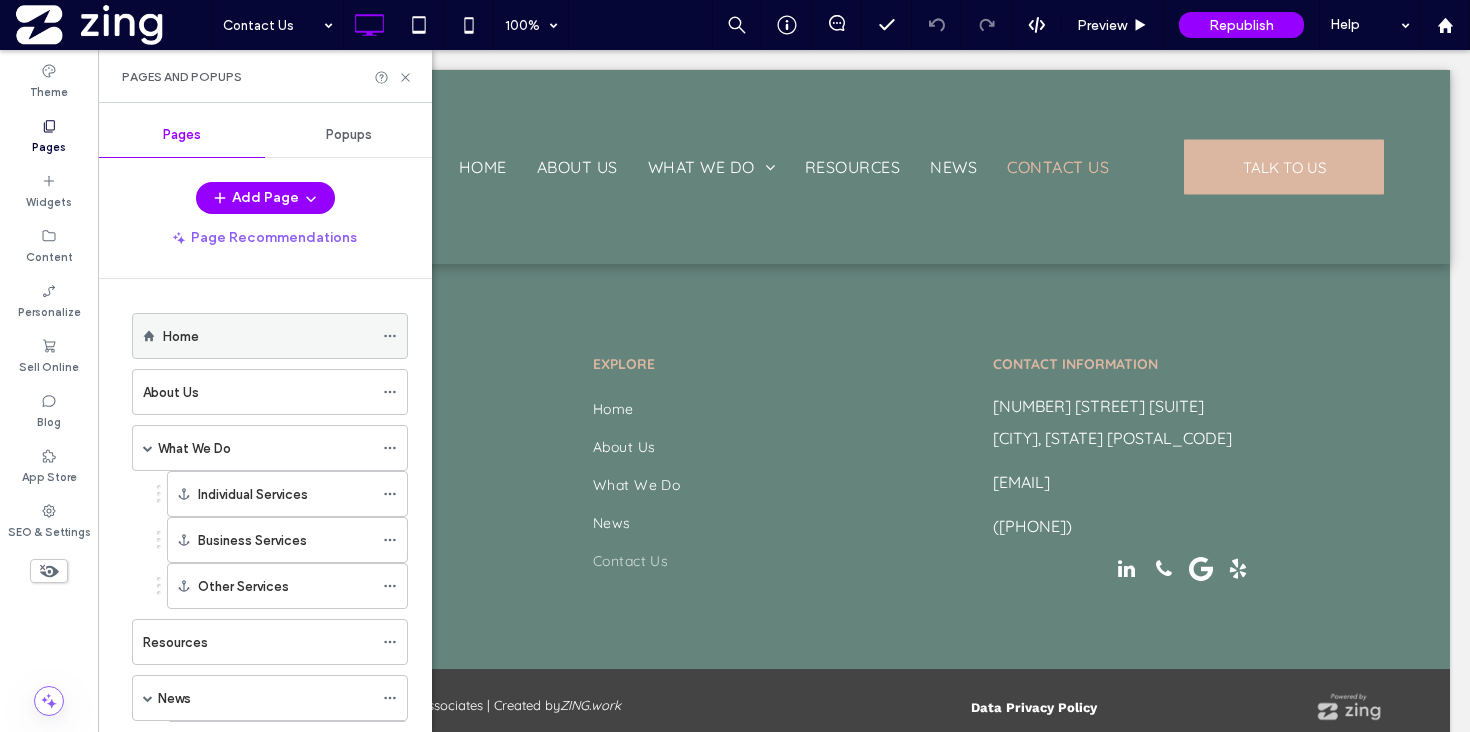 click on "Home" at bounding box center (268, 336) 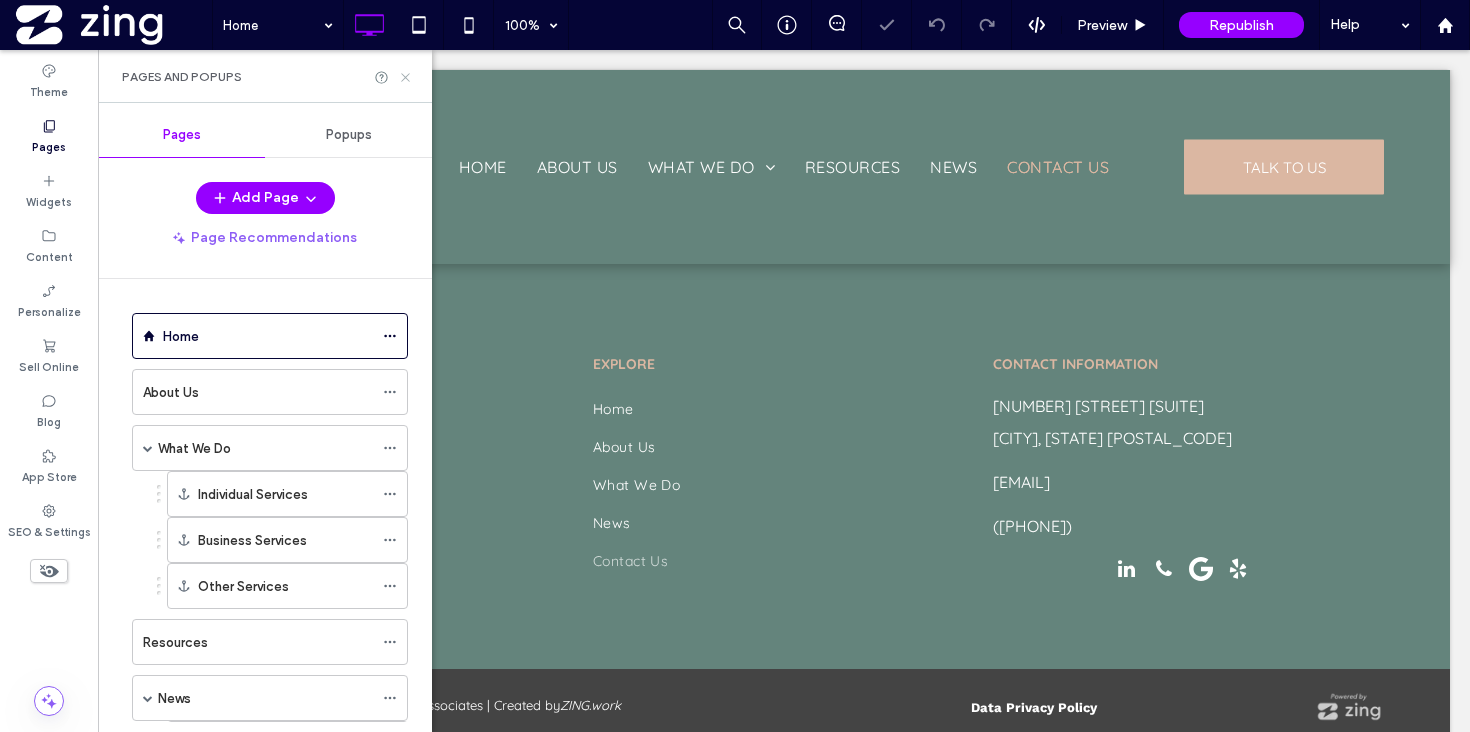 click 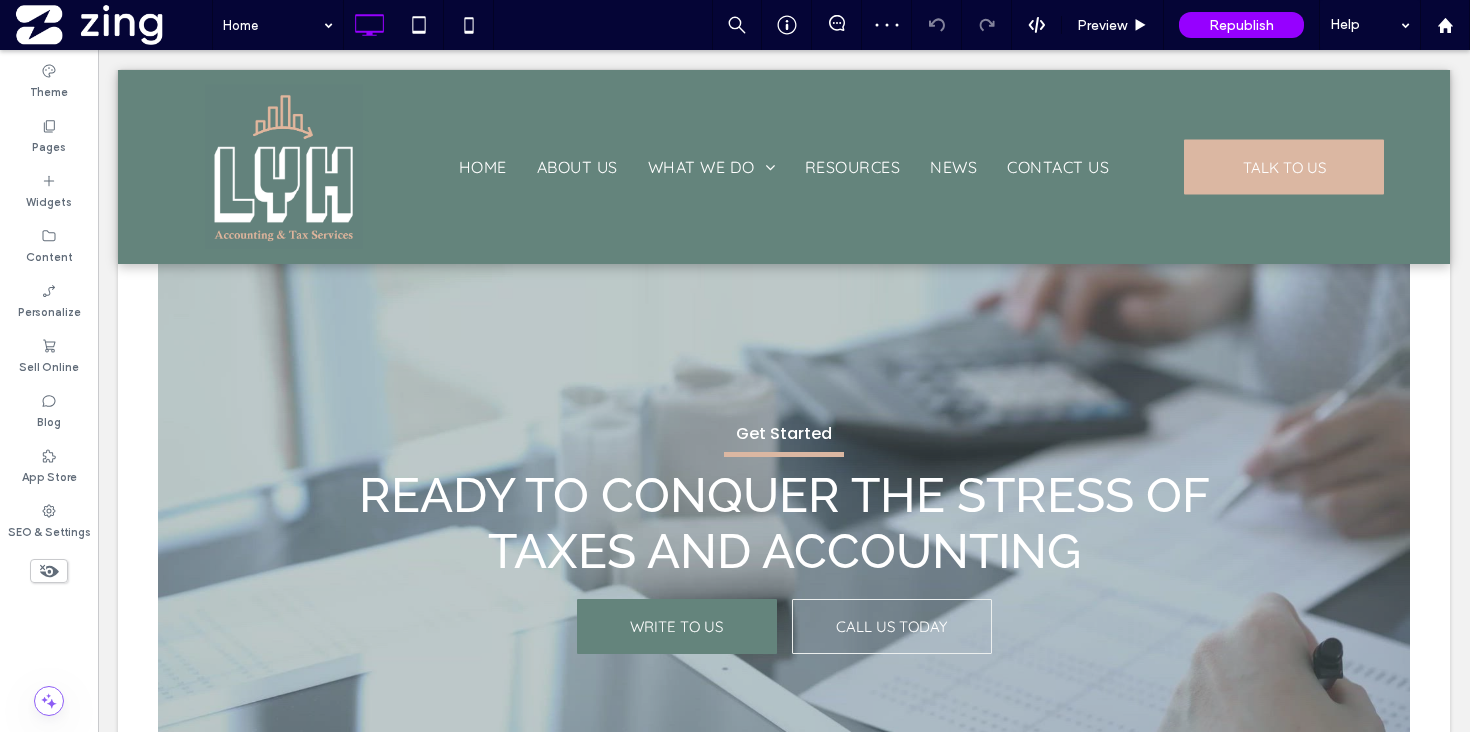 scroll, scrollTop: 5204, scrollLeft: 0, axis: vertical 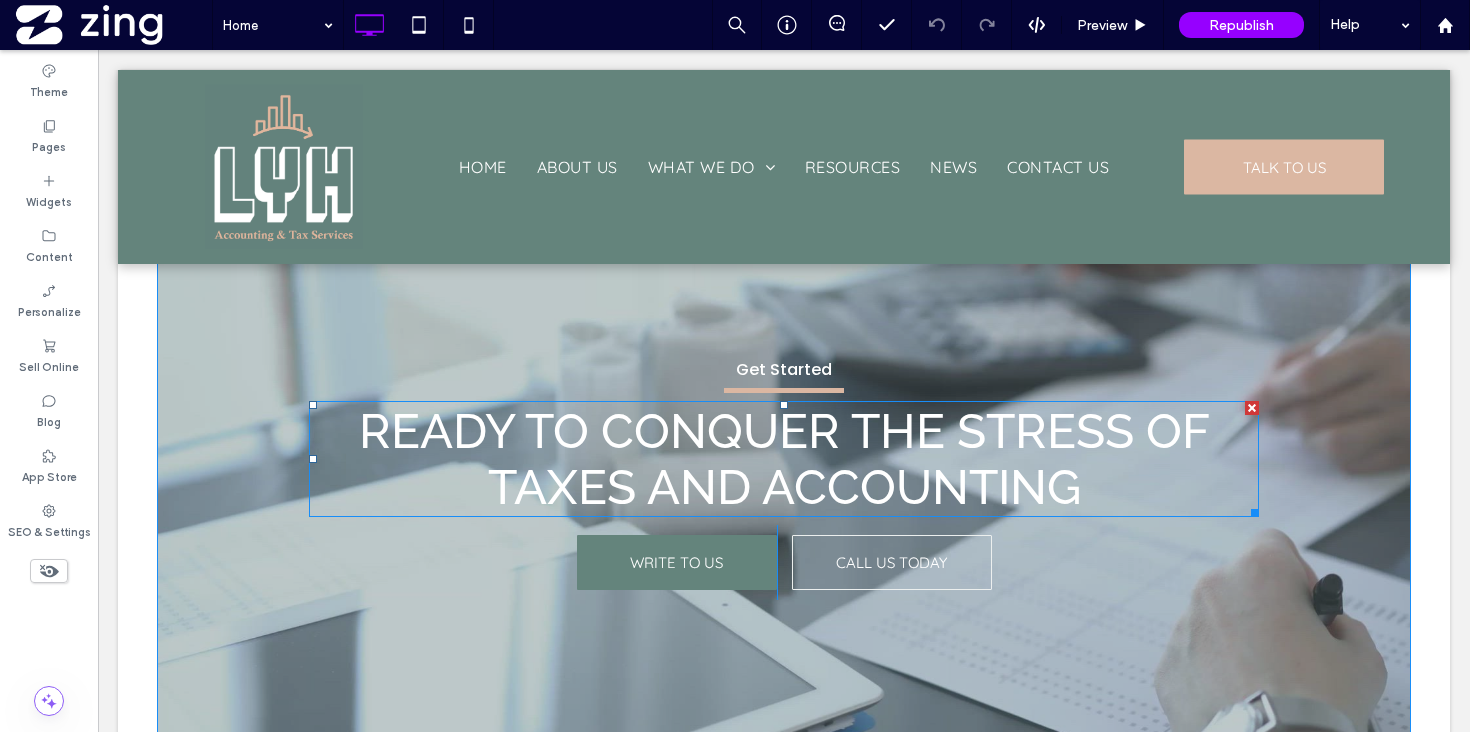 click on "Ready to Conquer the Stress of Taxes and Accounting" at bounding box center (784, 459) 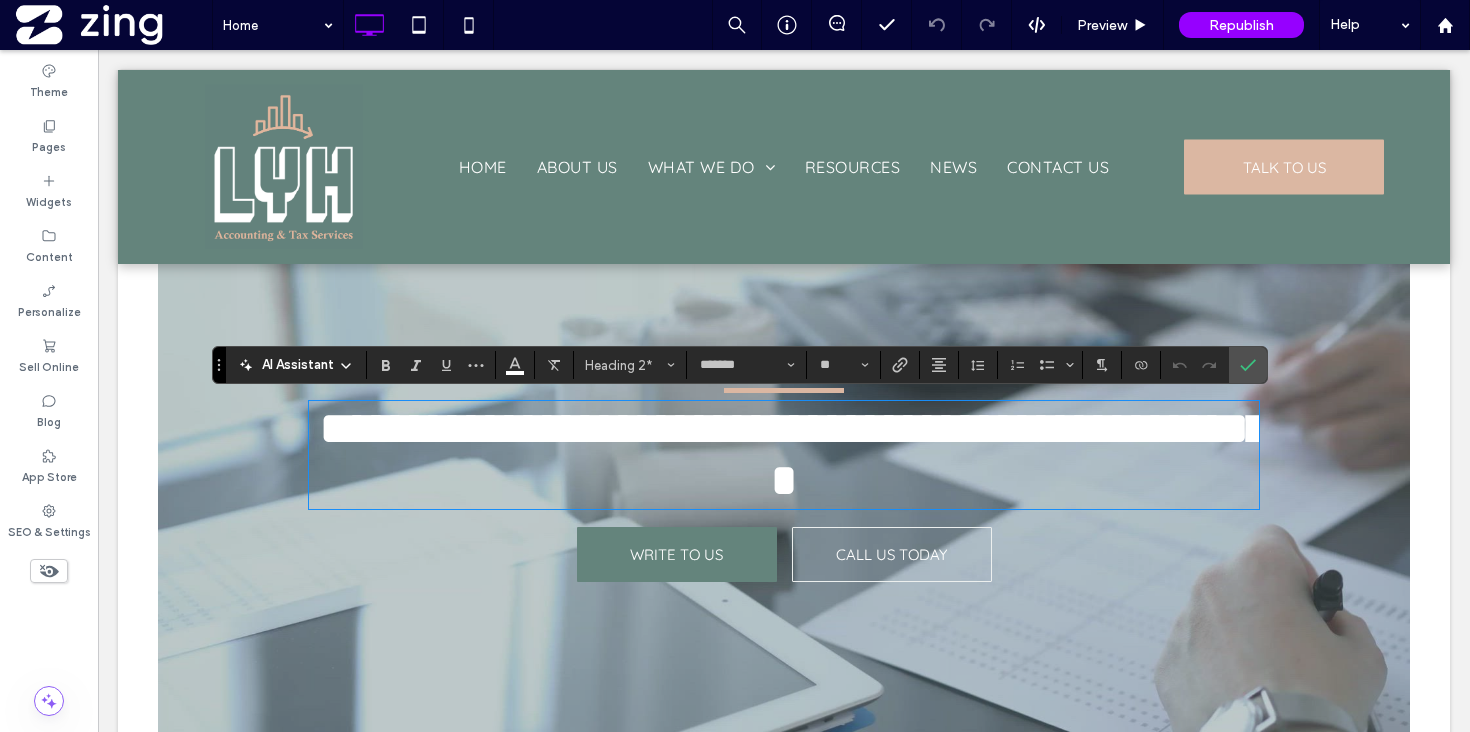 click on "**********" at bounding box center [784, 455] 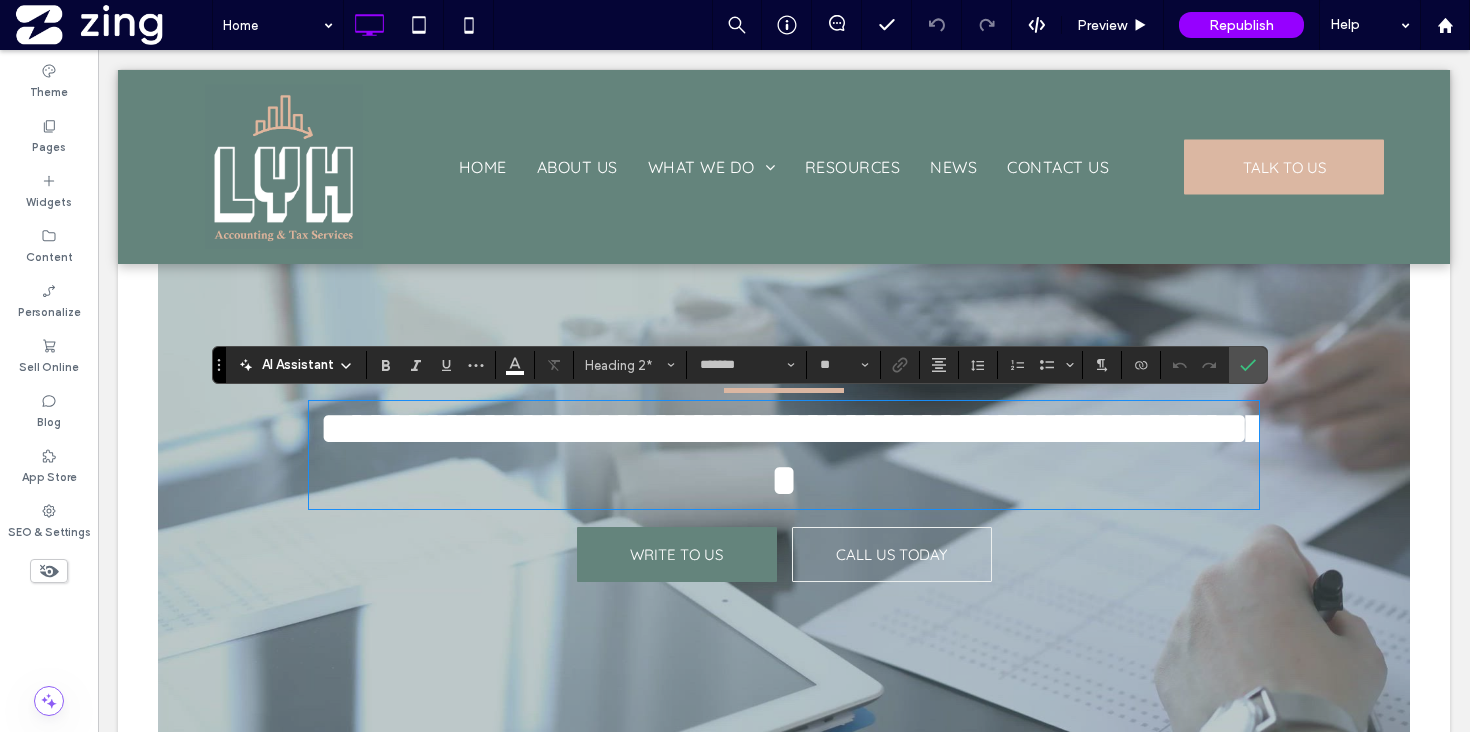 type 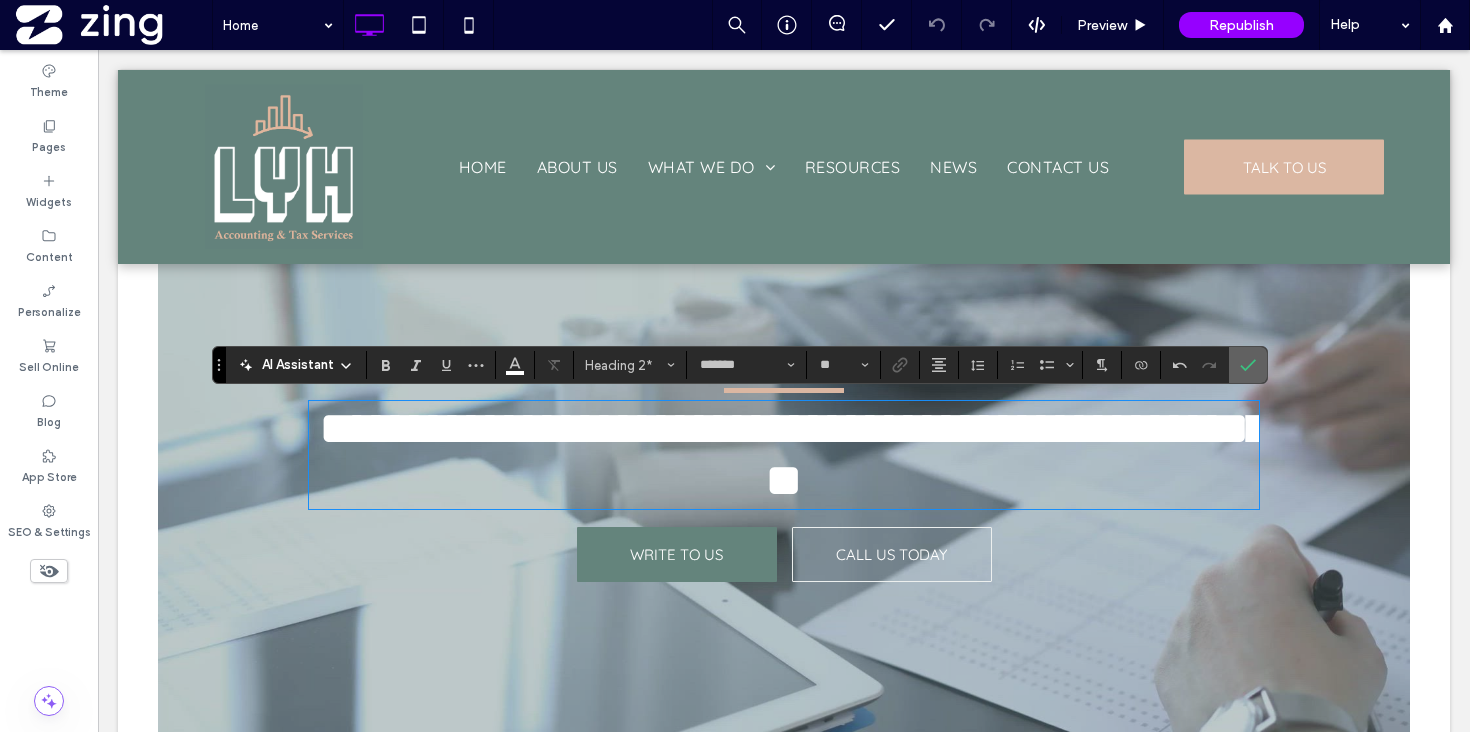 click at bounding box center (1248, 365) 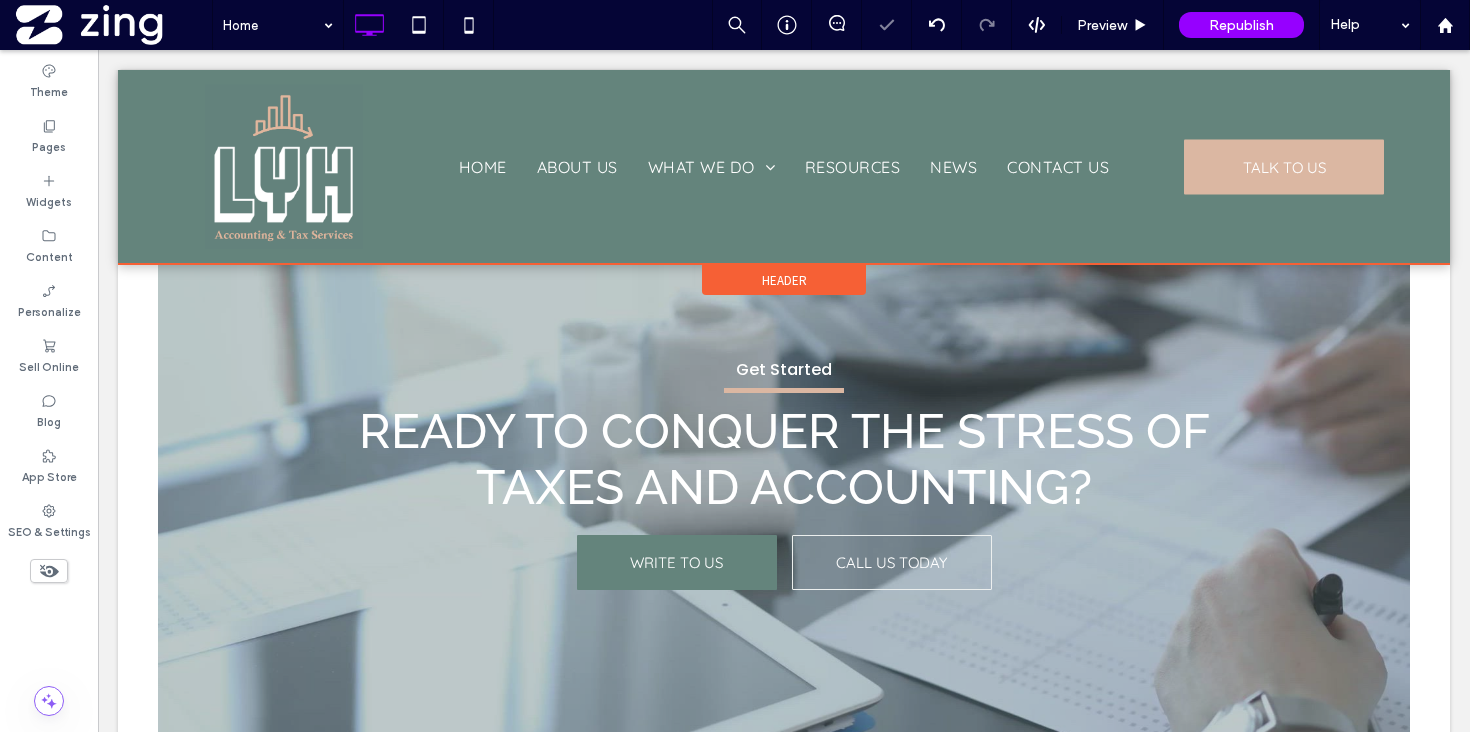 click on "Header" at bounding box center [784, 264] 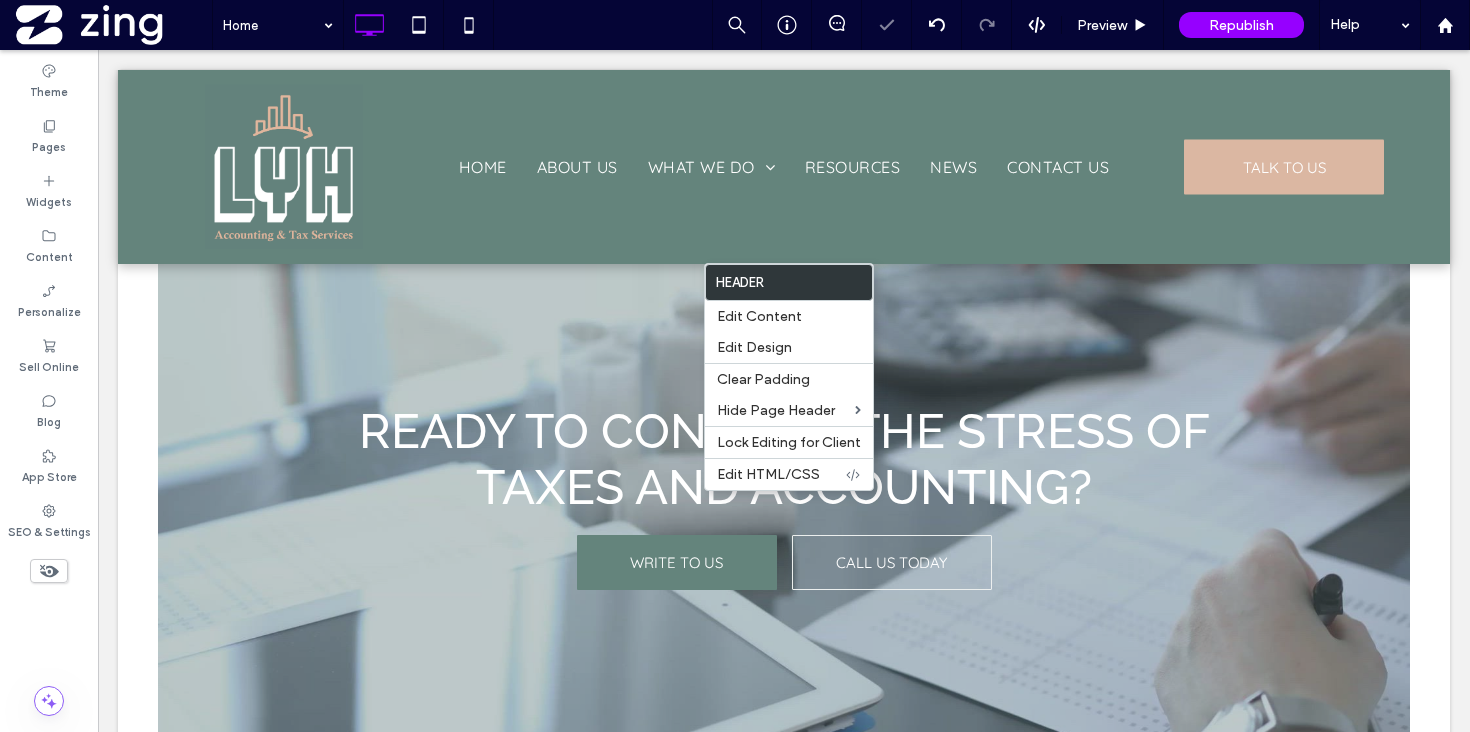 click at bounding box center (784, 471) 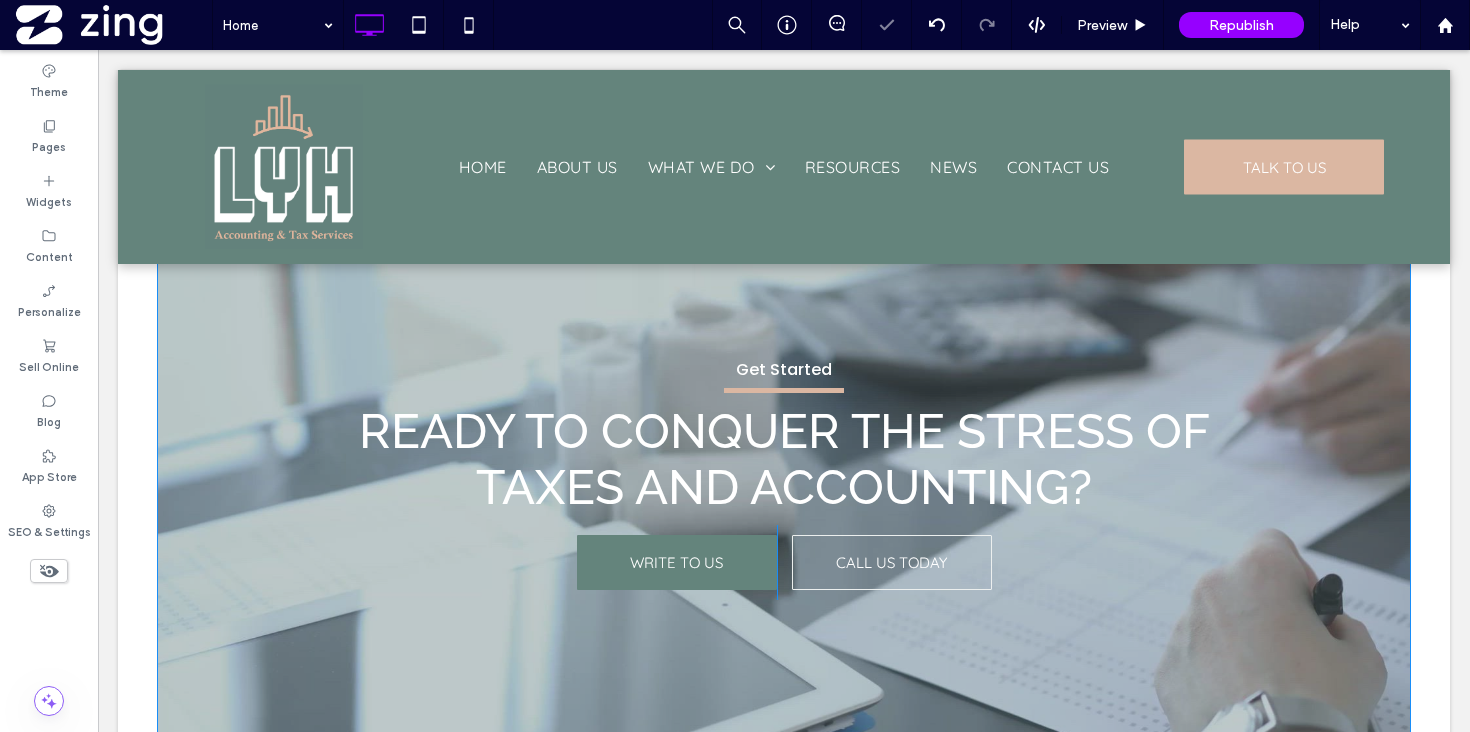 click at bounding box center (784, 471) 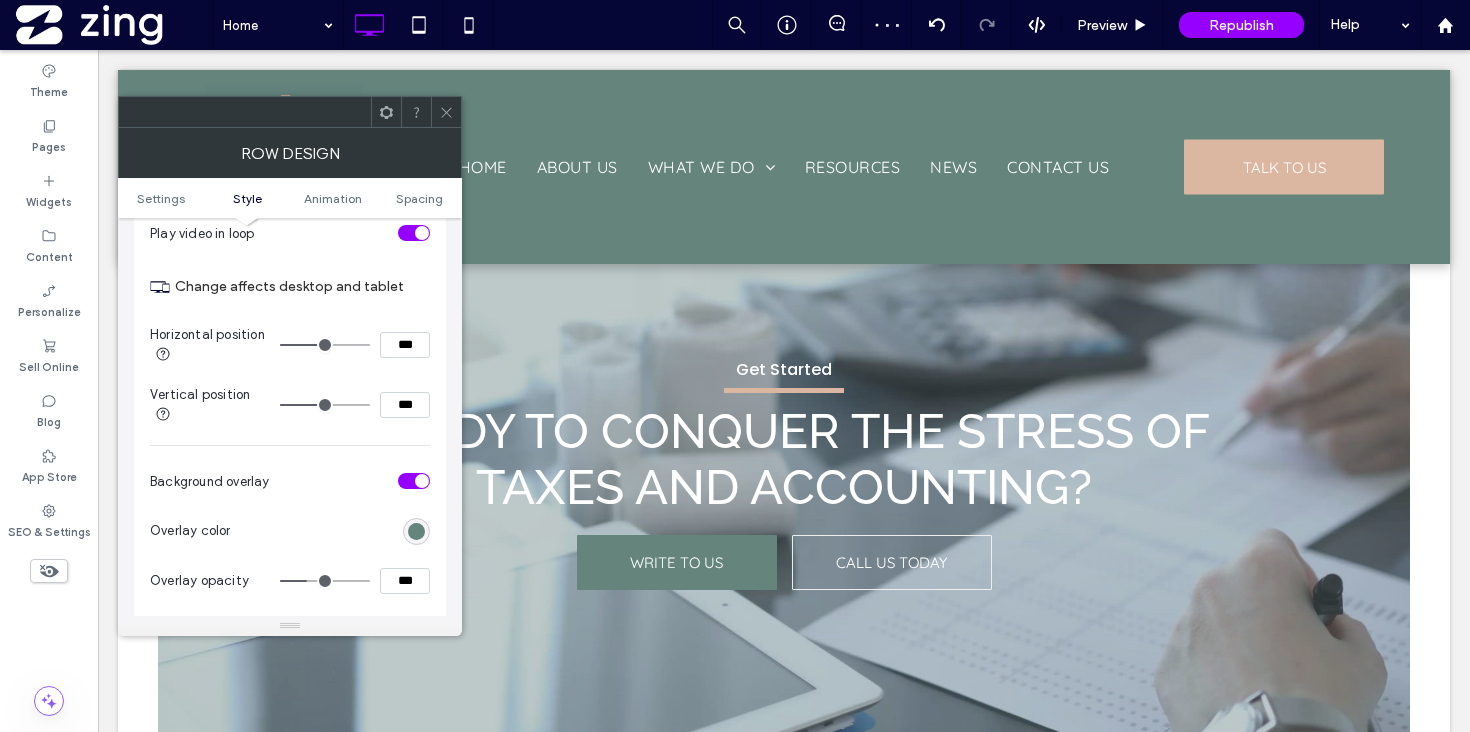 scroll, scrollTop: 790, scrollLeft: 0, axis: vertical 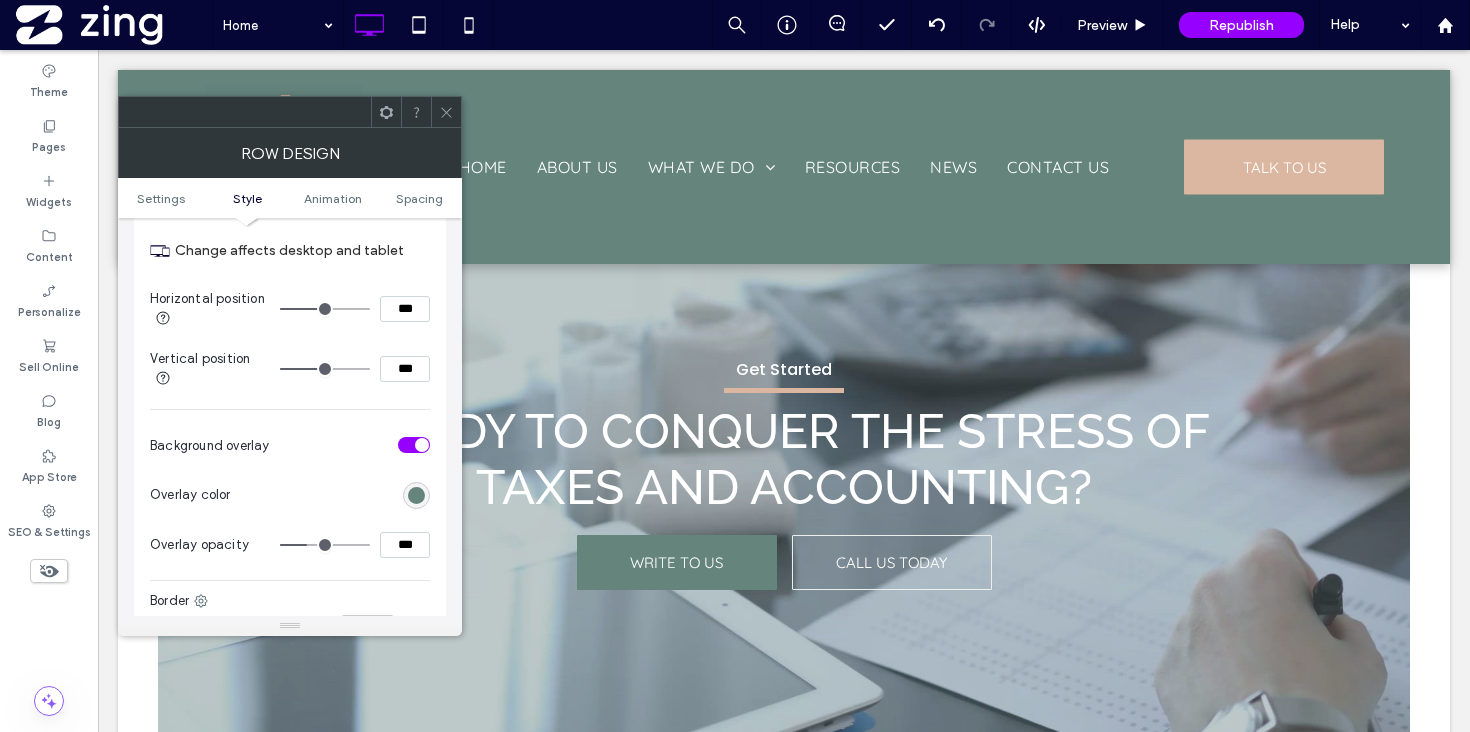click on "***" at bounding box center (405, 545) 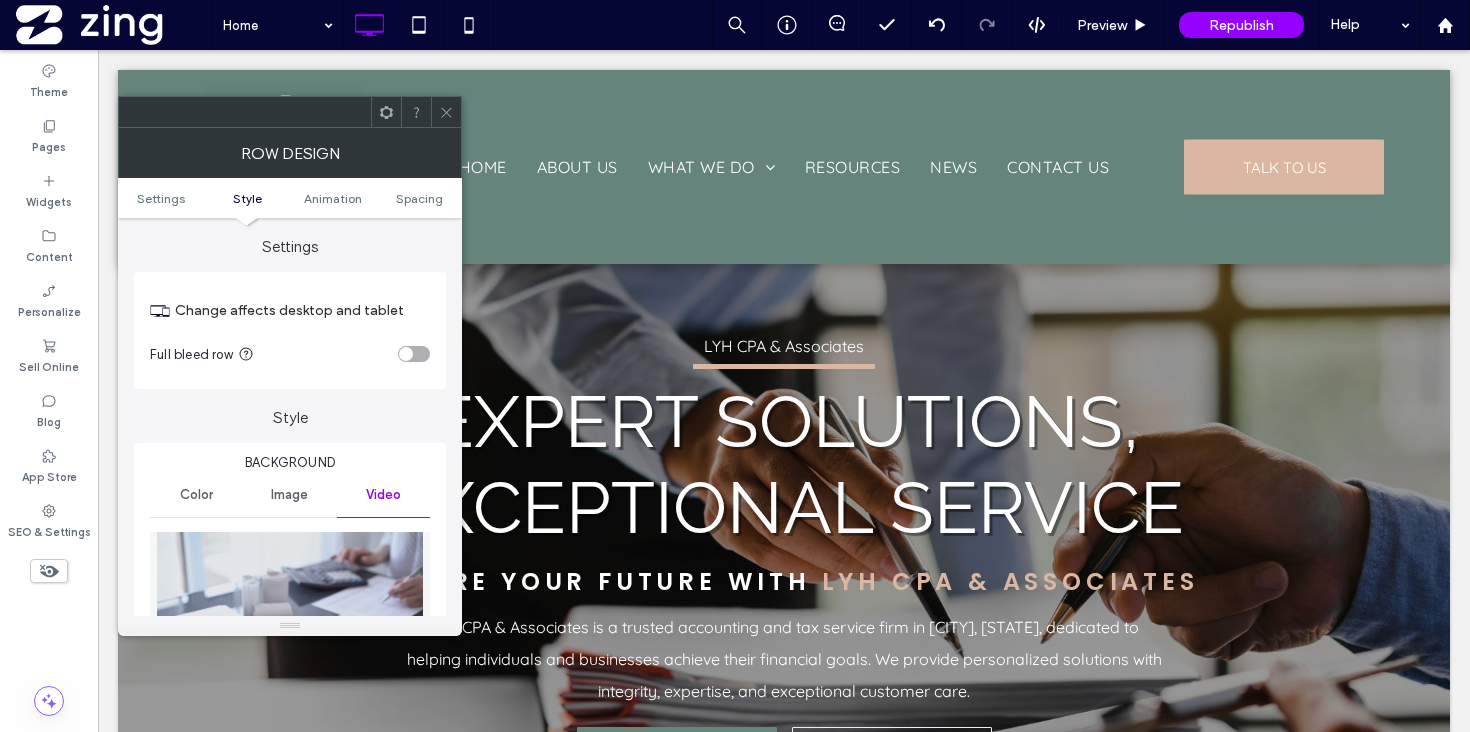 scroll, scrollTop: 5204, scrollLeft: 0, axis: vertical 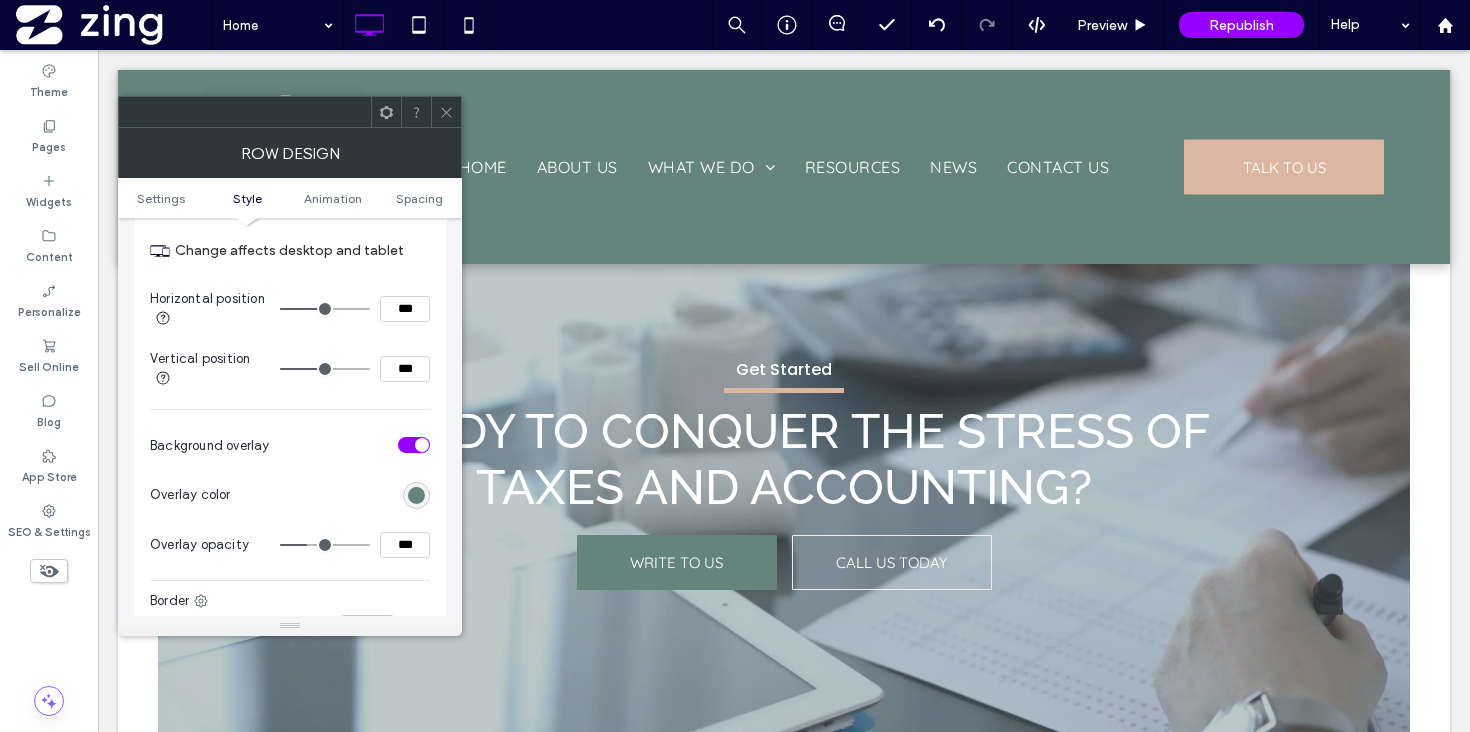type on "***" 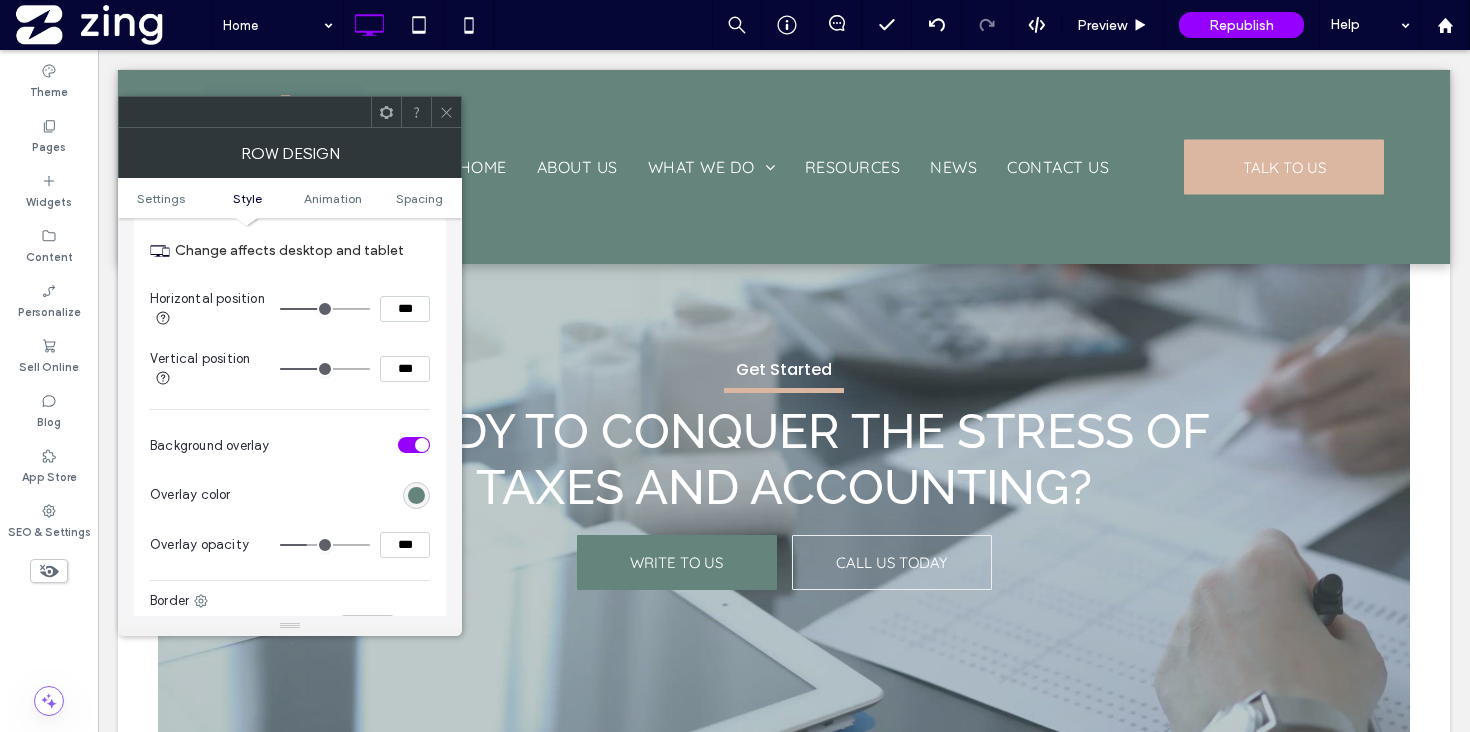 type on "**" 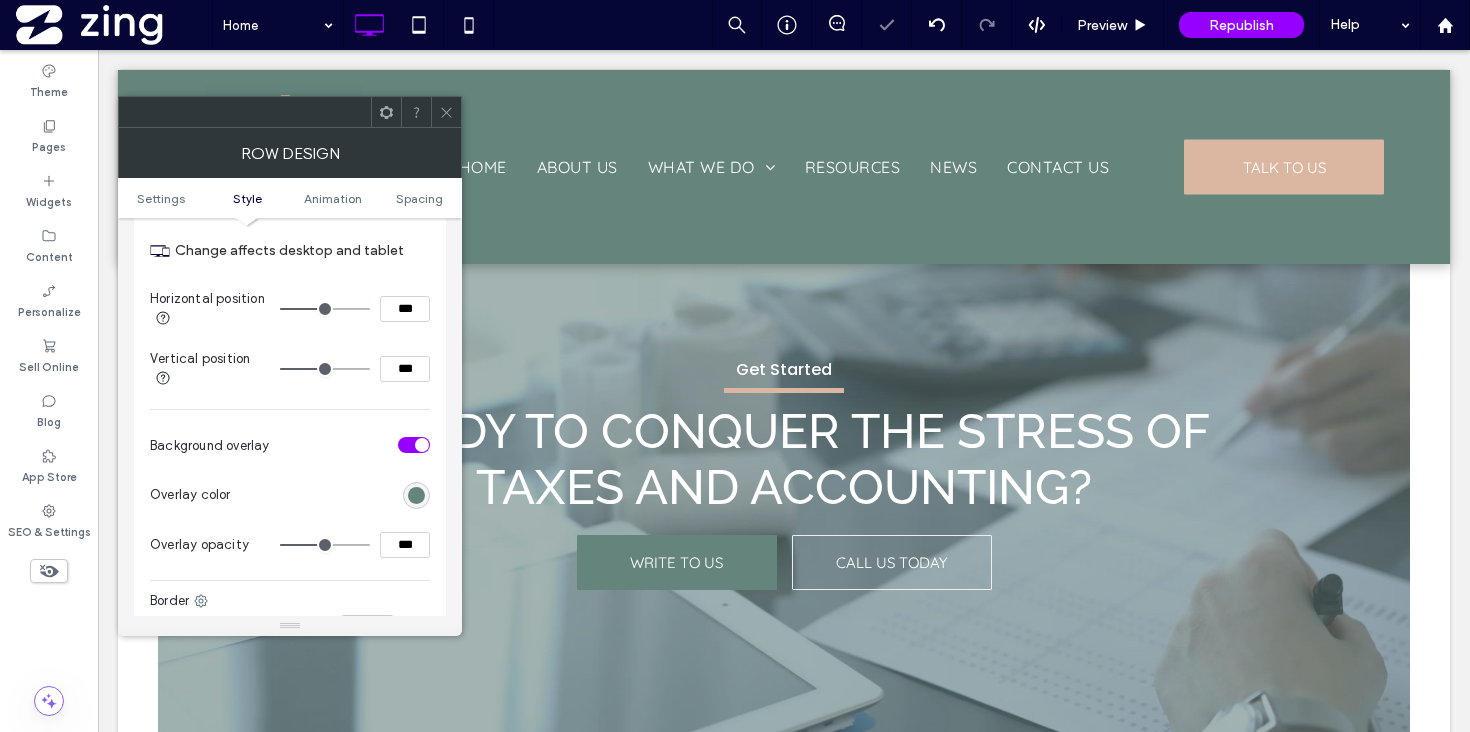 click 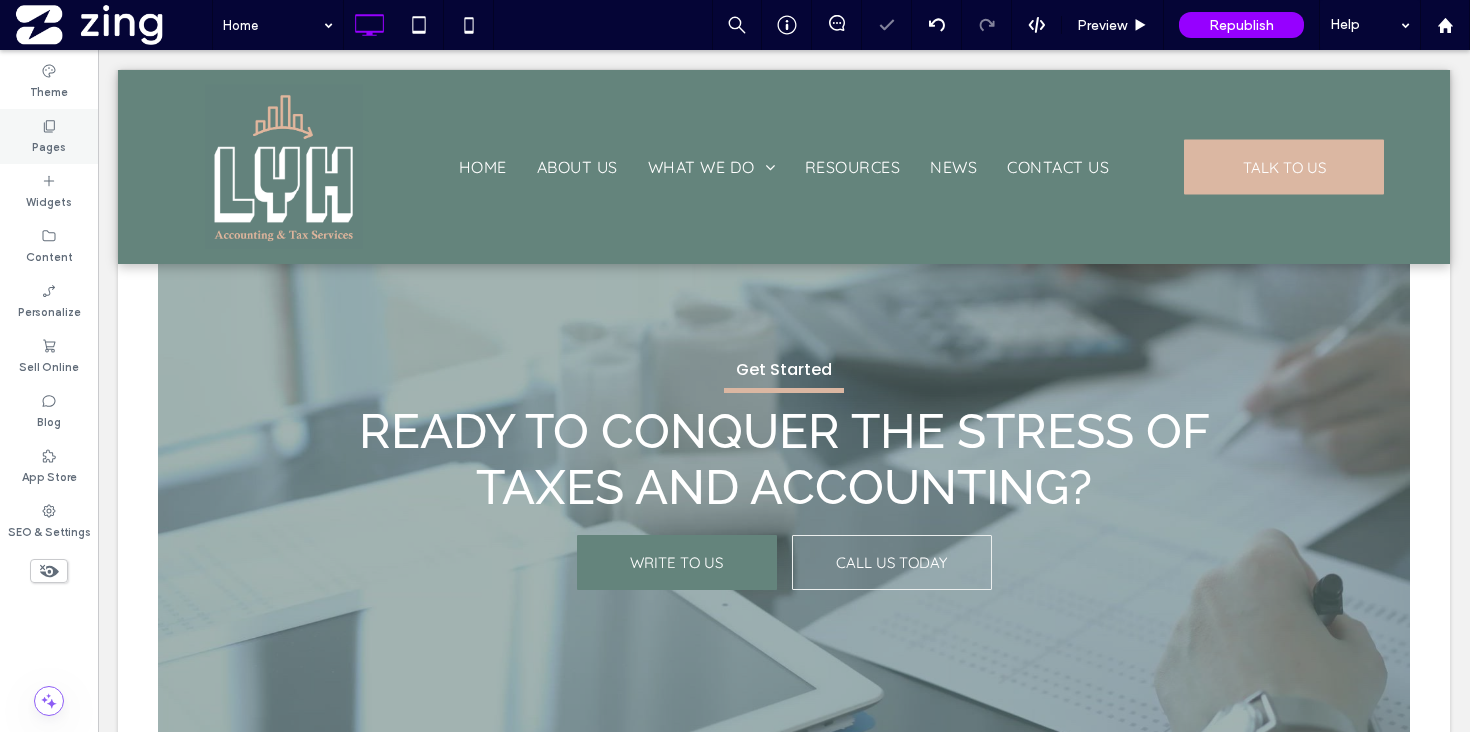 click on "Pages" at bounding box center (49, 136) 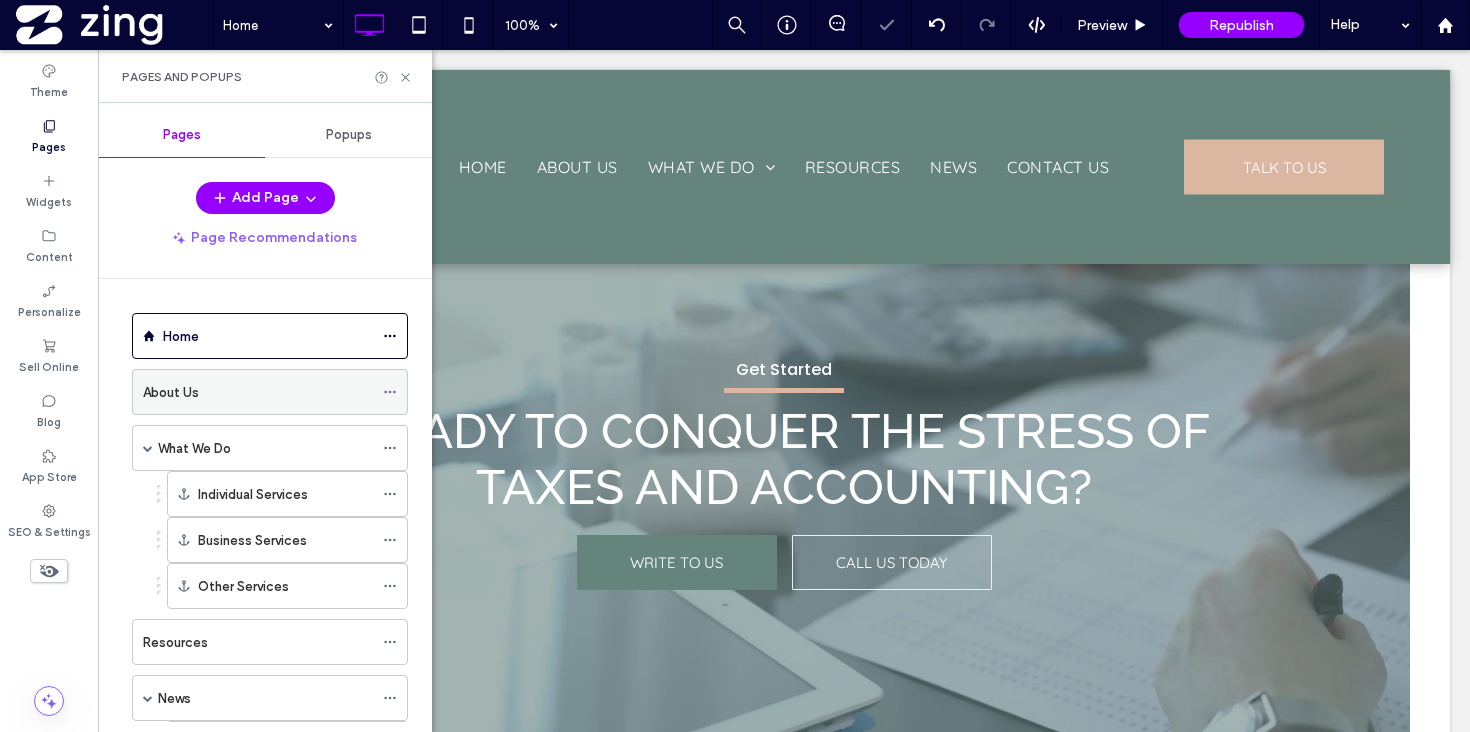 click on "About Us" at bounding box center (258, 392) 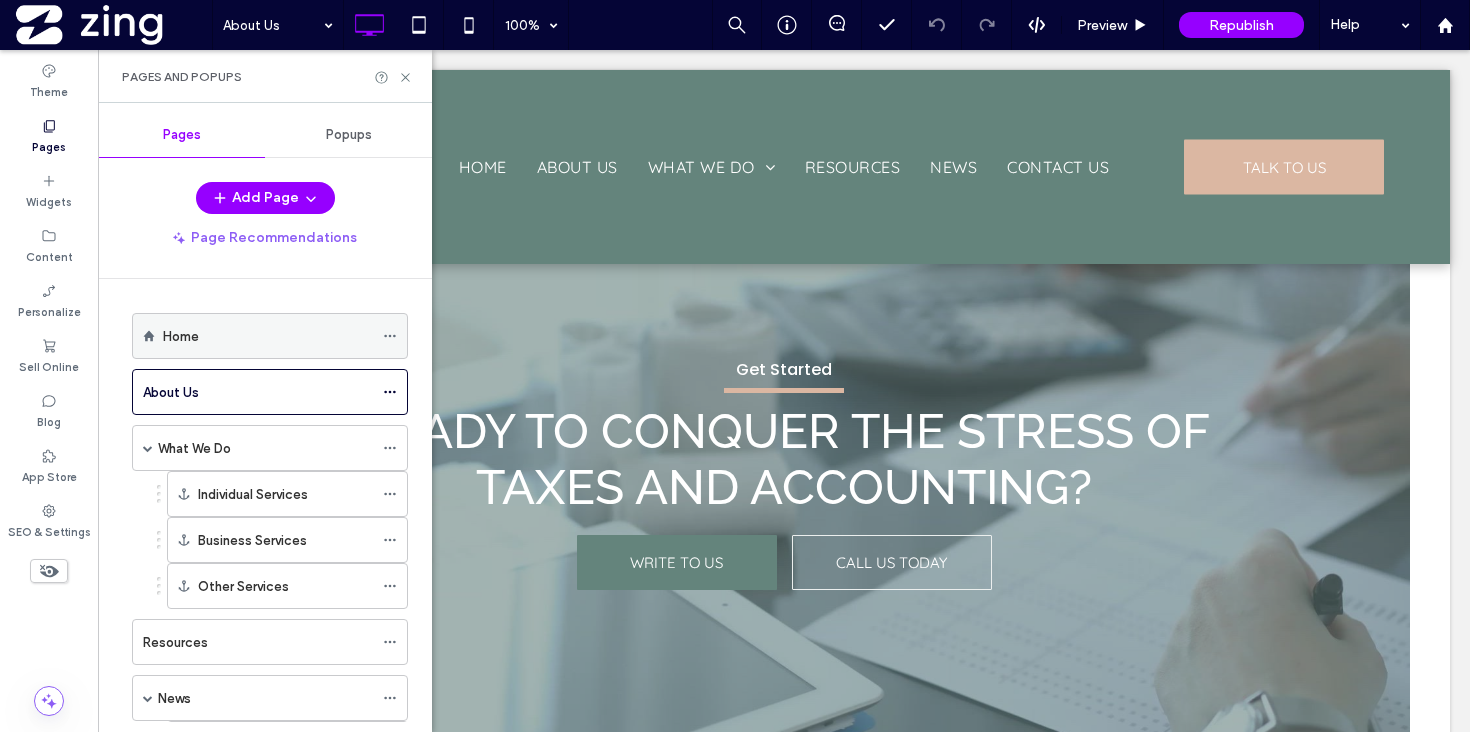 click on "Home" at bounding box center [268, 336] 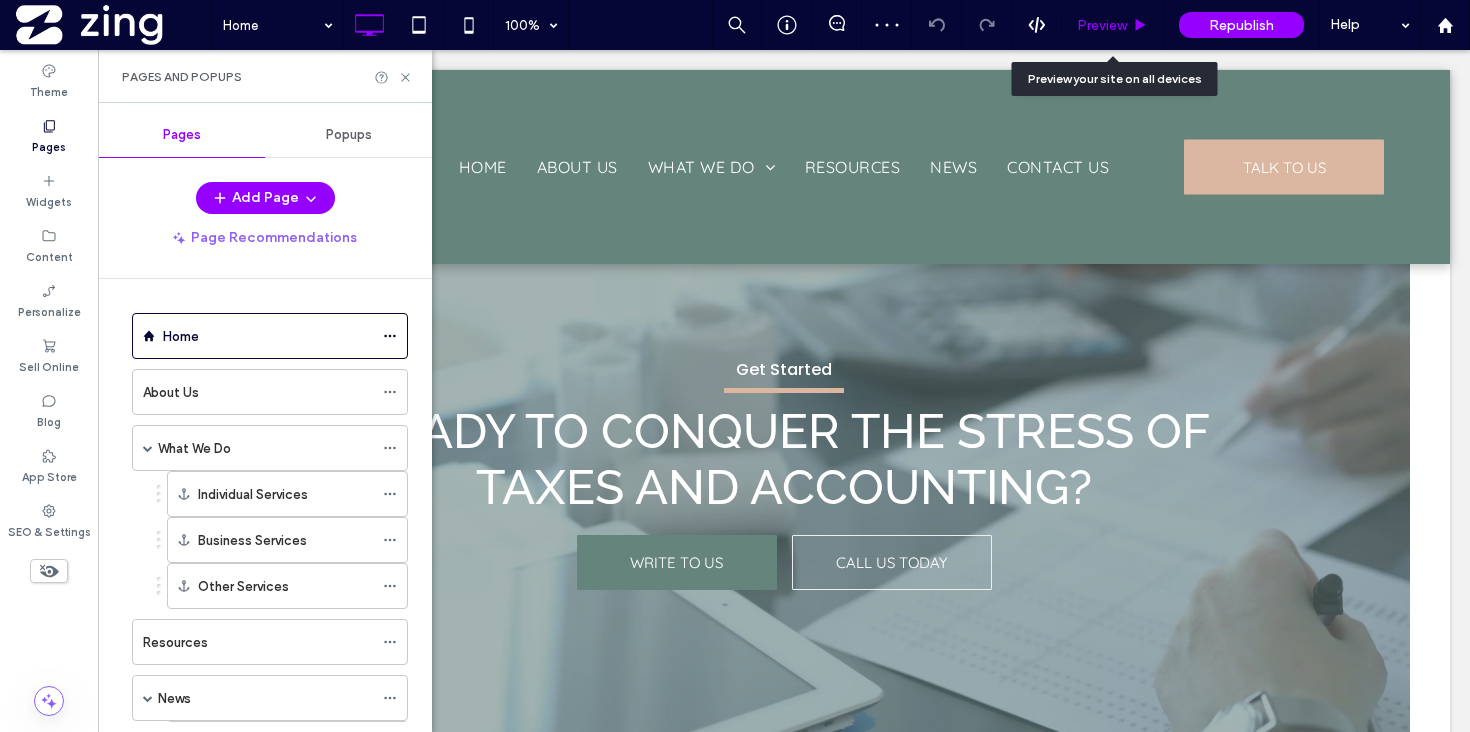 click on "Preview" at bounding box center [1102, 25] 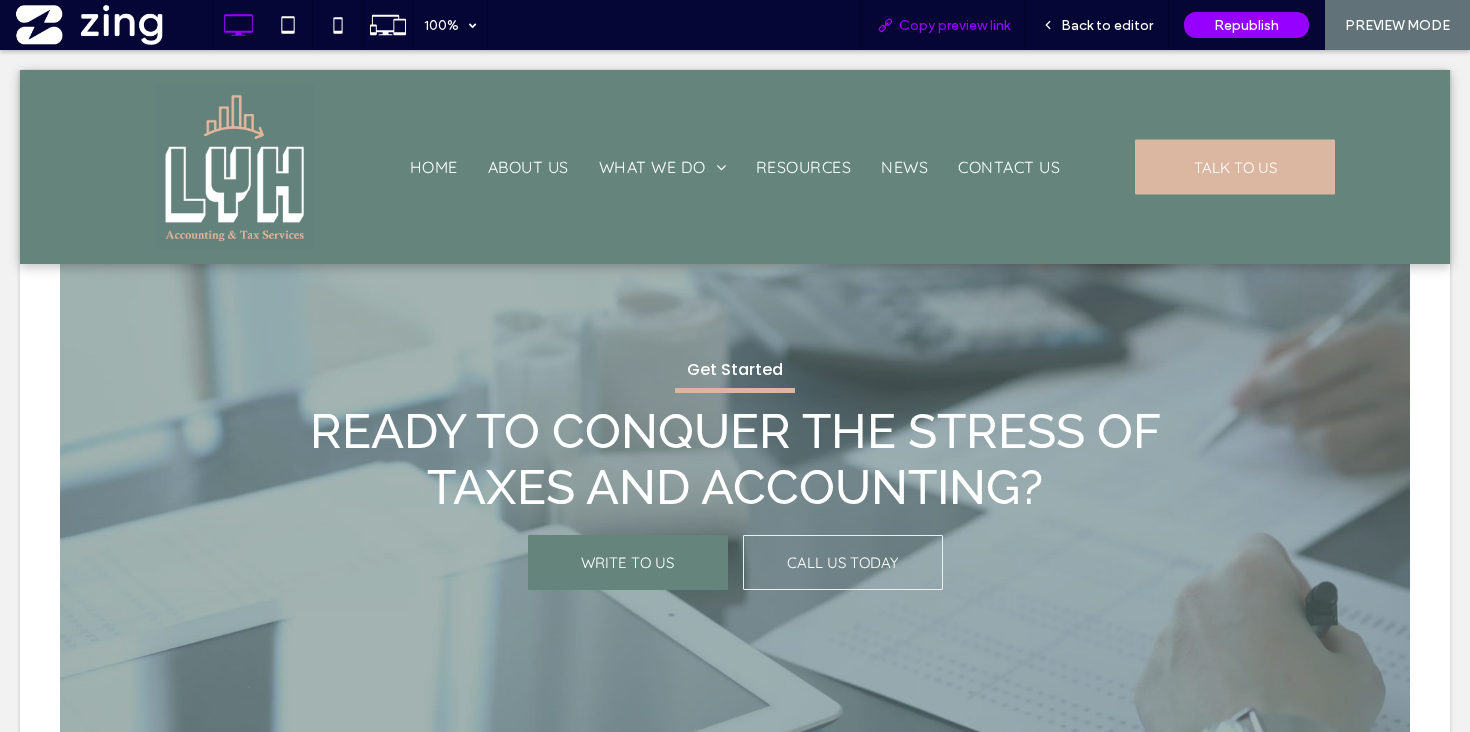 click on "Copy preview link" at bounding box center (954, 25) 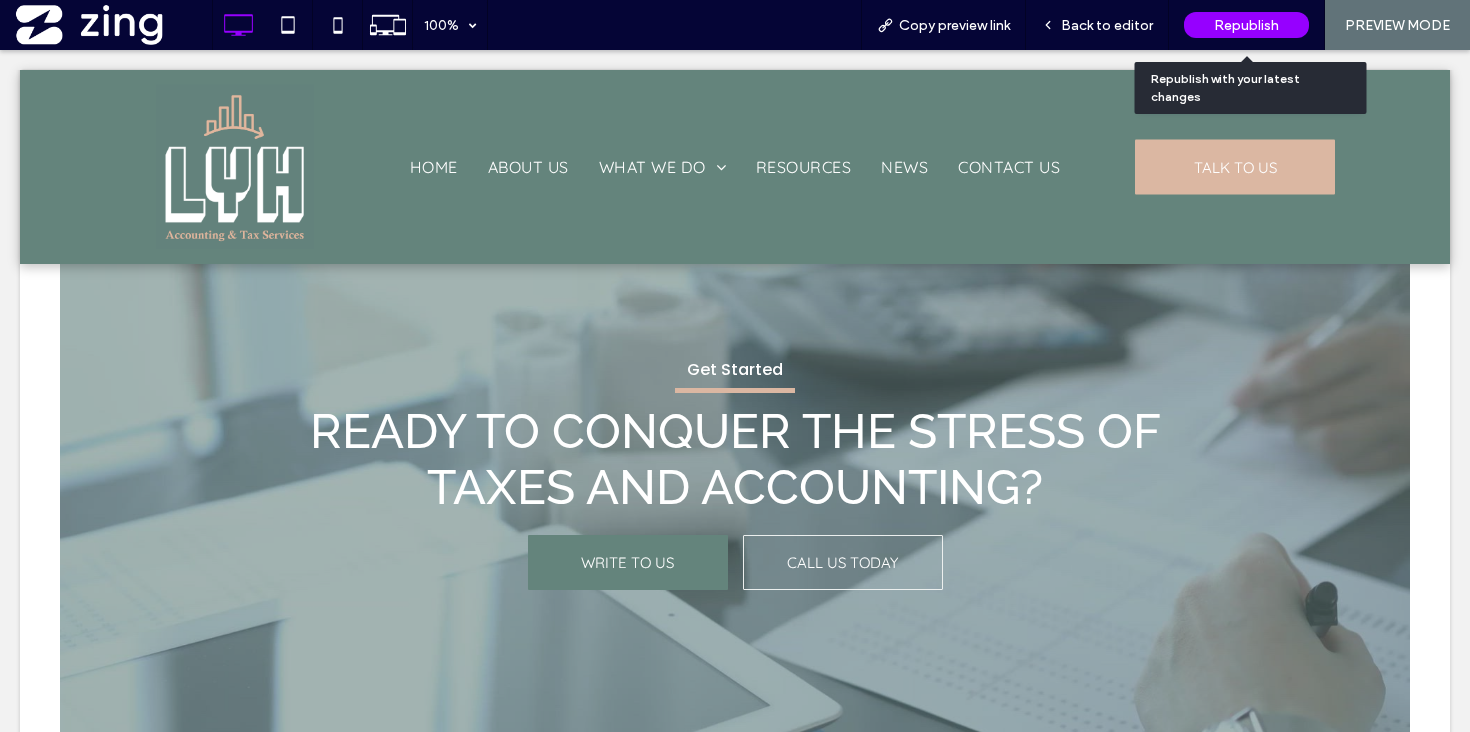 click on "Republish" at bounding box center [1246, 25] 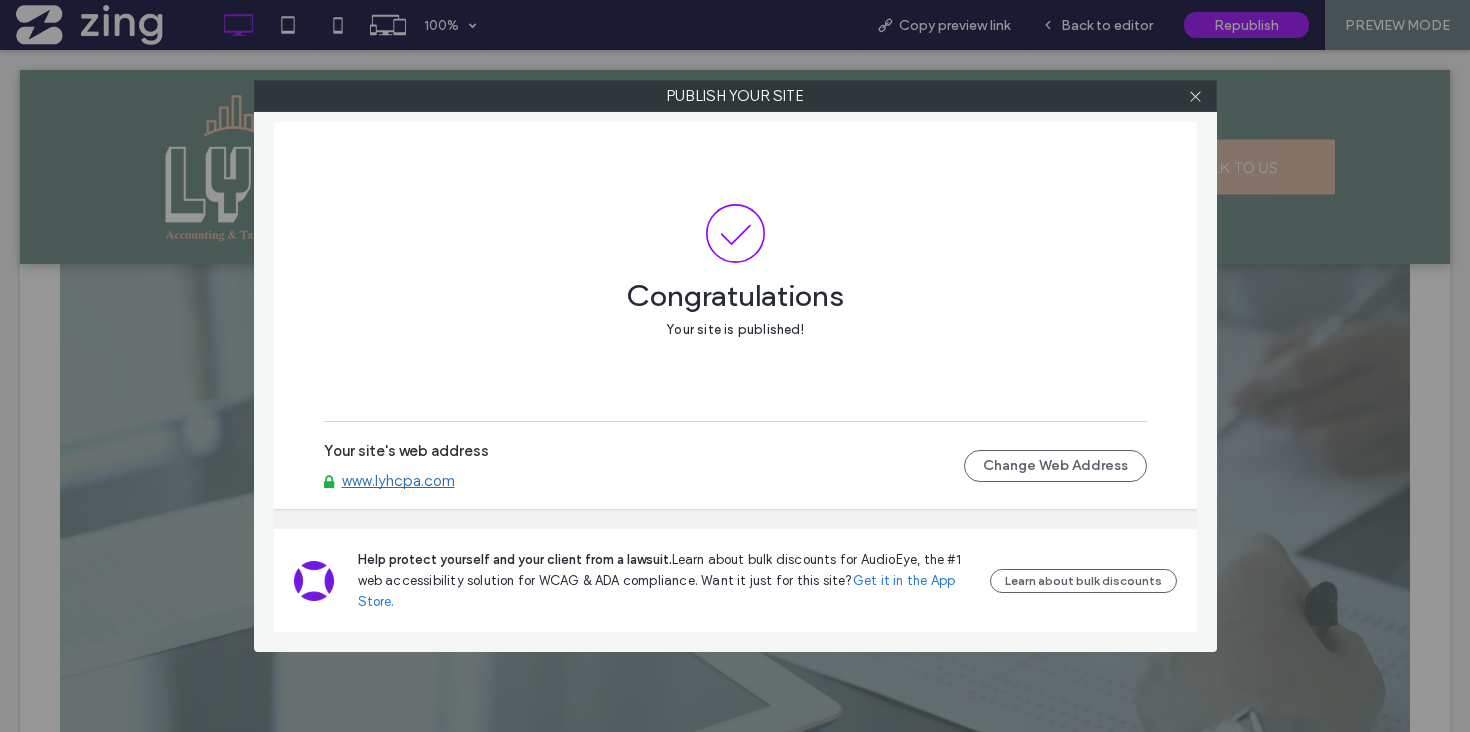 click on "Your site's web address www.lyhcpa.com Change Web Address" at bounding box center [735, 466] 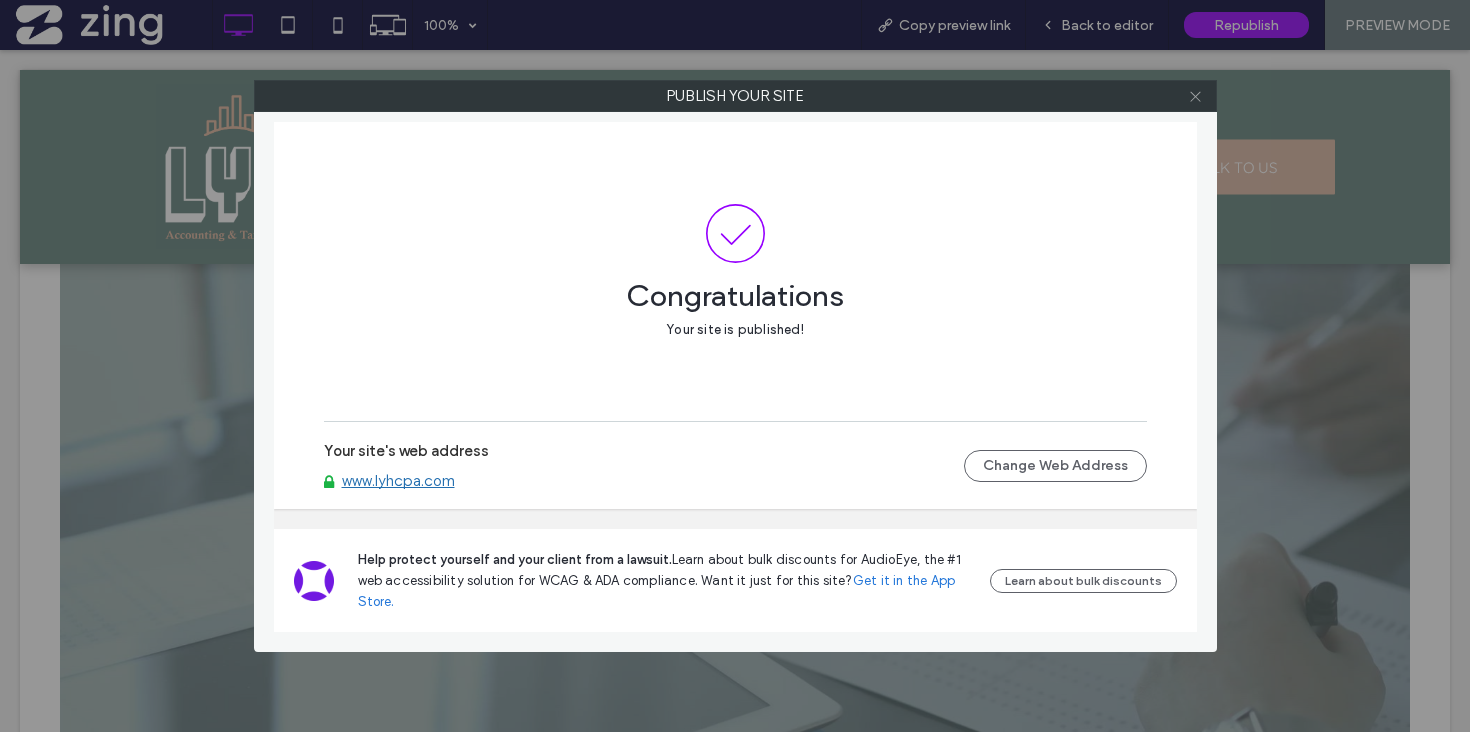 click 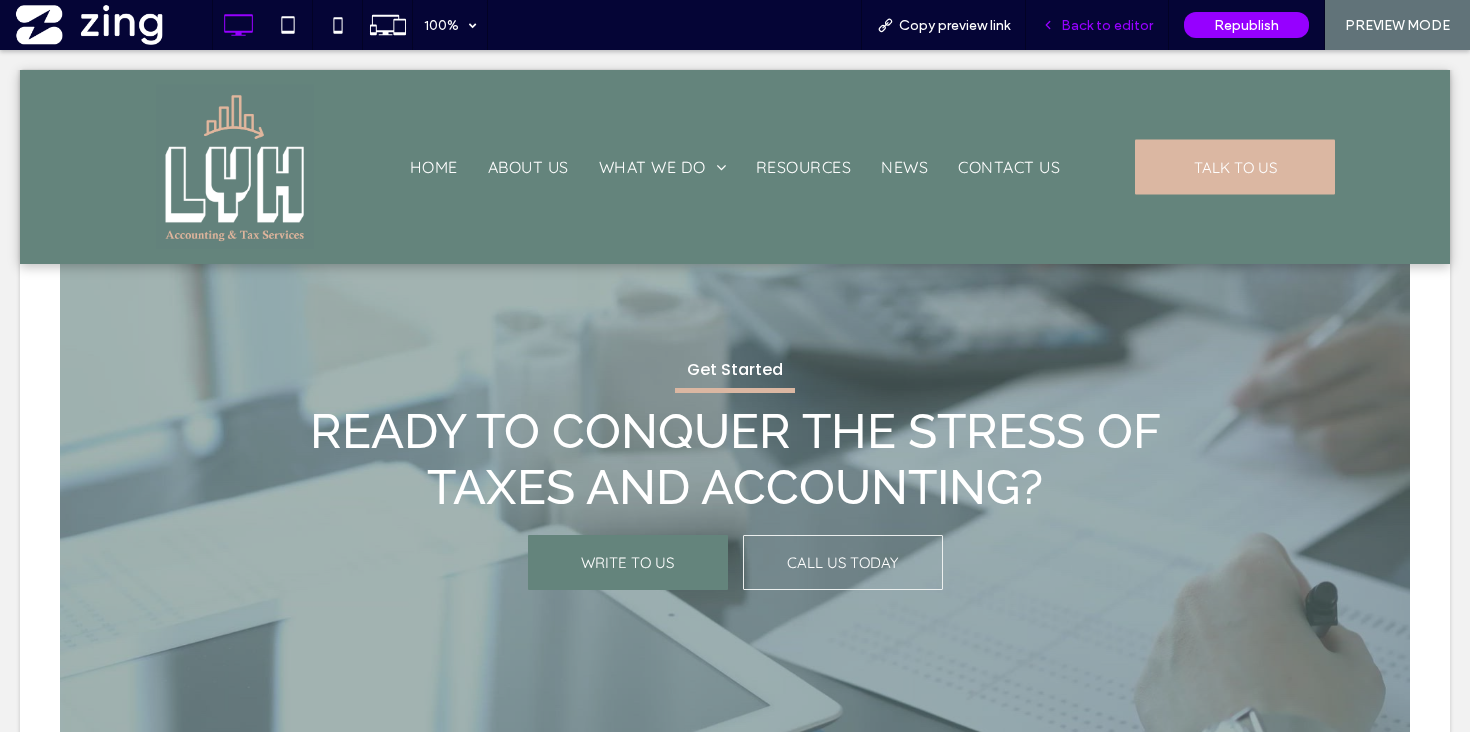 click on "Back to editor" at bounding box center (1107, 25) 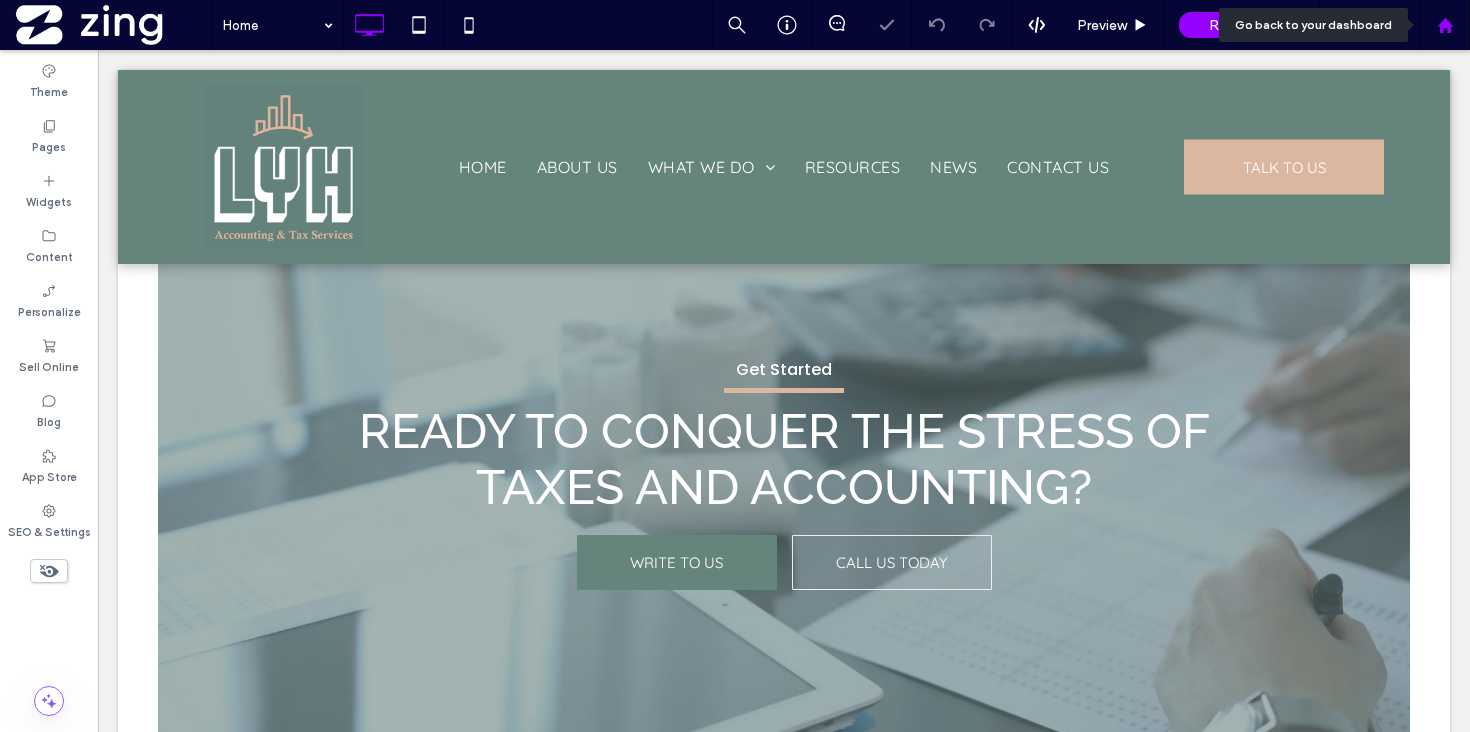 click at bounding box center [1445, 25] 